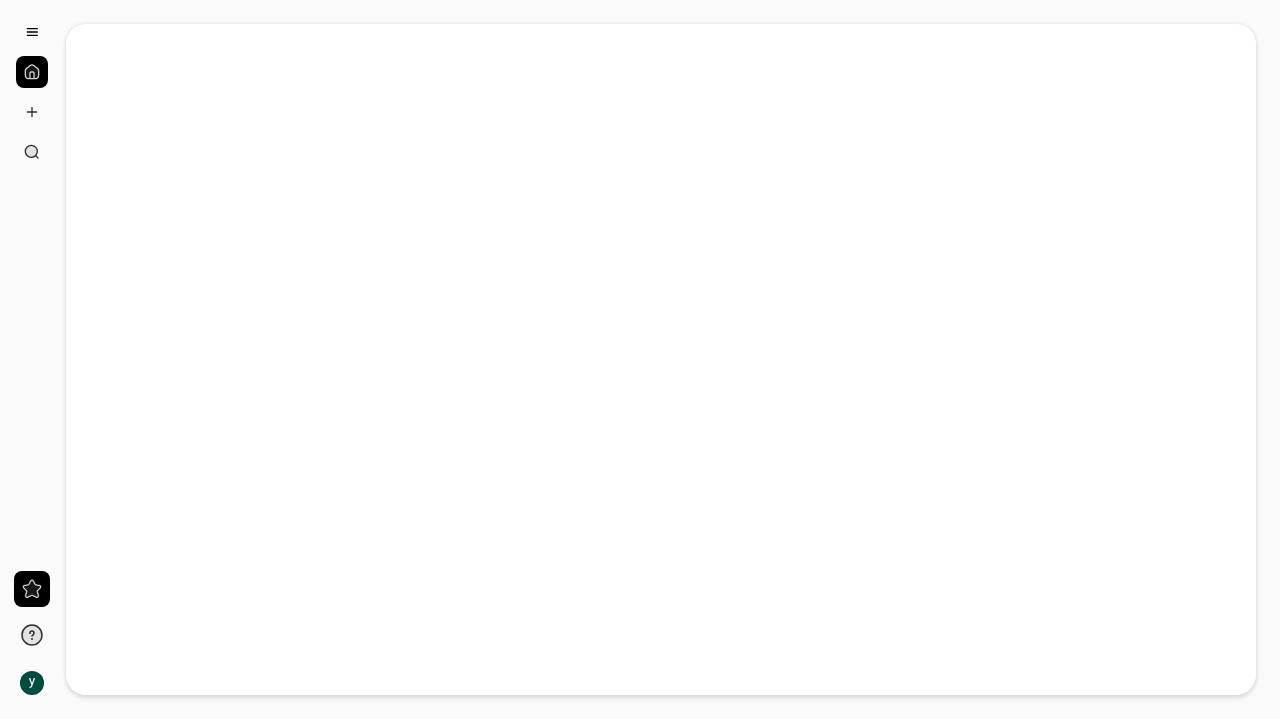 scroll, scrollTop: 0, scrollLeft: 0, axis: both 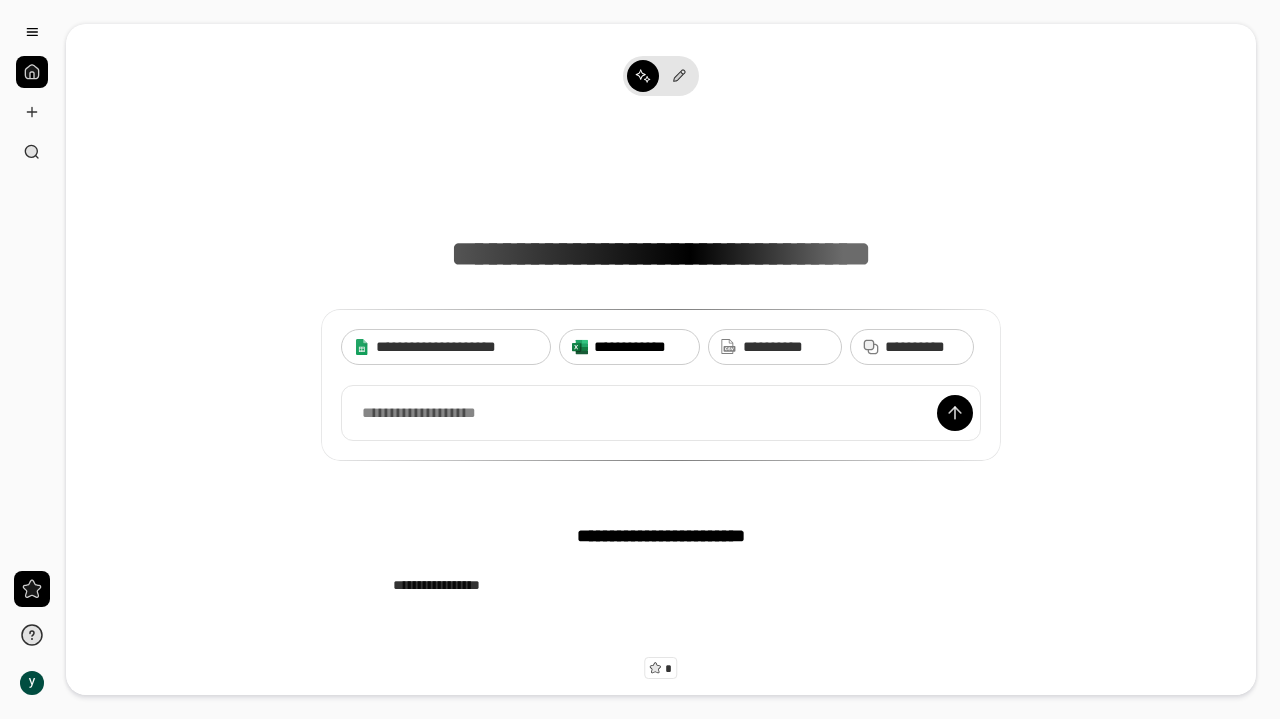 click on "**********" at bounding box center [640, 347] 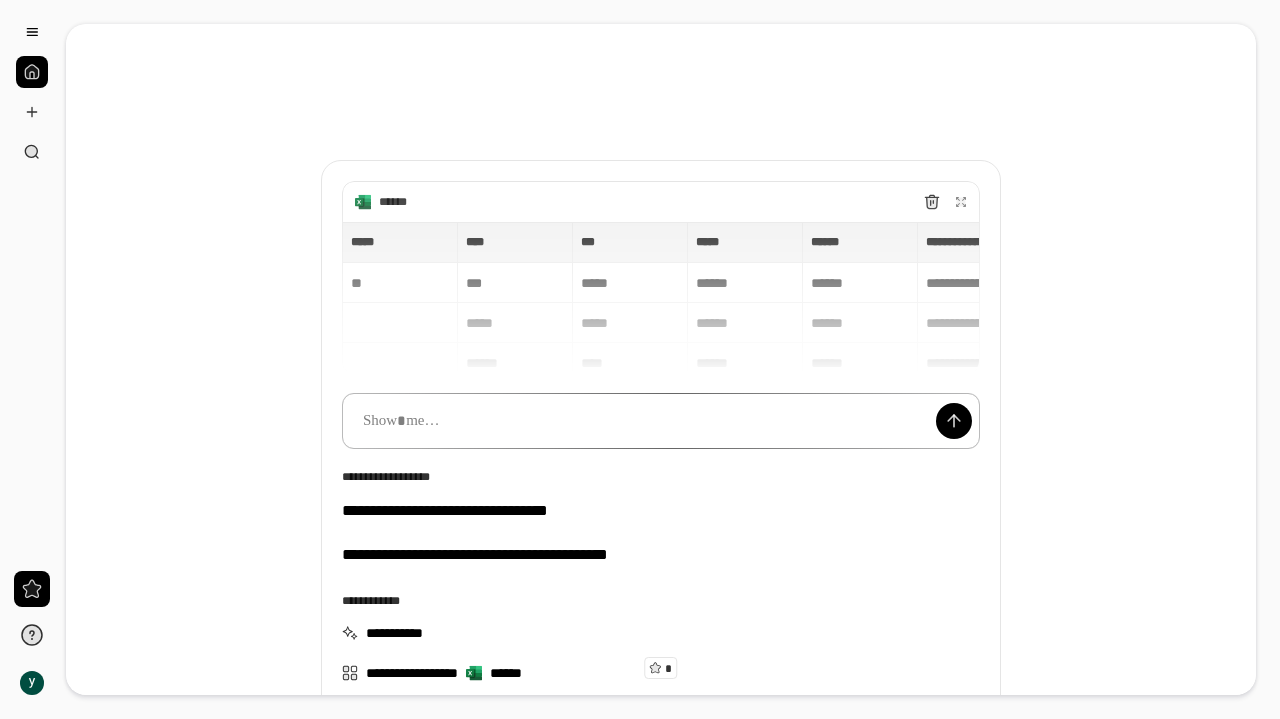 click at bounding box center (661, 421) 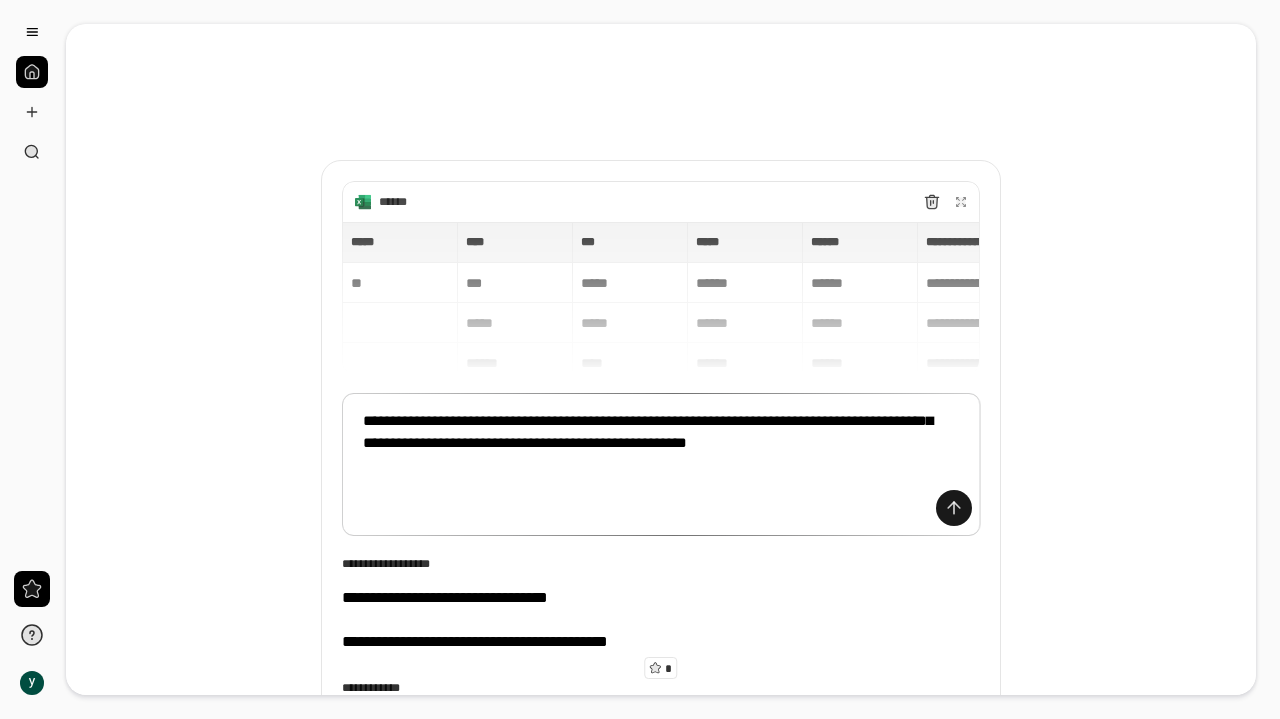 click at bounding box center (954, 508) 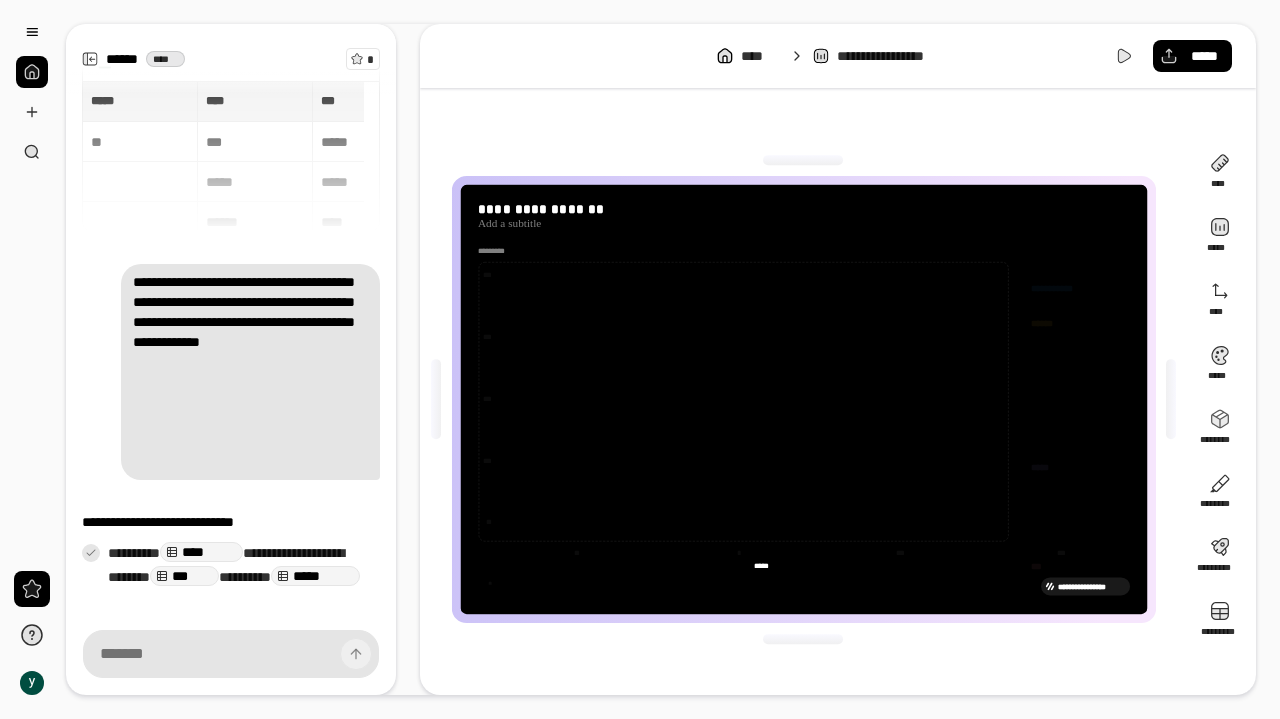 scroll, scrollTop: 136, scrollLeft: 0, axis: vertical 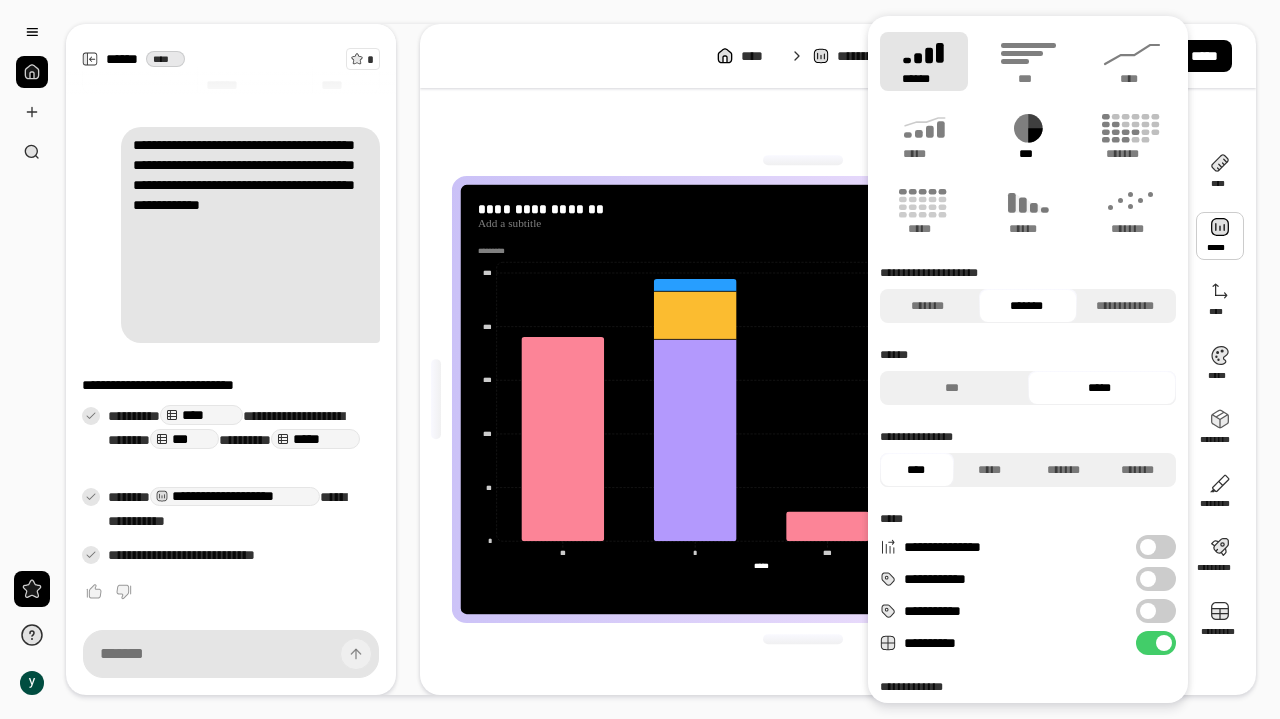 click on "***" at bounding box center (1028, 154) 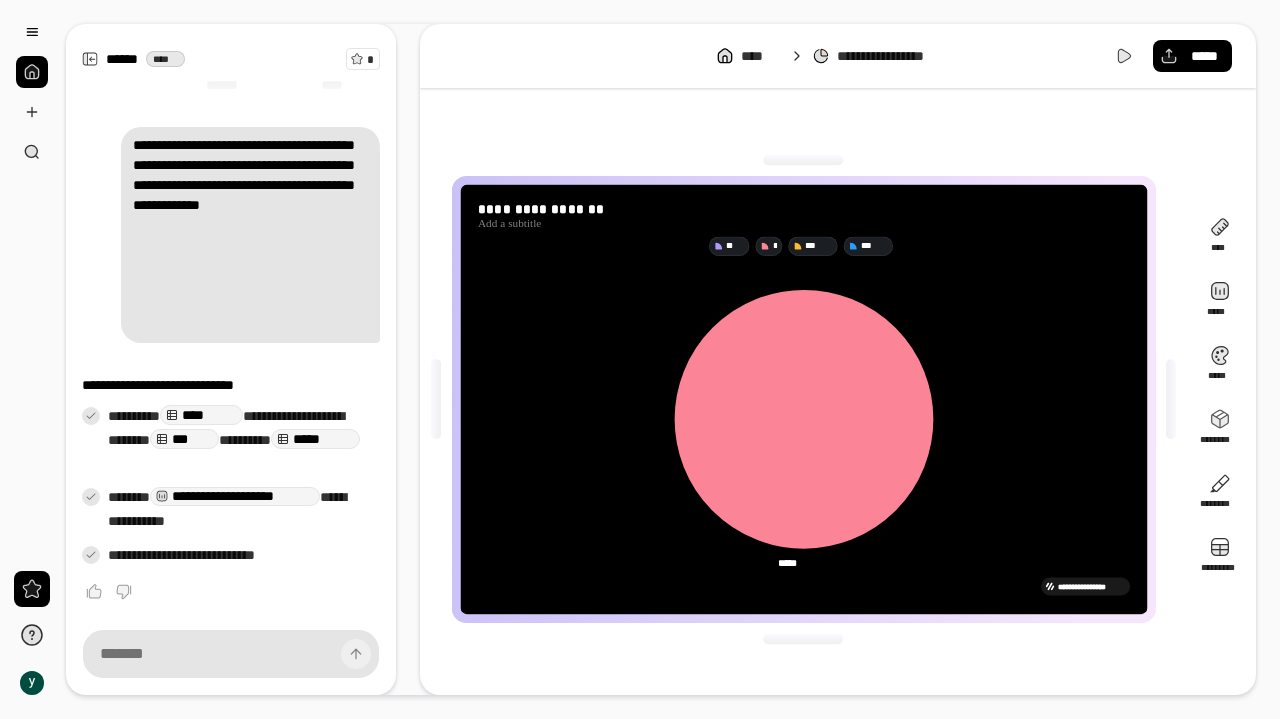 click 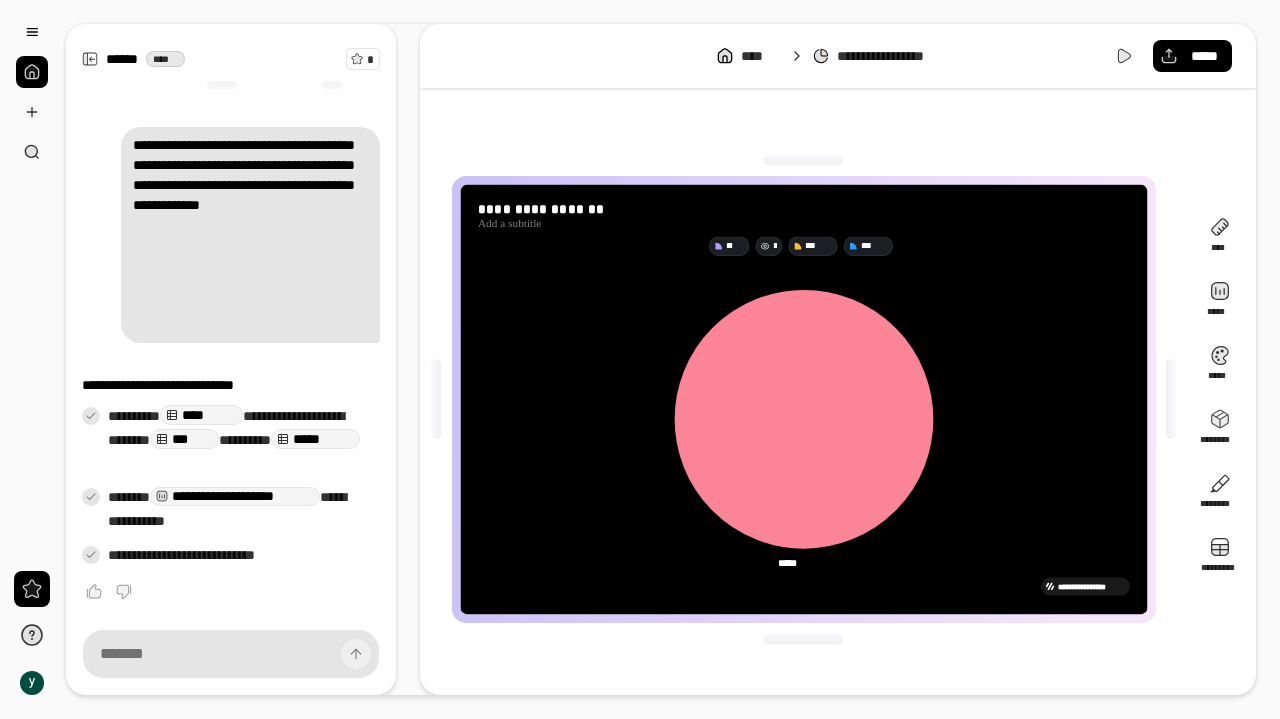 click 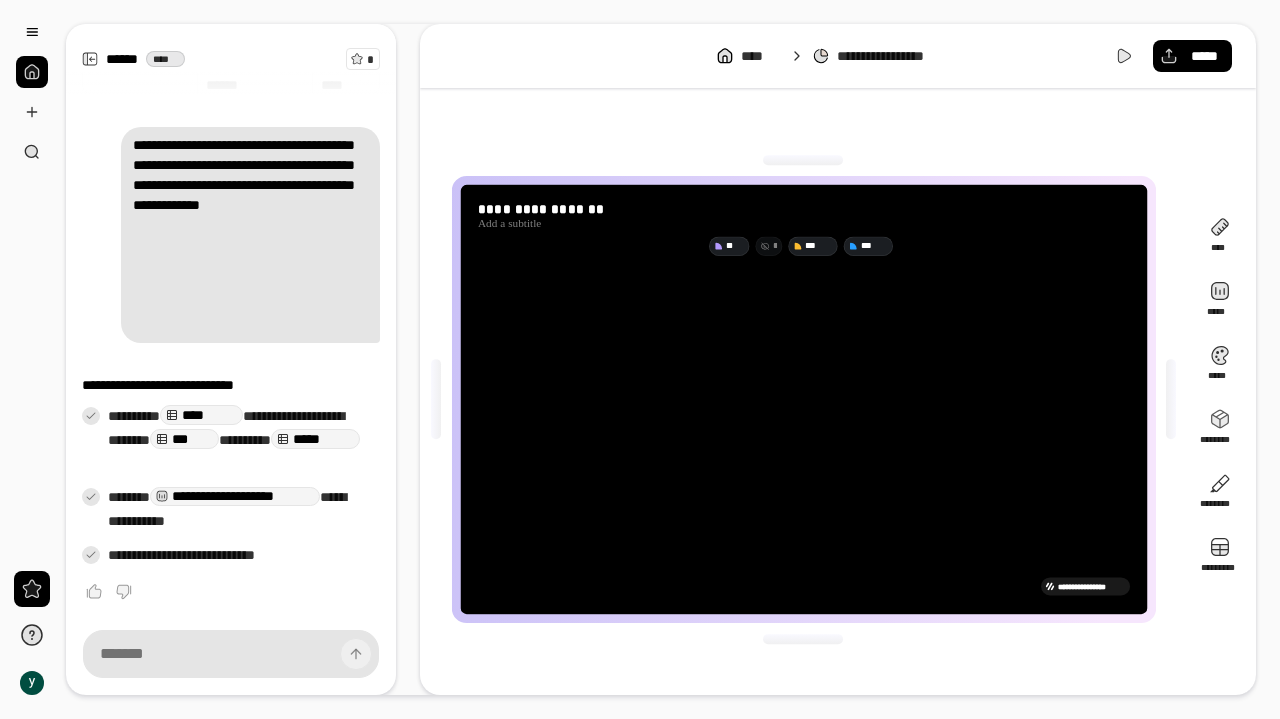 click 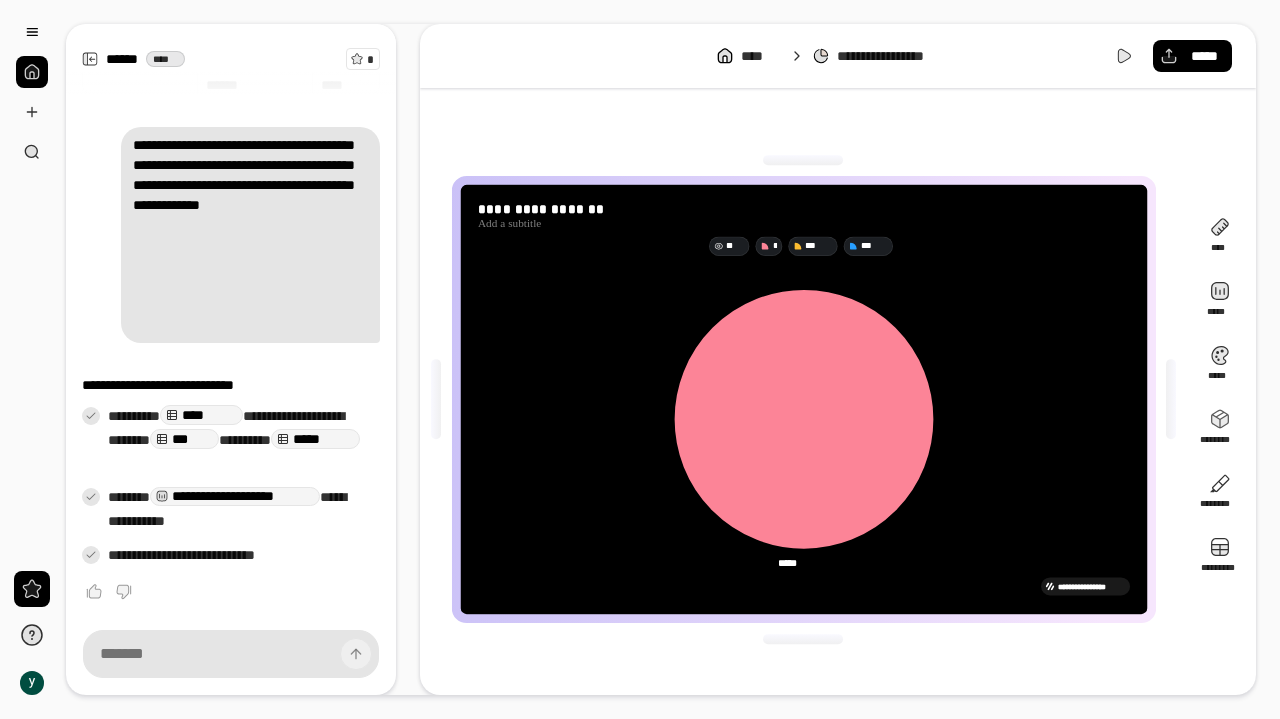 click on "**" at bounding box center (735, 246) 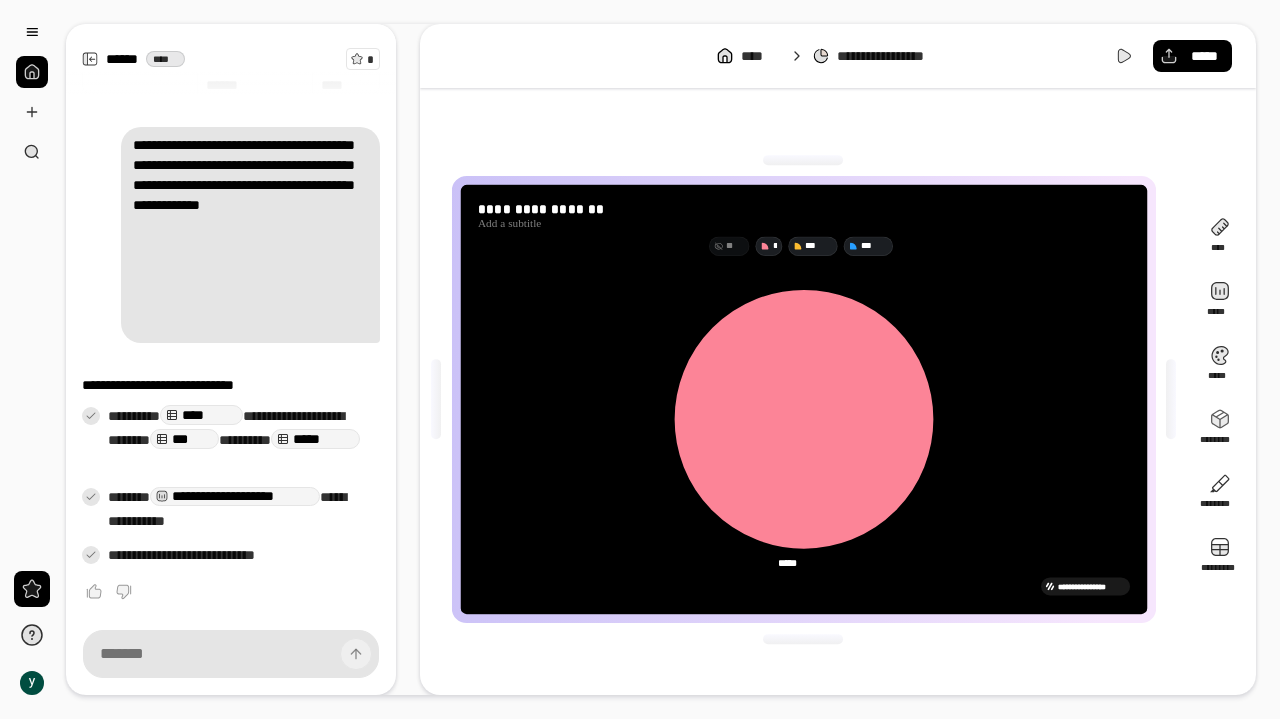 click on "**" at bounding box center (735, 246) 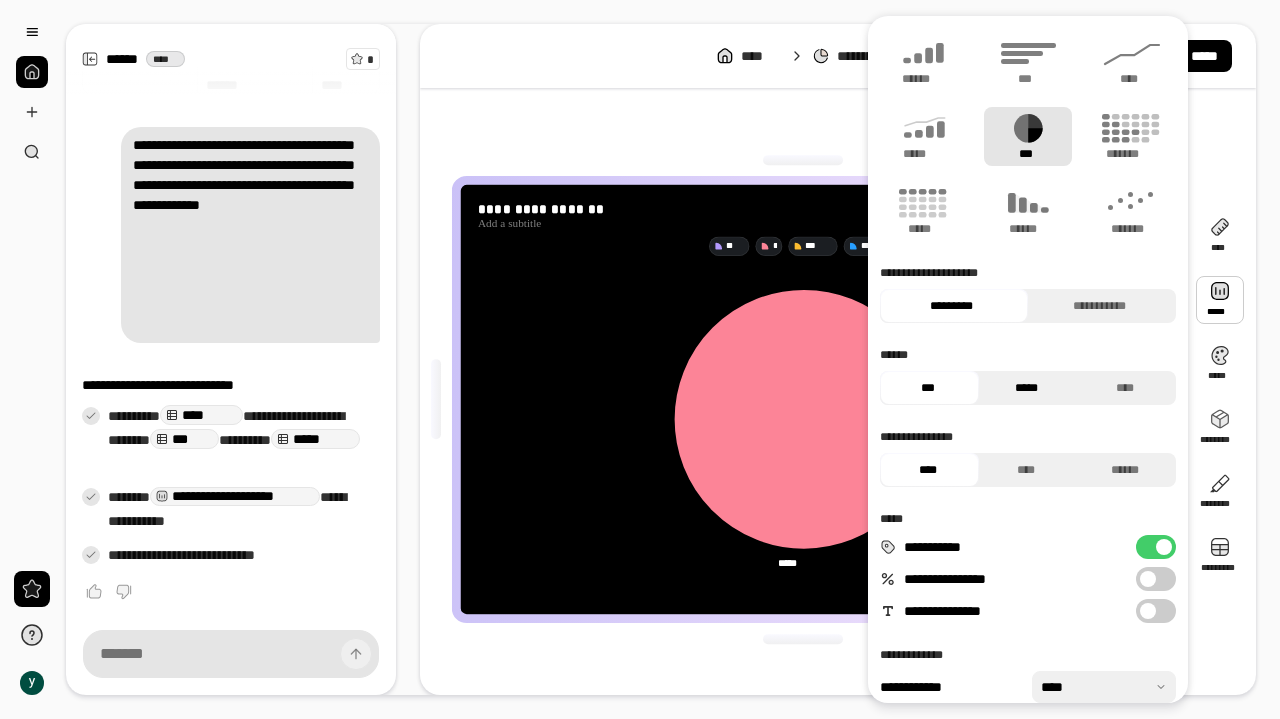 click on "*****" at bounding box center (1026, 388) 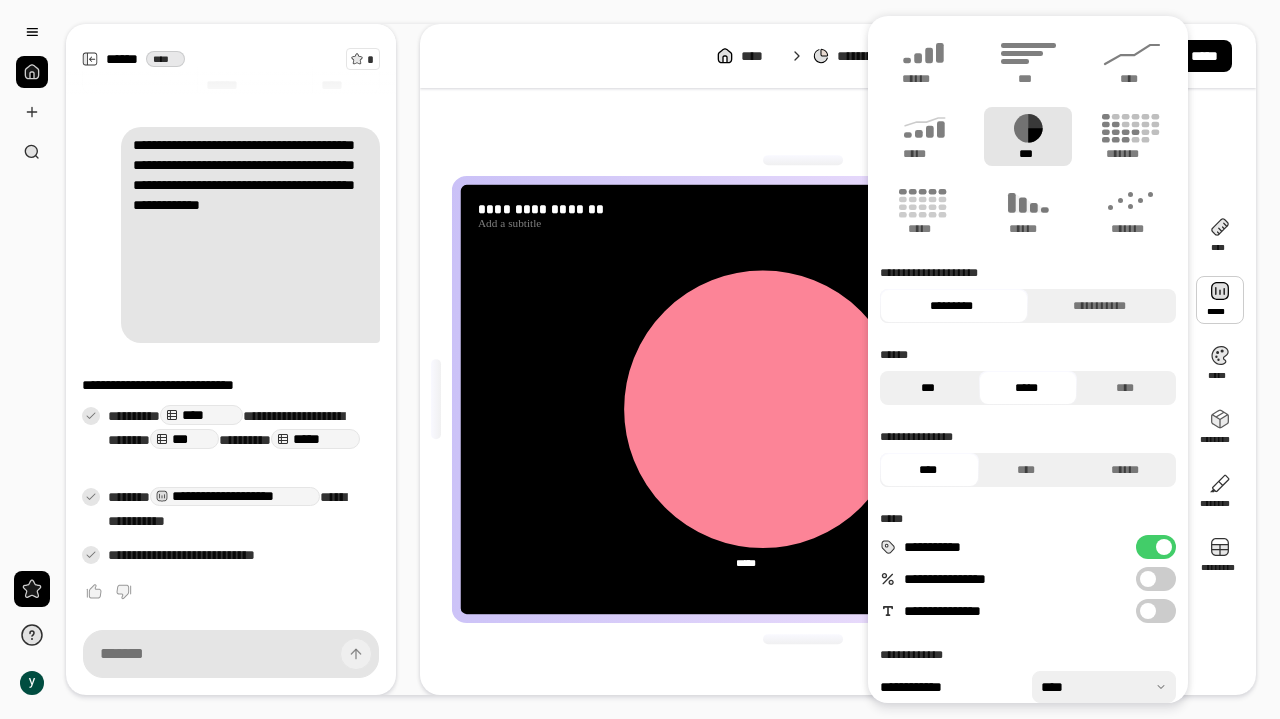 click on "***" at bounding box center [927, 388] 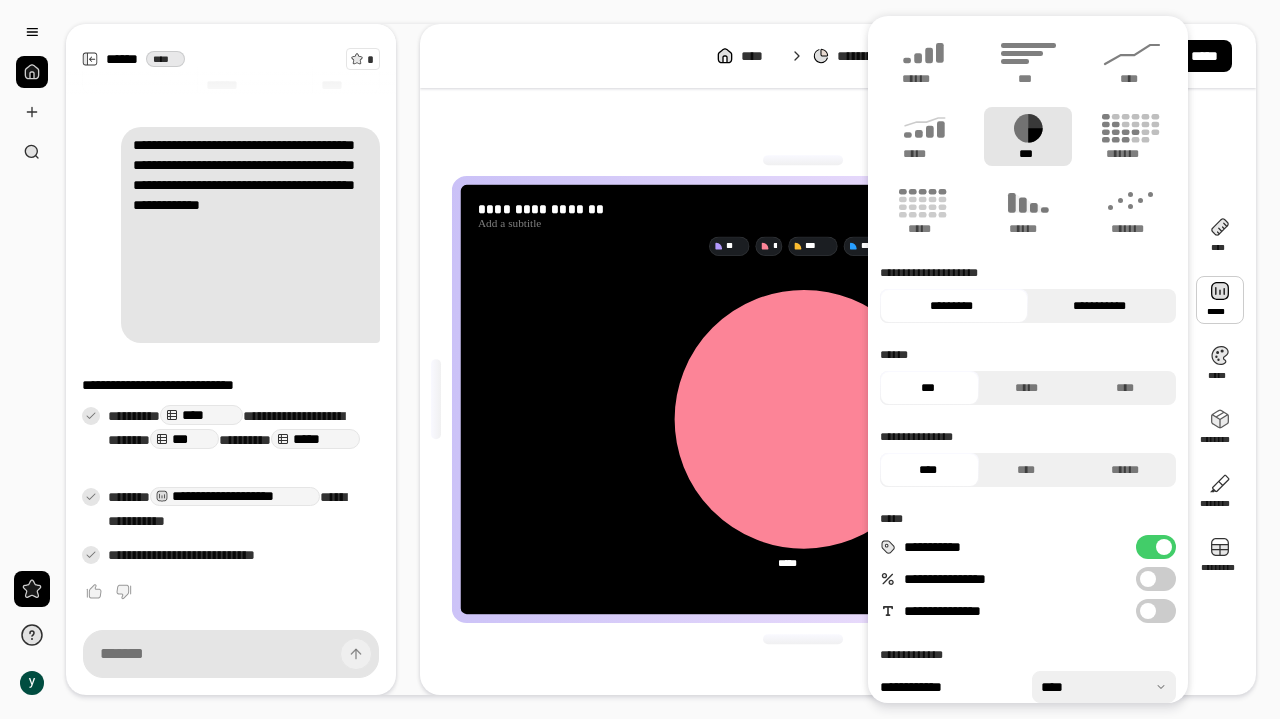 click on "**********" at bounding box center [1099, 306] 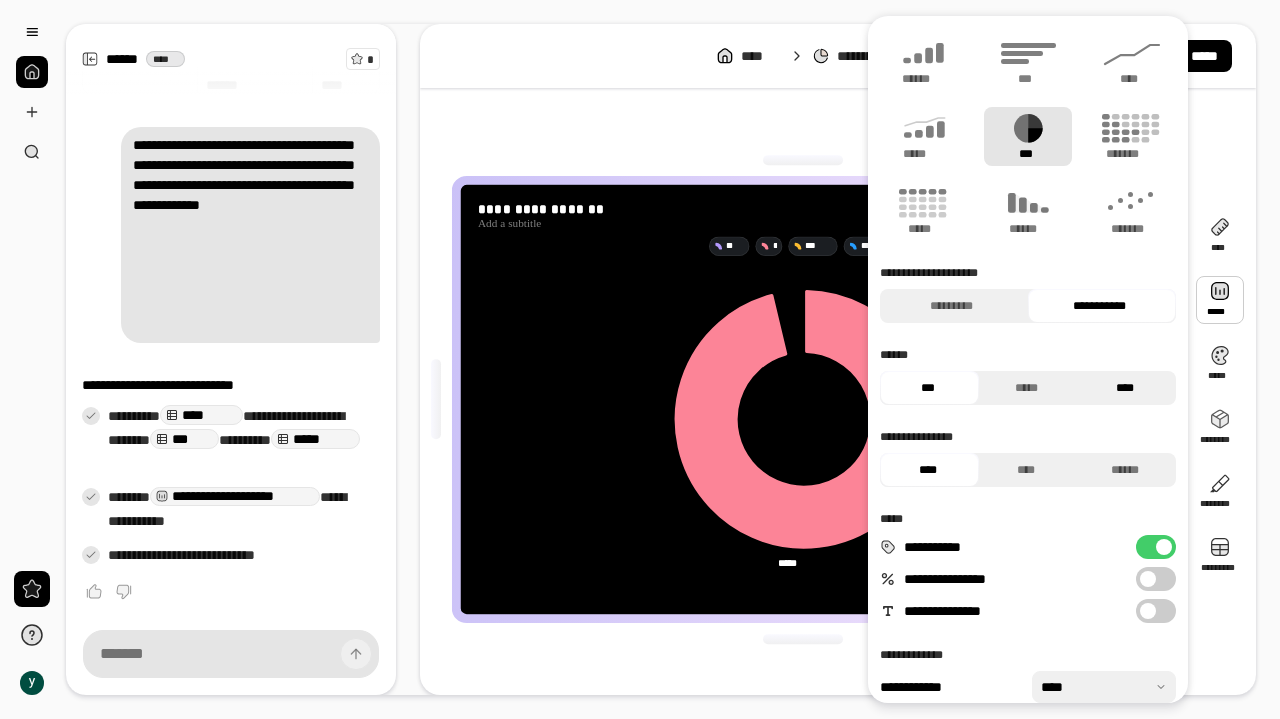 click on "****" at bounding box center (1124, 388) 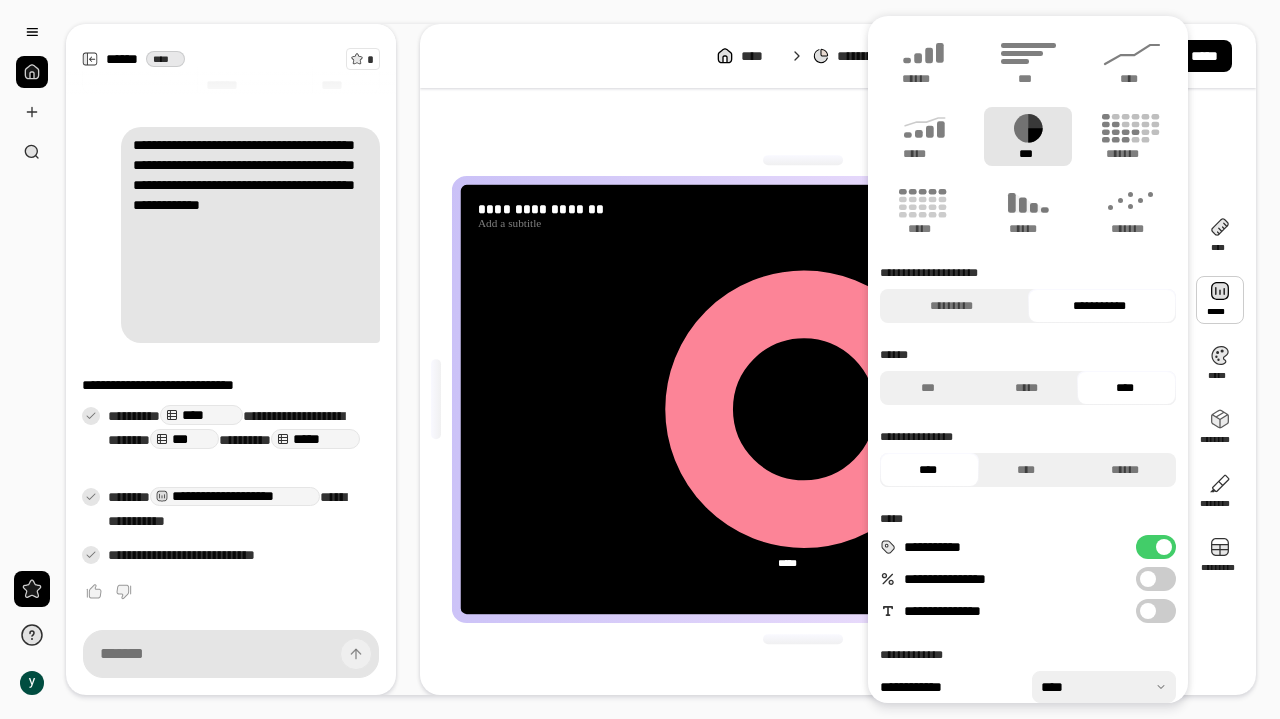 click on "**********" at bounding box center (1028, 388) 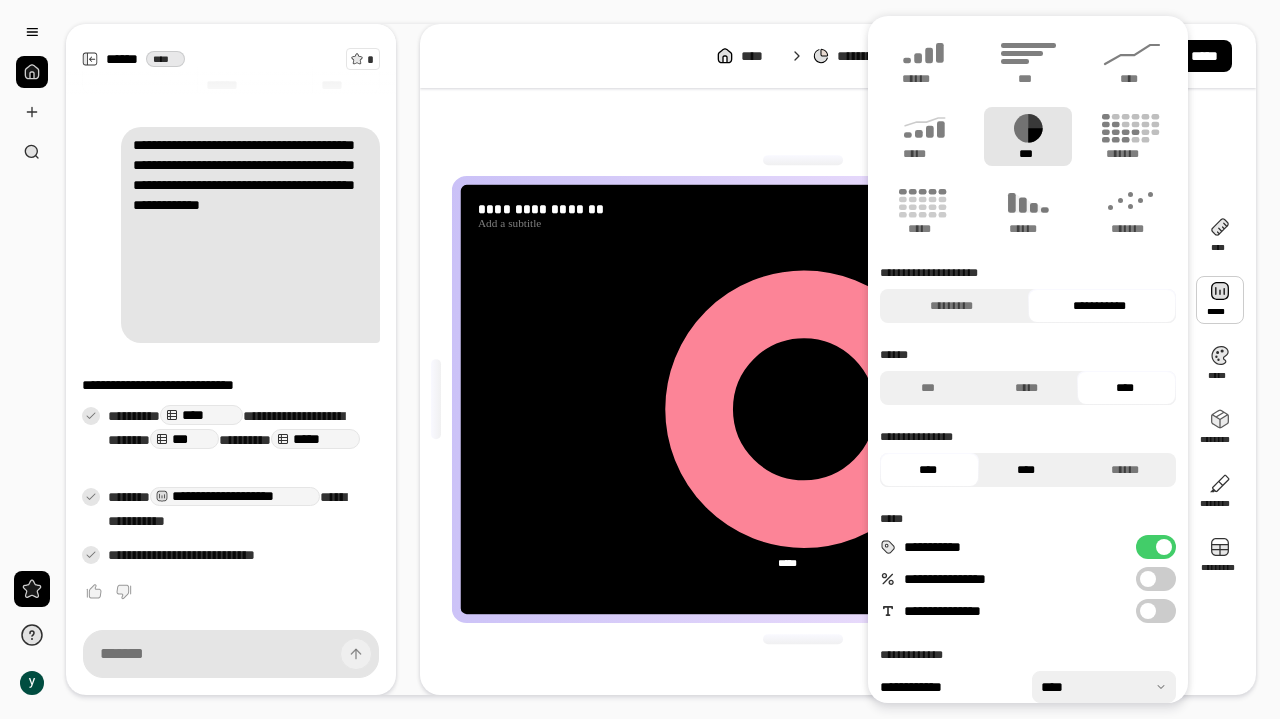 click on "****" at bounding box center (1026, 470) 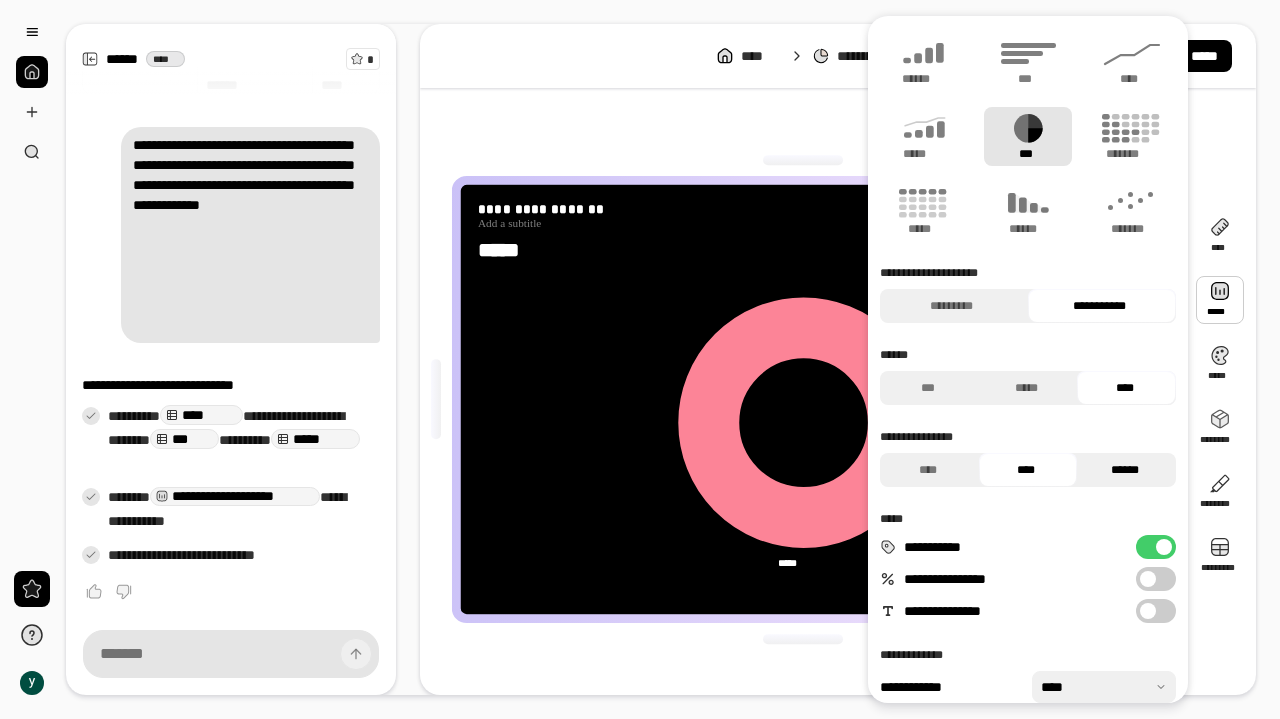 click on "******" at bounding box center [1124, 470] 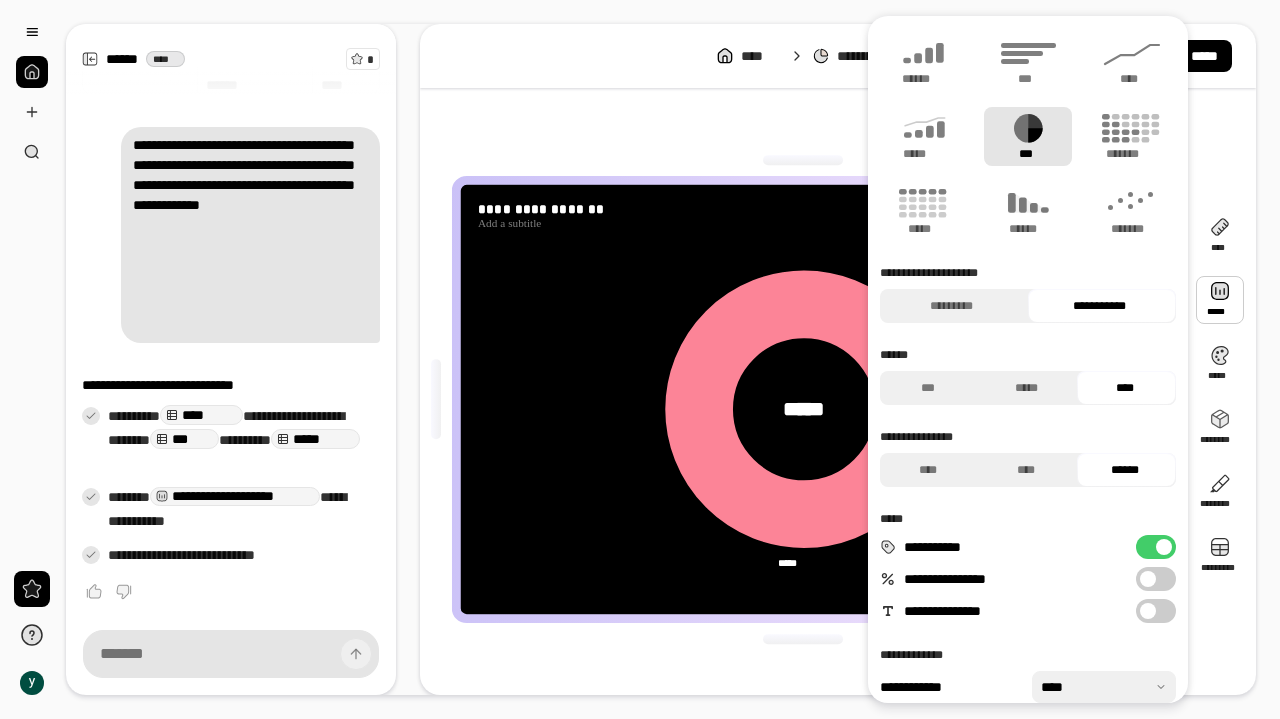 click on "**********" at bounding box center [1156, 579] 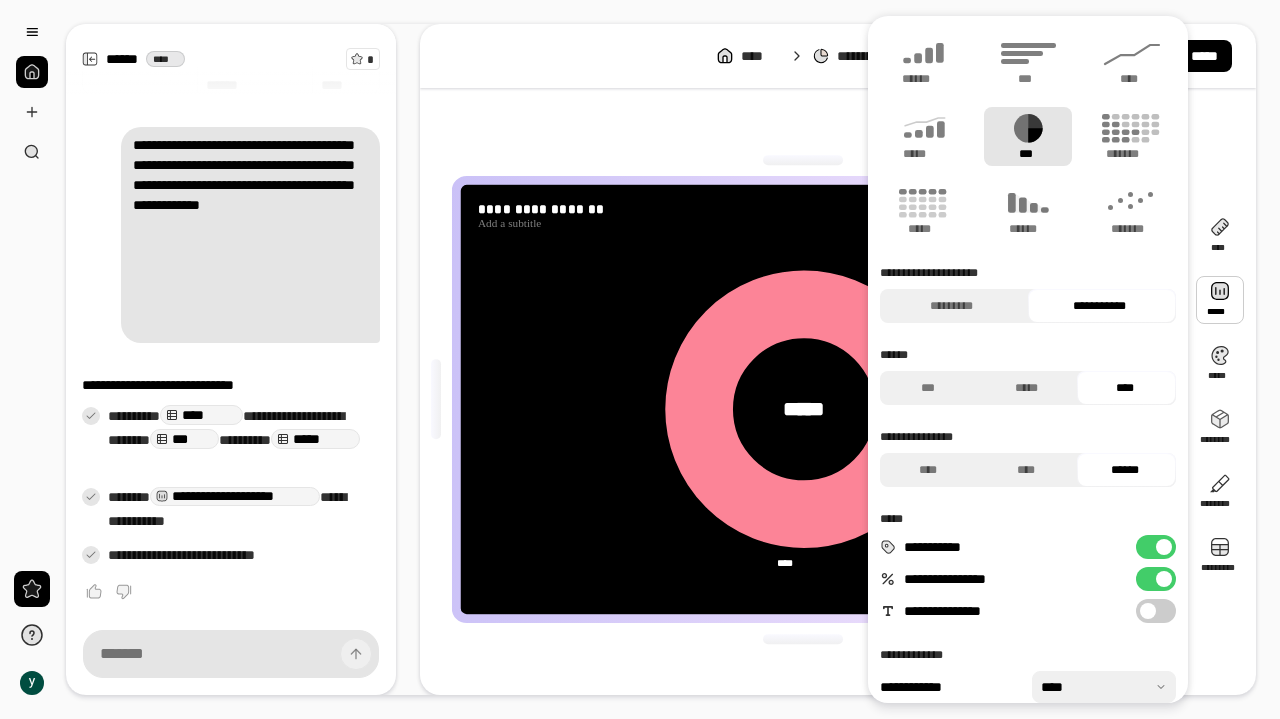 click on "**********" at bounding box center (1156, 611) 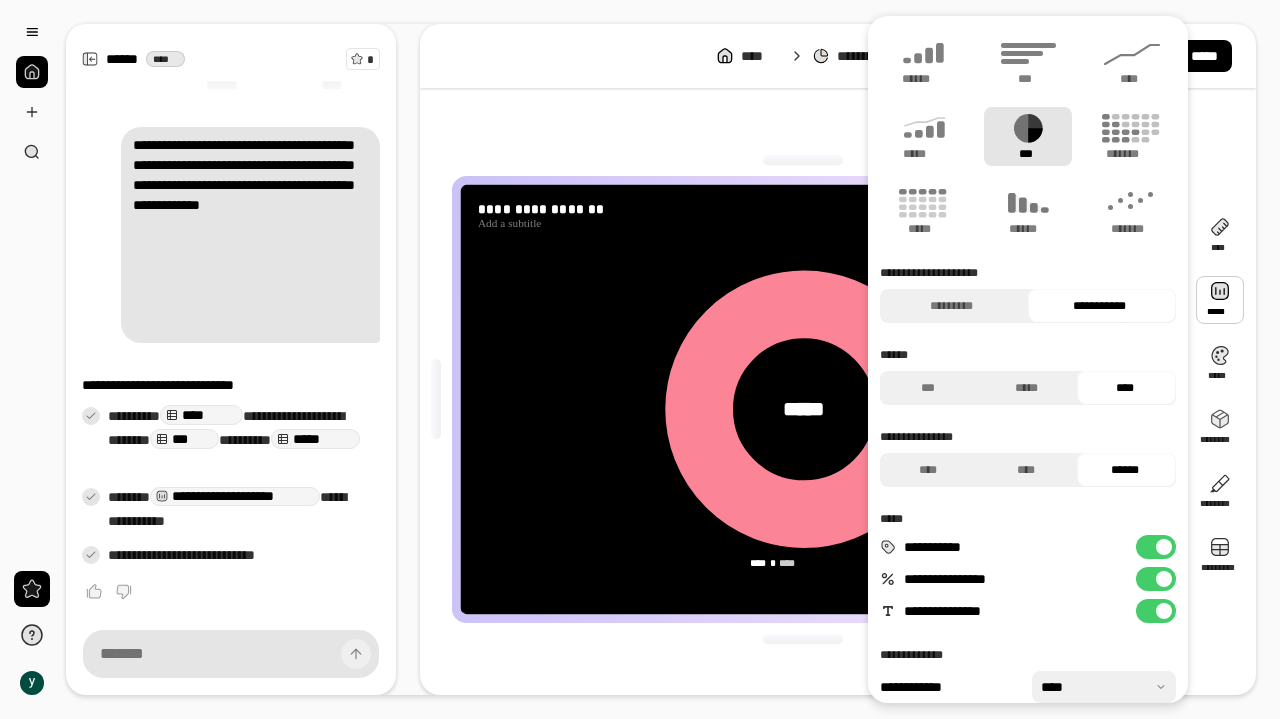 click at bounding box center [1164, 611] 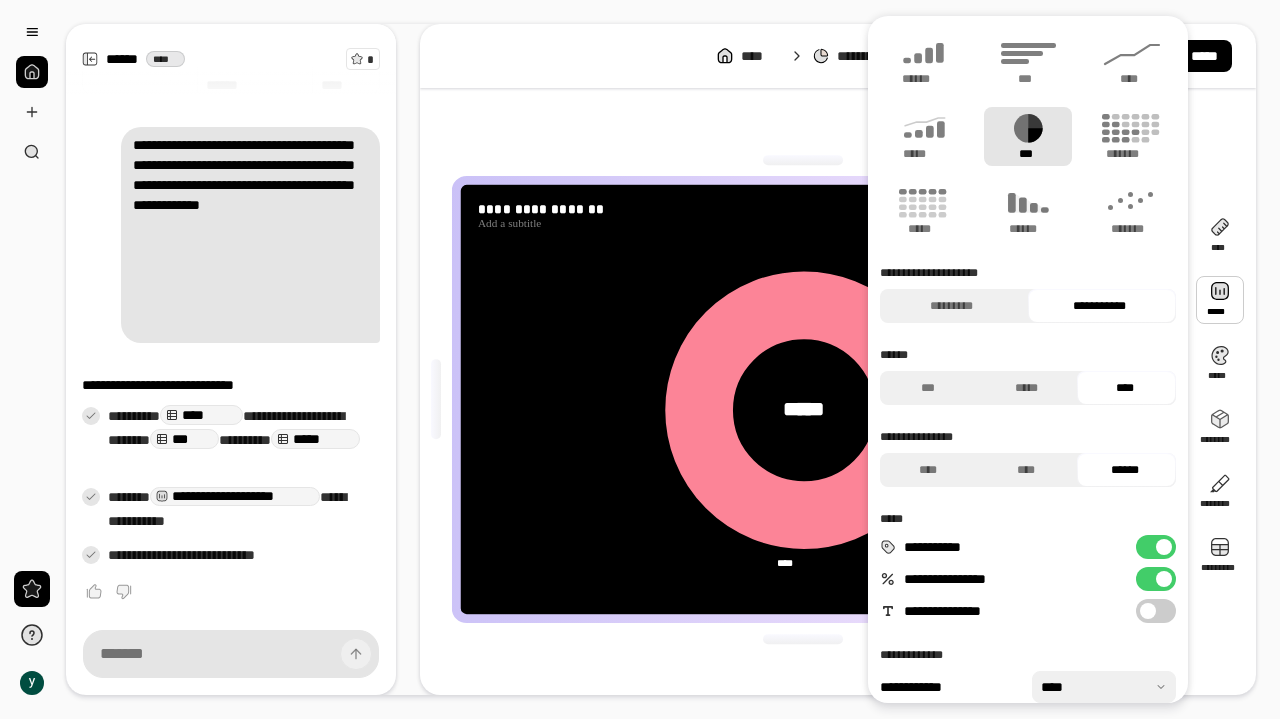 click 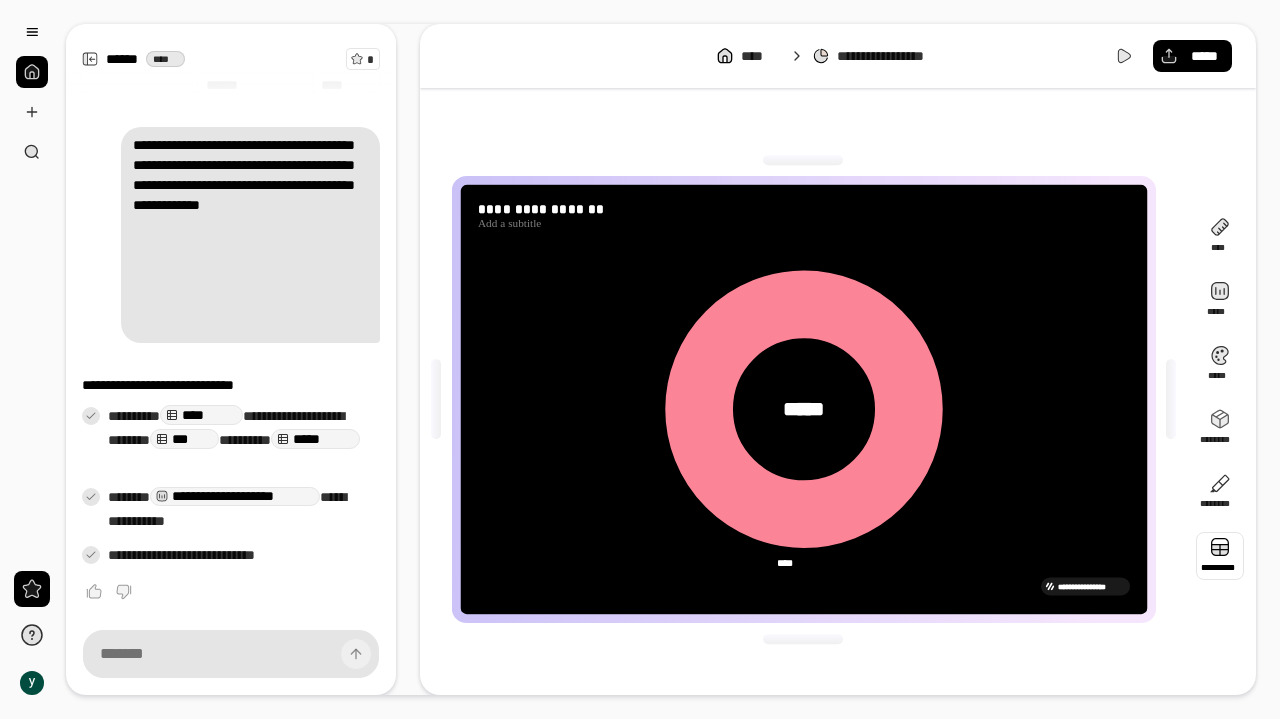 click at bounding box center [1220, 556] 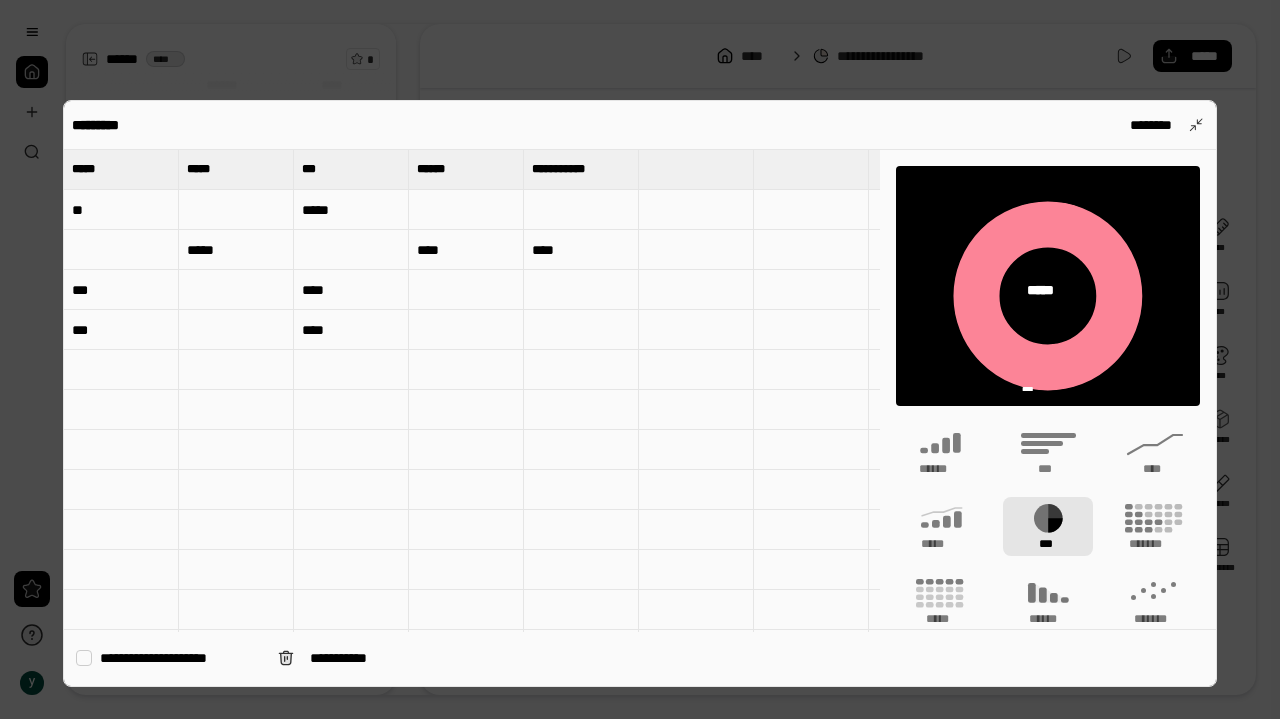 click on "*****" at bounding box center (351, 210) 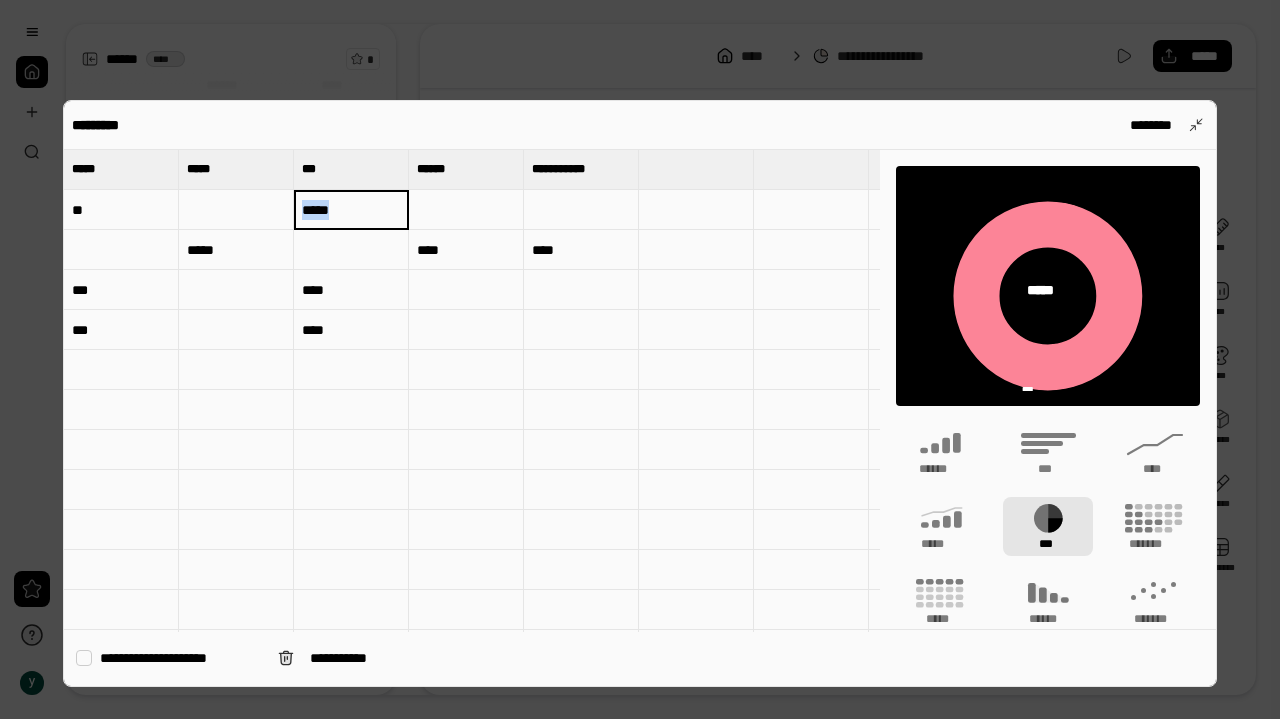drag, startPoint x: 275, startPoint y: 210, endPoint x: 269, endPoint y: 233, distance: 23.769728 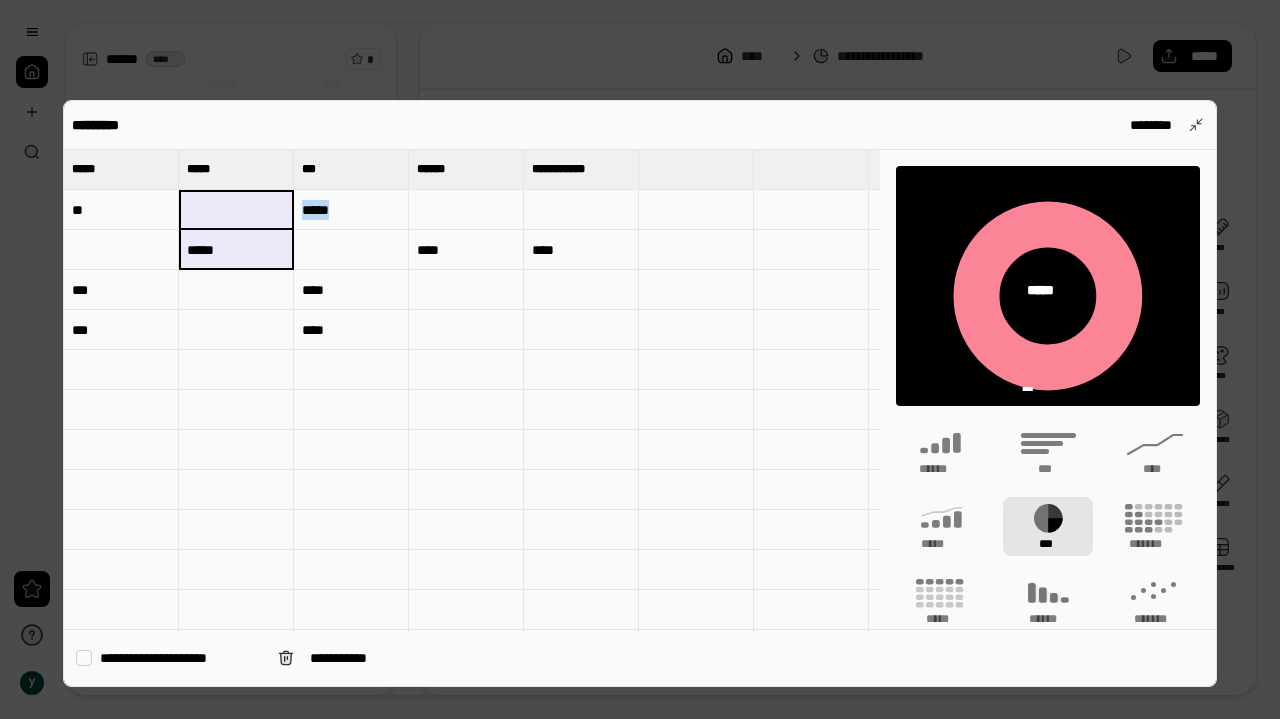 click at bounding box center (236, 210) 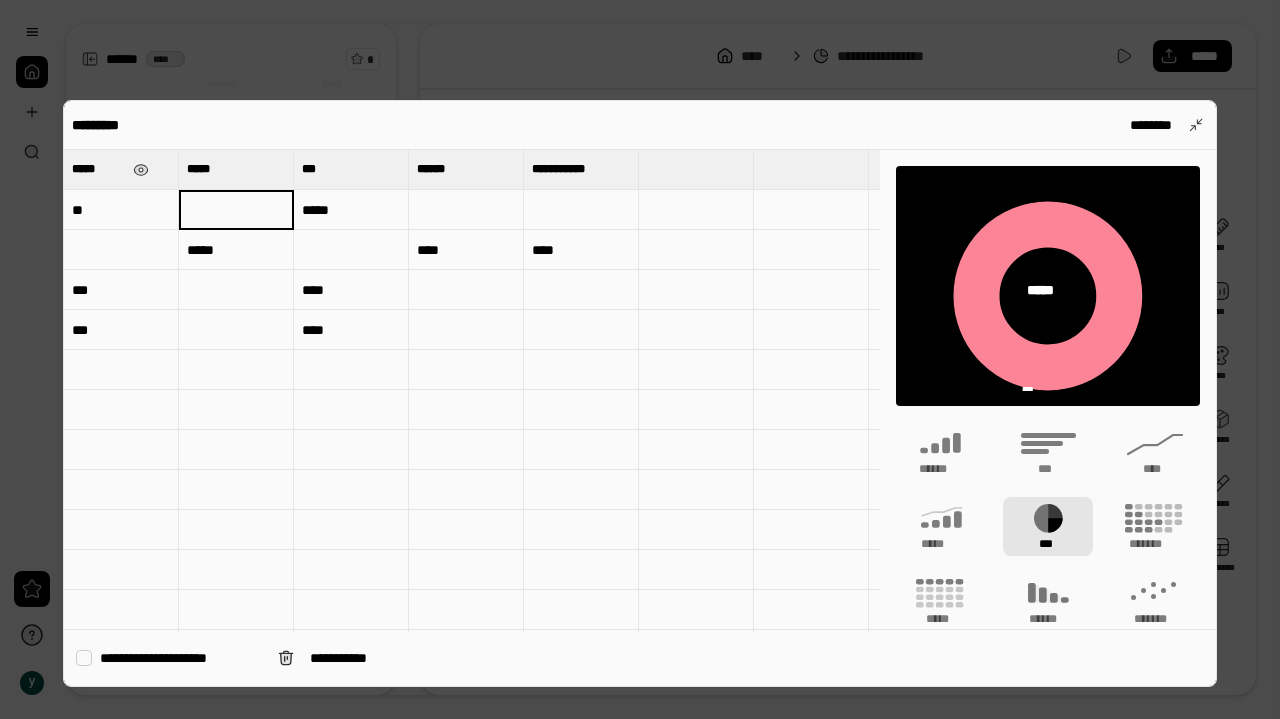 click on "*****" at bounding box center [98, 169] 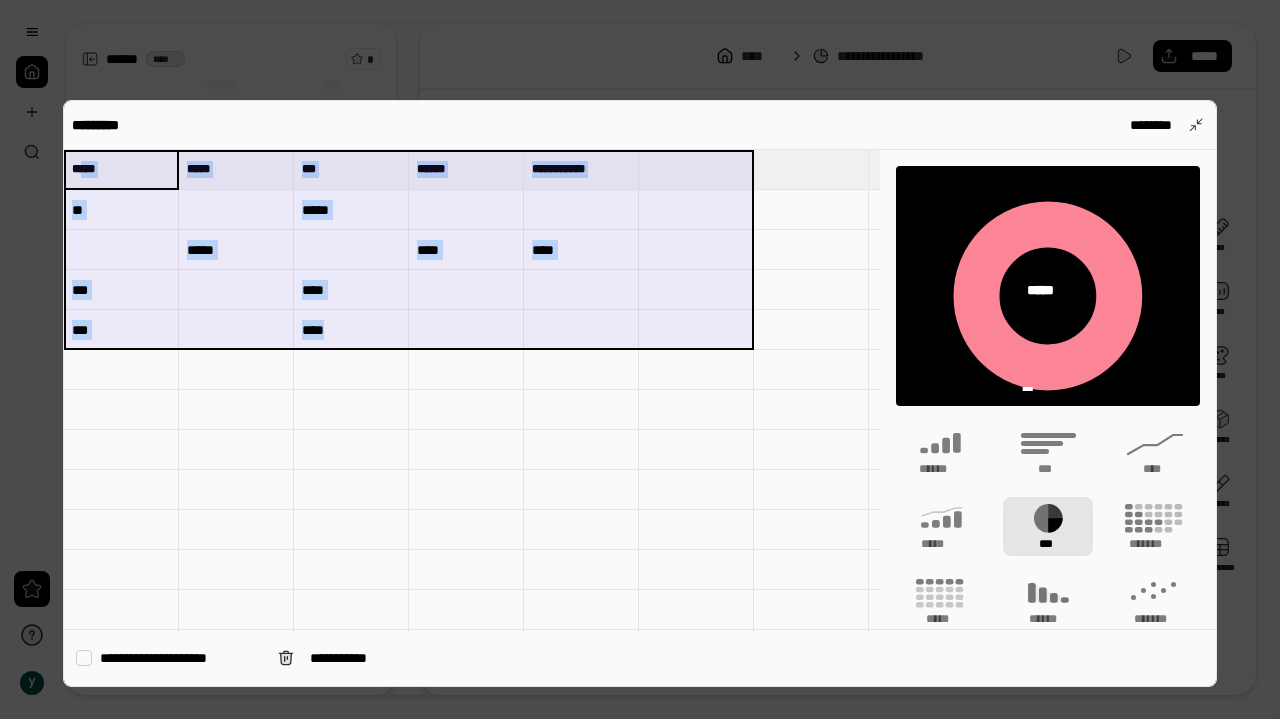 drag, startPoint x: 96, startPoint y: 161, endPoint x: 699, endPoint y: 313, distance: 621.86255 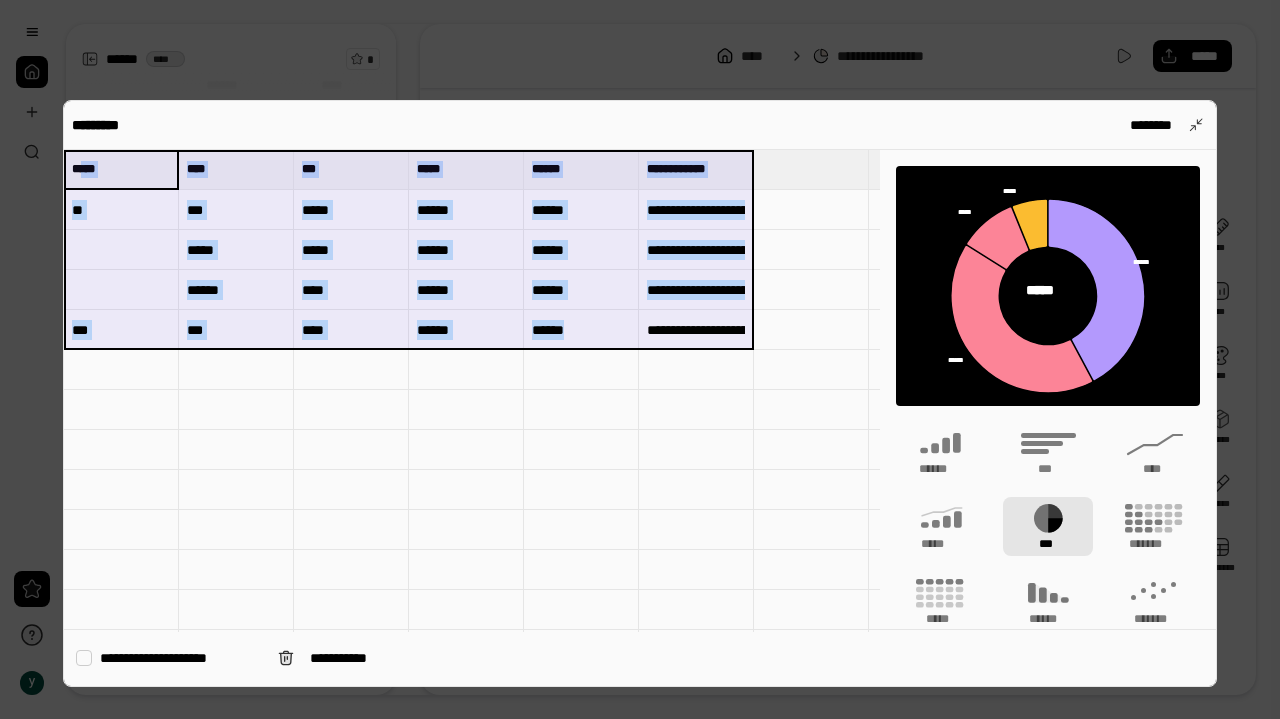 click at bounding box center (121, 250) 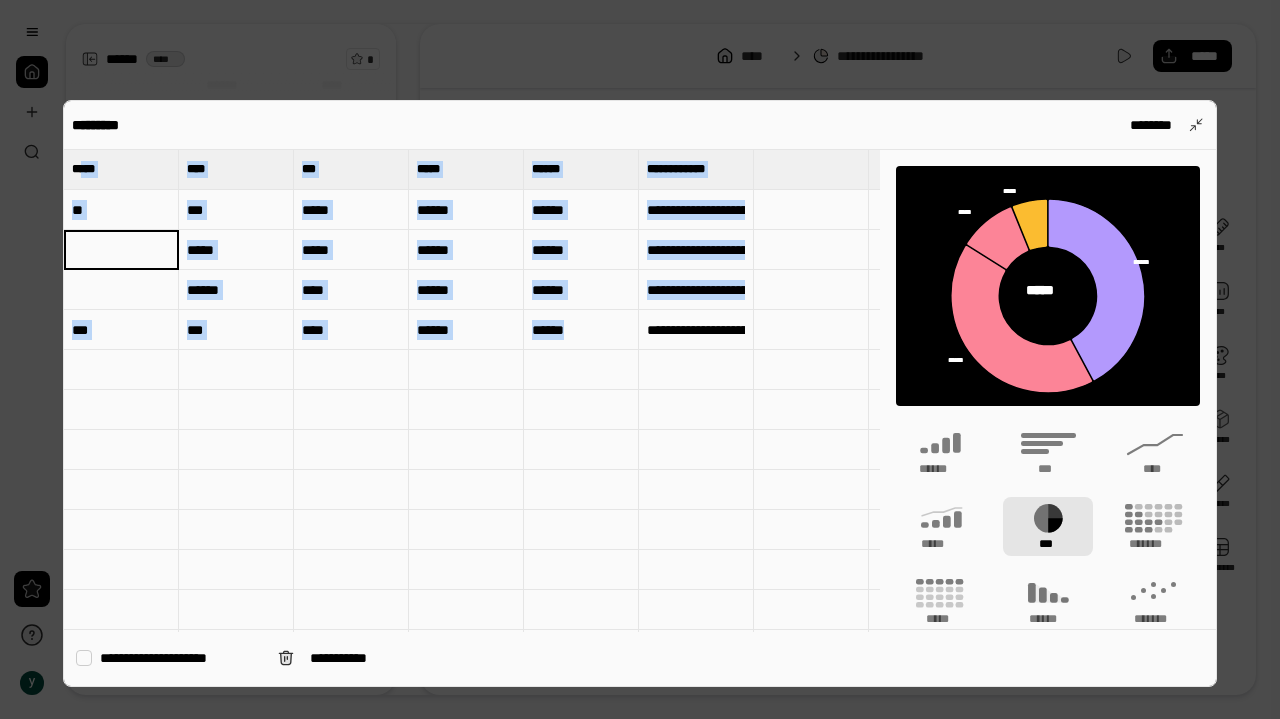 click on "***" at bounding box center (121, 330) 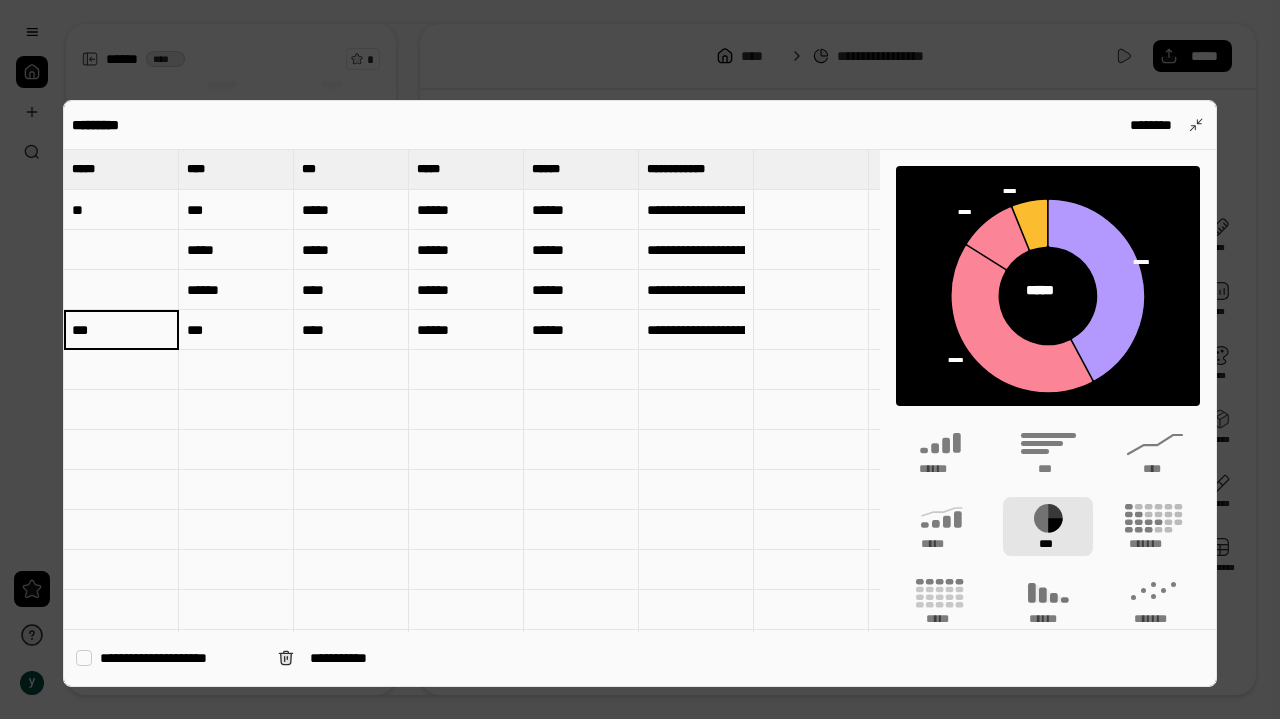 click on "***" at bounding box center [121, 330] 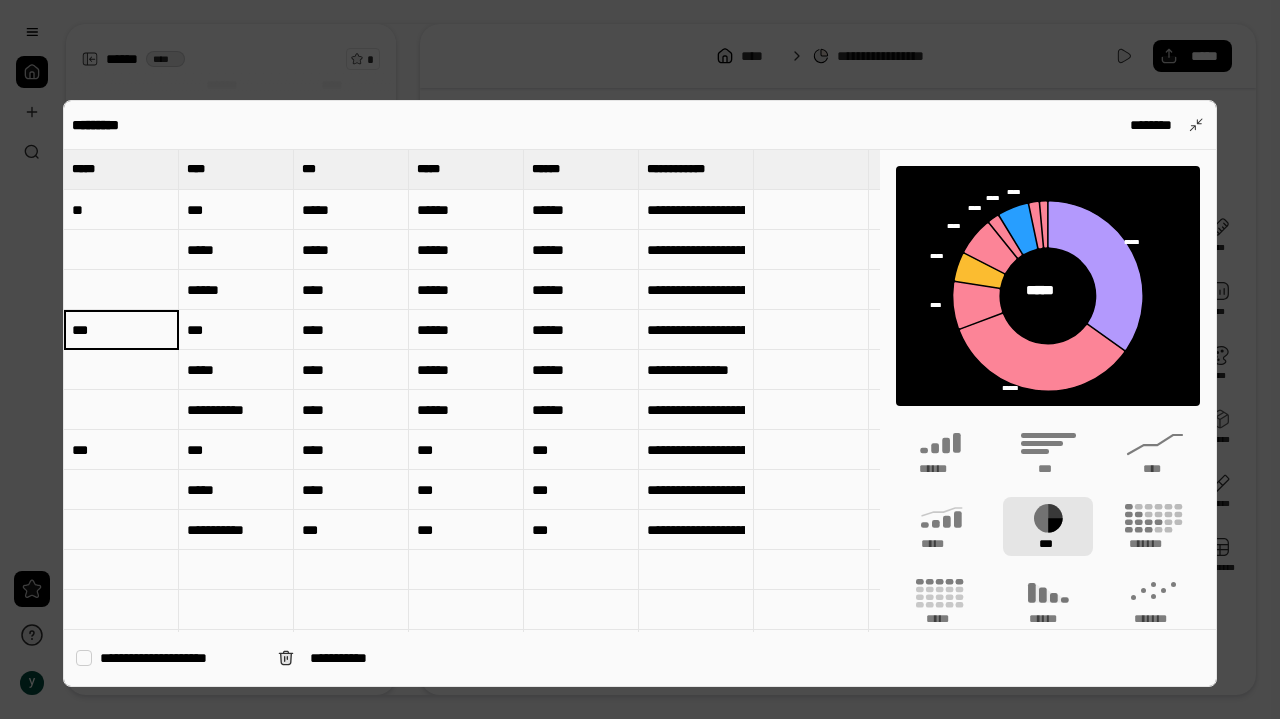 click at bounding box center [121, 410] 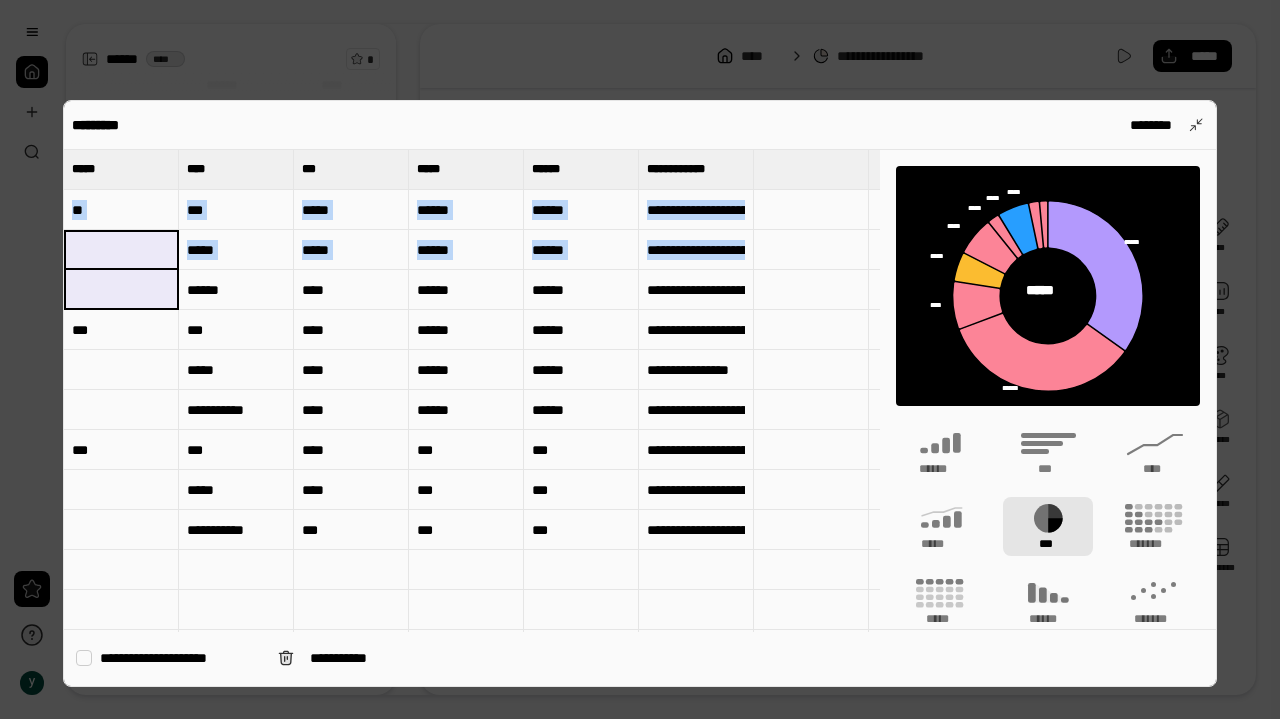 drag, startPoint x: 117, startPoint y: 207, endPoint x: 129, endPoint y: 281, distance: 74.96666 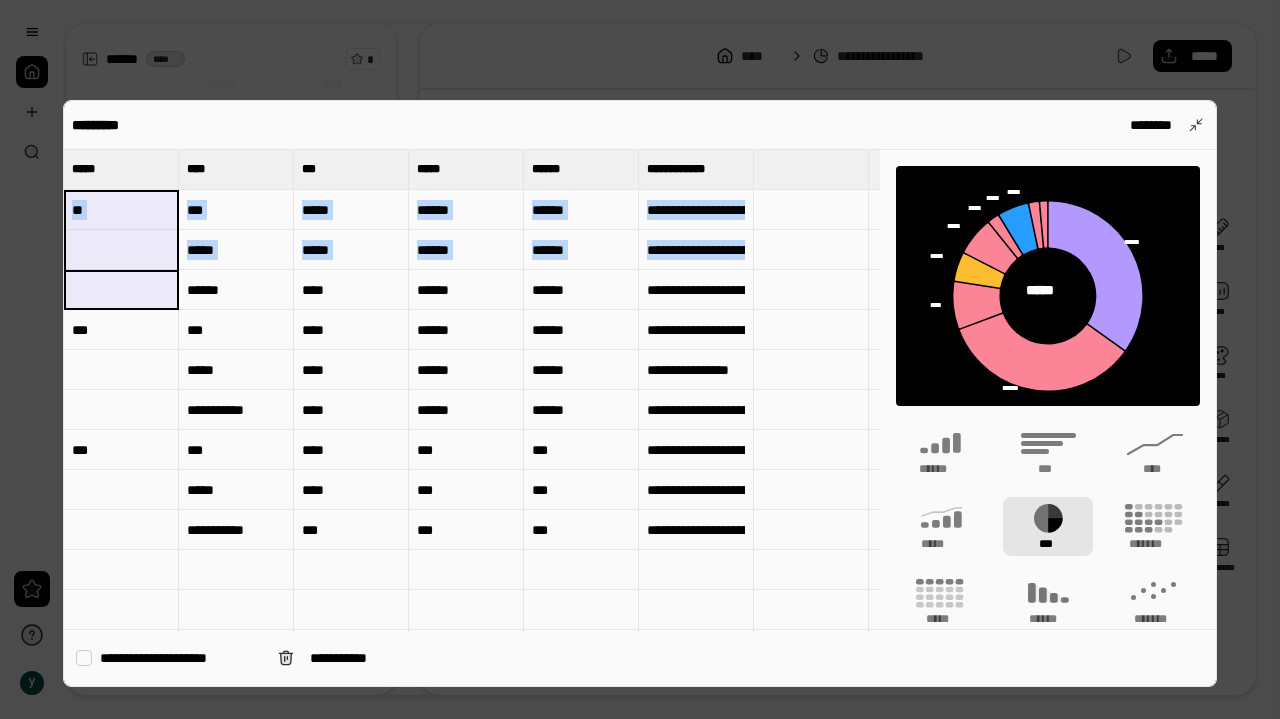 drag, startPoint x: 121, startPoint y: 298, endPoint x: 133, endPoint y: 212, distance: 86.833176 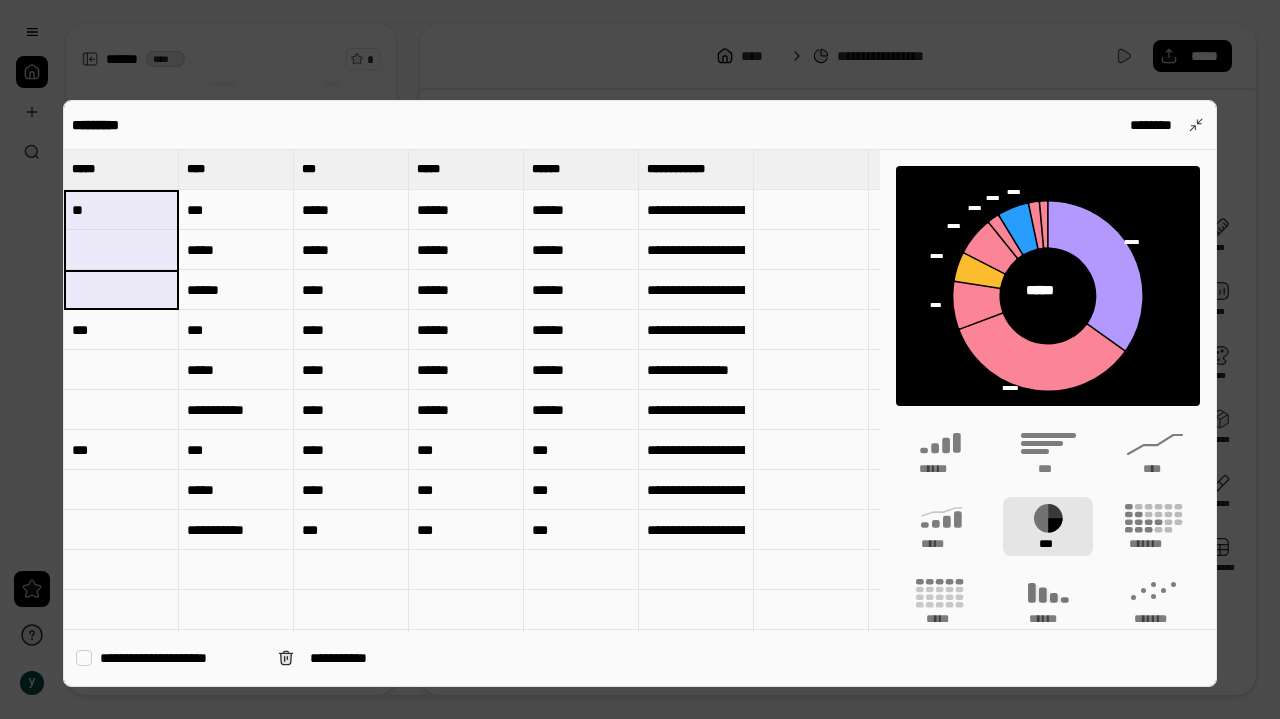 drag, startPoint x: 133, startPoint y: 212, endPoint x: 510, endPoint y: 416, distance: 428.65488 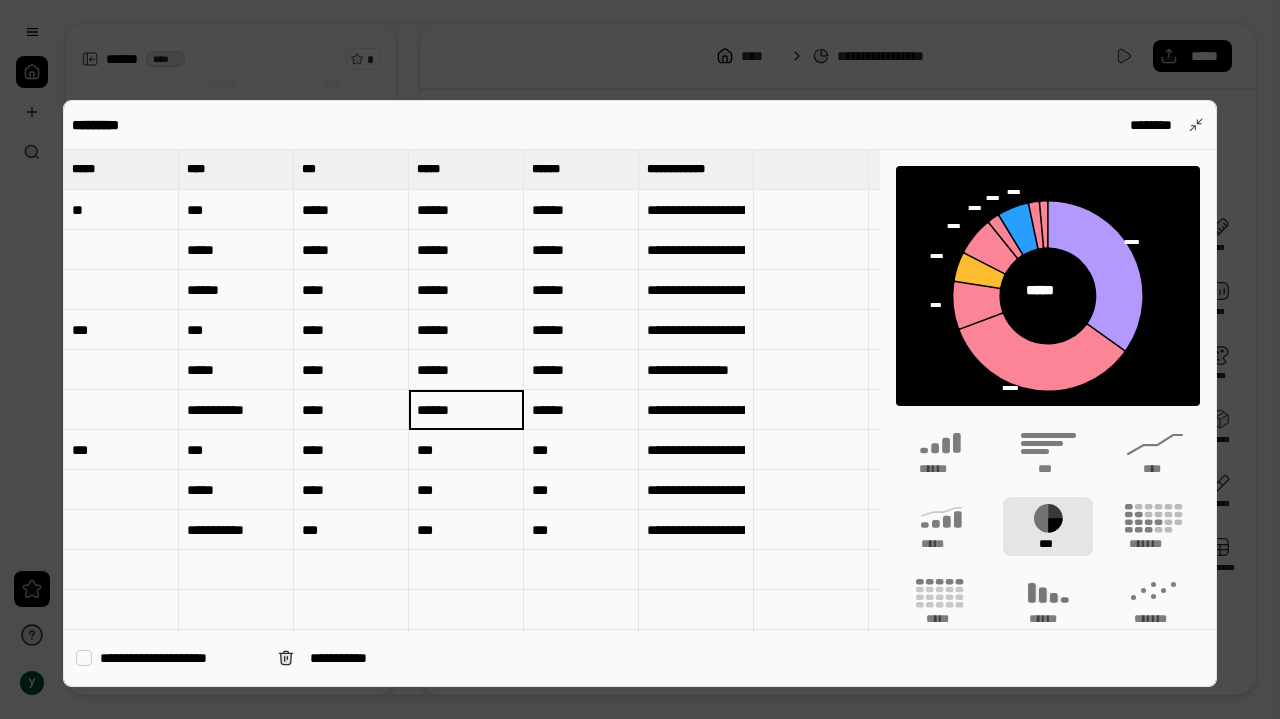 click on "******" at bounding box center (236, 290) 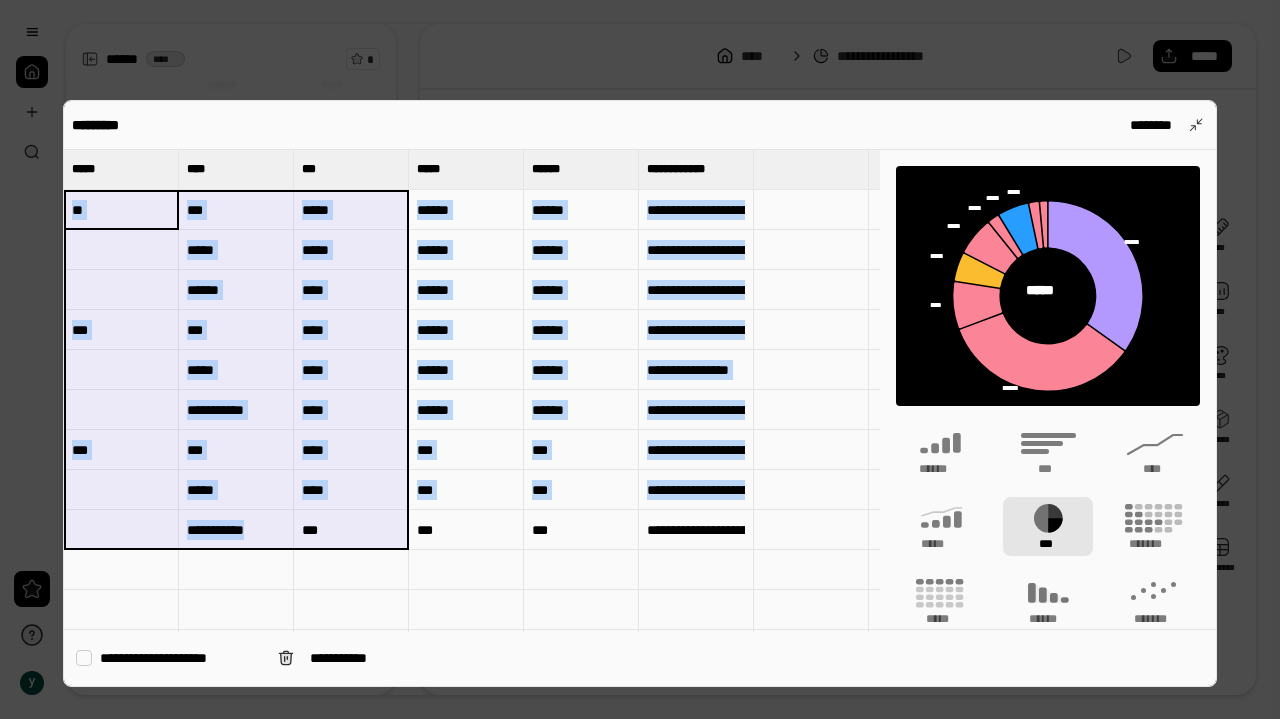 drag, startPoint x: 106, startPoint y: 212, endPoint x: 383, endPoint y: 517, distance: 412.01215 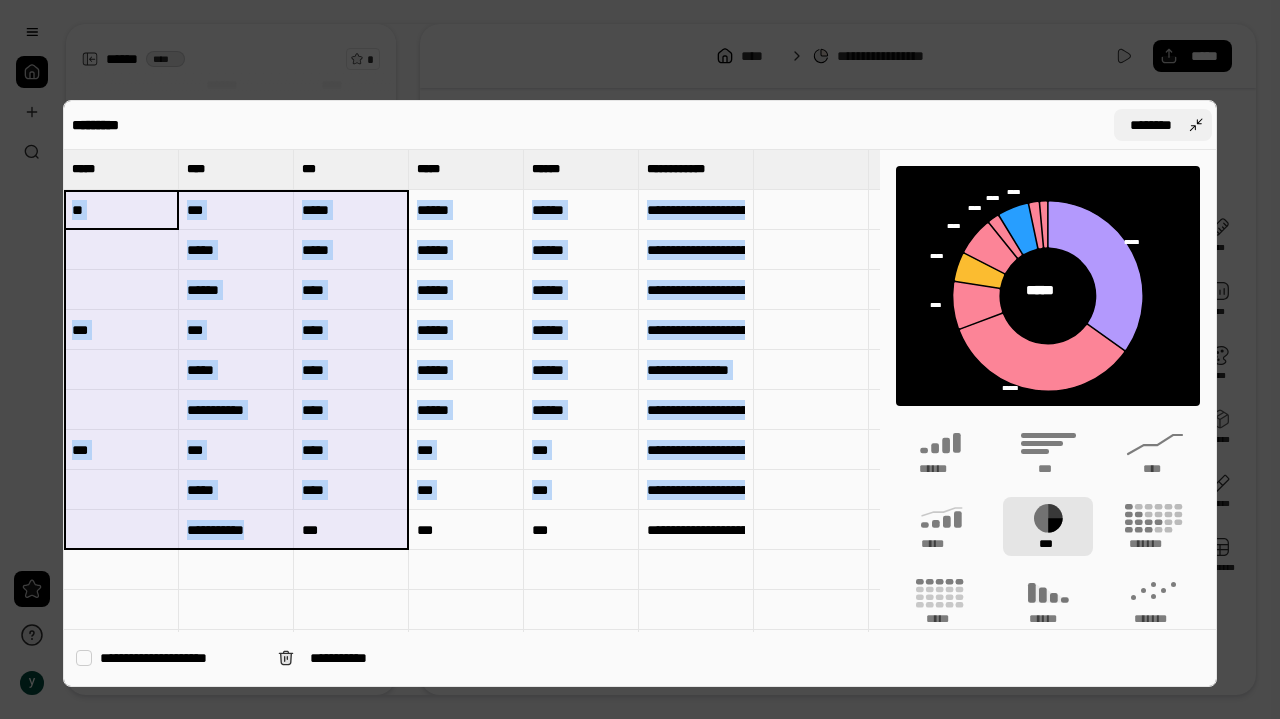 click on "********" at bounding box center (1163, 125) 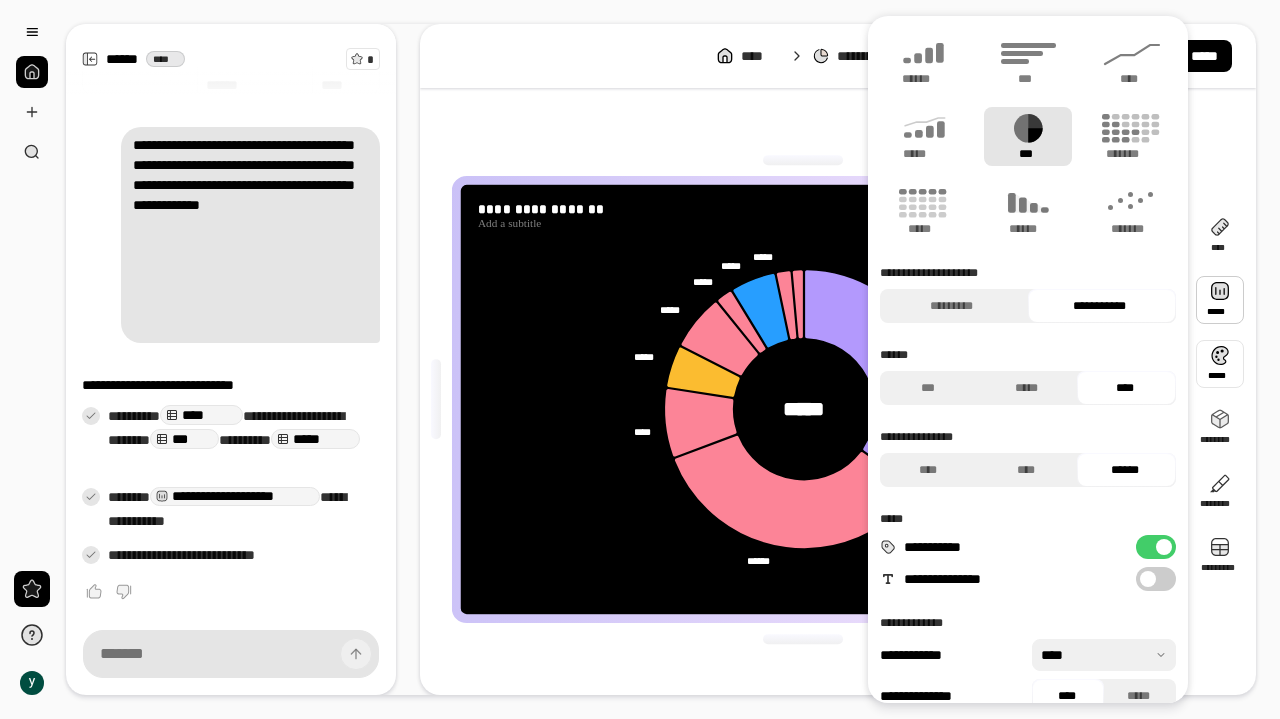 scroll, scrollTop: 26, scrollLeft: 0, axis: vertical 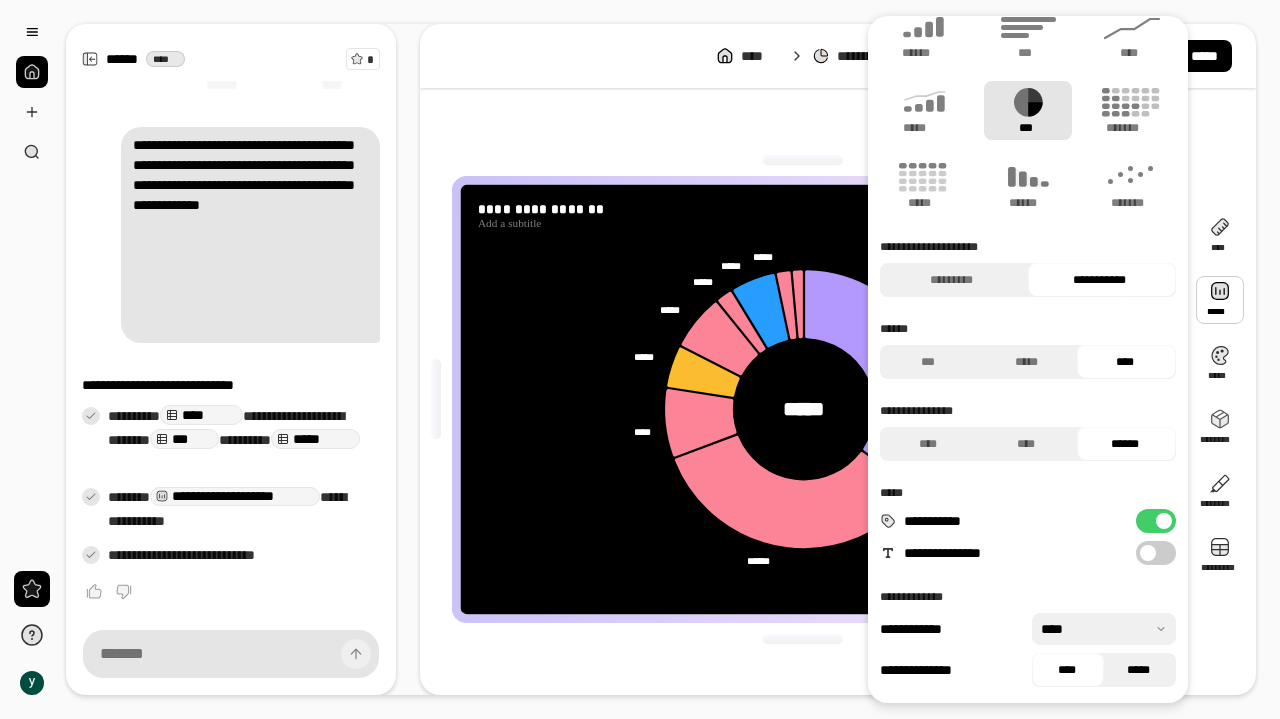 click on "*****" at bounding box center [1139, 670] 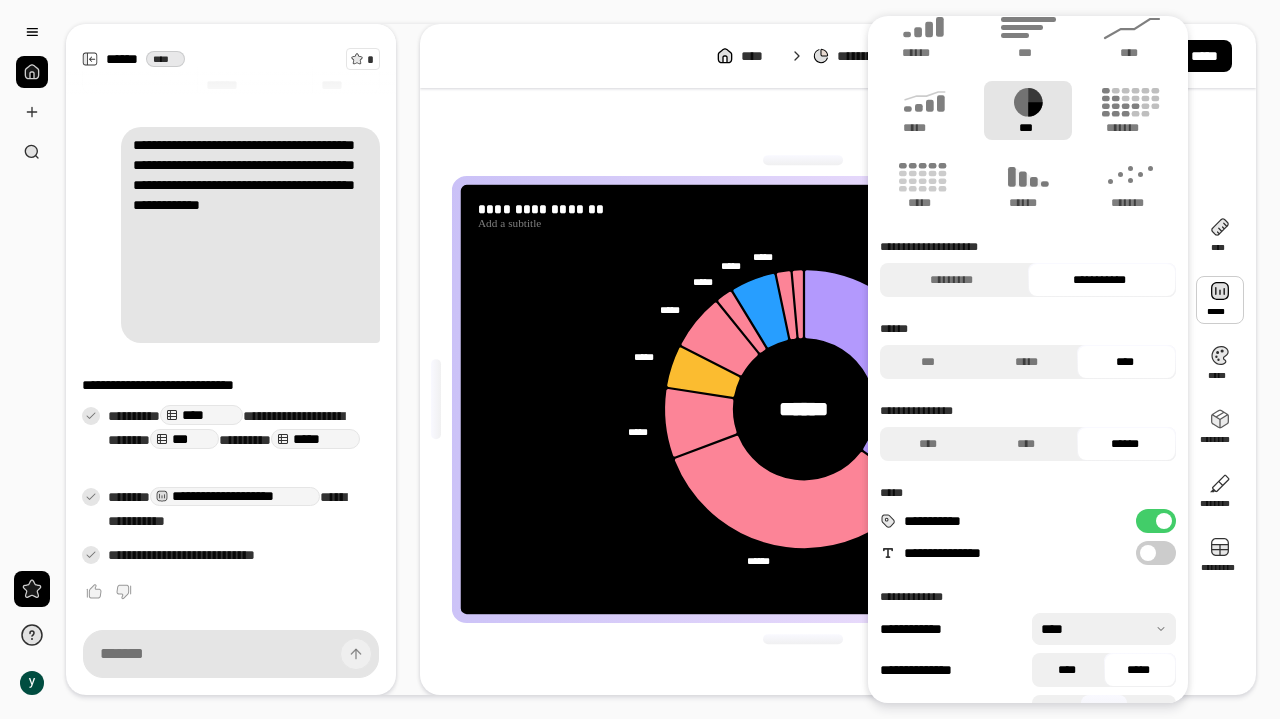 click on "****" at bounding box center [1067, 670] 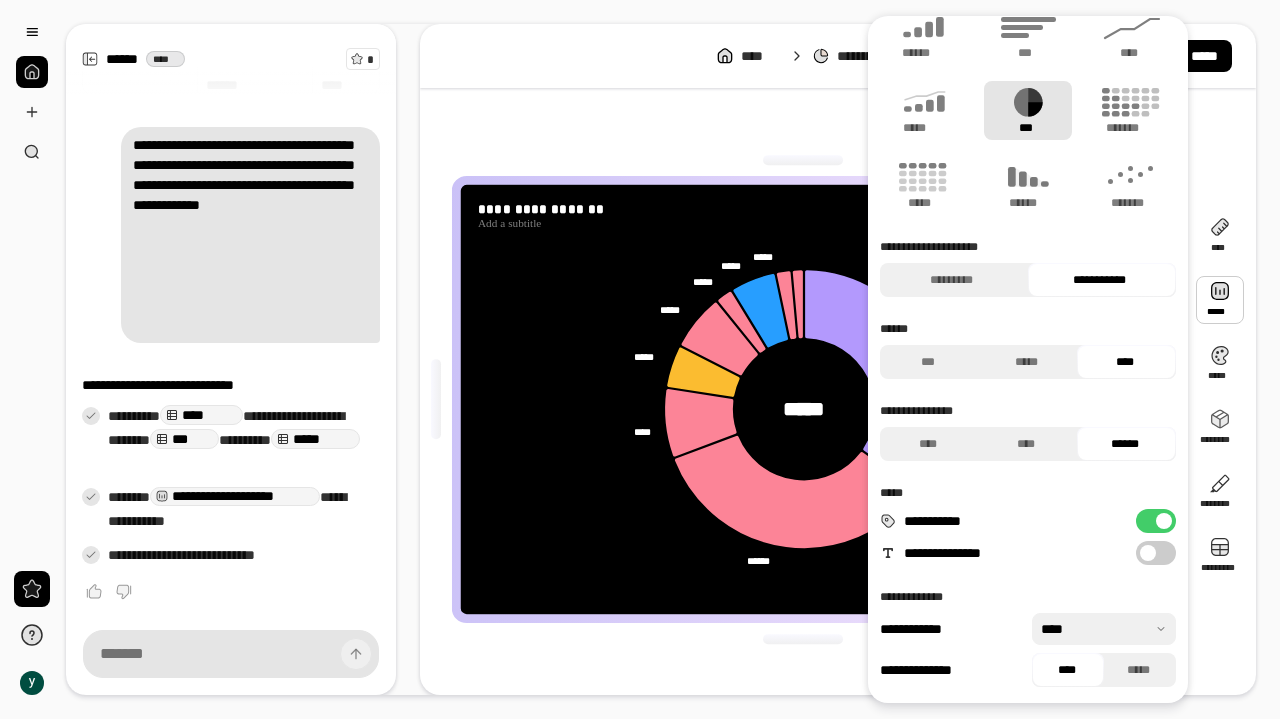 click on "[FIRST] [LAST] [MIDDLE] [LAST]" at bounding box center (1028, 638) 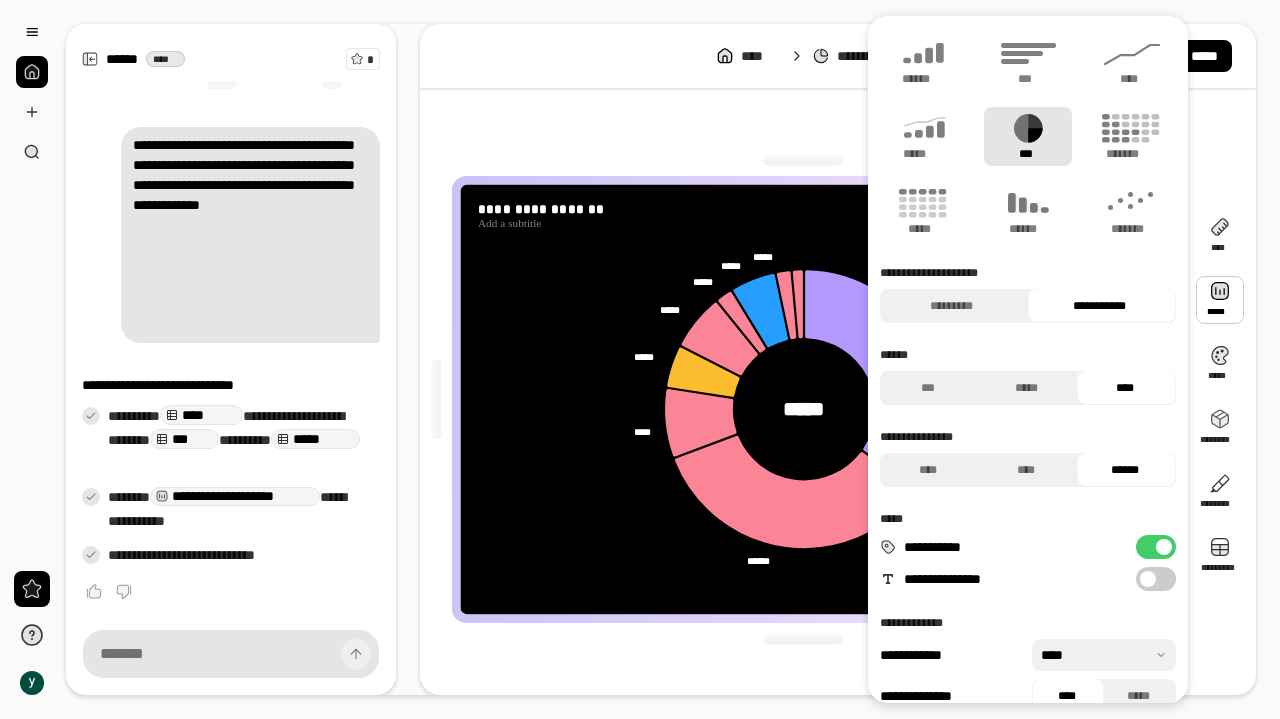 click on "**********" at bounding box center (1099, 306) 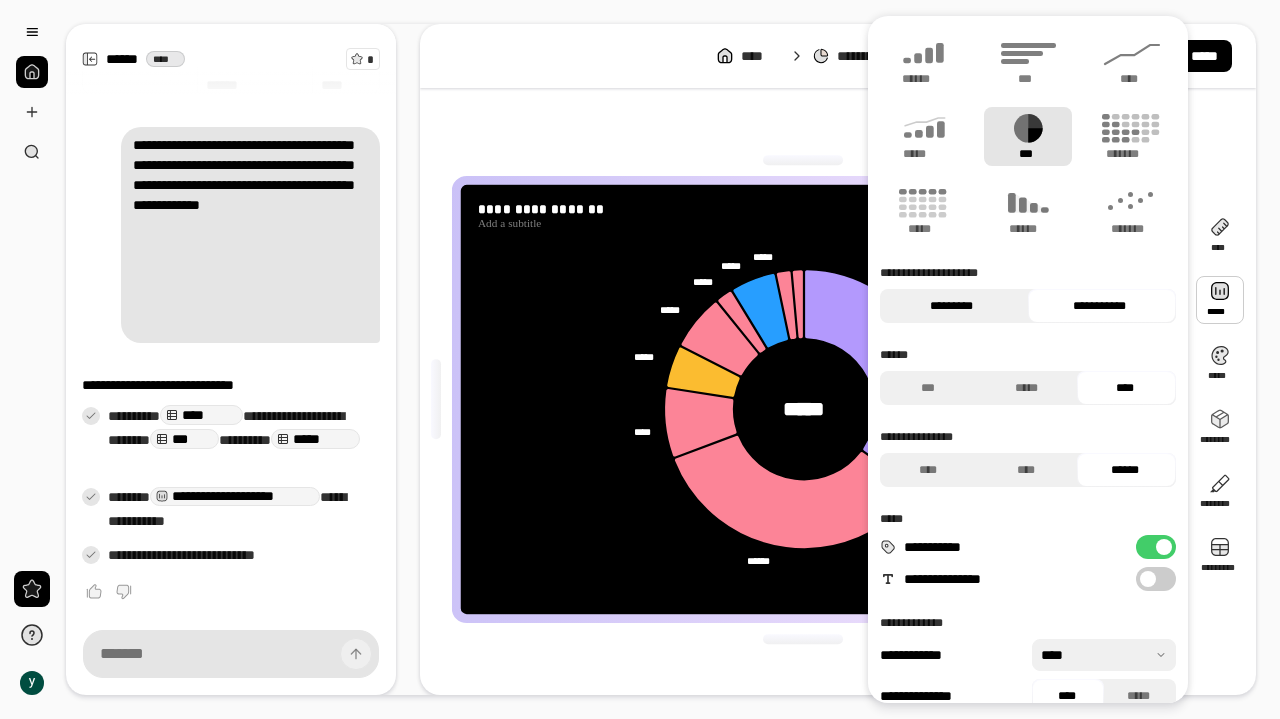 click on "*********" at bounding box center (951, 306) 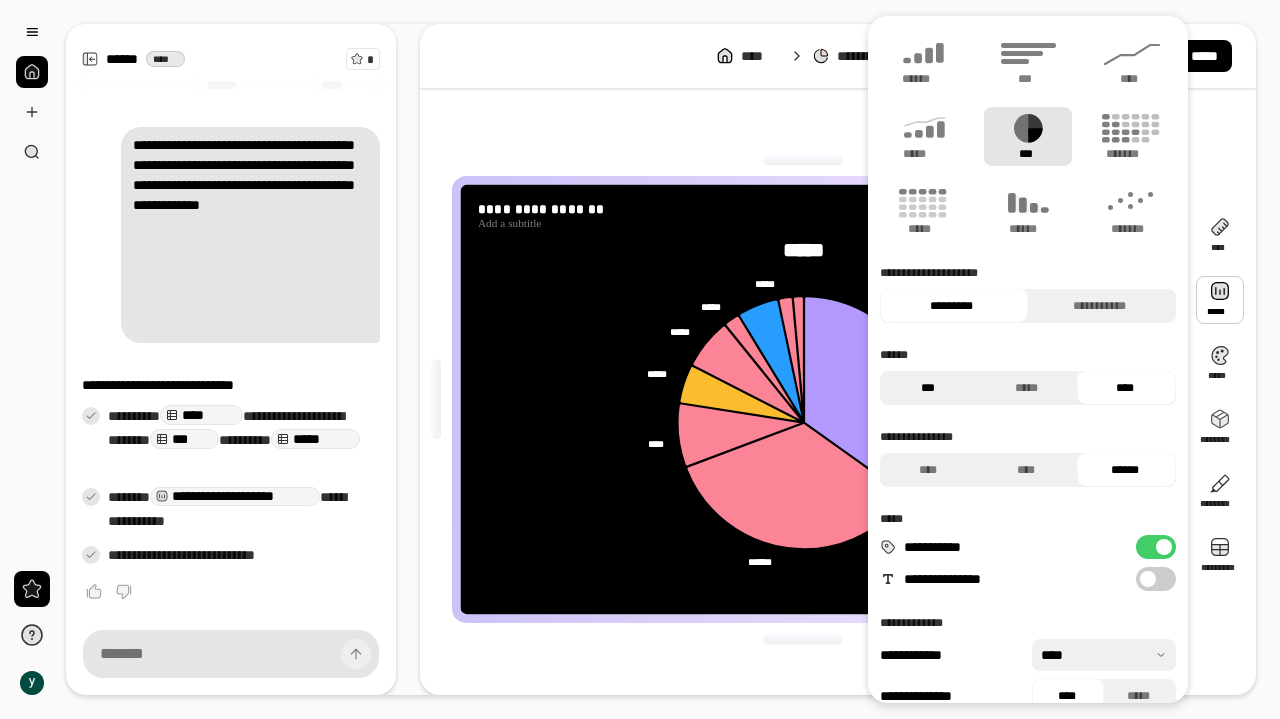 click on "***" at bounding box center [927, 388] 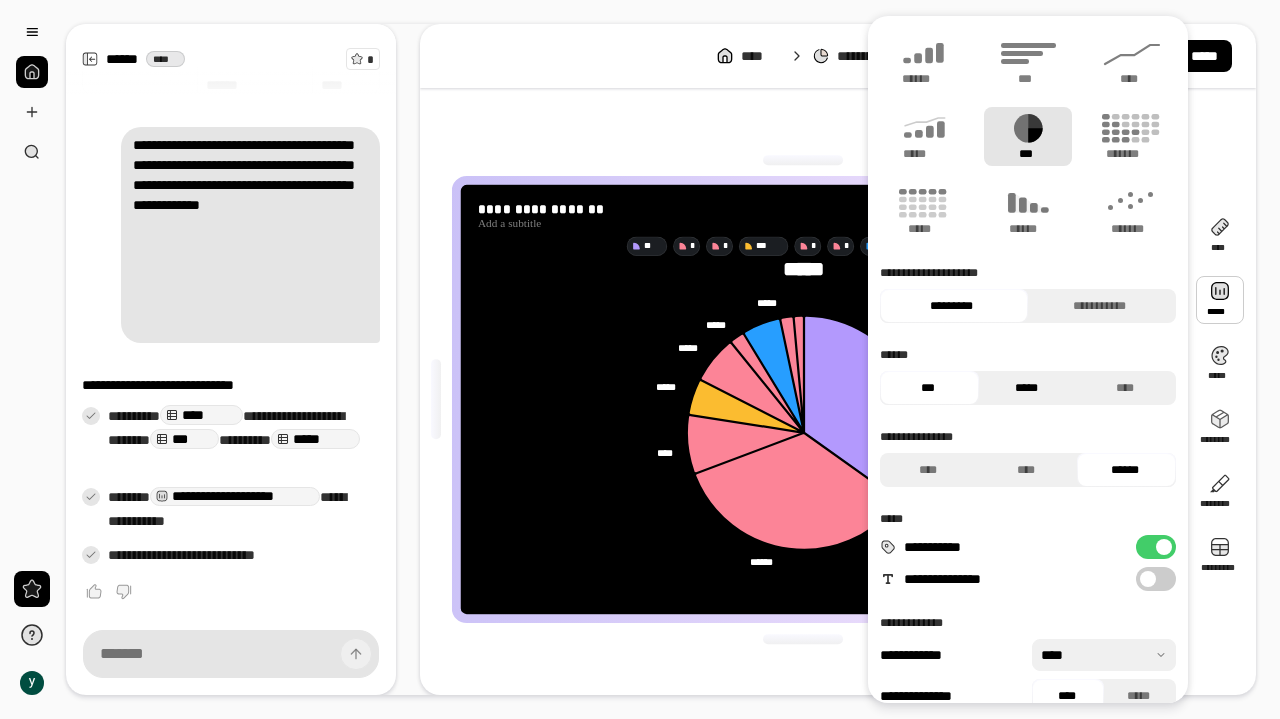 click on "*****" at bounding box center [1026, 388] 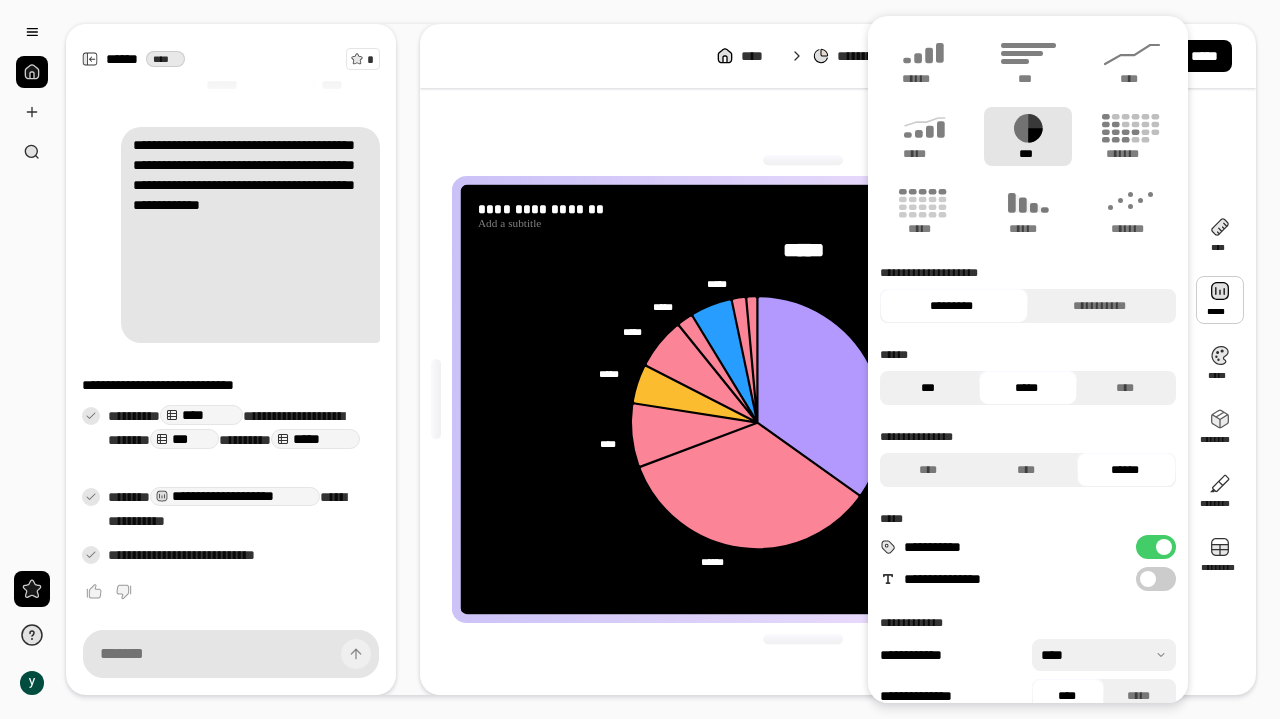 click on "***" at bounding box center (927, 388) 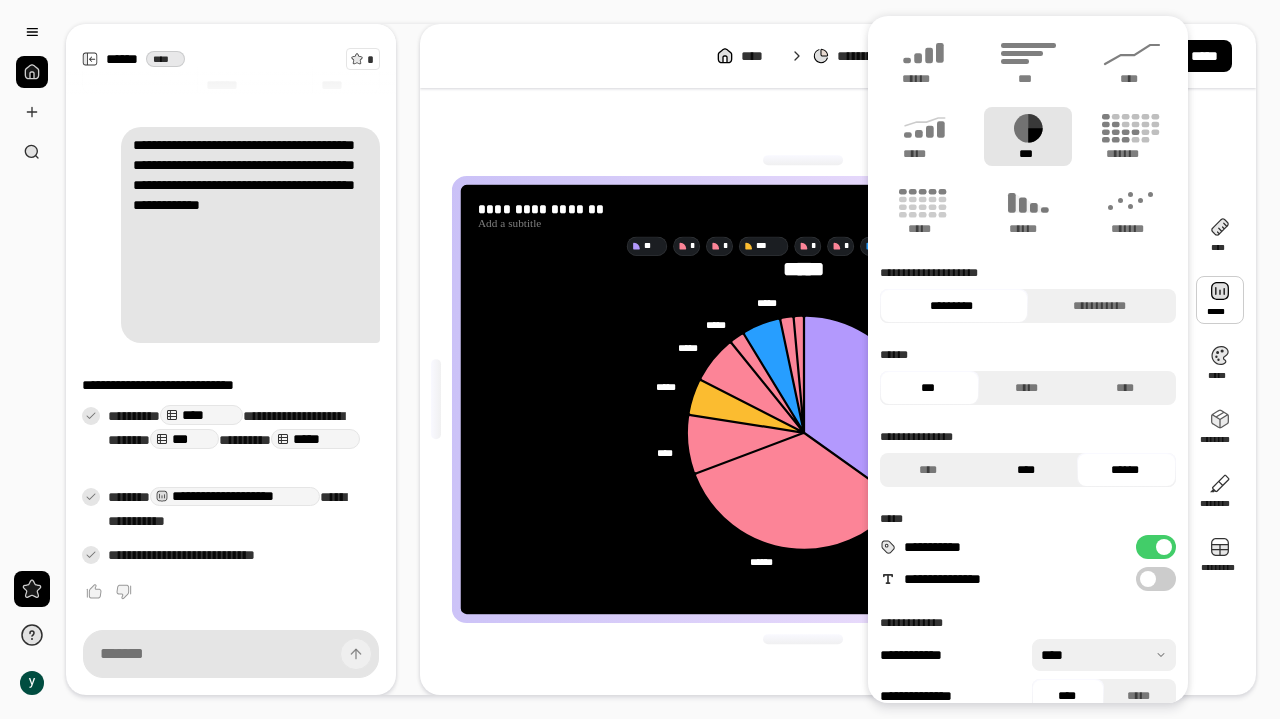 click on "****" at bounding box center (1026, 470) 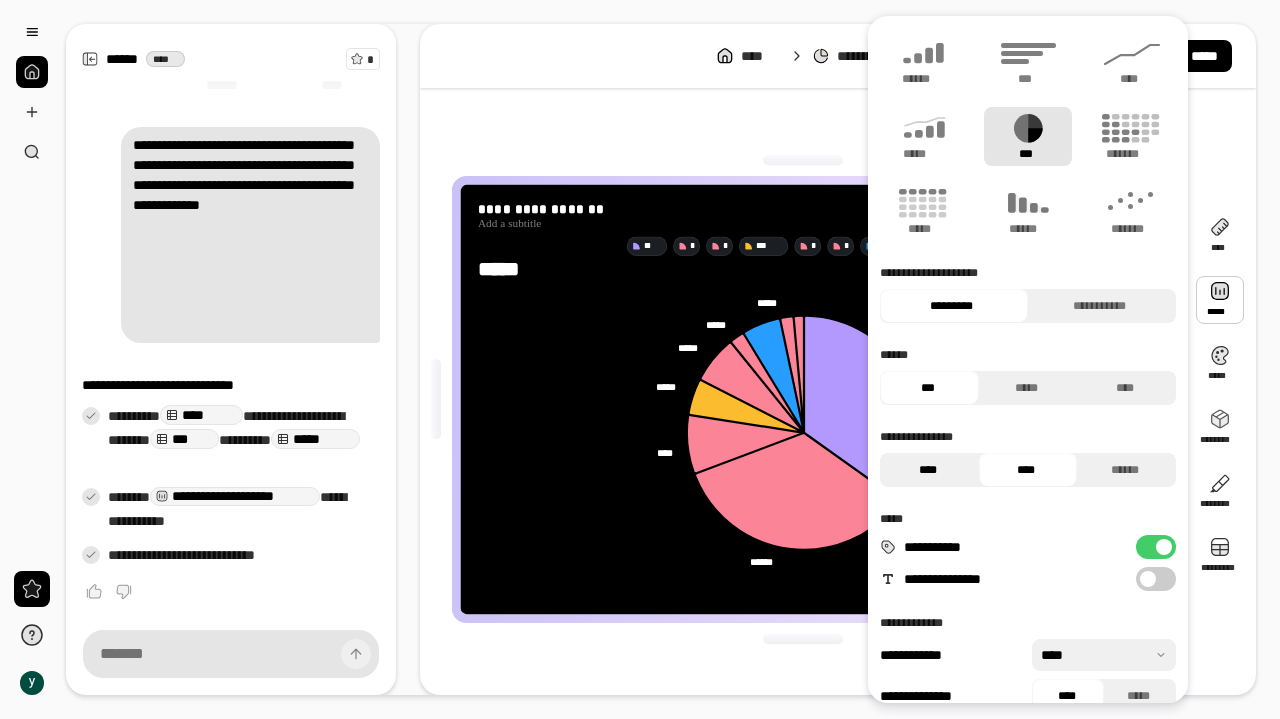 click on "****" at bounding box center [927, 470] 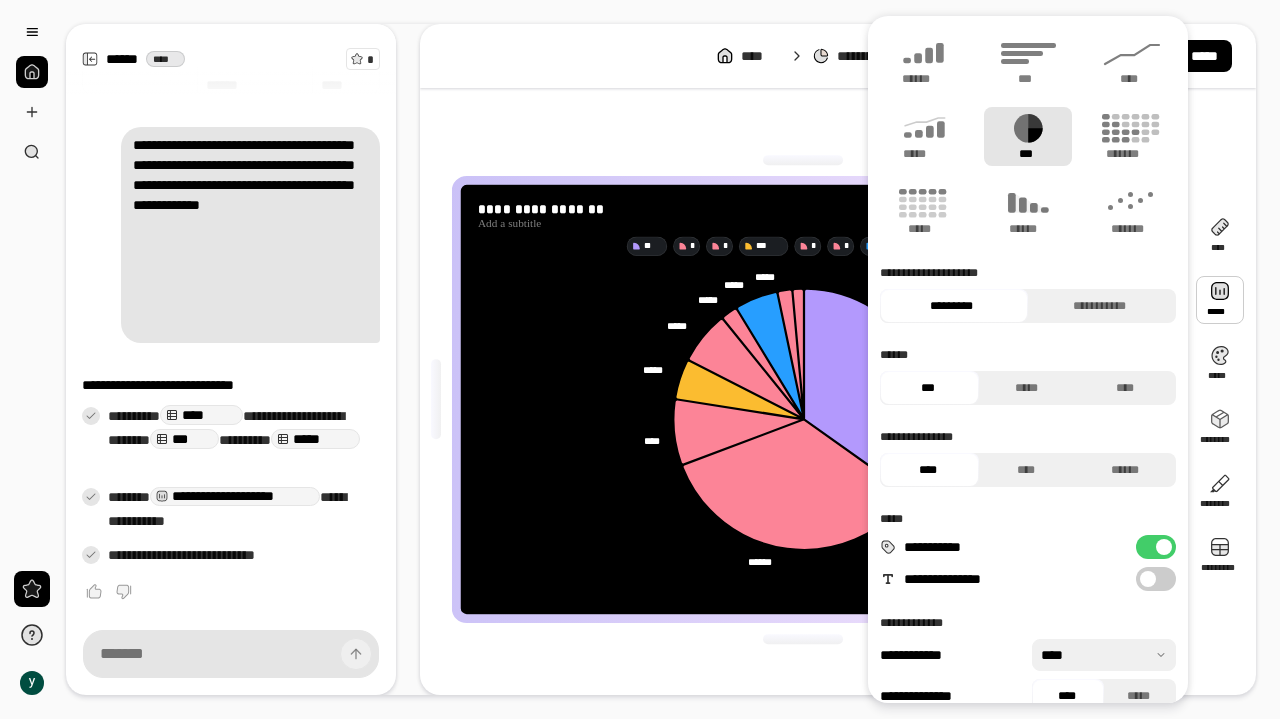 click at bounding box center [1148, 579] 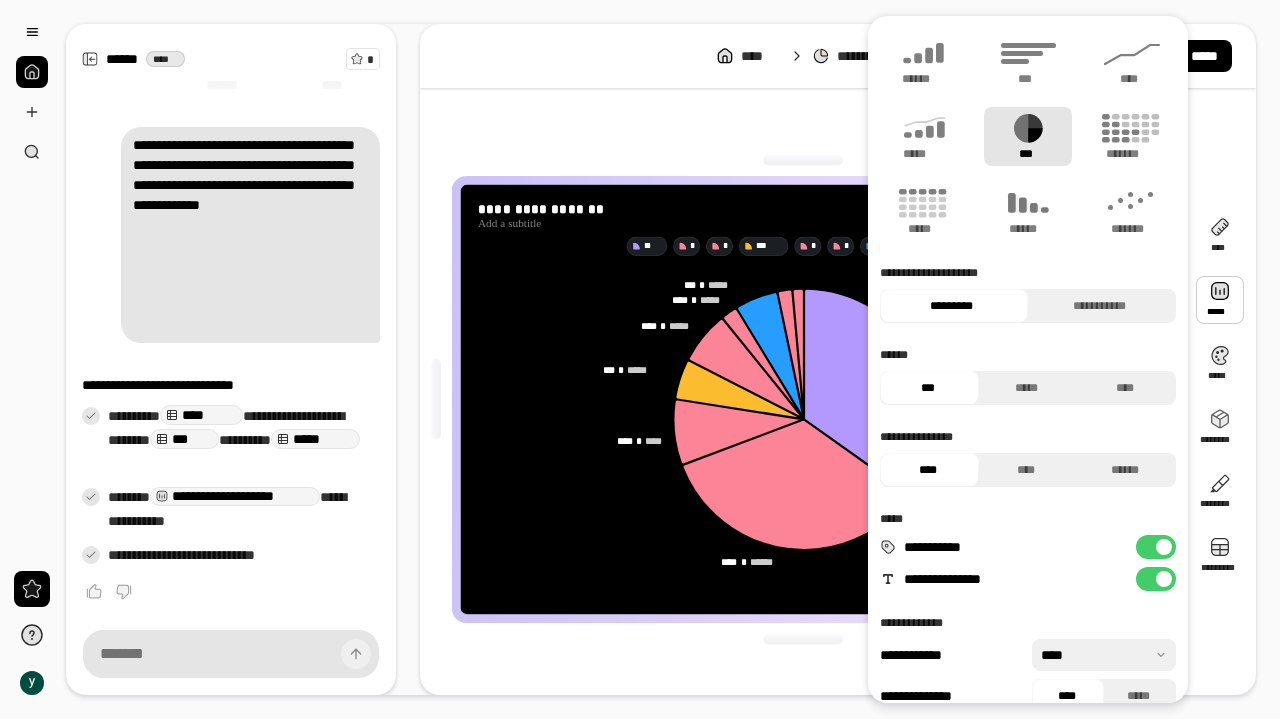click on "**********" at bounding box center (949, 696) 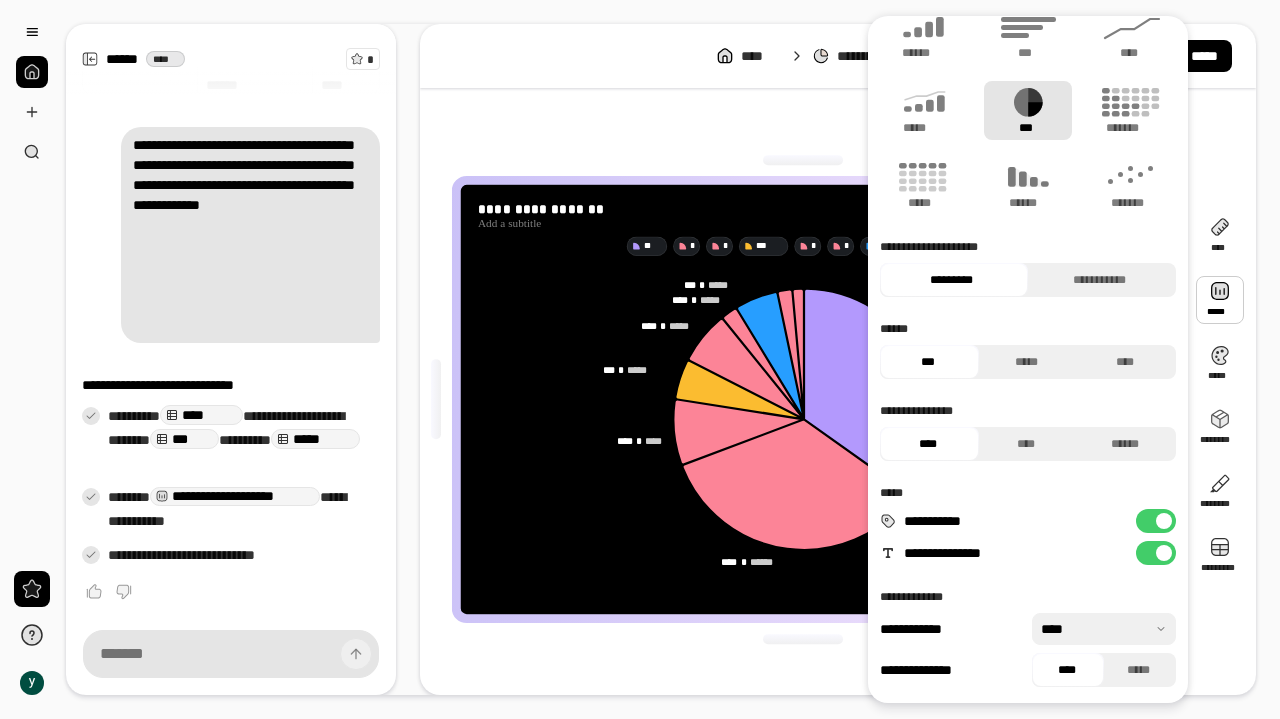 scroll, scrollTop: 0, scrollLeft: 0, axis: both 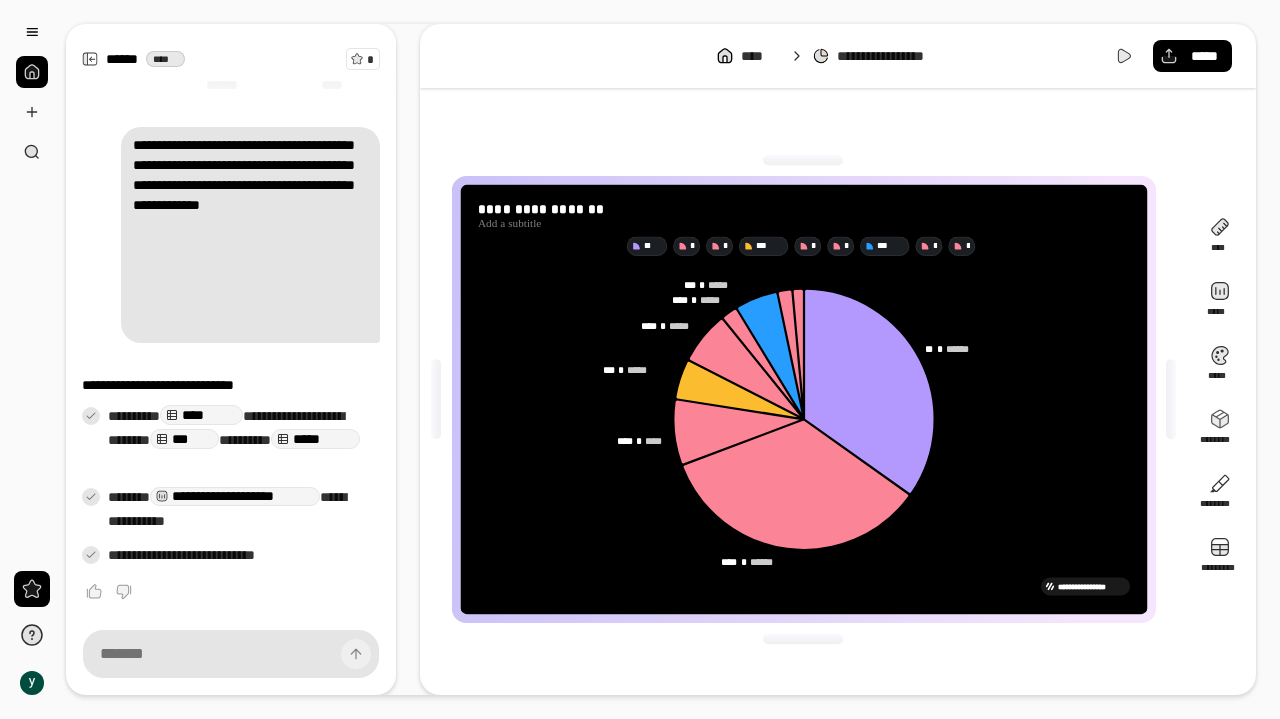 click on "[FIRST] [LAST] [MIDDLE] [LAST]" at bounding box center [804, 399] 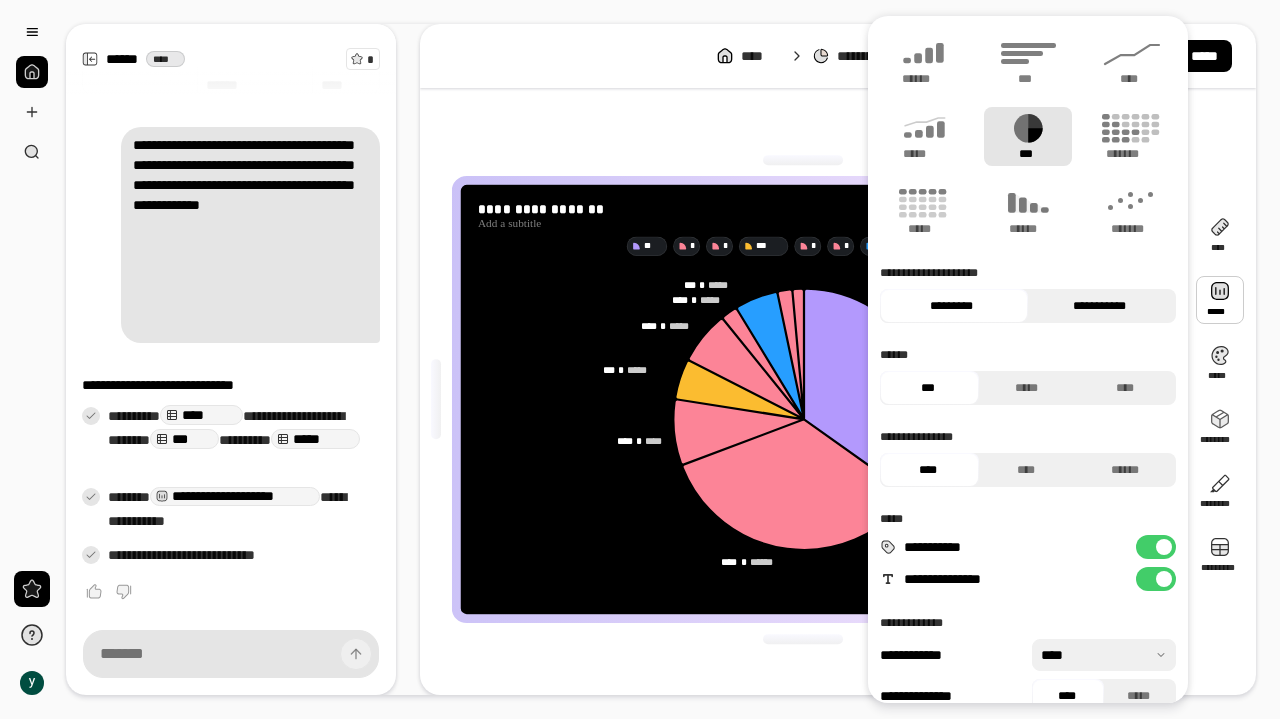 click on "**********" at bounding box center (1099, 306) 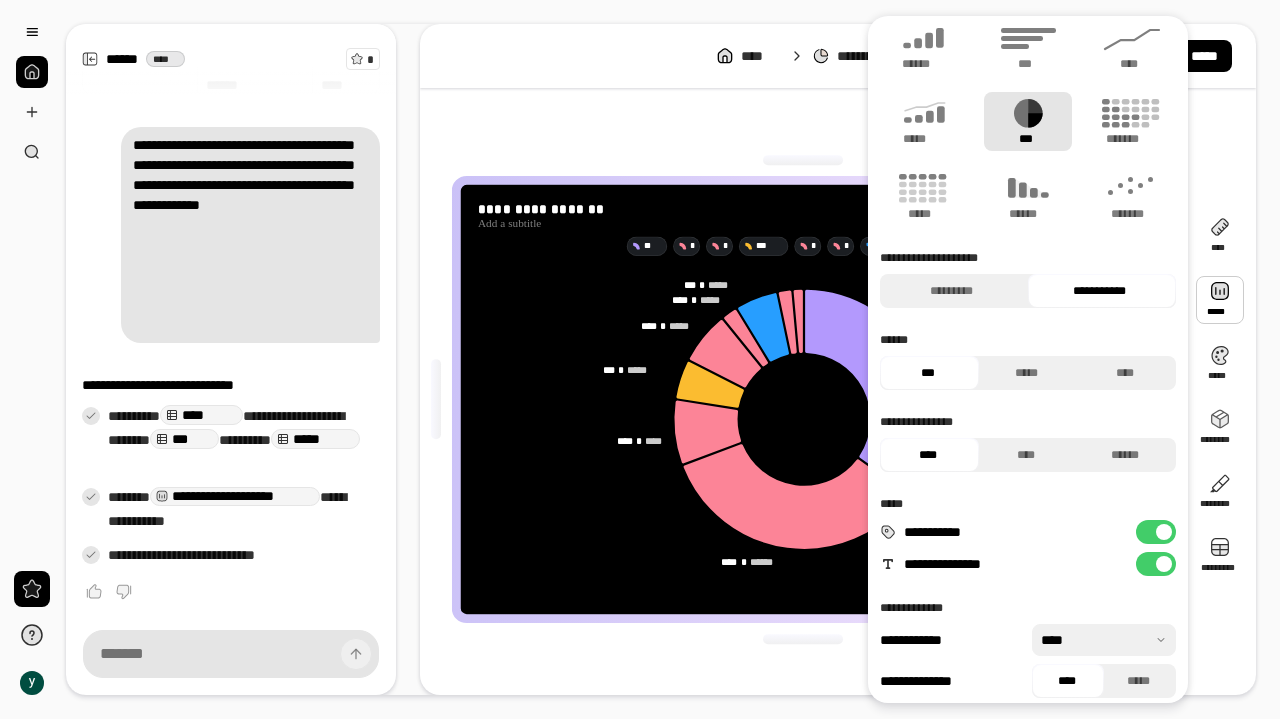 scroll, scrollTop: 26, scrollLeft: 0, axis: vertical 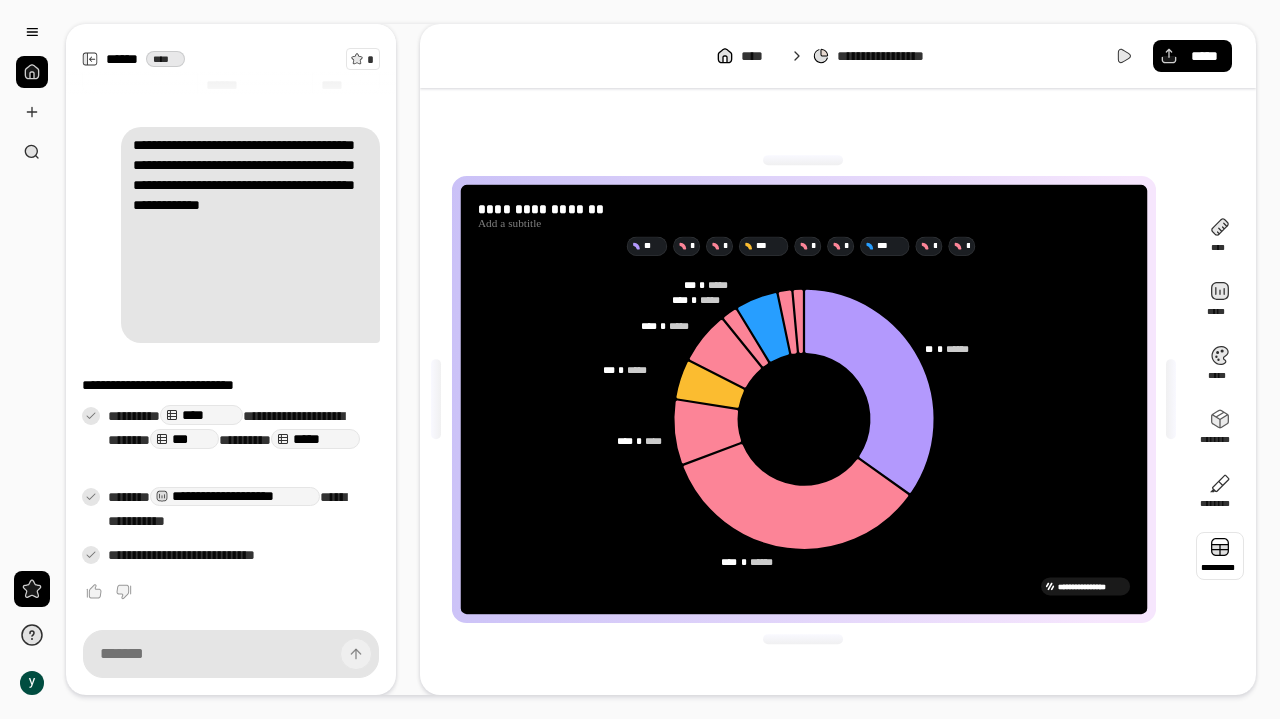 click at bounding box center [1220, 556] 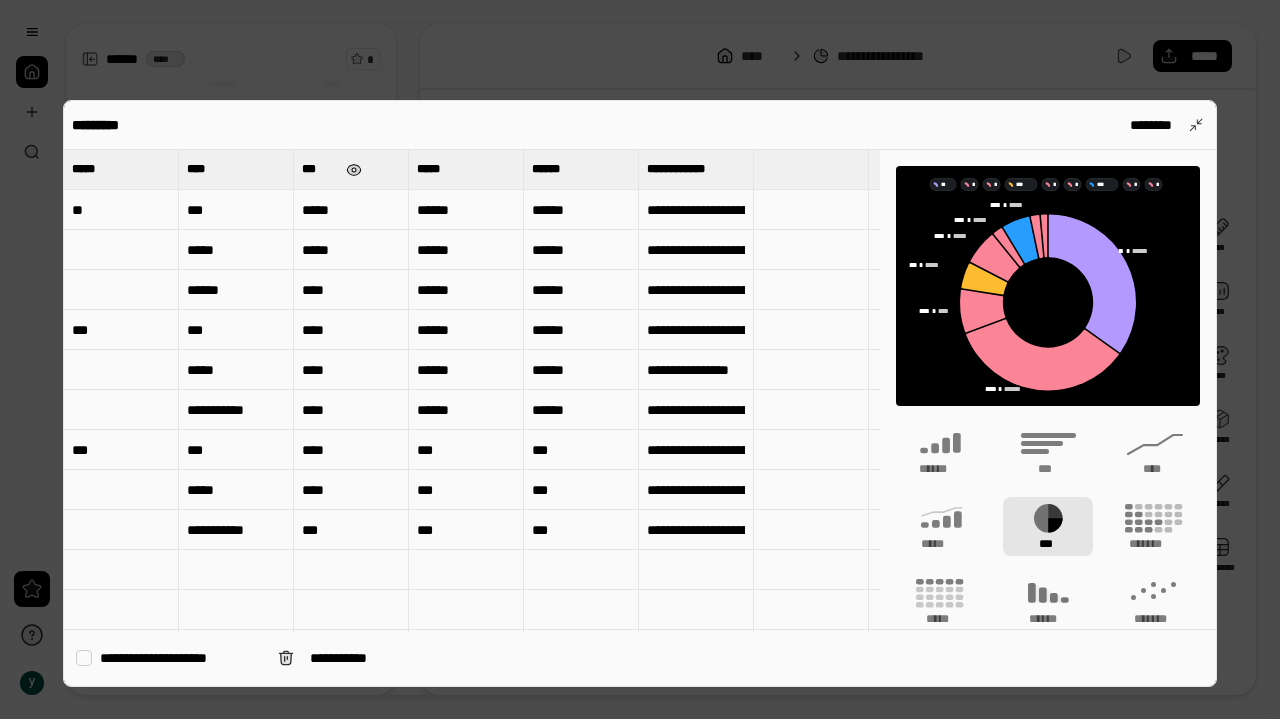 click at bounding box center [354, 170] 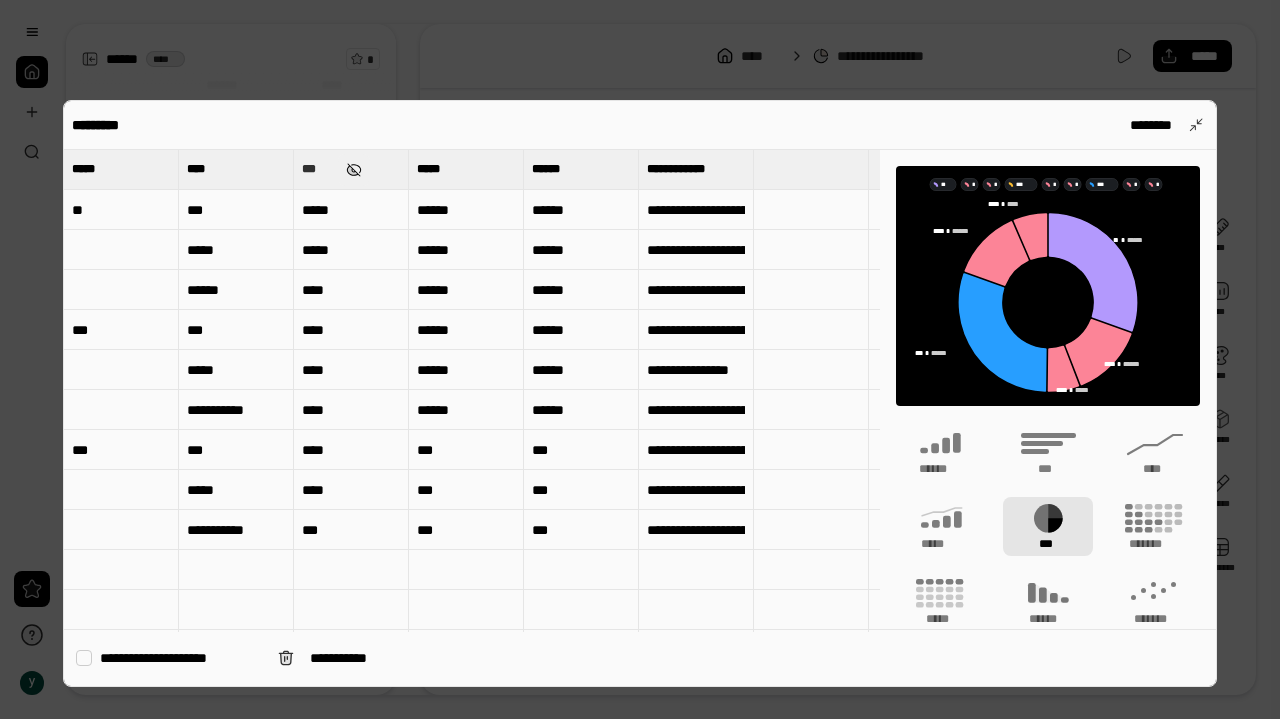 click at bounding box center [354, 170] 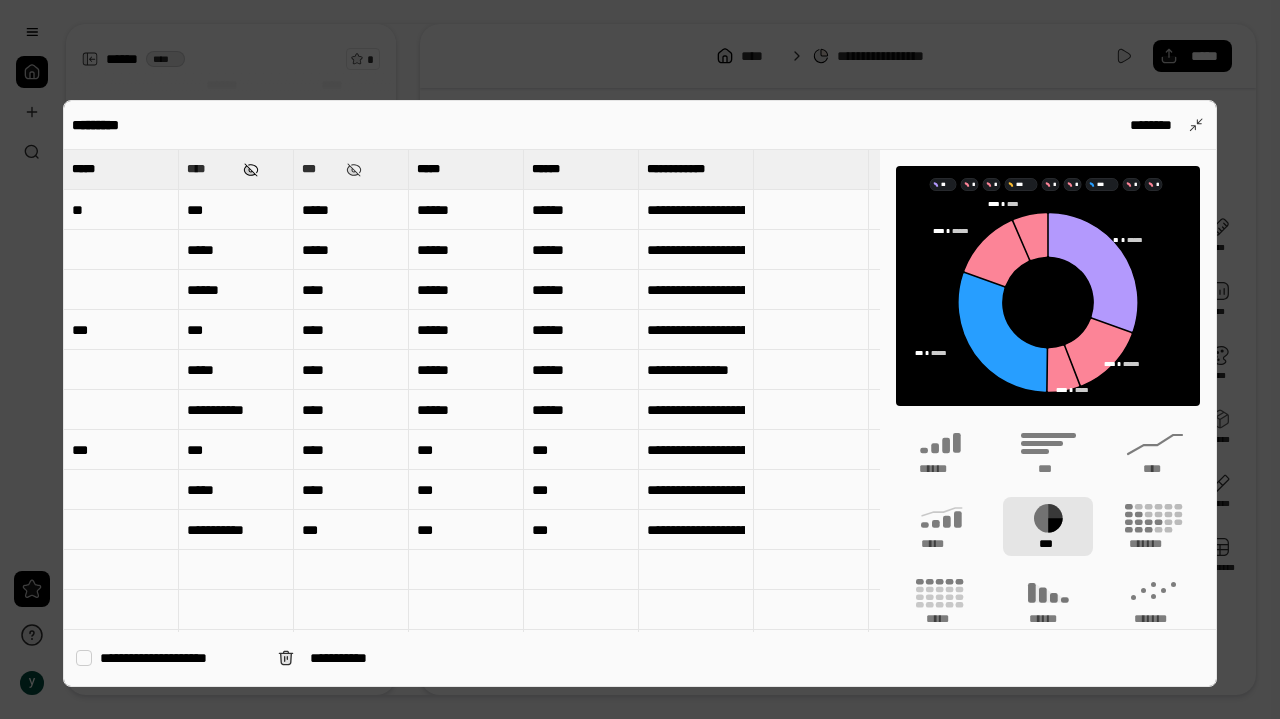 click at bounding box center (251, 170) 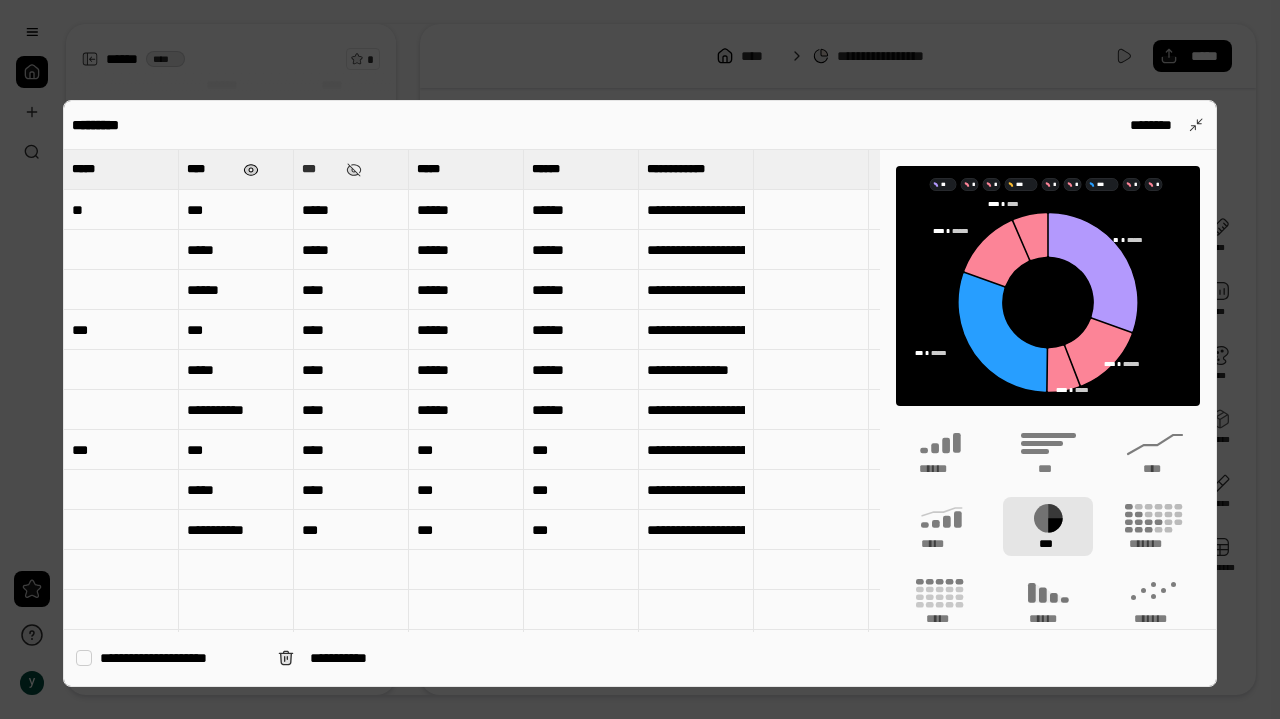 click at bounding box center [251, 170] 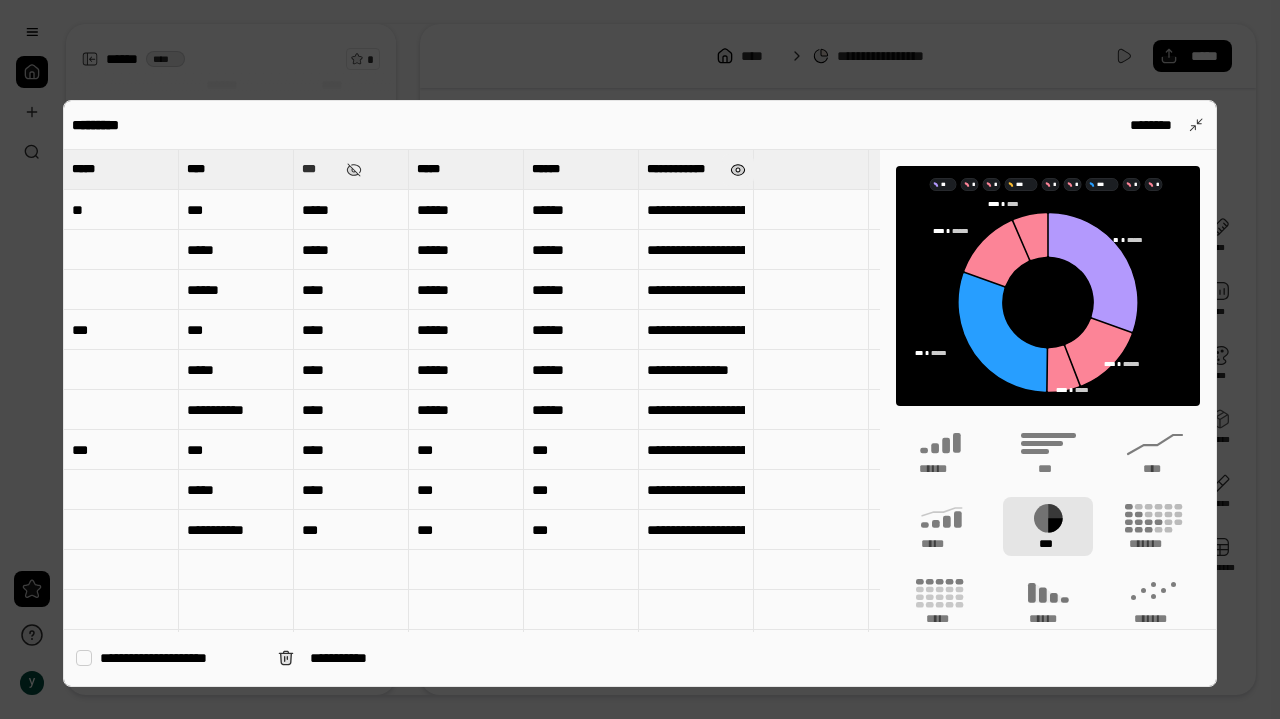 click at bounding box center (738, 170) 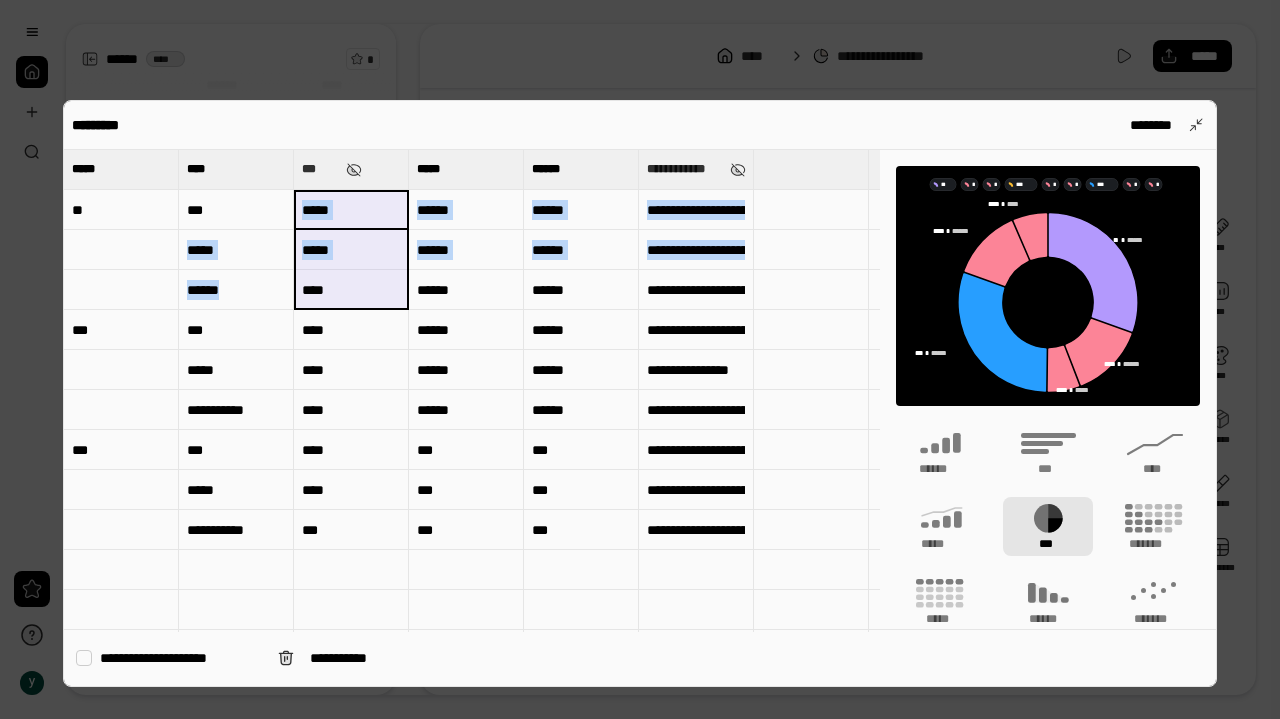 drag, startPoint x: 364, startPoint y: 201, endPoint x: 363, endPoint y: 285, distance: 84.00595 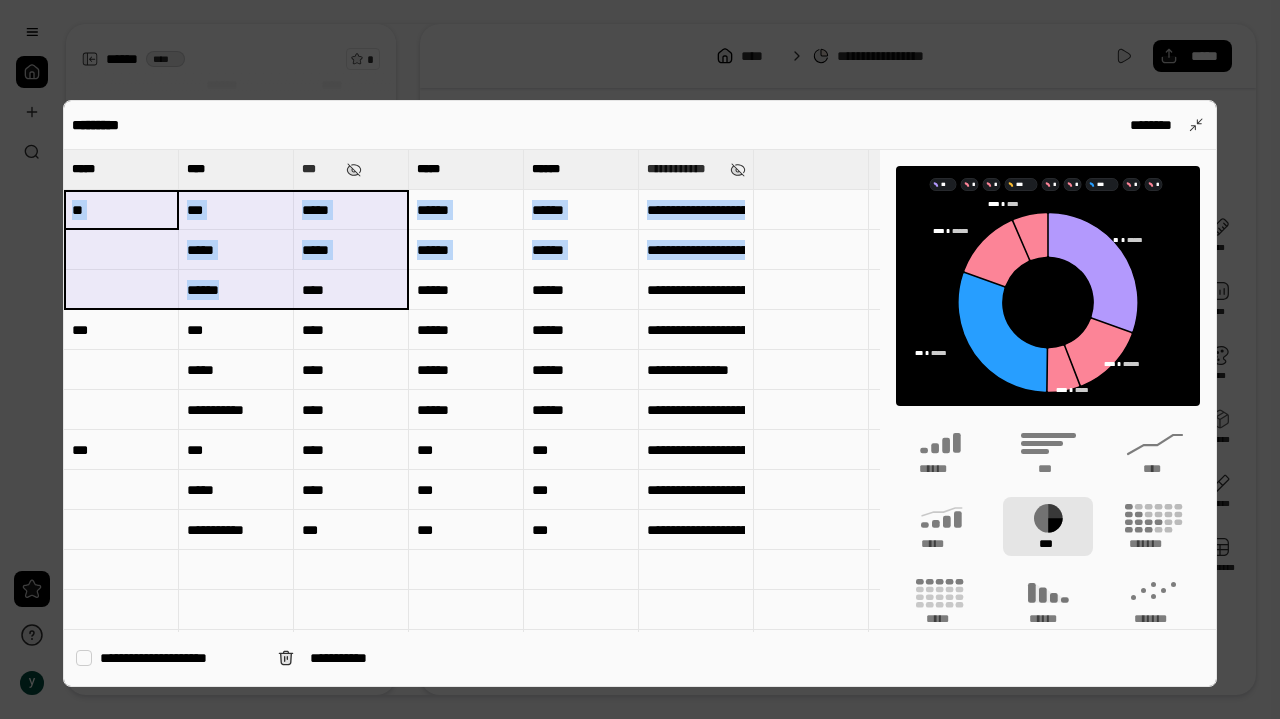 drag, startPoint x: 141, startPoint y: 209, endPoint x: 367, endPoint y: 293, distance: 241.10579 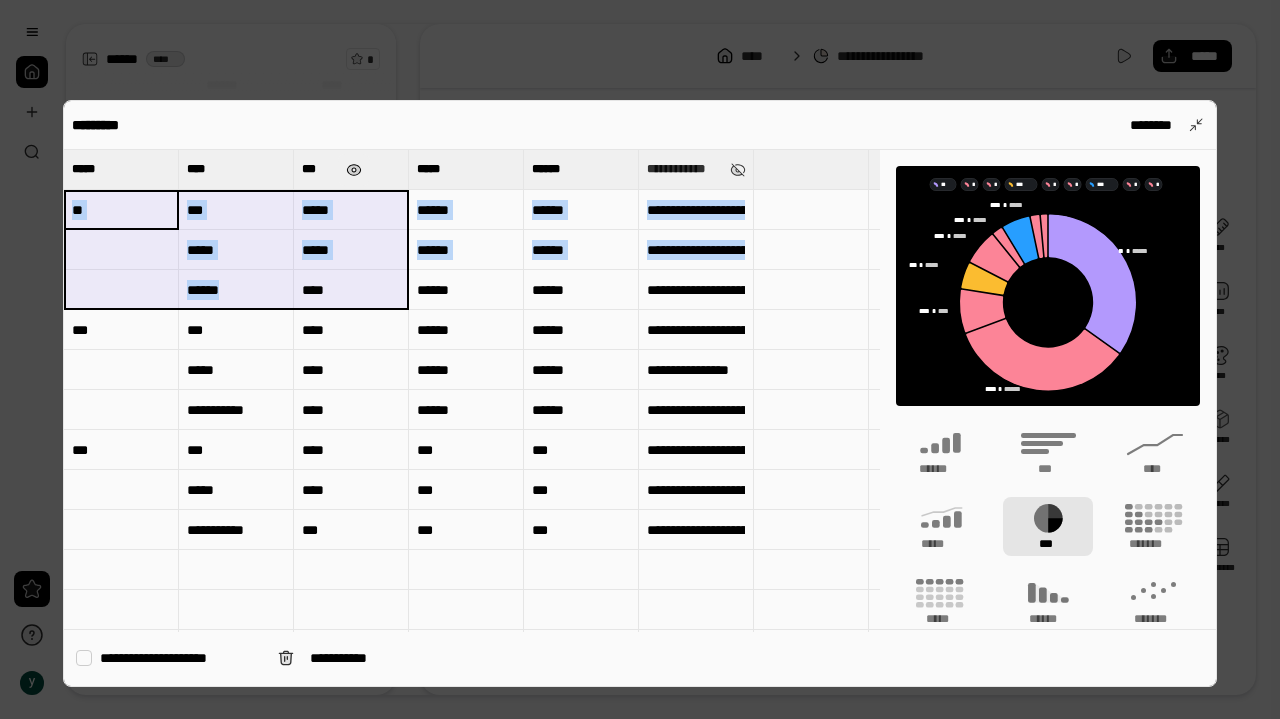 click at bounding box center (354, 170) 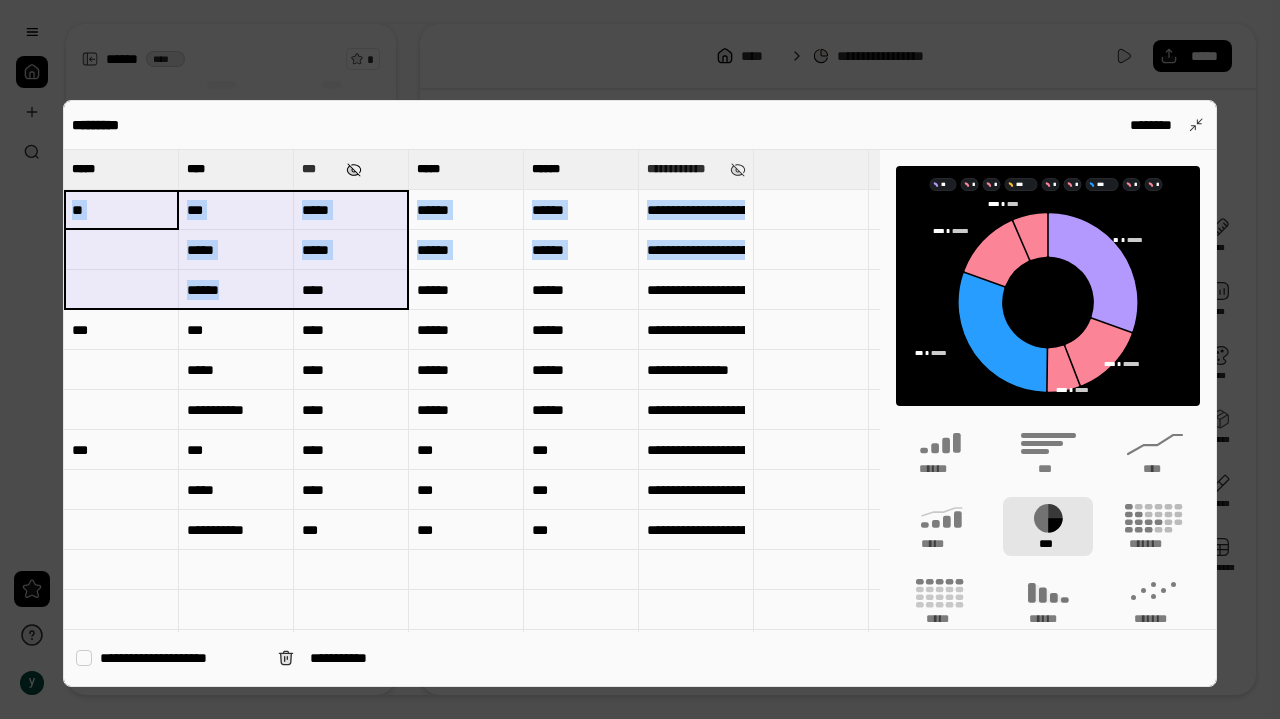 click at bounding box center (354, 170) 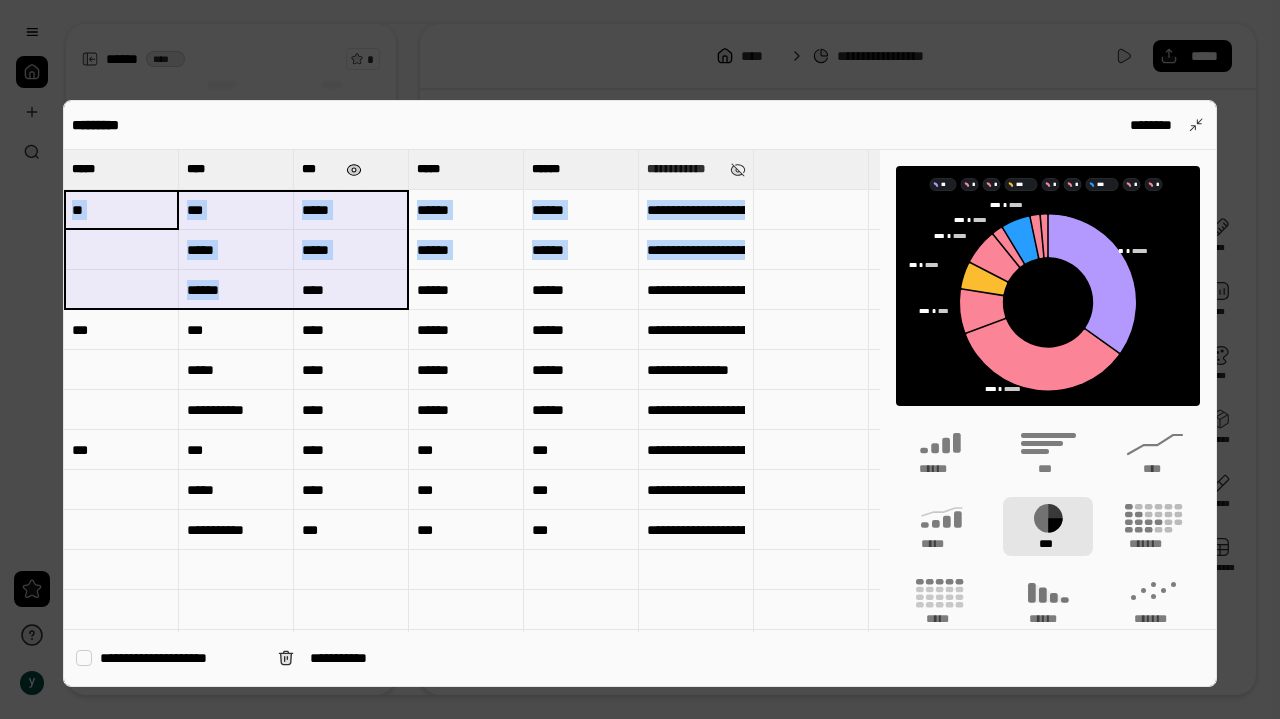 click at bounding box center [354, 170] 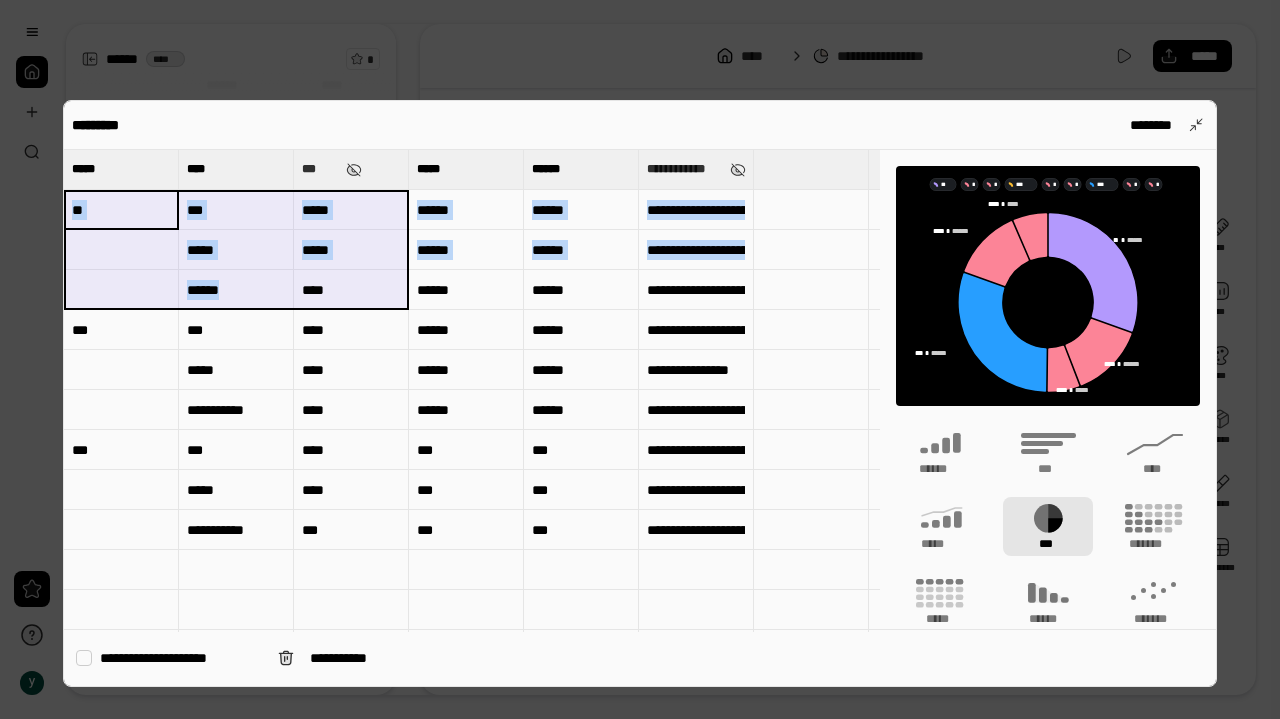click on "**********" at bounding box center [181, 658] 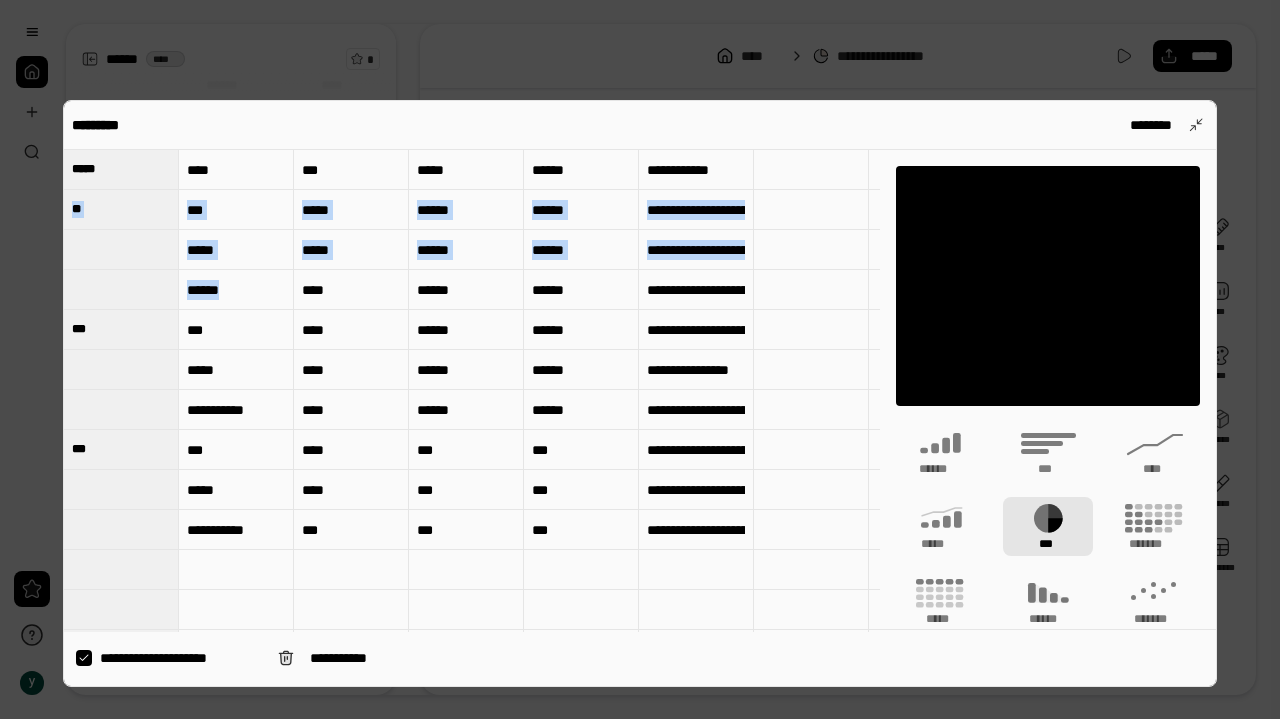 click on "**********" at bounding box center [181, 658] 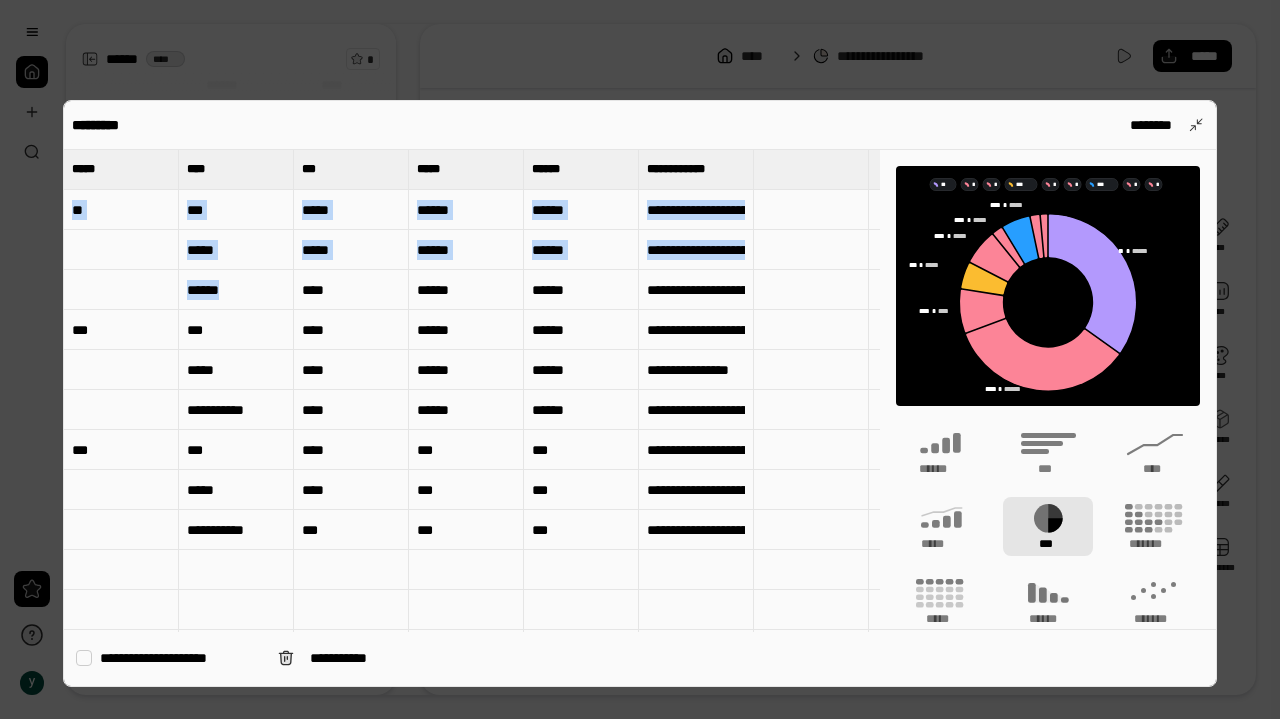 click on "**********" at bounding box center (181, 658) 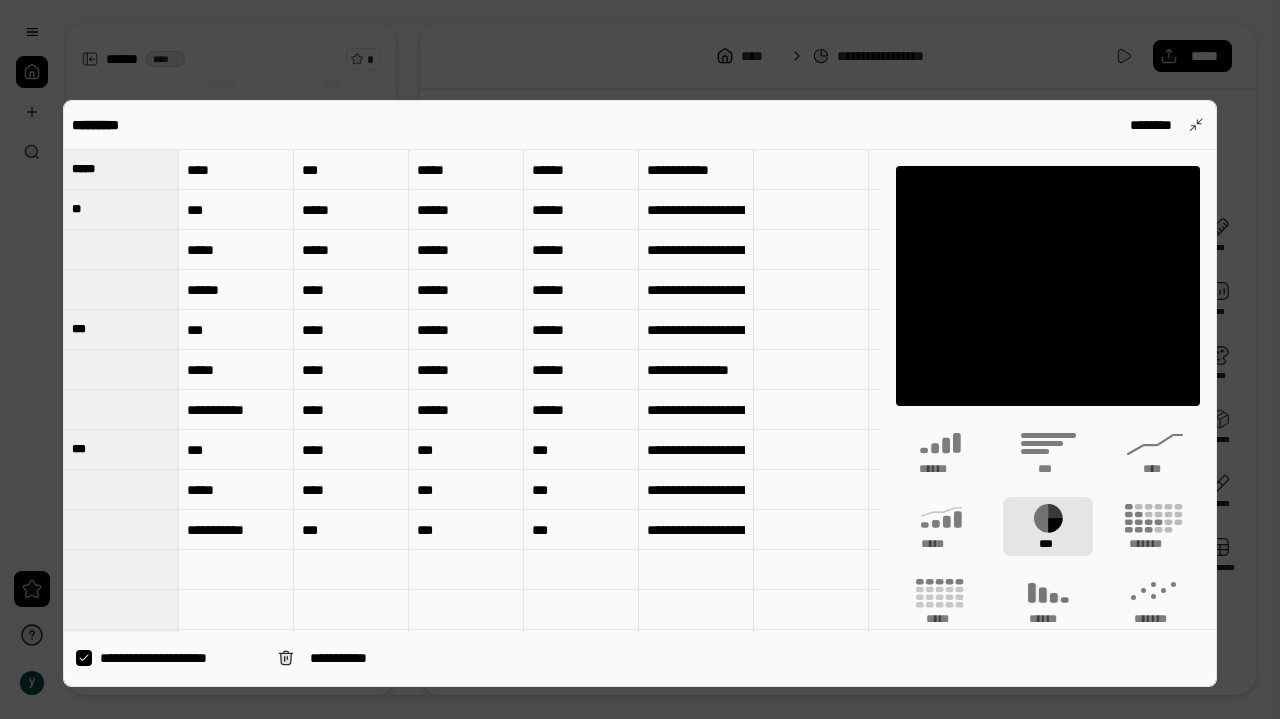 click on "****" at bounding box center (351, 450) 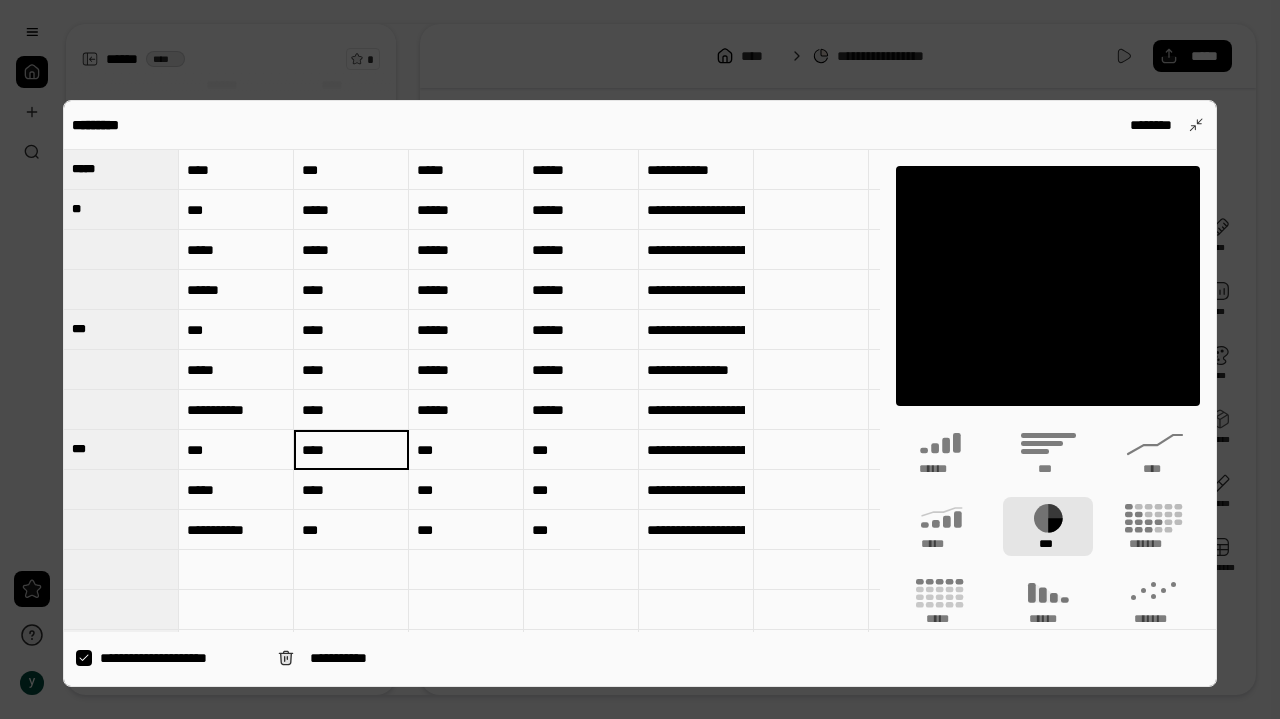click on "**********" at bounding box center [181, 658] 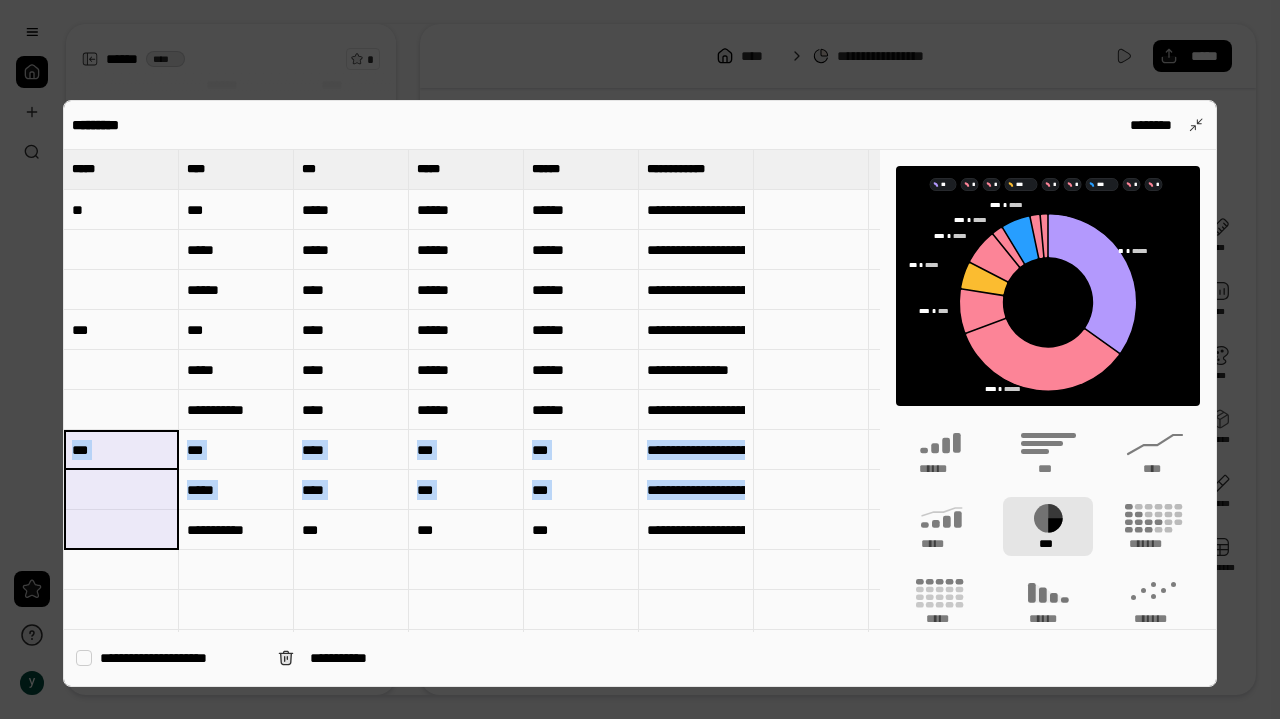 drag, startPoint x: 159, startPoint y: 440, endPoint x: 156, endPoint y: 515, distance: 75.059975 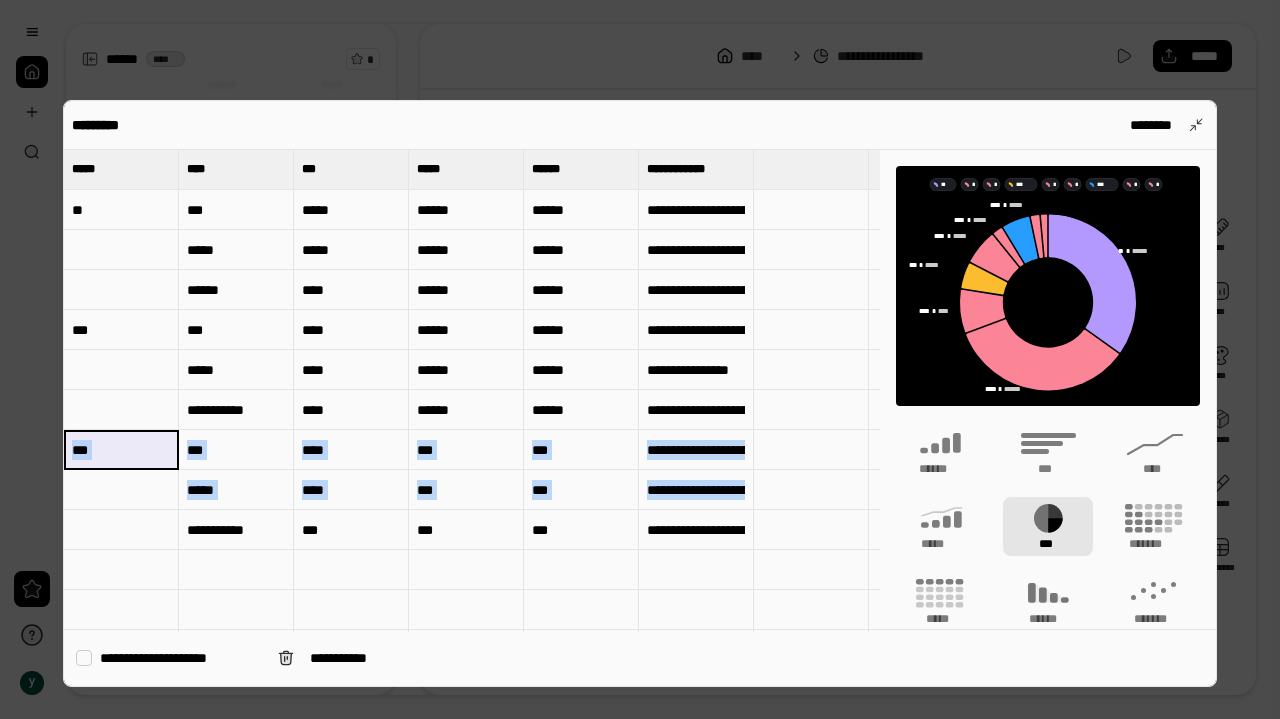 click on "***" at bounding box center (121, 450) 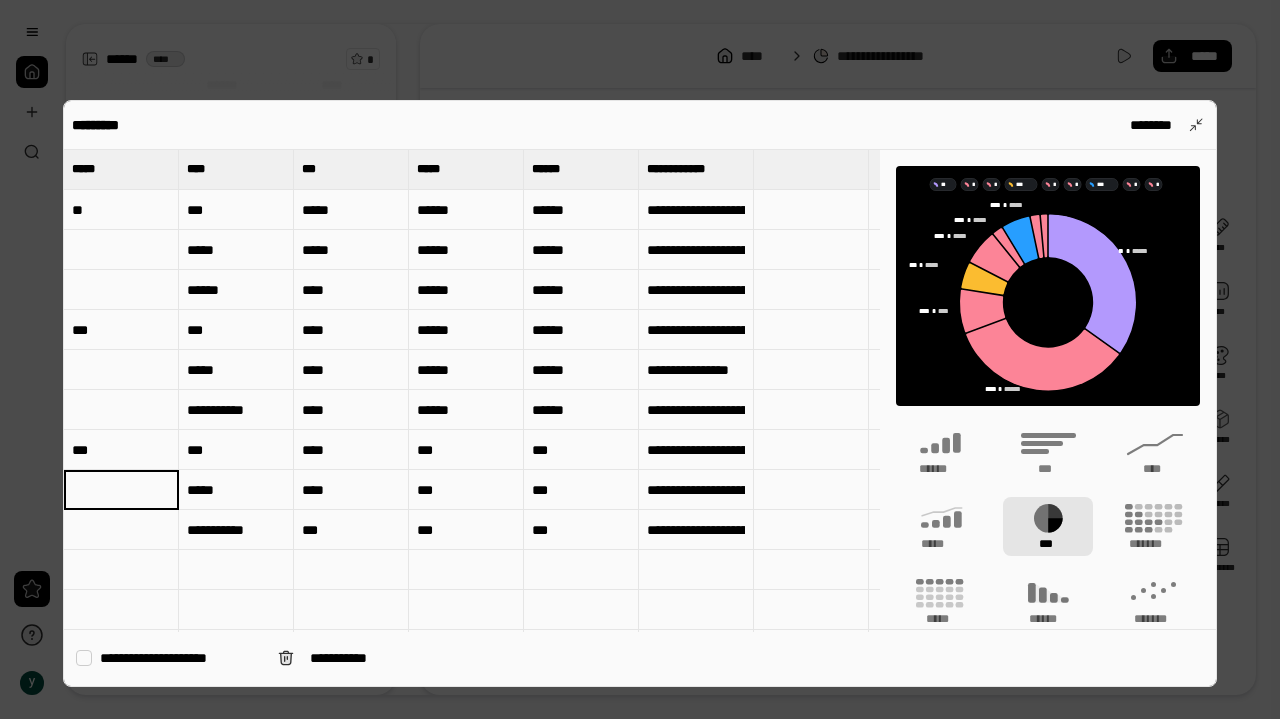 type on "***" 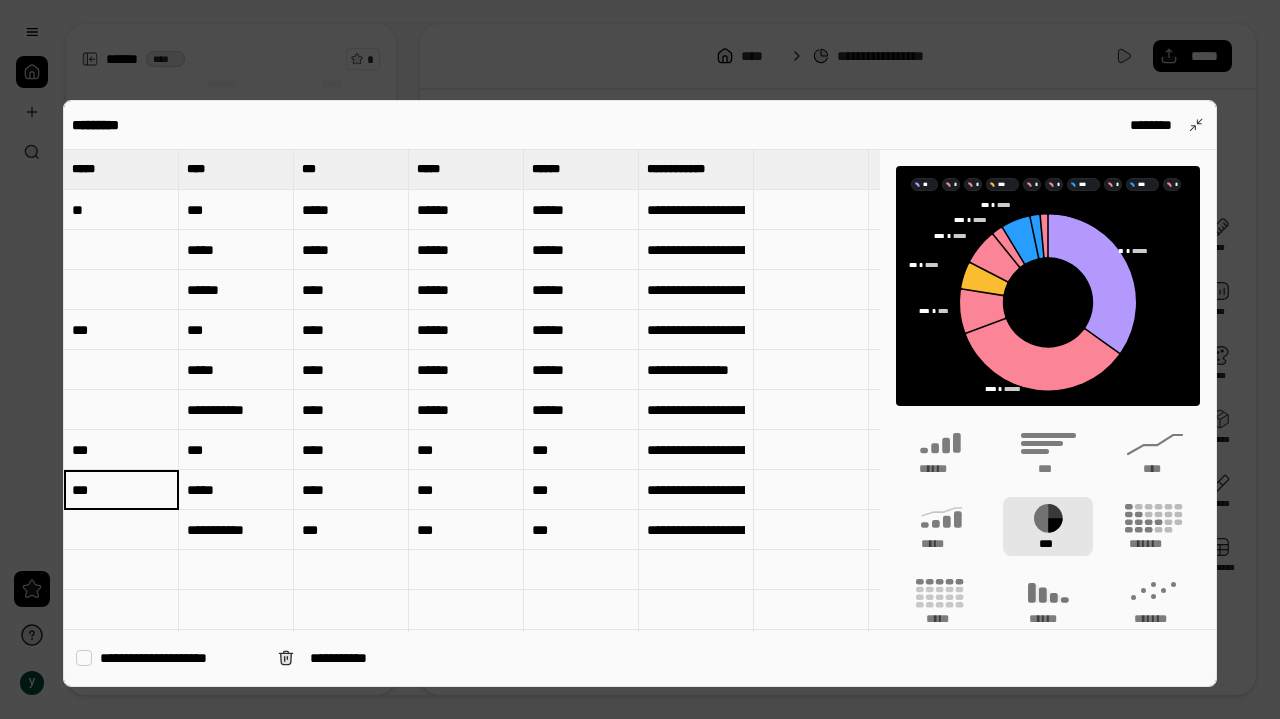 click at bounding box center (121, 530) 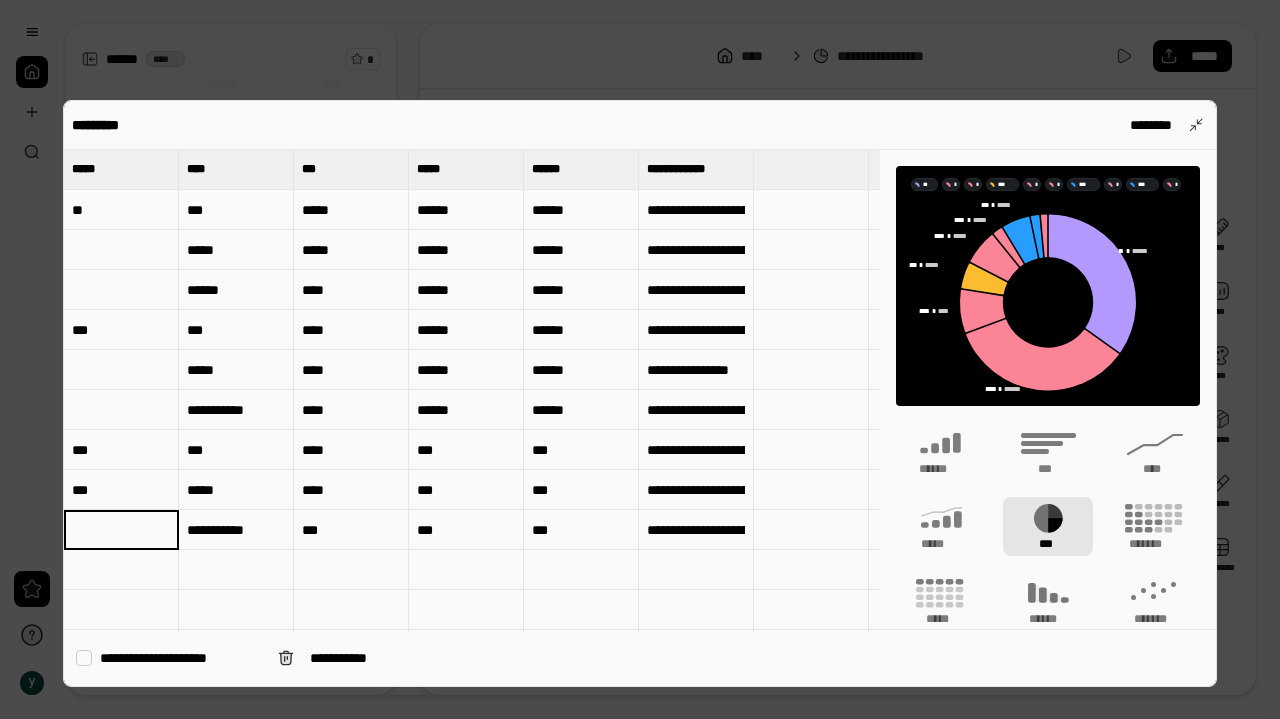 type on "***" 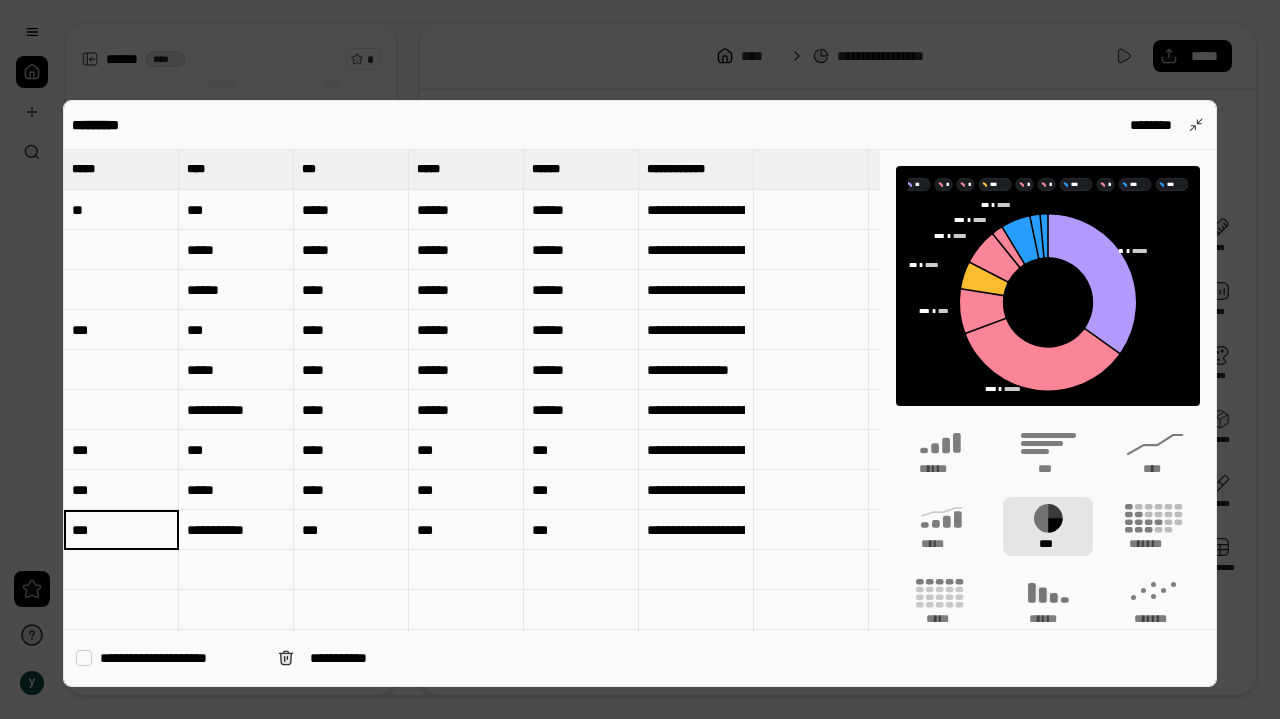 click on "***" at bounding box center (121, 330) 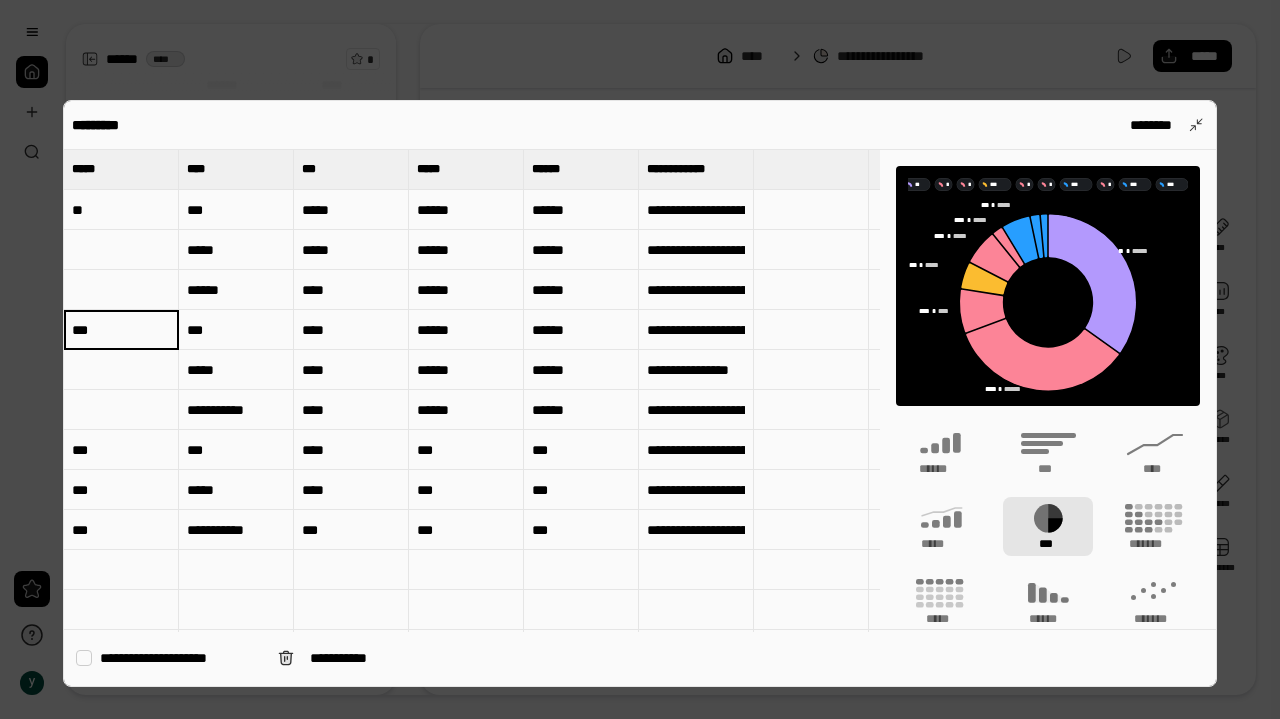click at bounding box center (121, 370) 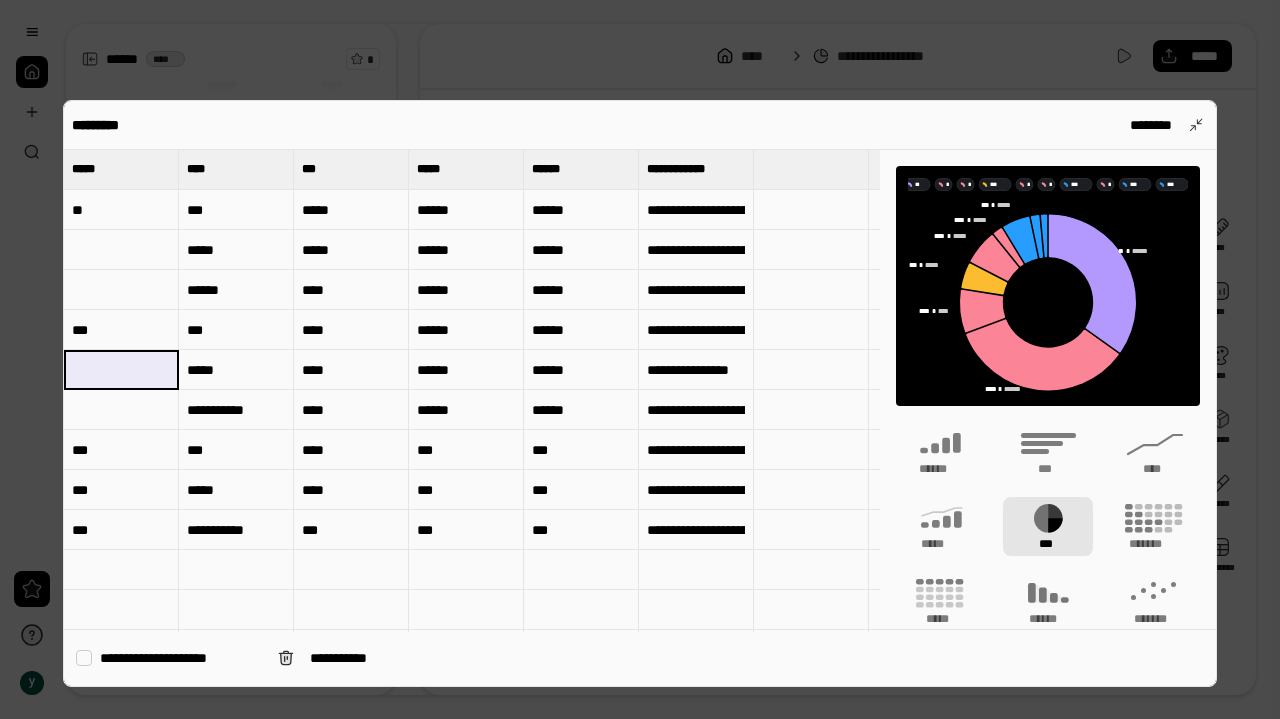 type on "***" 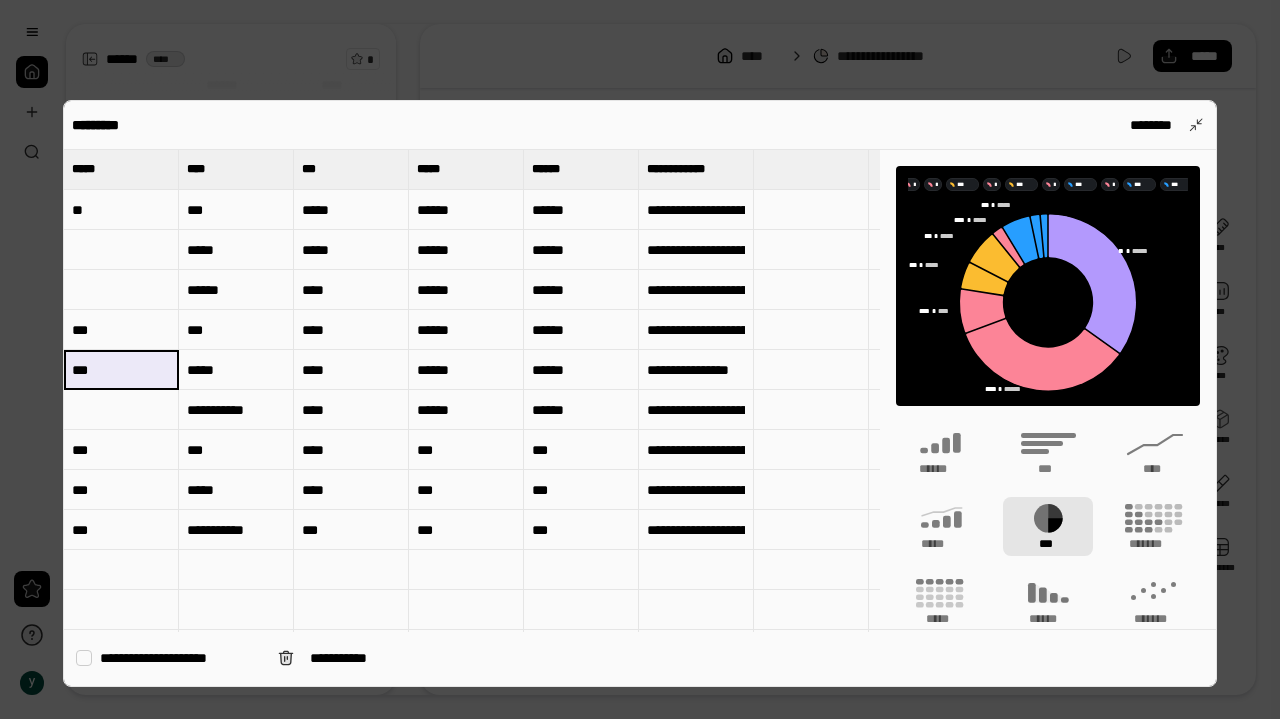 click at bounding box center (121, 410) 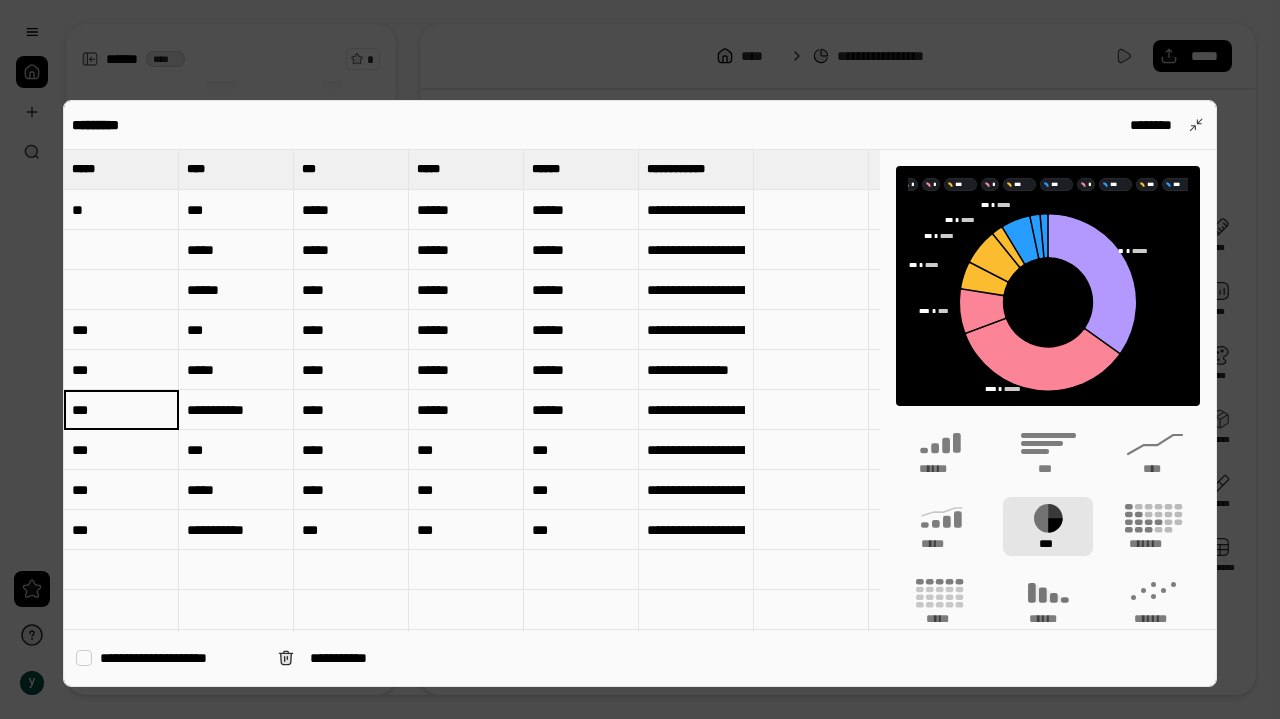 type on "***" 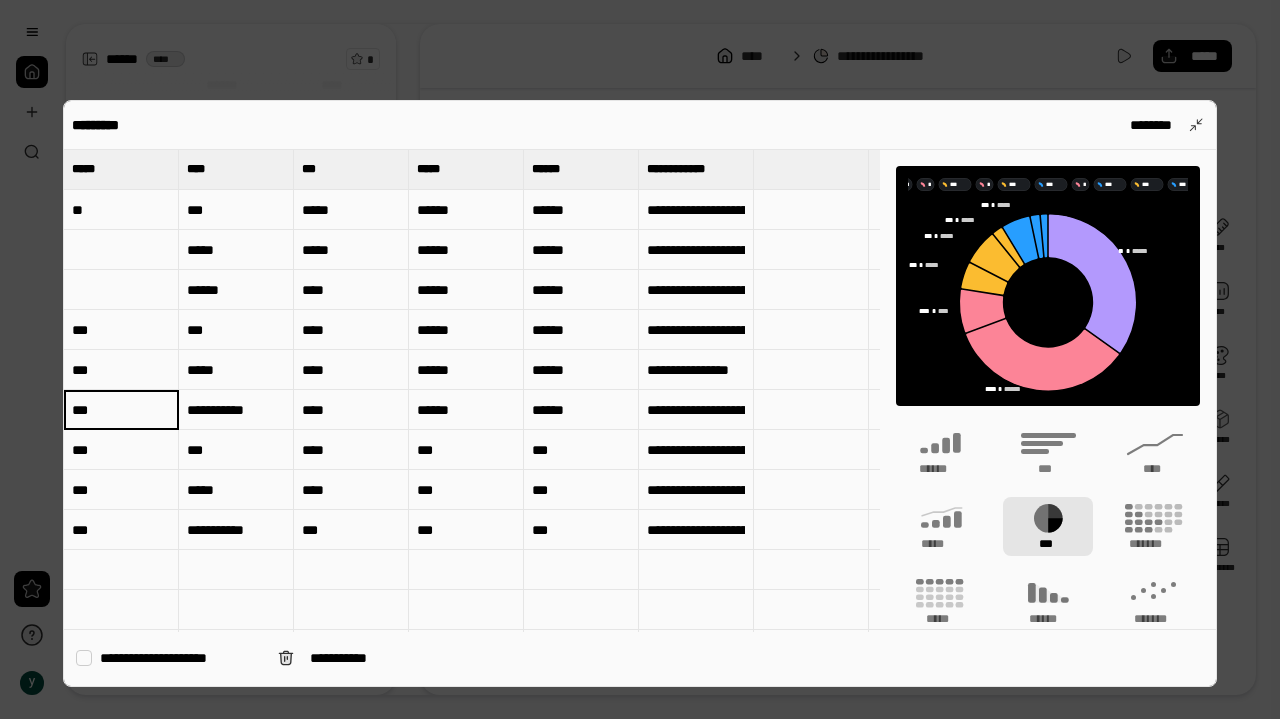 click on "**" at bounding box center [121, 210] 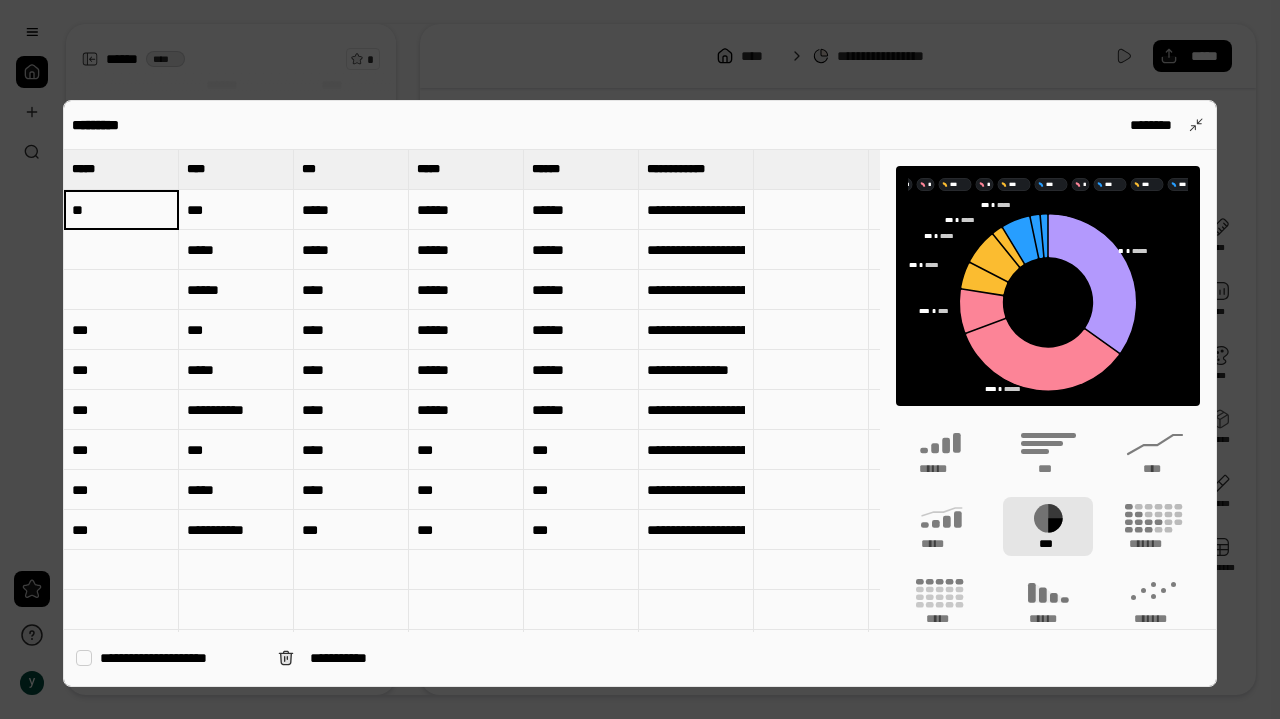 click at bounding box center [121, 250] 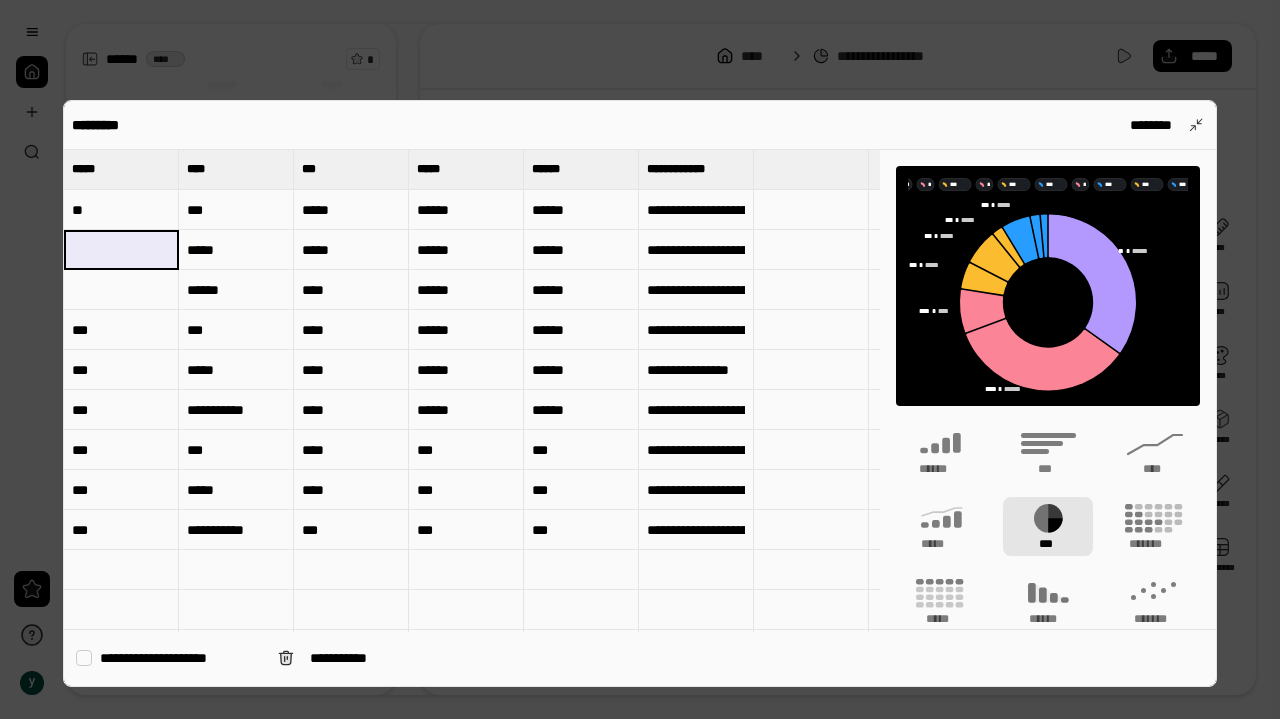 type on "**" 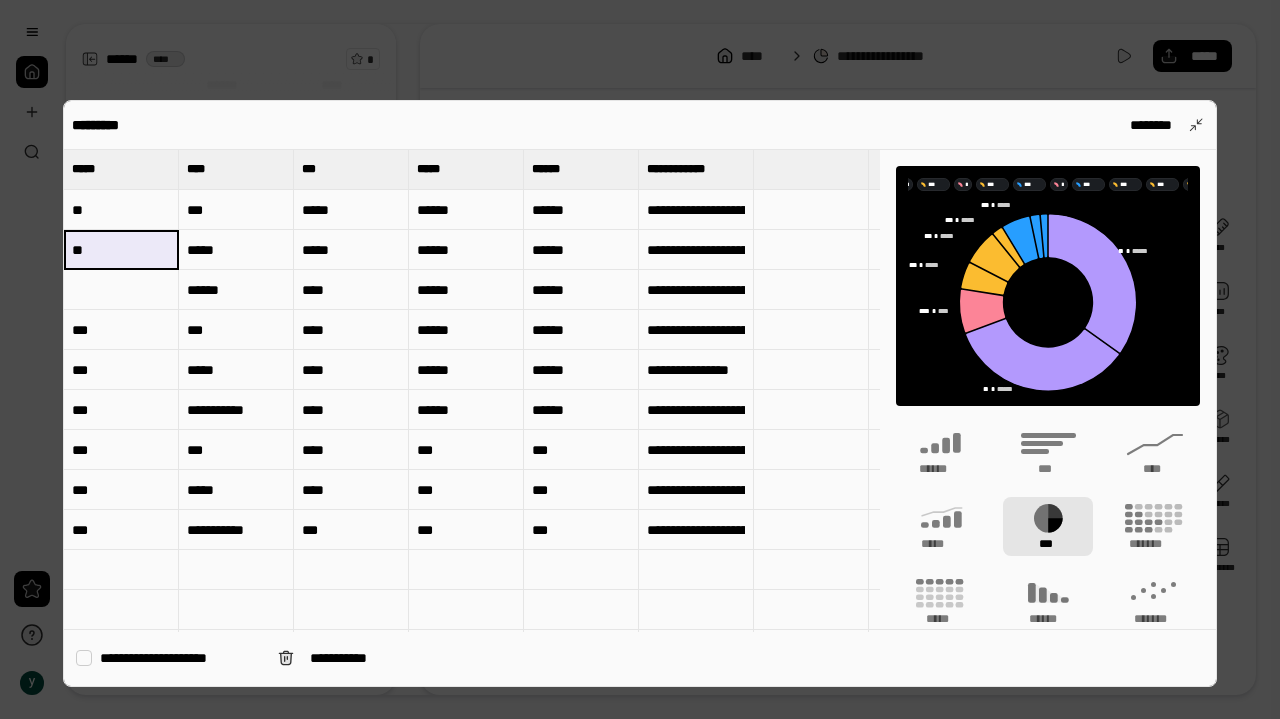 click at bounding box center [121, 290] 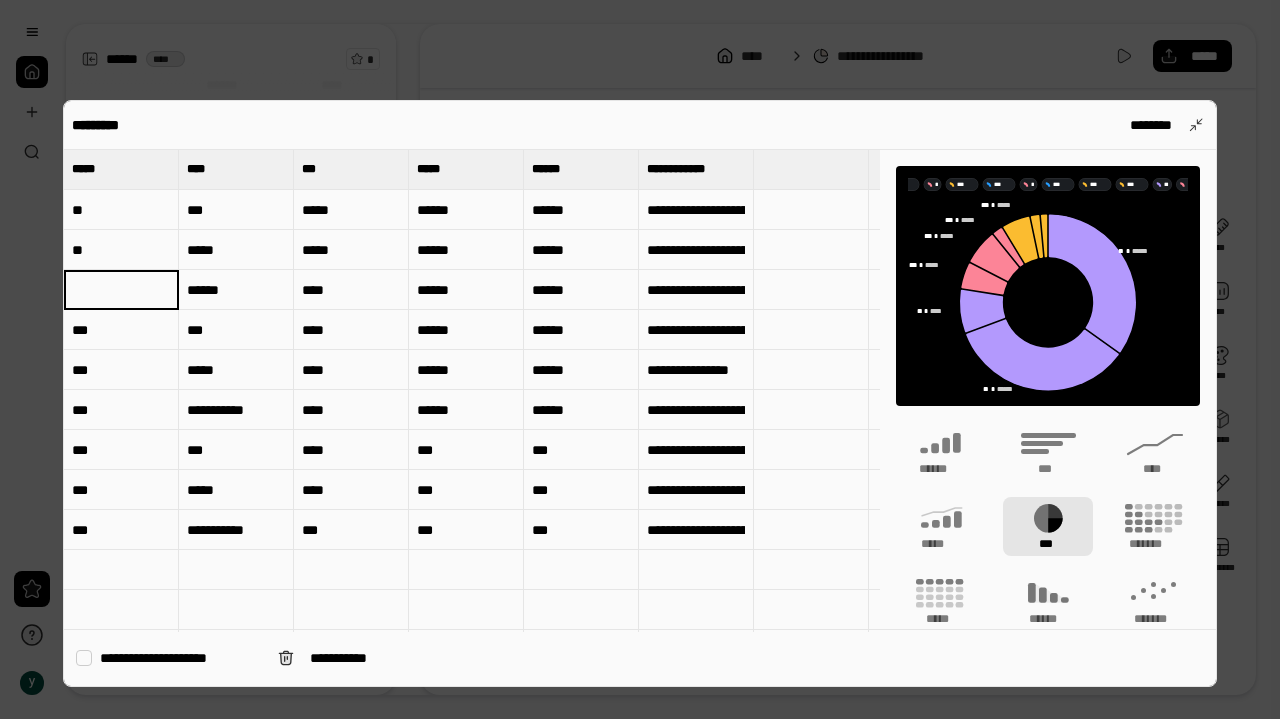 type on "**" 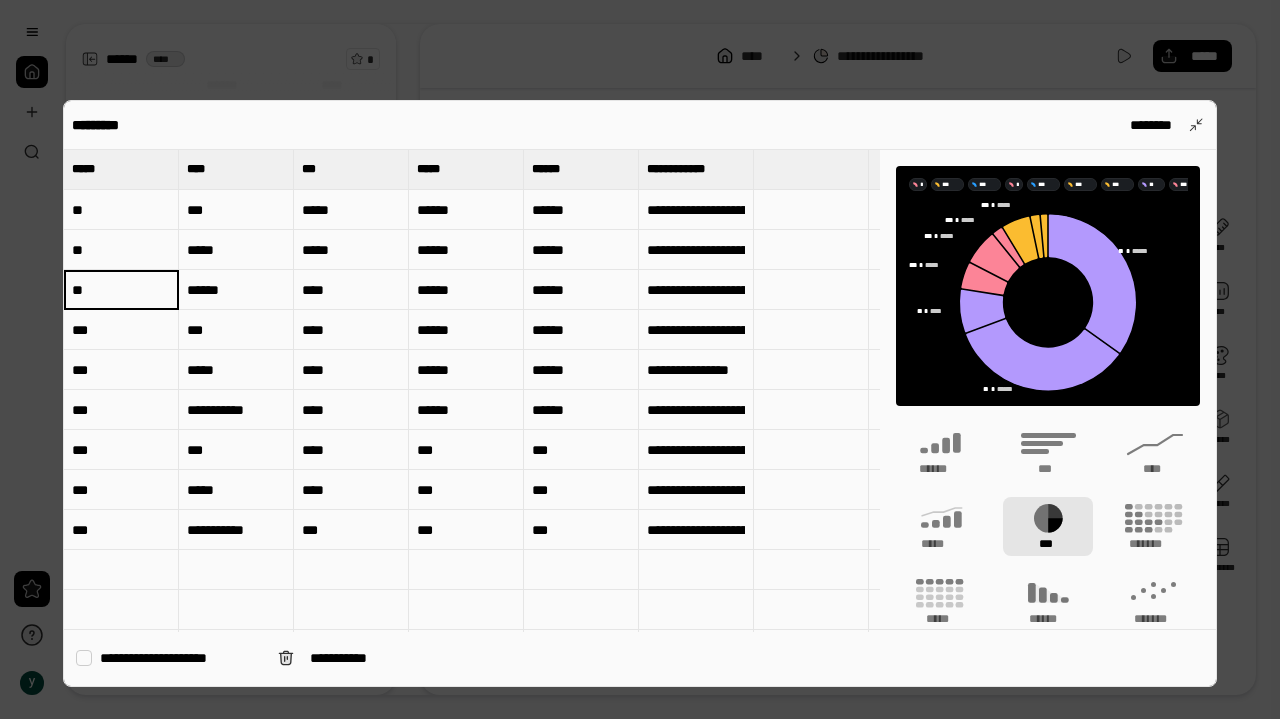drag, startPoint x: 132, startPoint y: 287, endPoint x: 240, endPoint y: 301, distance: 108.903625 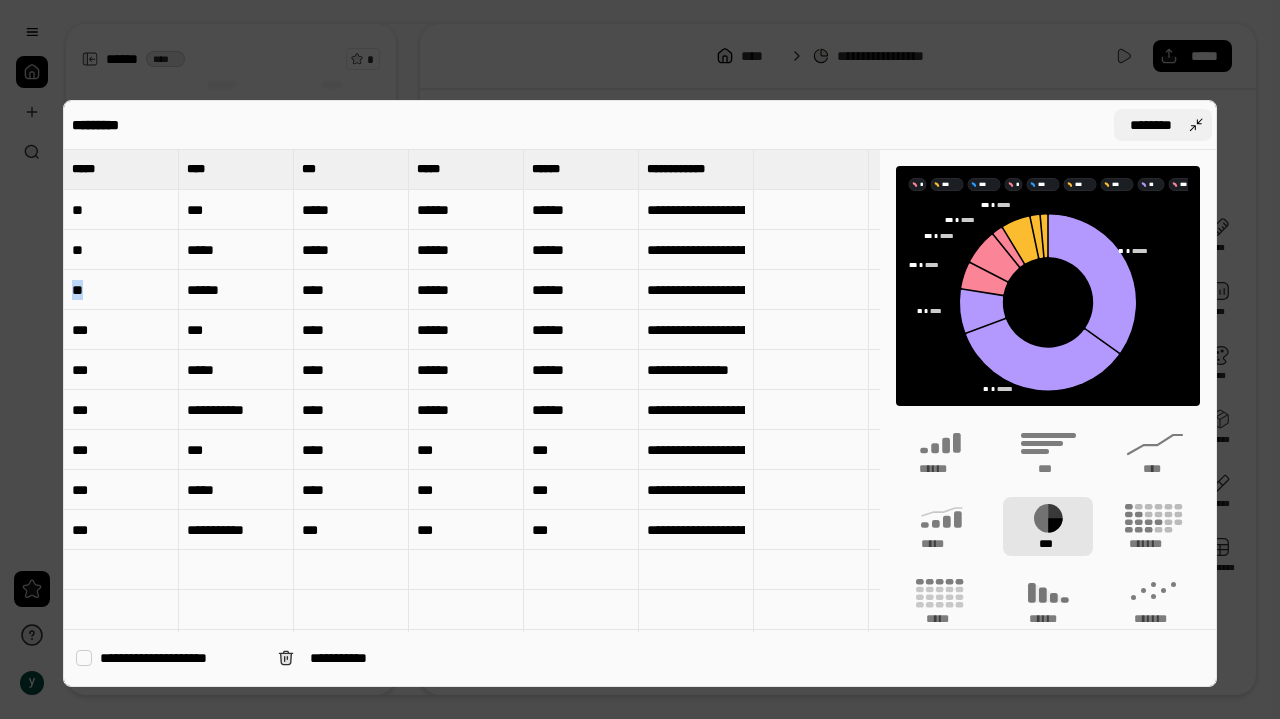 click on "********" at bounding box center [1163, 125] 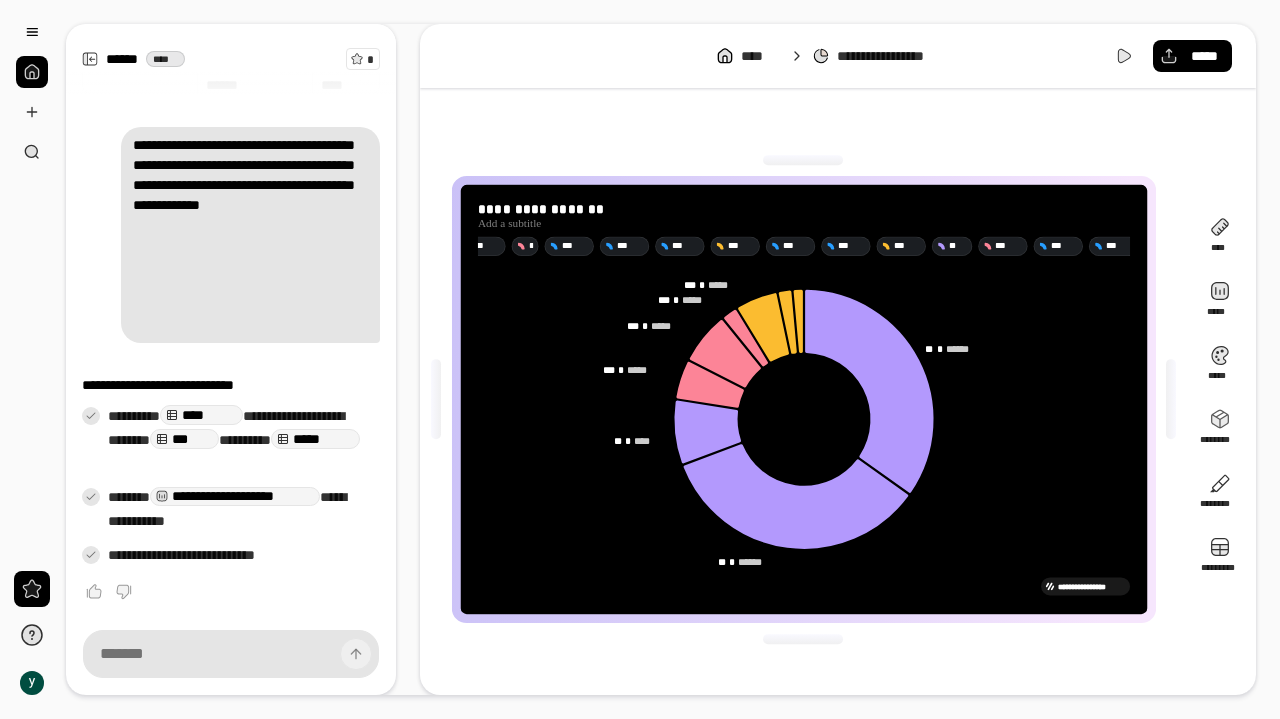 click 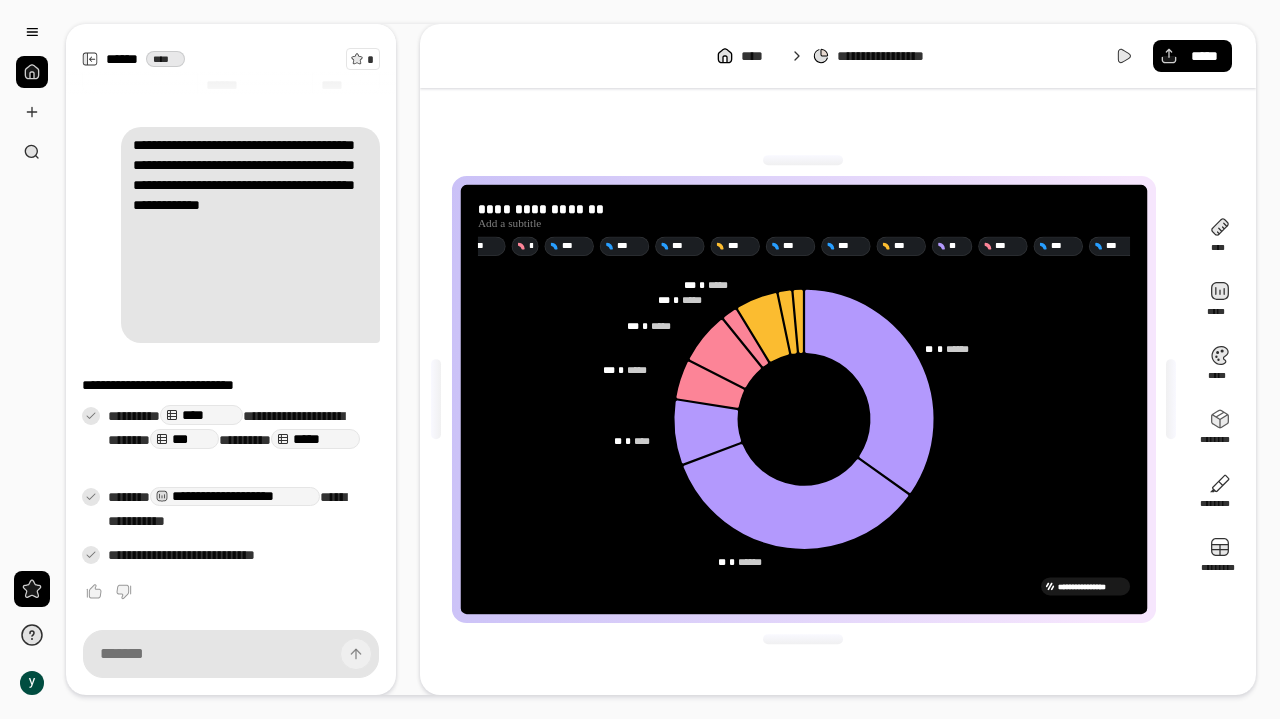 click 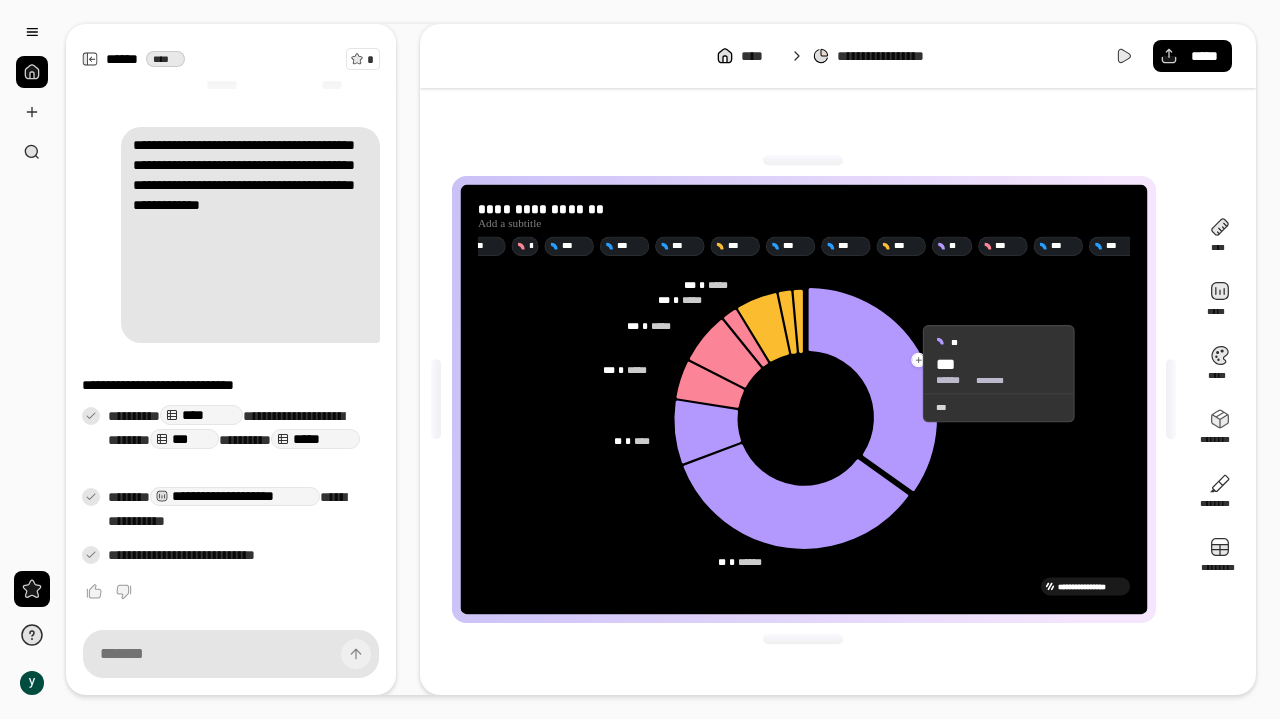 click 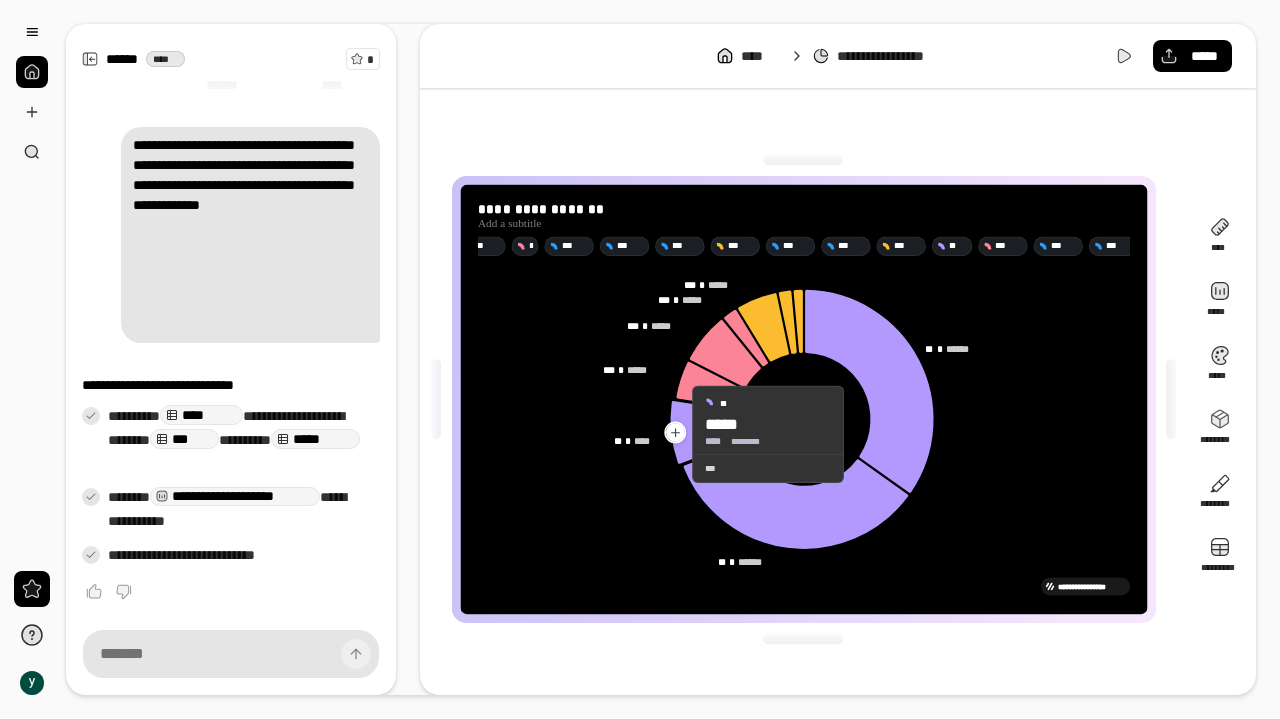 click 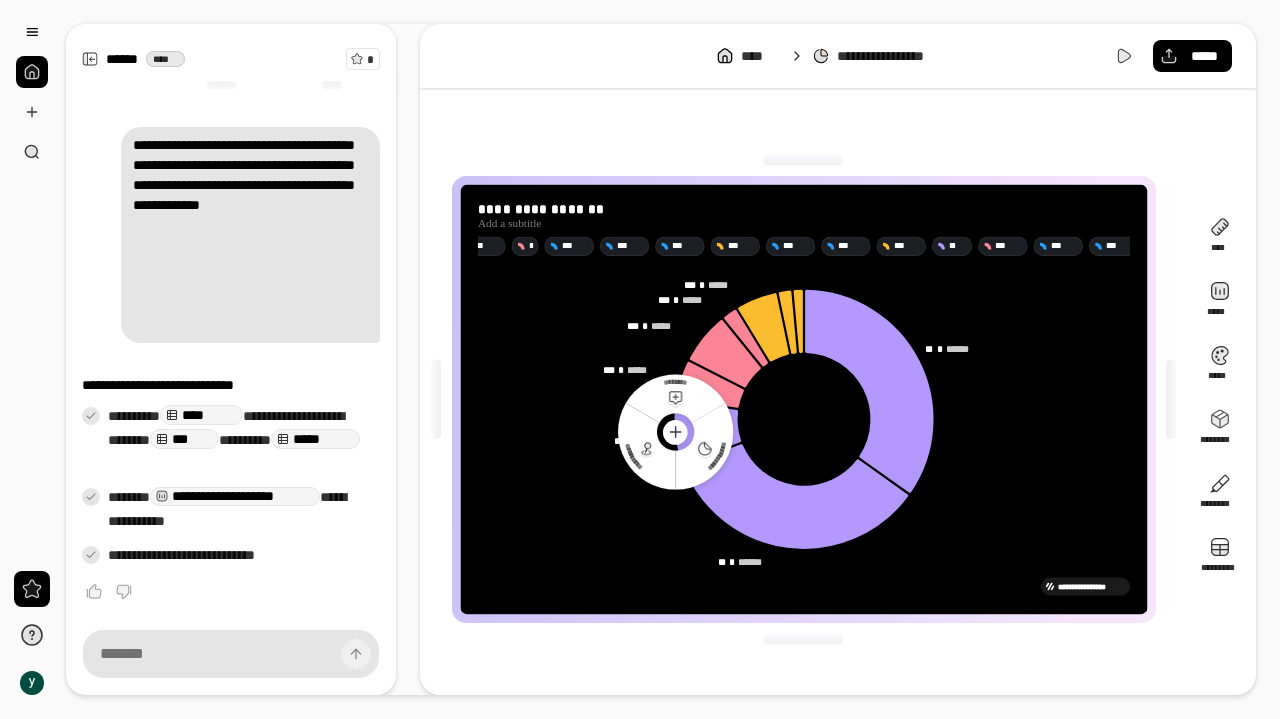 click 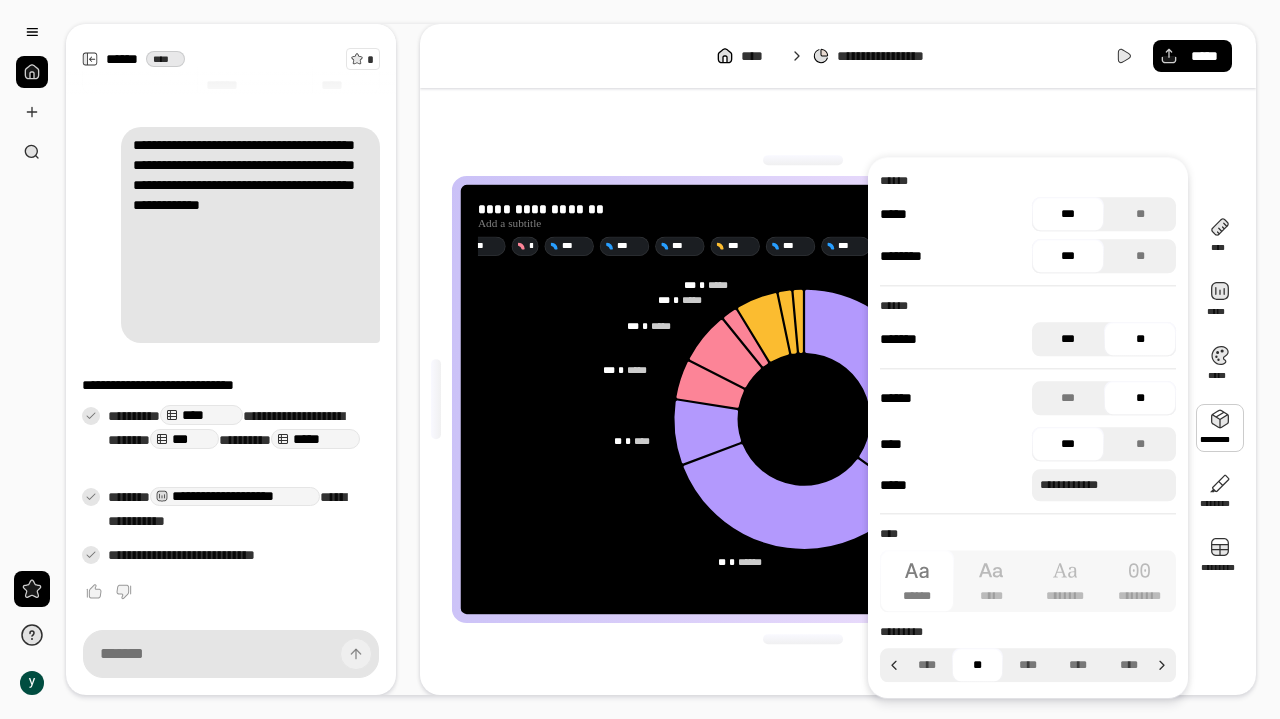 click on "***" at bounding box center (1068, 339) 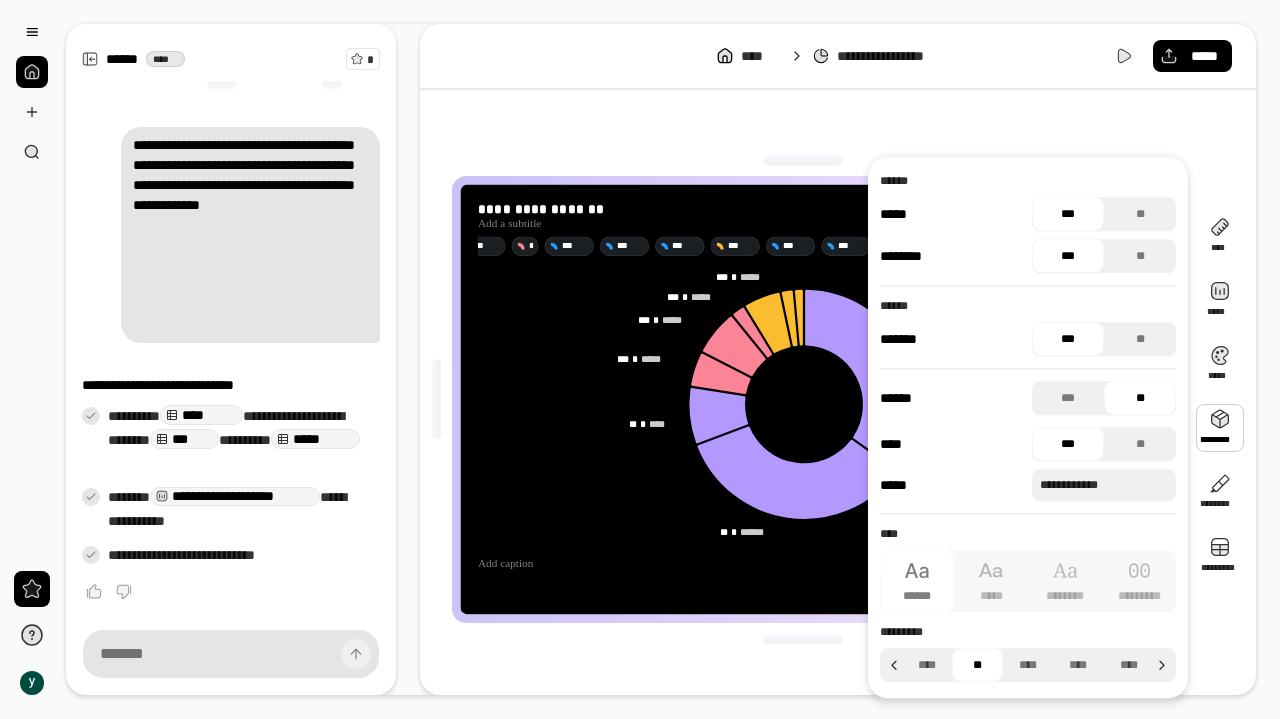 click on "***" at bounding box center [1068, 339] 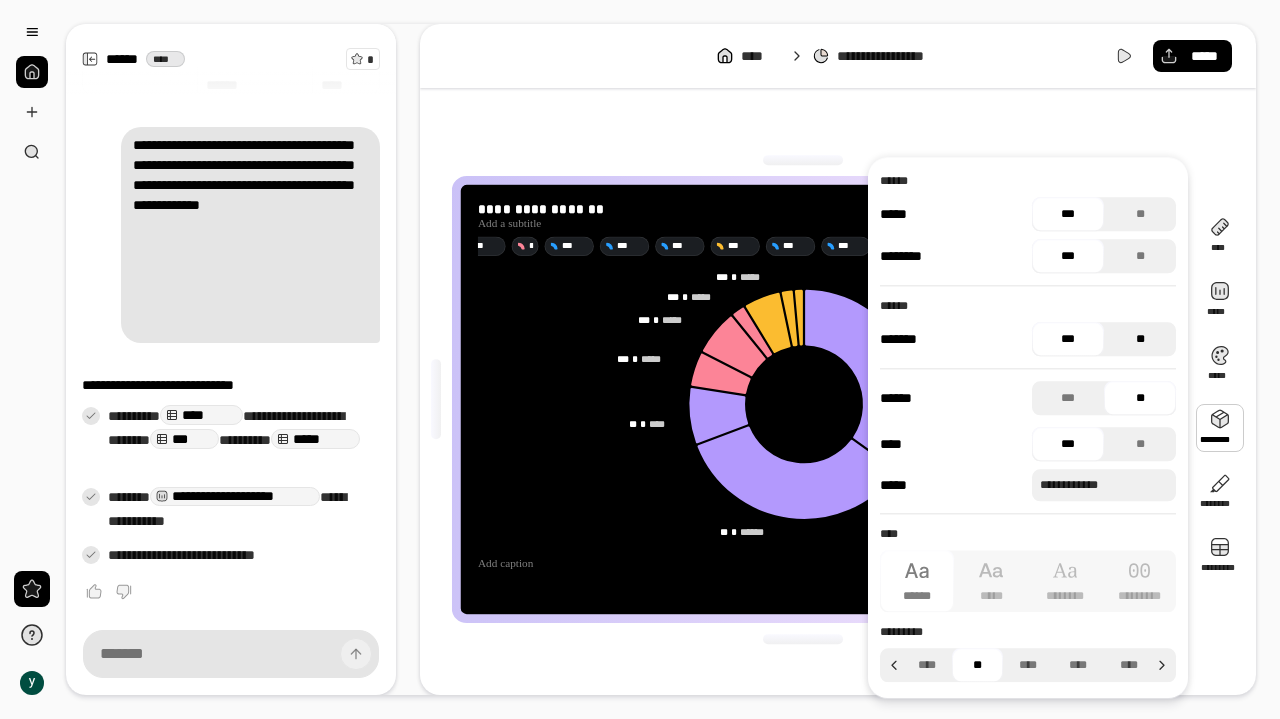 click on "**" at bounding box center [1140, 339] 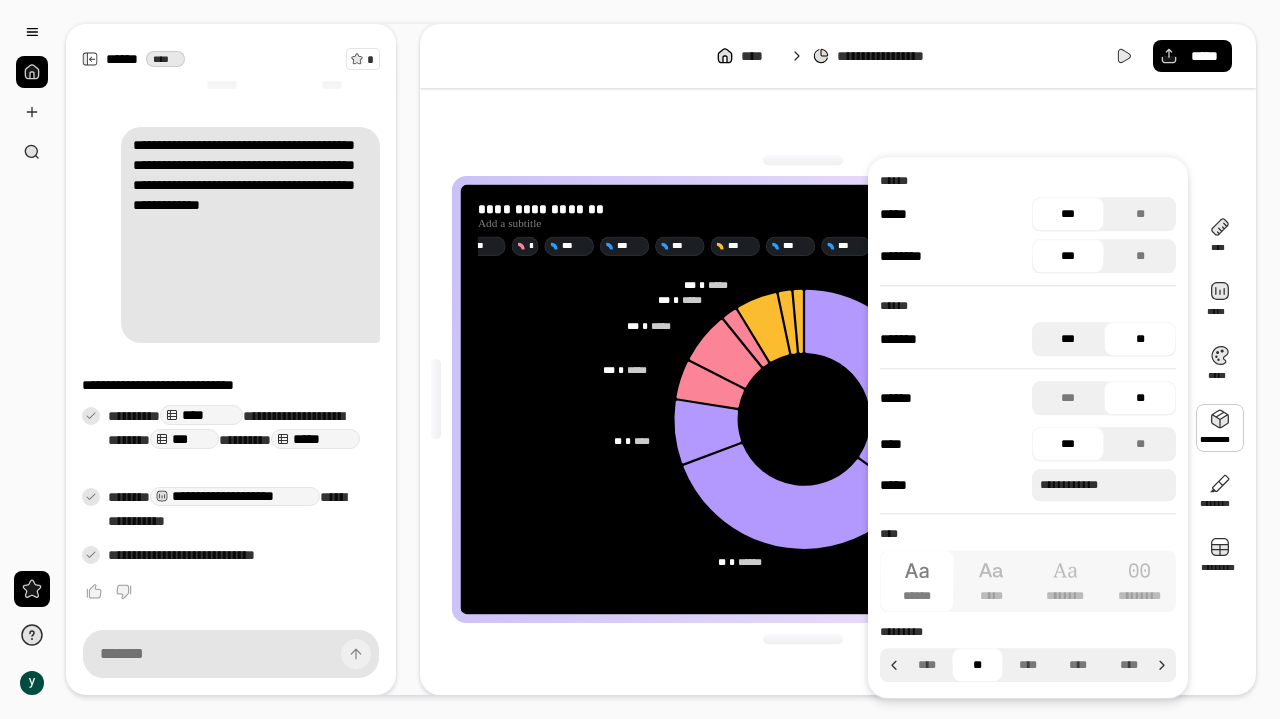 click on "***" at bounding box center [1068, 339] 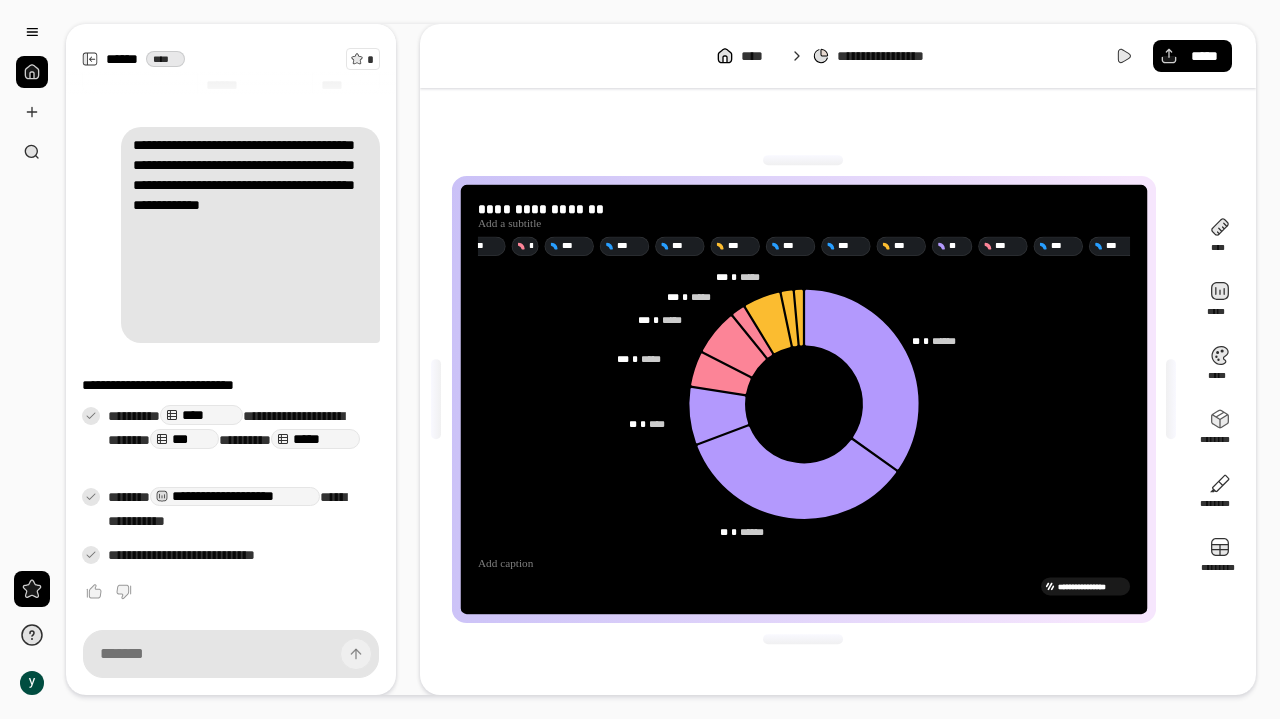click 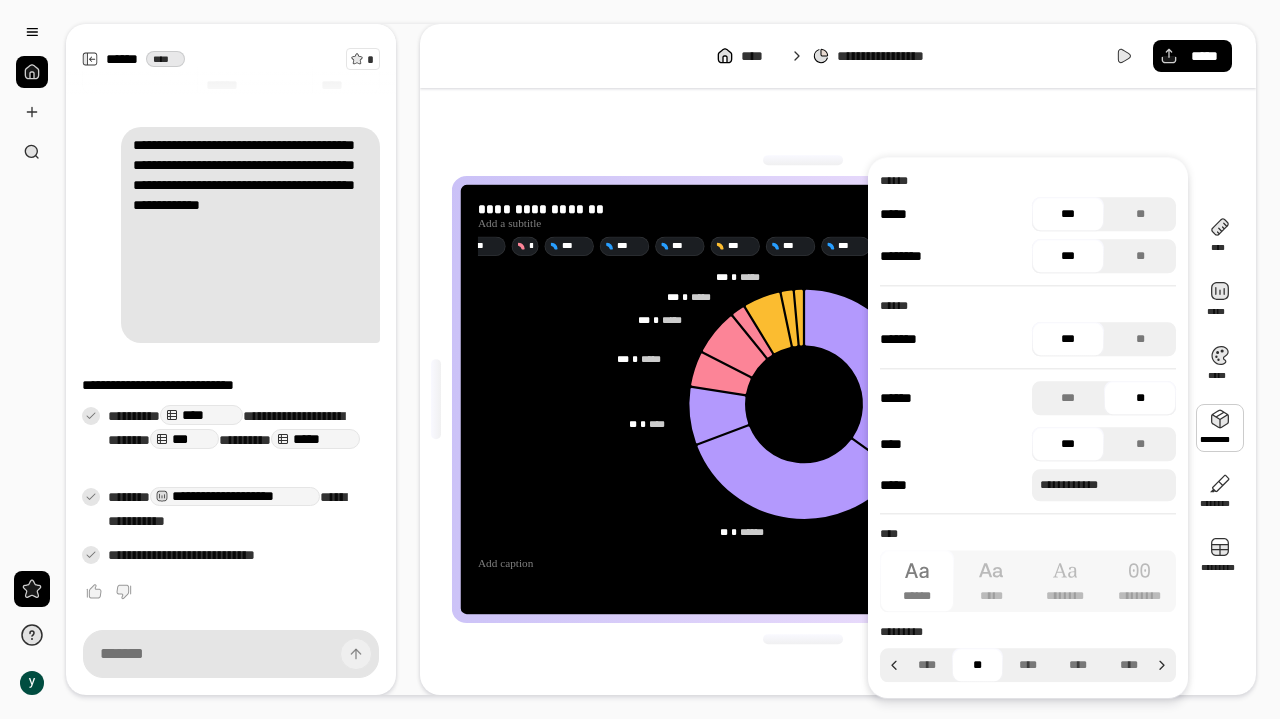 click at bounding box center [1220, 428] 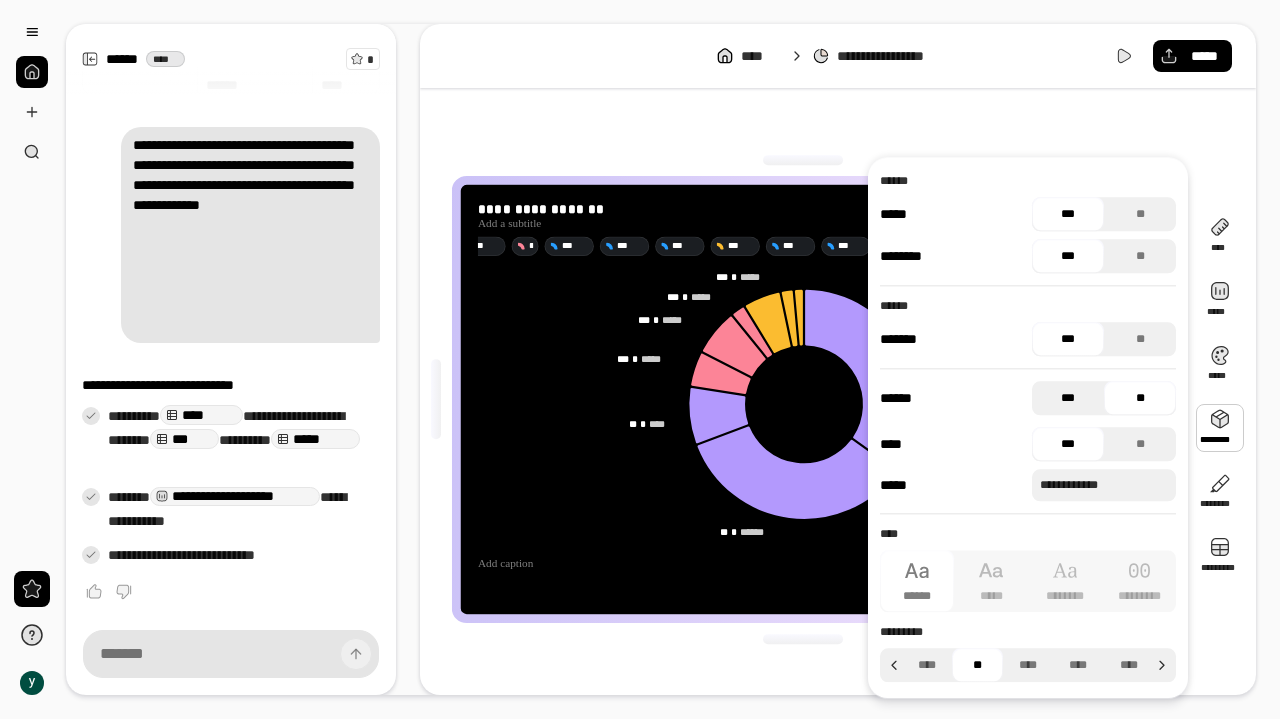 click on "***" at bounding box center [1068, 398] 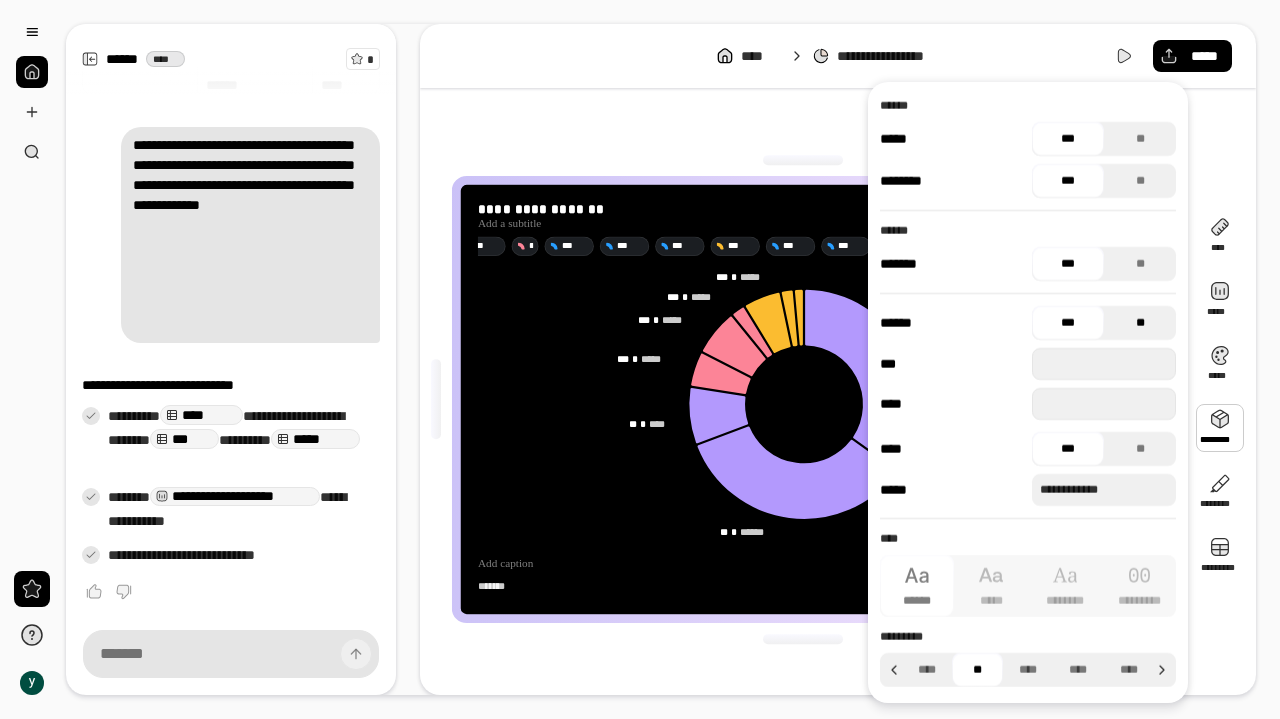click on "**" at bounding box center (1140, 323) 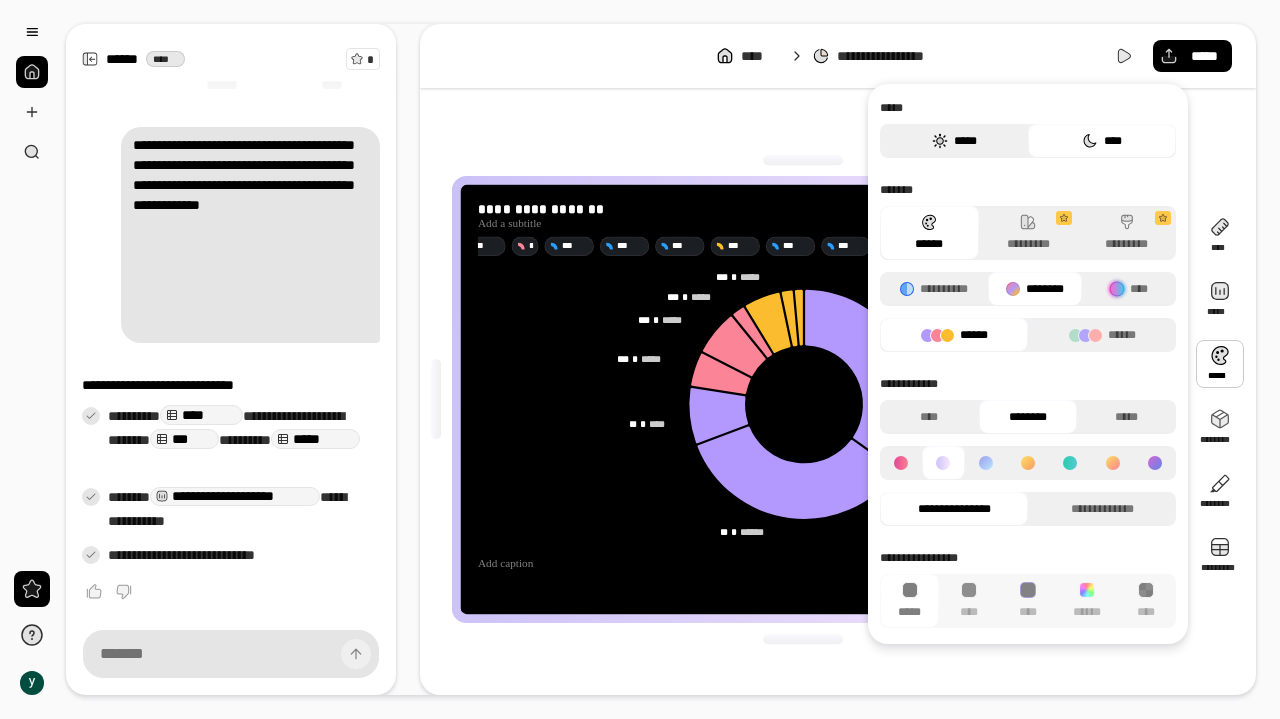 click on "*****" at bounding box center [954, 141] 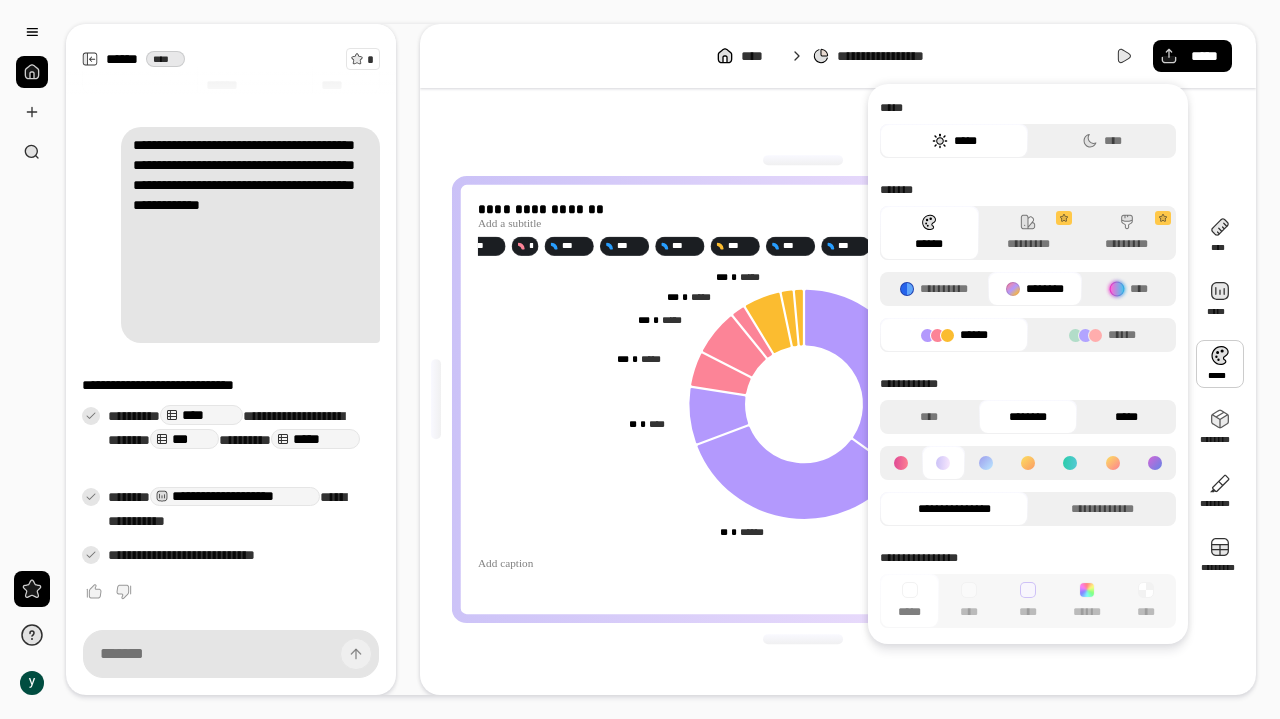 click on "*****" at bounding box center (1126, 417) 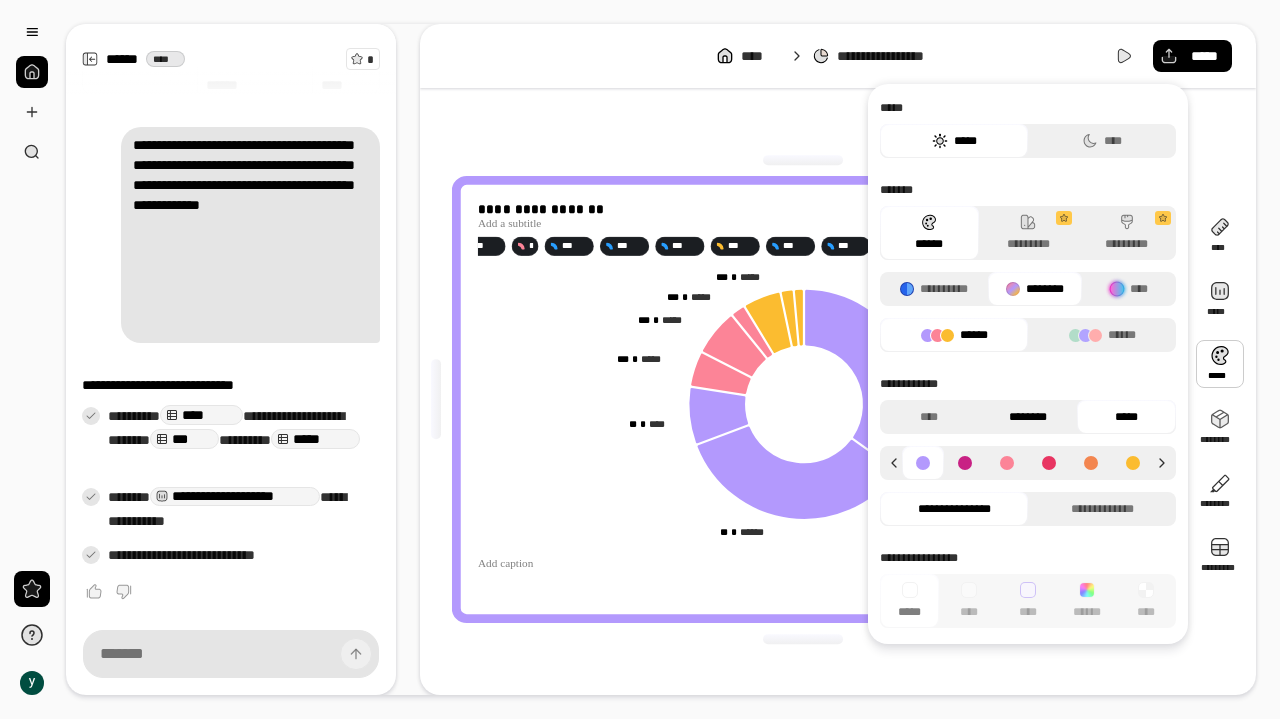 click on "********" at bounding box center [1028, 417] 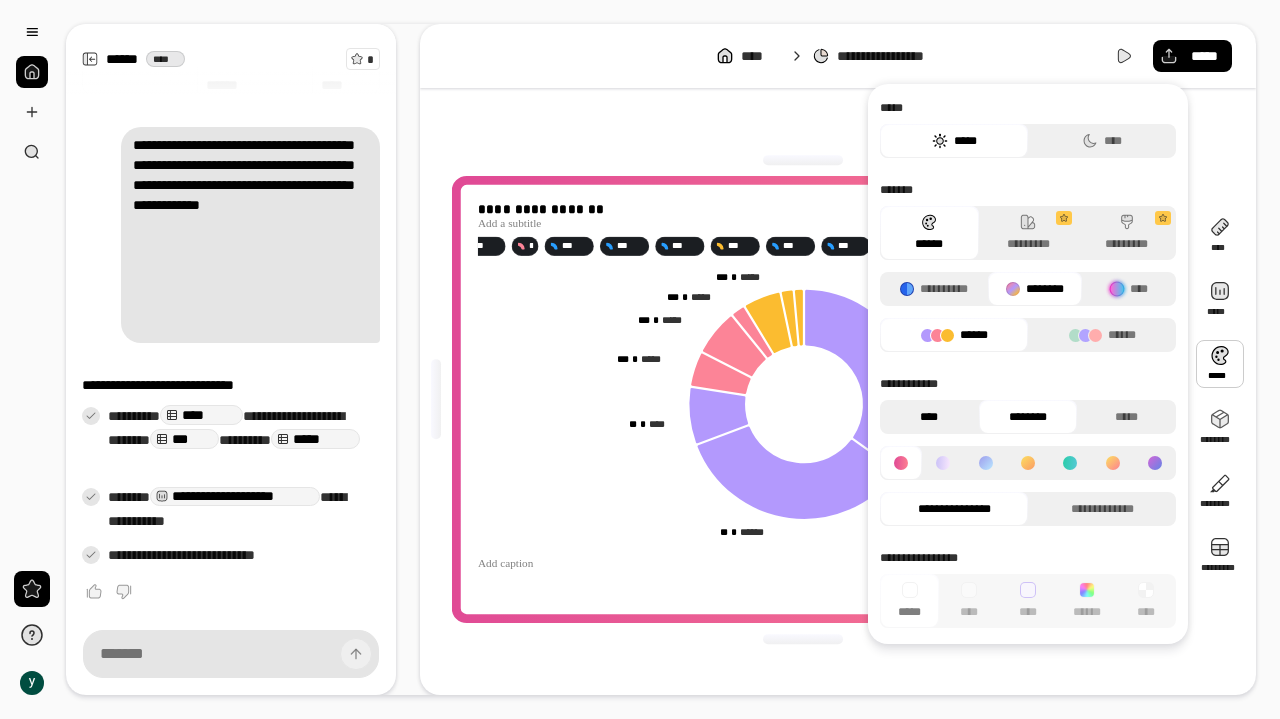 click on "****" at bounding box center [929, 417] 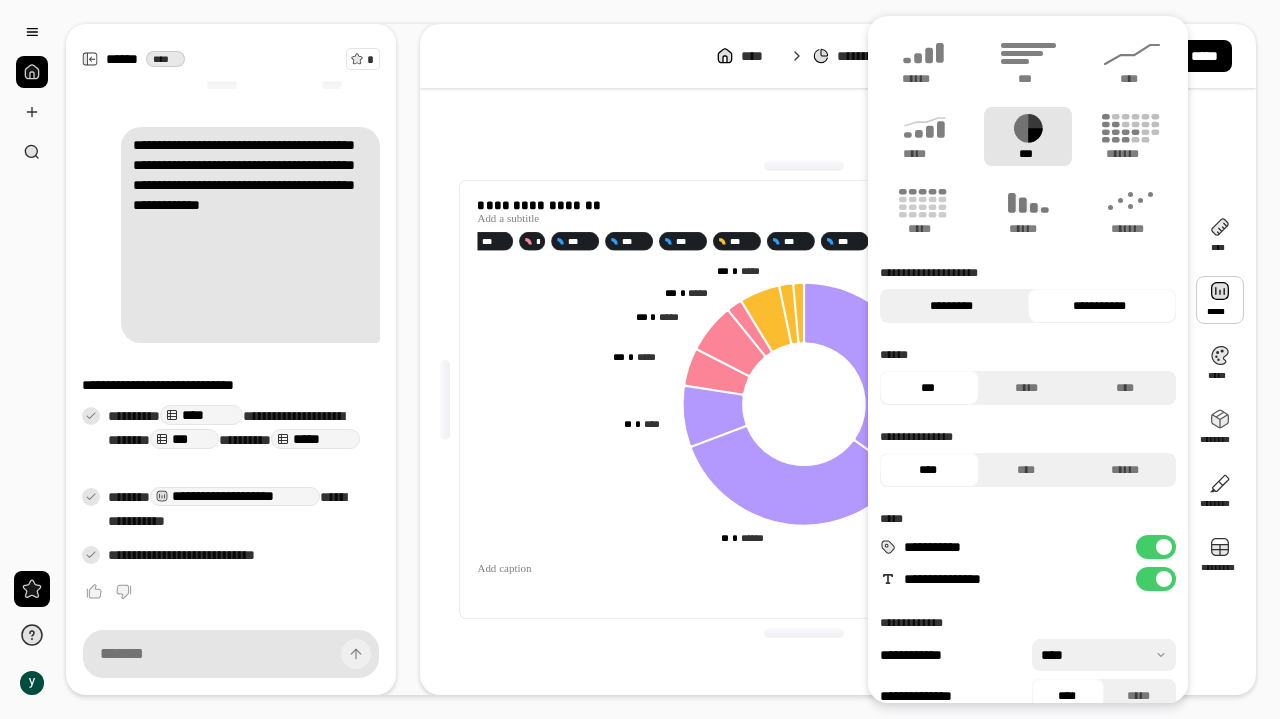 click on "*********" at bounding box center (951, 306) 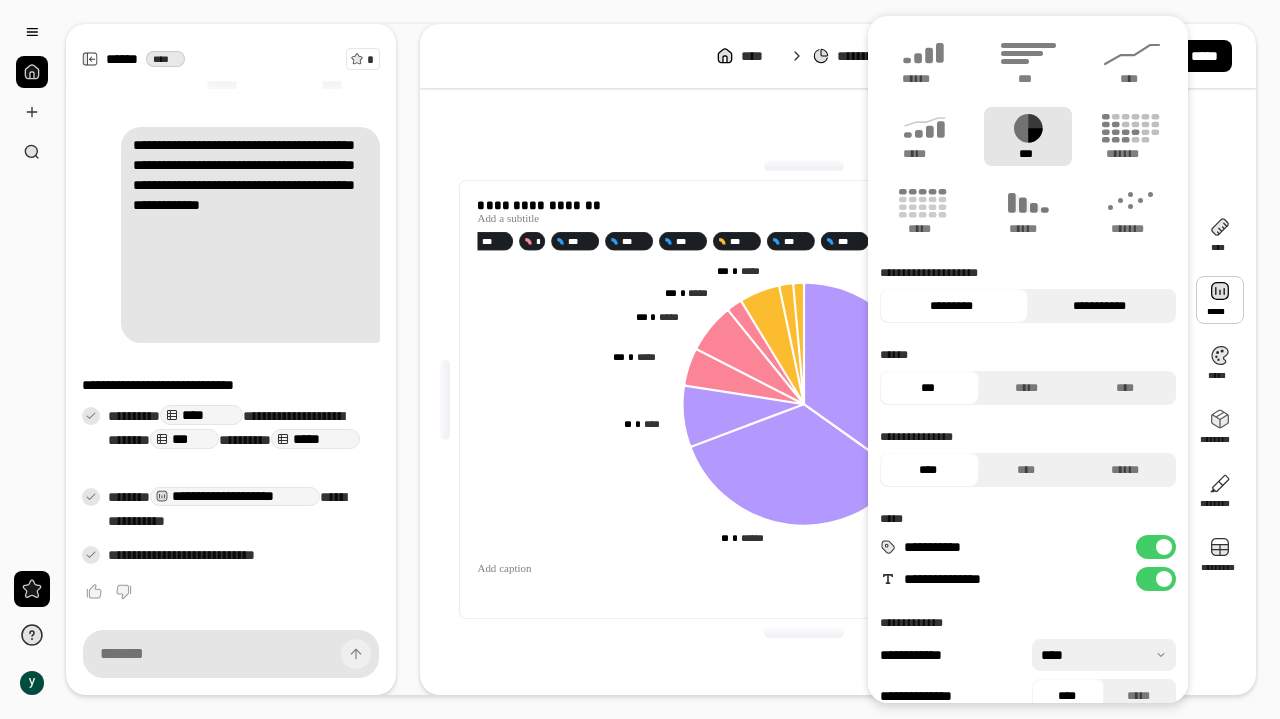 click on "**********" at bounding box center [1099, 306] 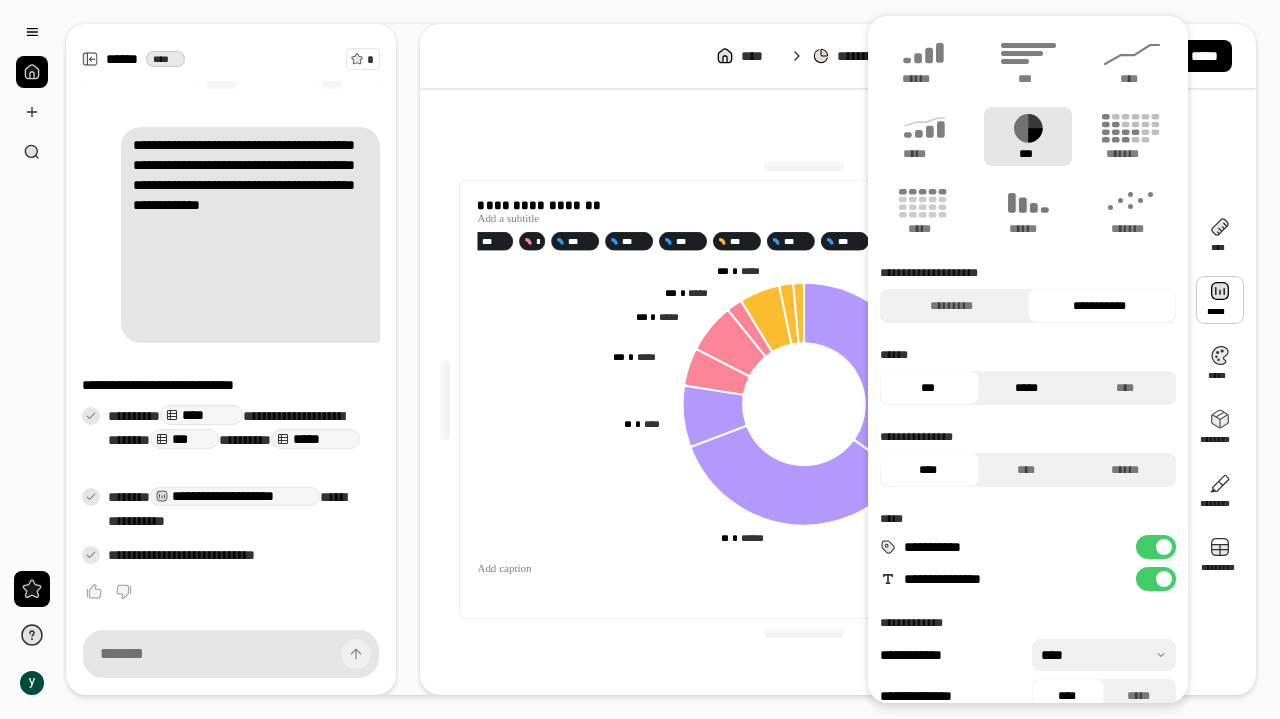 click on "*****" at bounding box center (1026, 388) 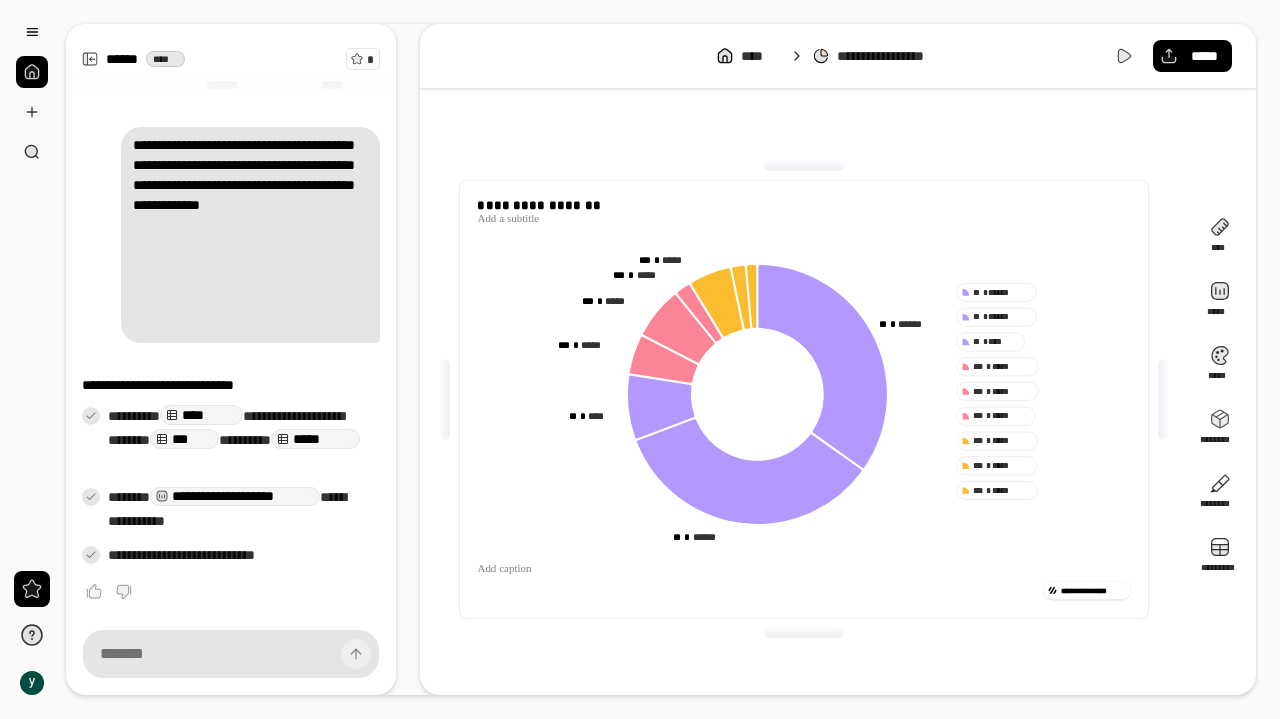 click on "[FIRST] [LAST] [MIDDLE] [LAST]" at bounding box center (804, 399) 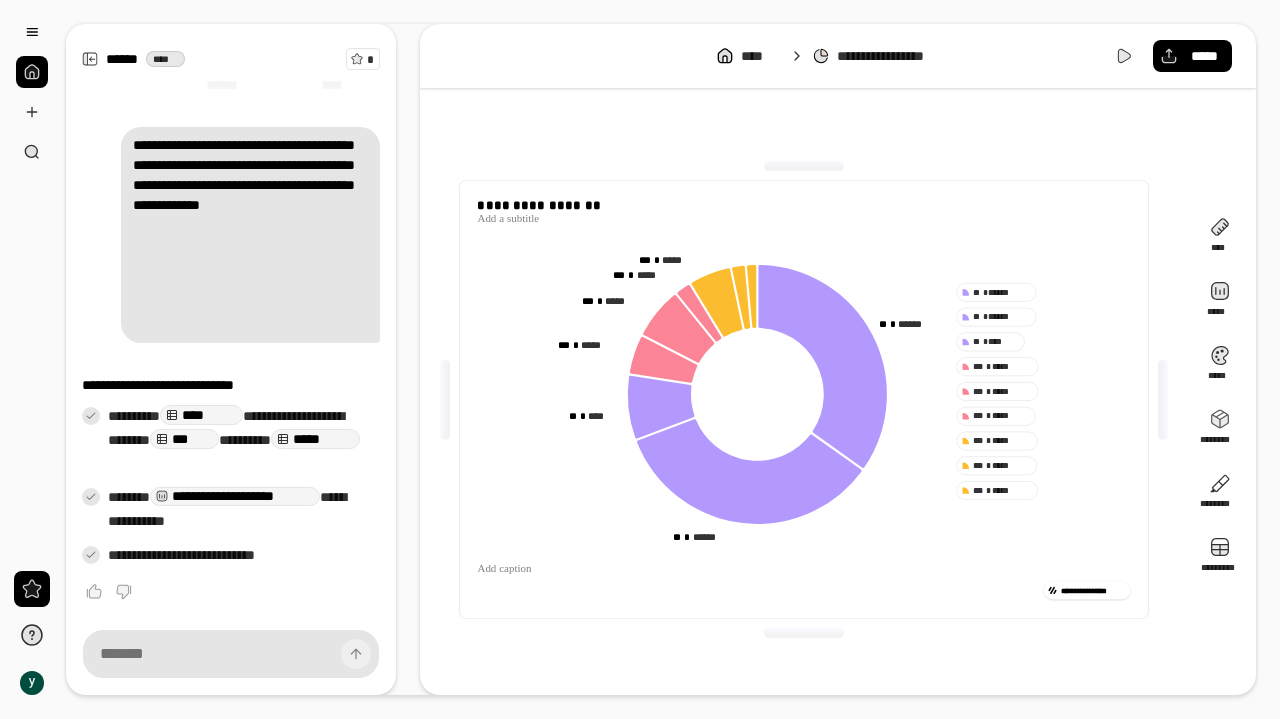 click 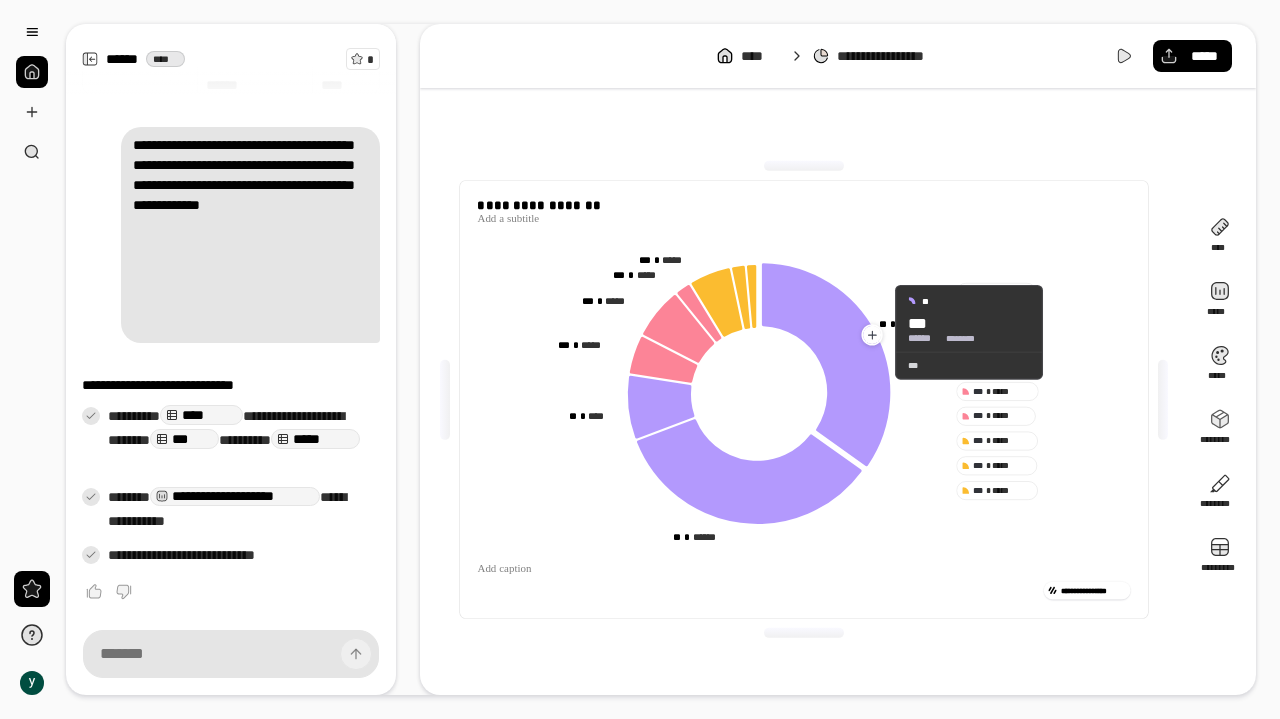 click 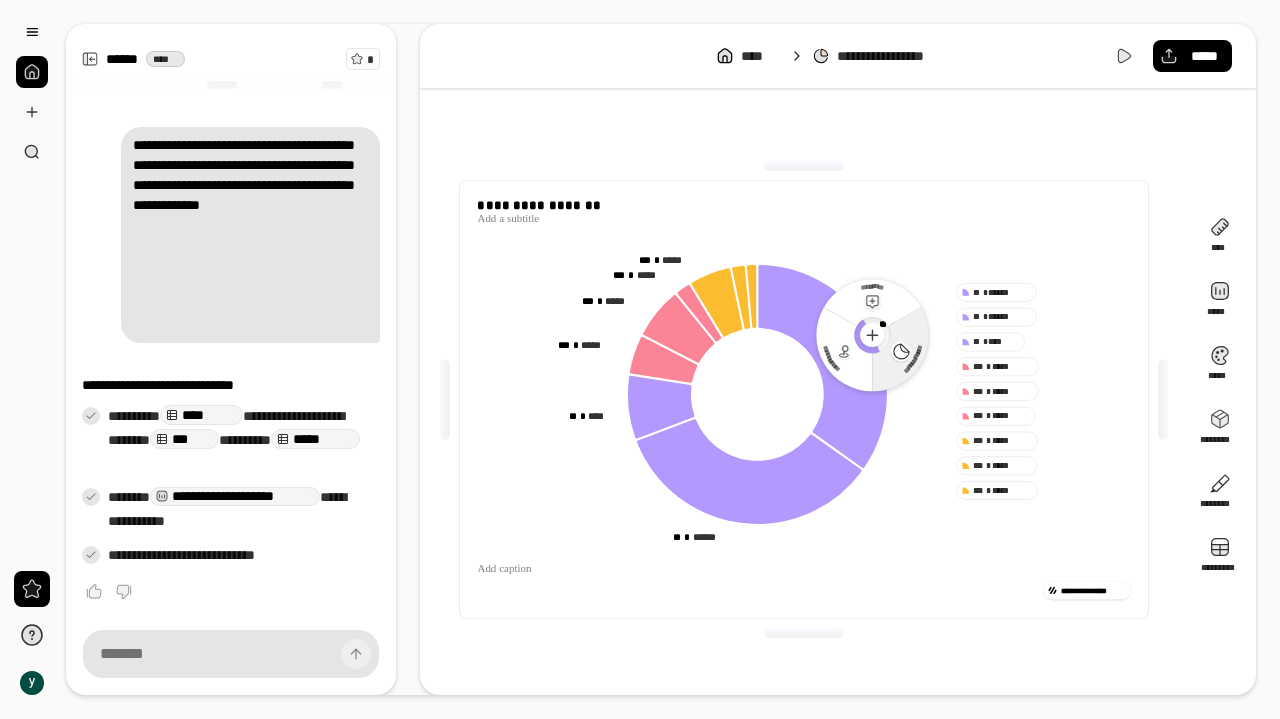 click 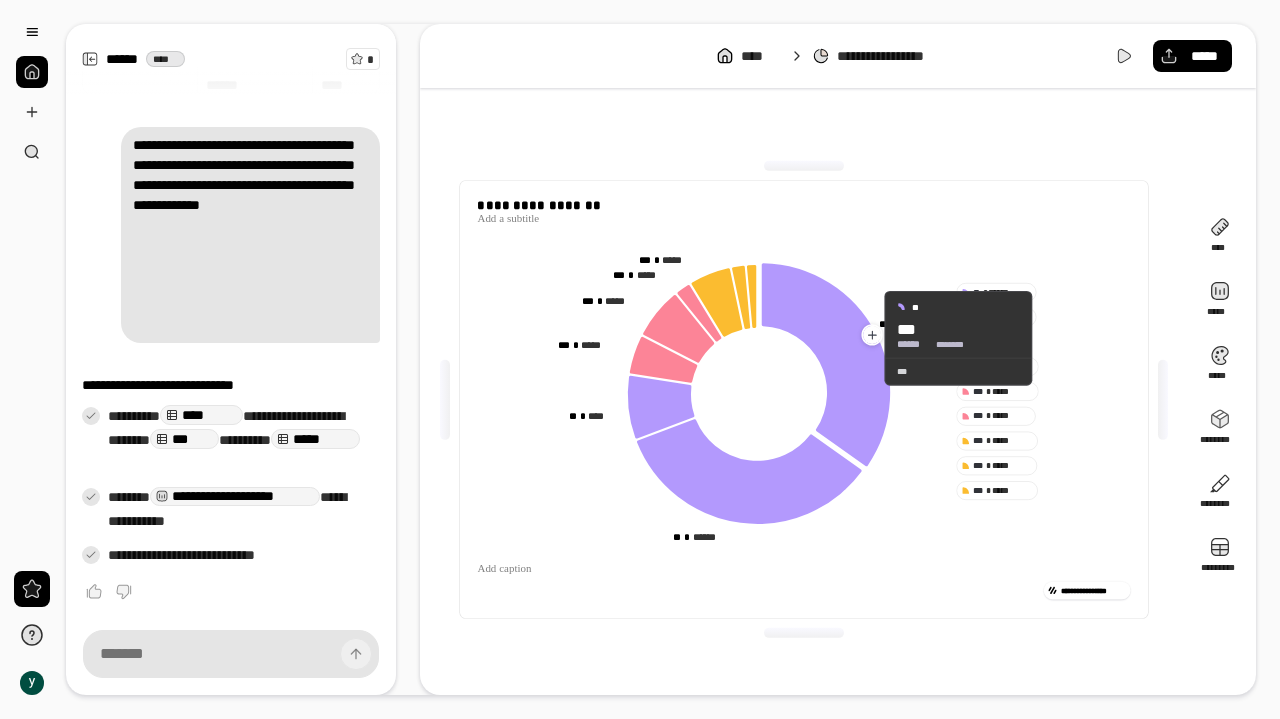 click 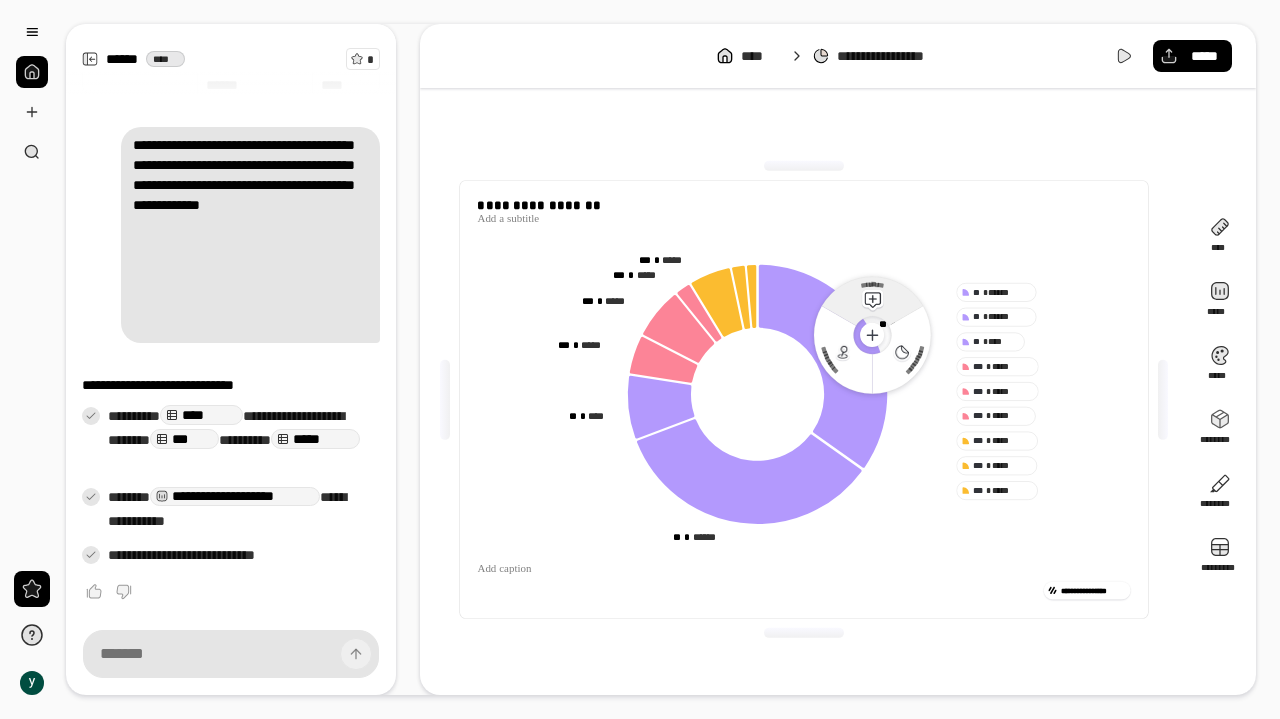 click 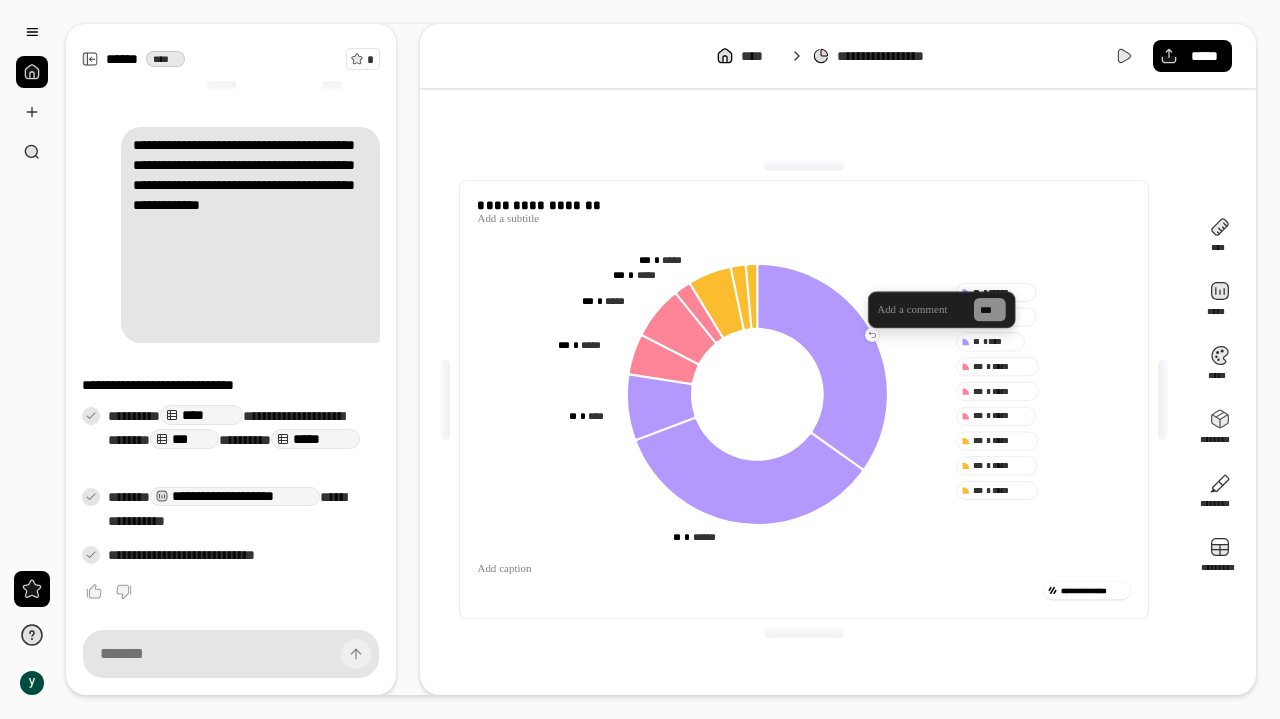click at bounding box center [921, 309] 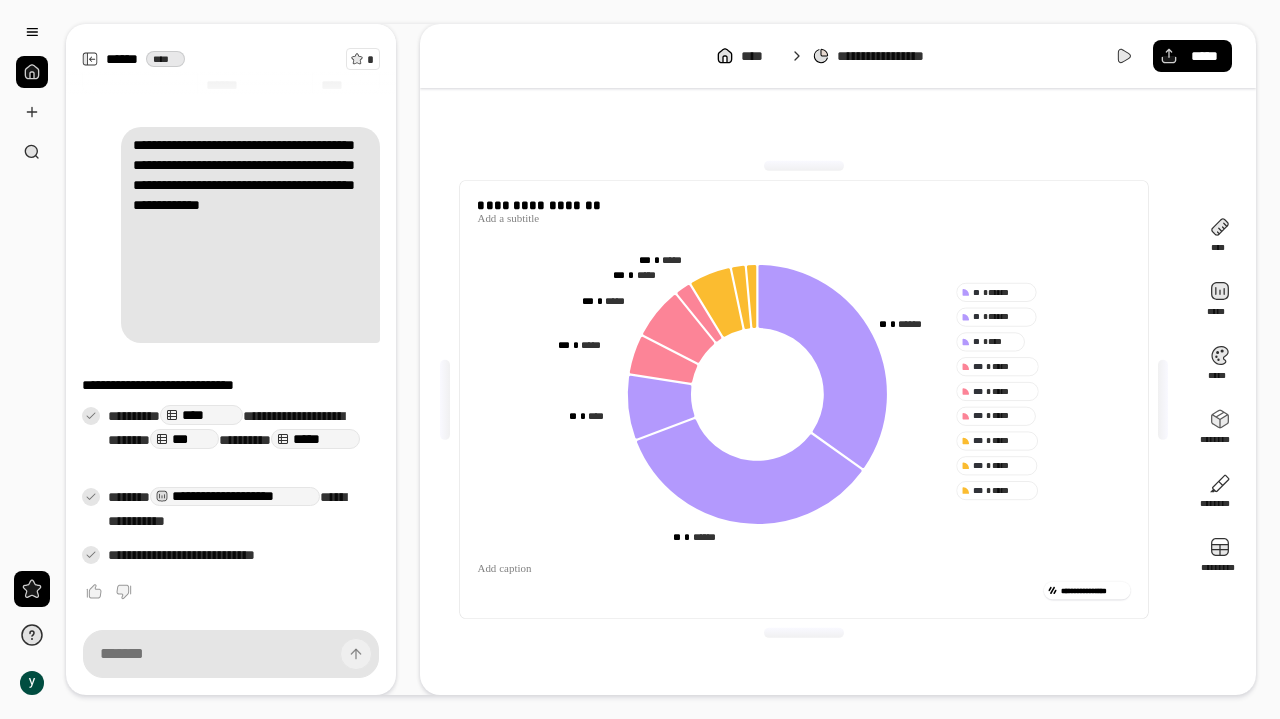 click 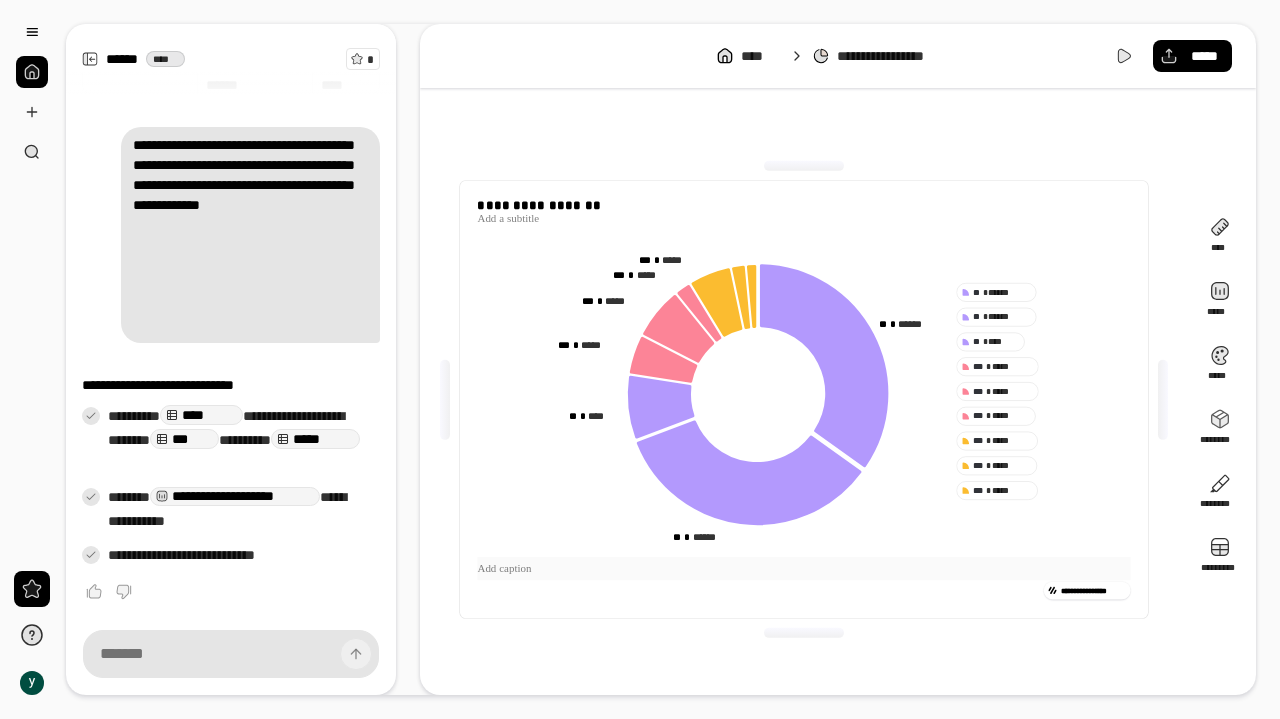 click at bounding box center [803, 568] 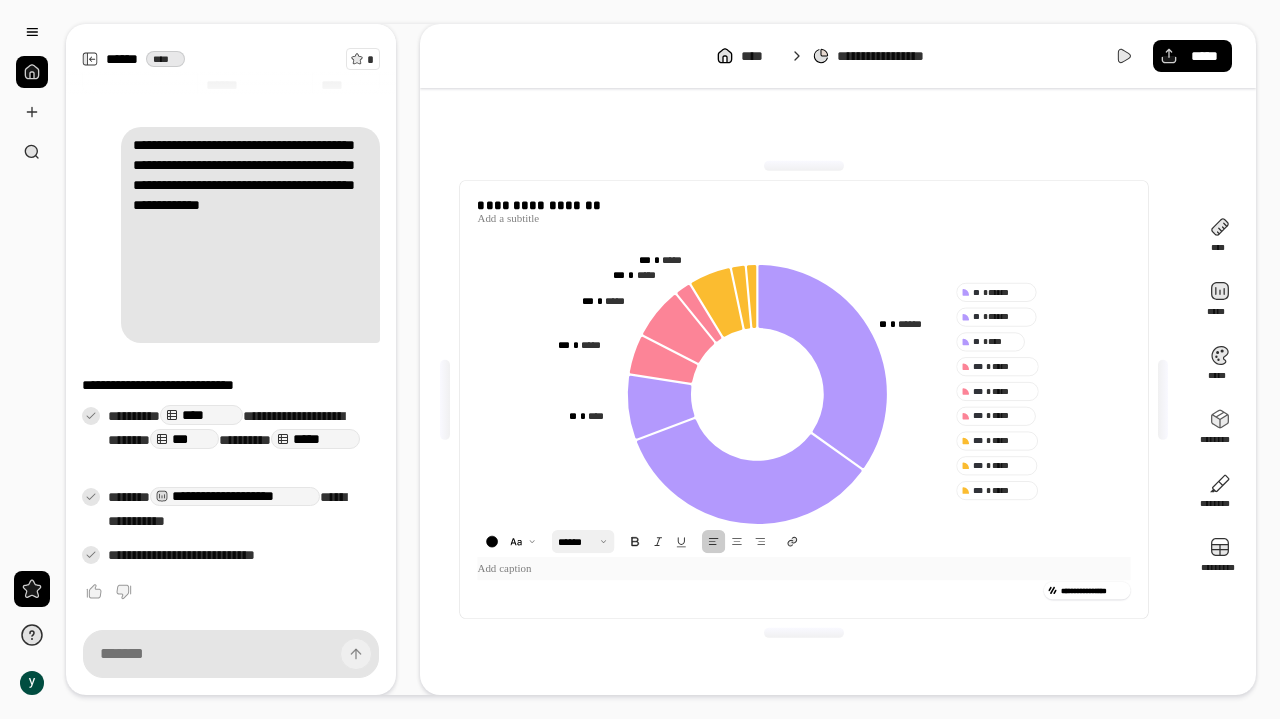click at bounding box center [582, 542] 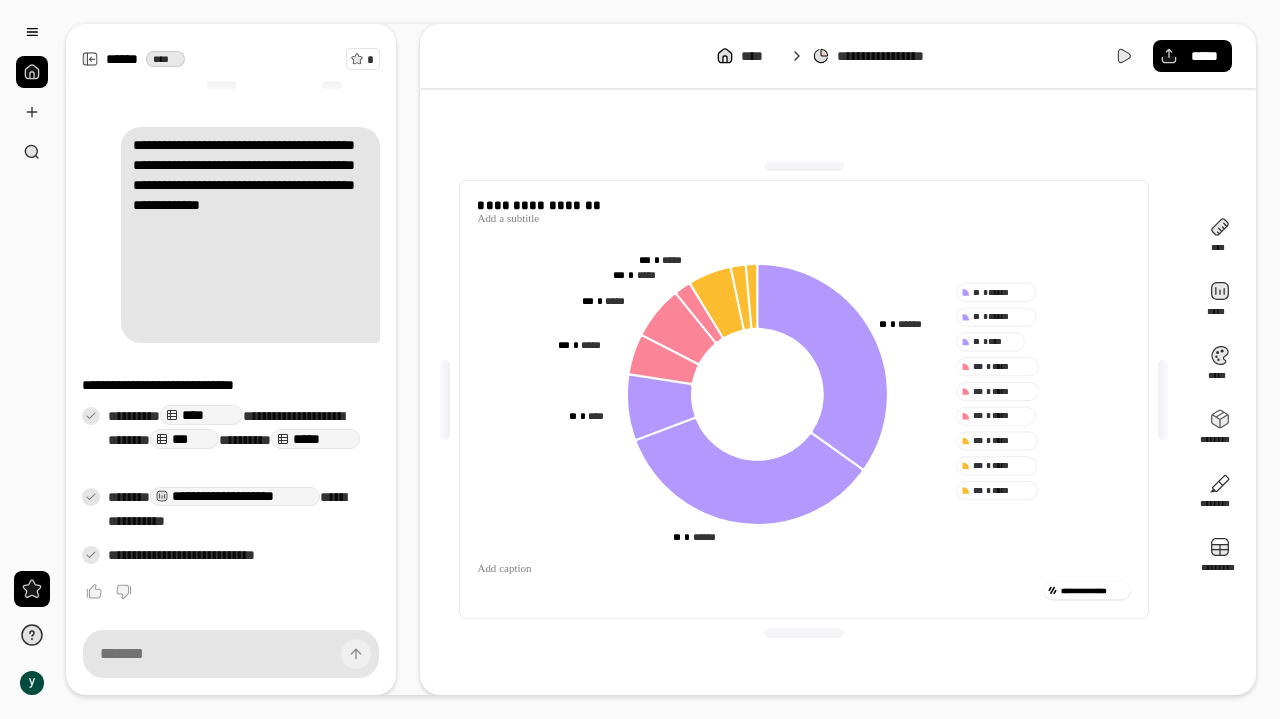 click 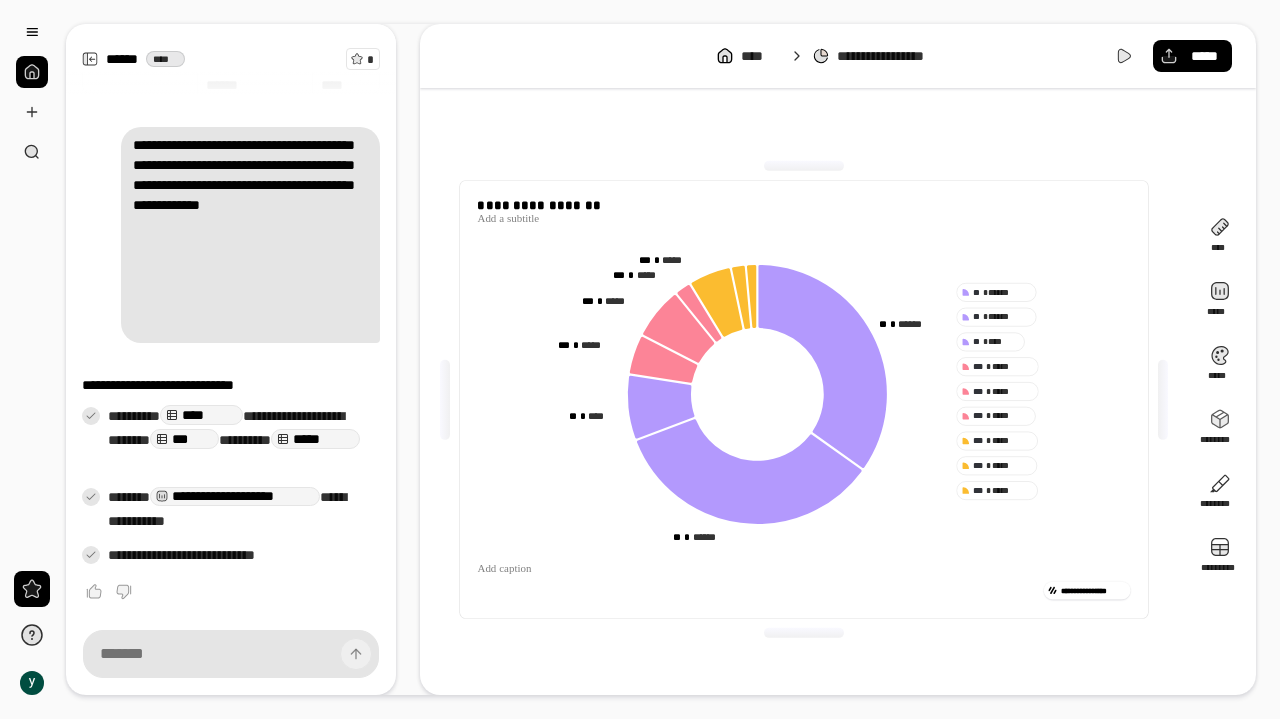 click 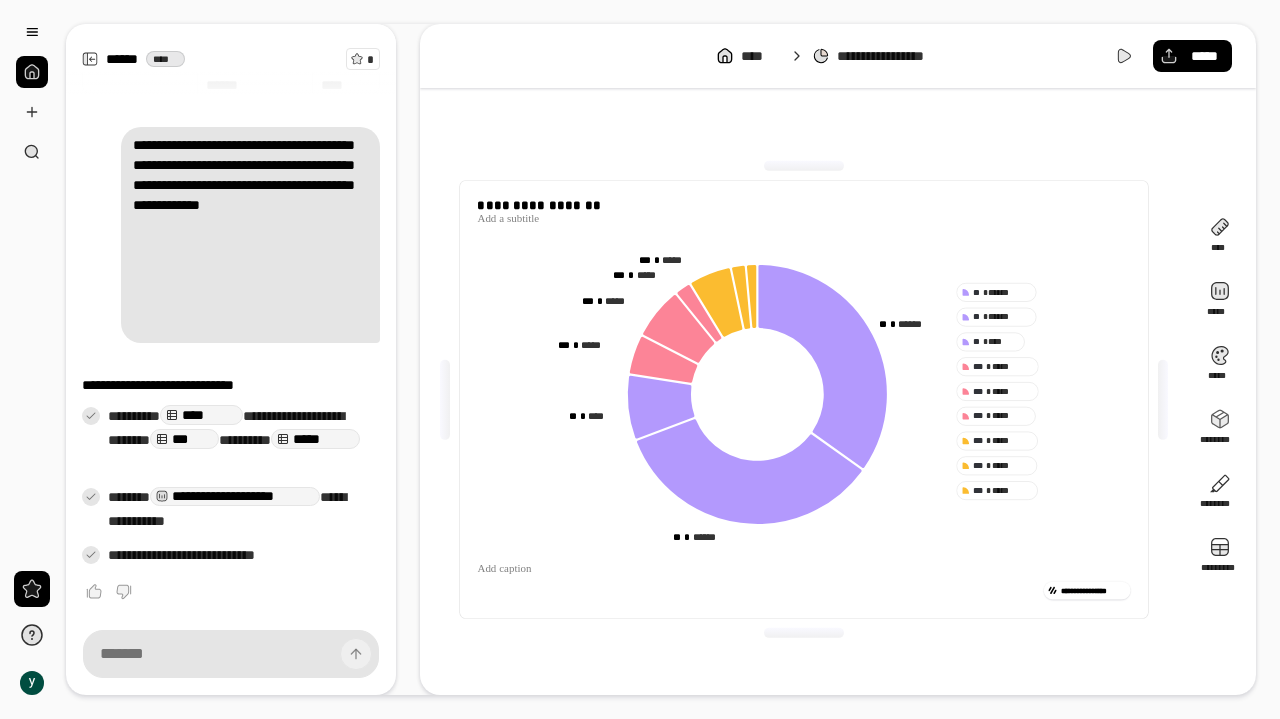 drag, startPoint x: 893, startPoint y: 326, endPoint x: 880, endPoint y: 306, distance: 23.853722 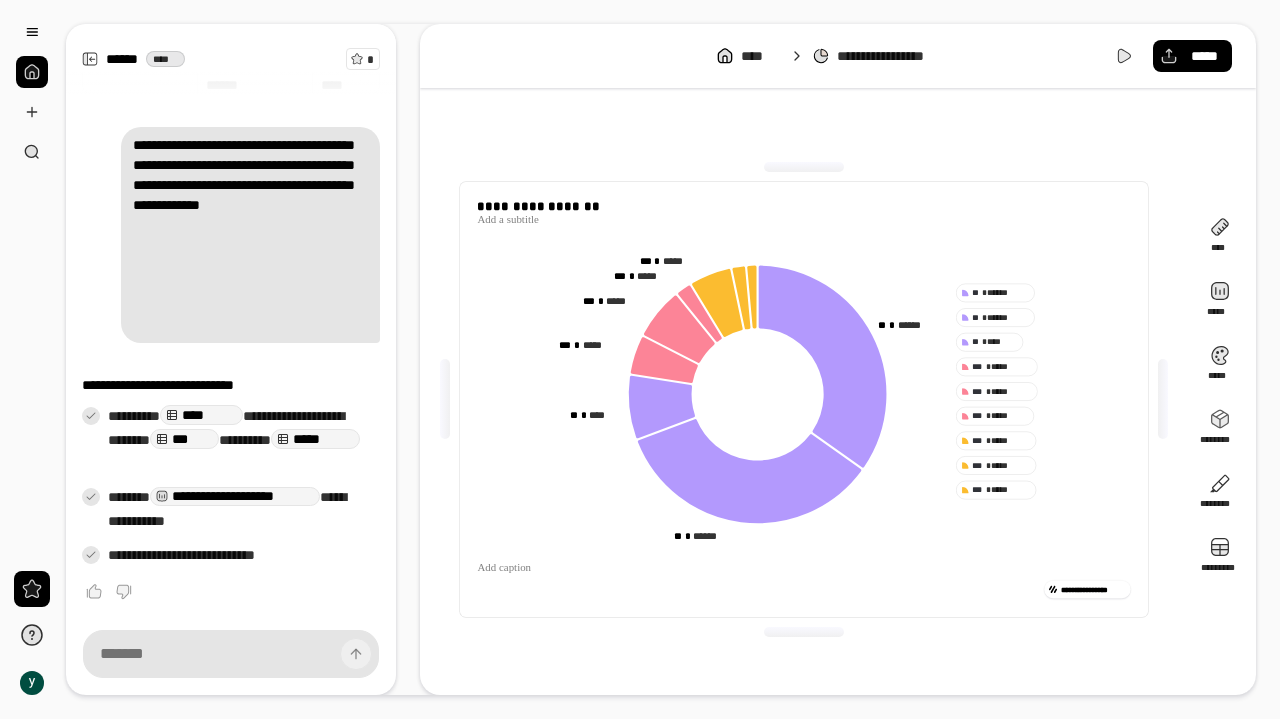 click at bounding box center [1163, 399] 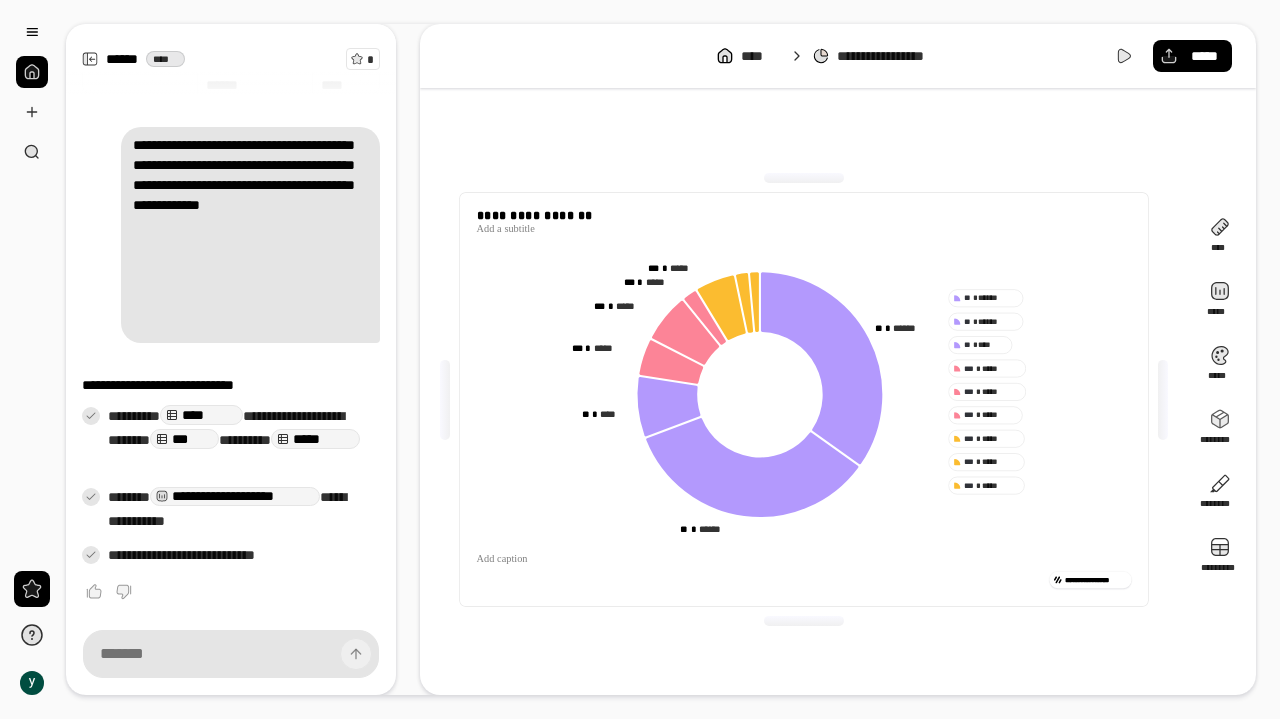 drag, startPoint x: 1132, startPoint y: 435, endPoint x: 1166, endPoint y: 435, distance: 34 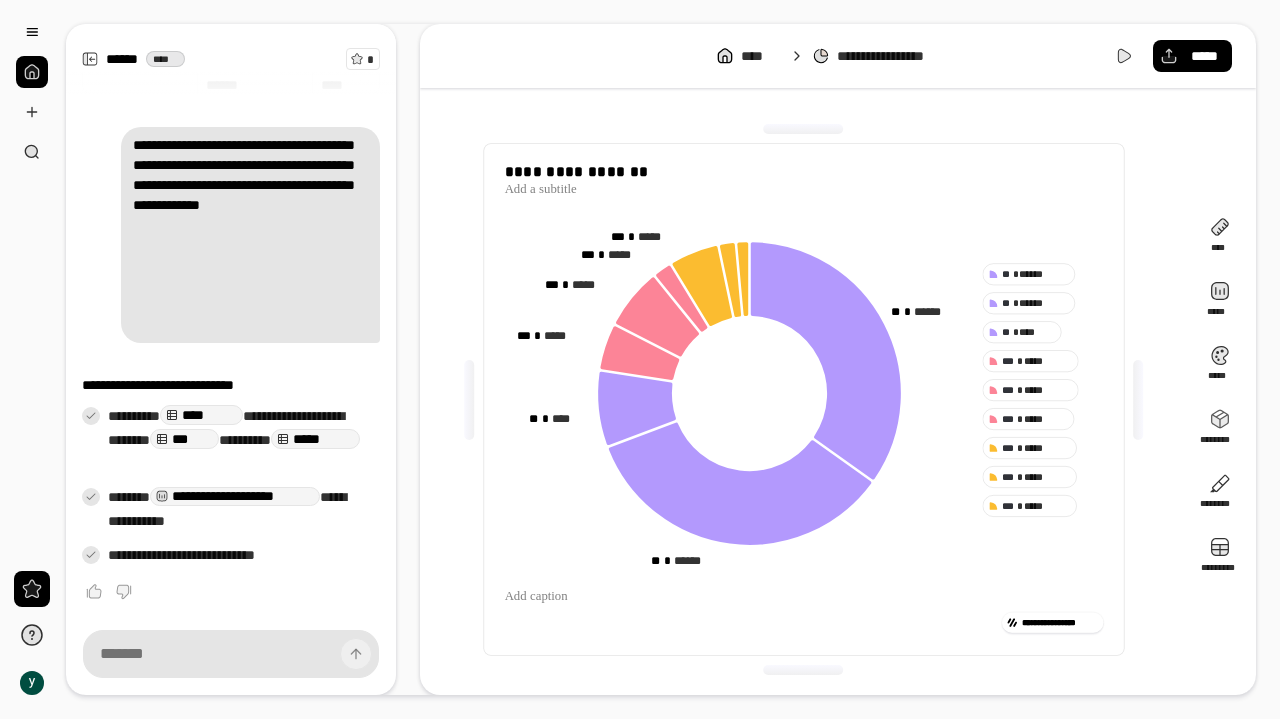 click on "[FIRST] [LAST] [MIDDLE] [LAST]" at bounding box center (804, 399) 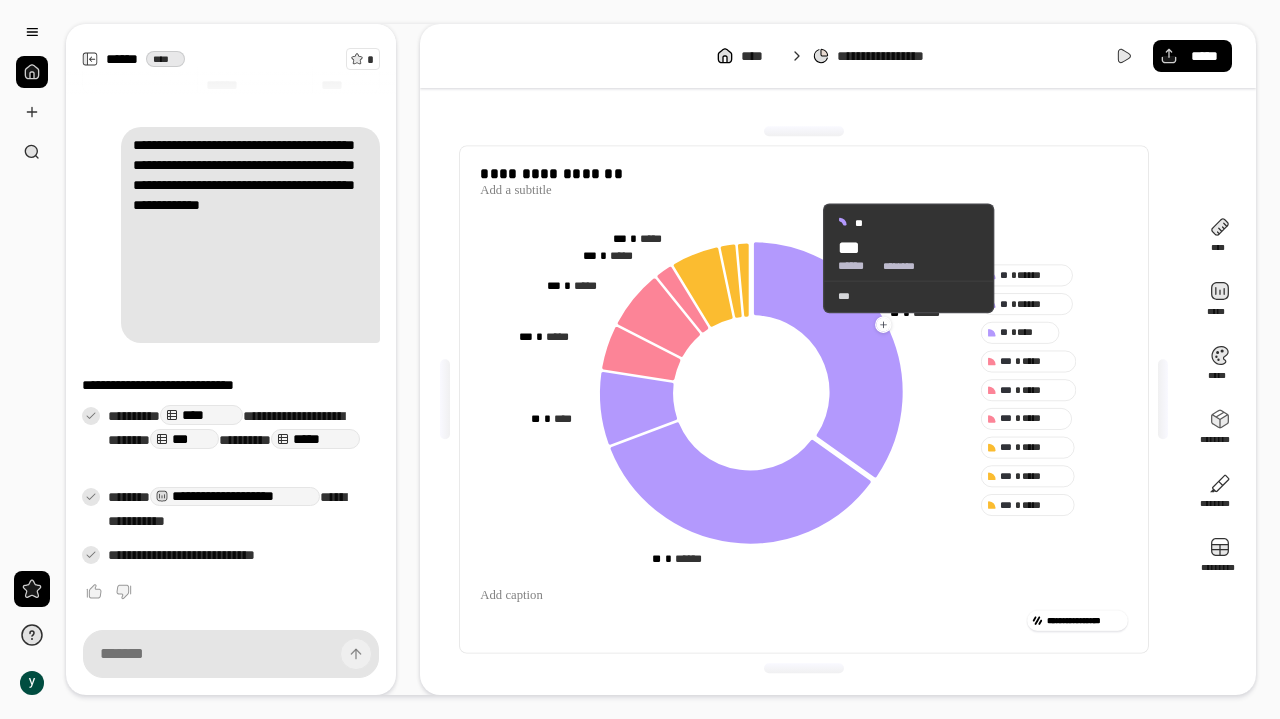 click 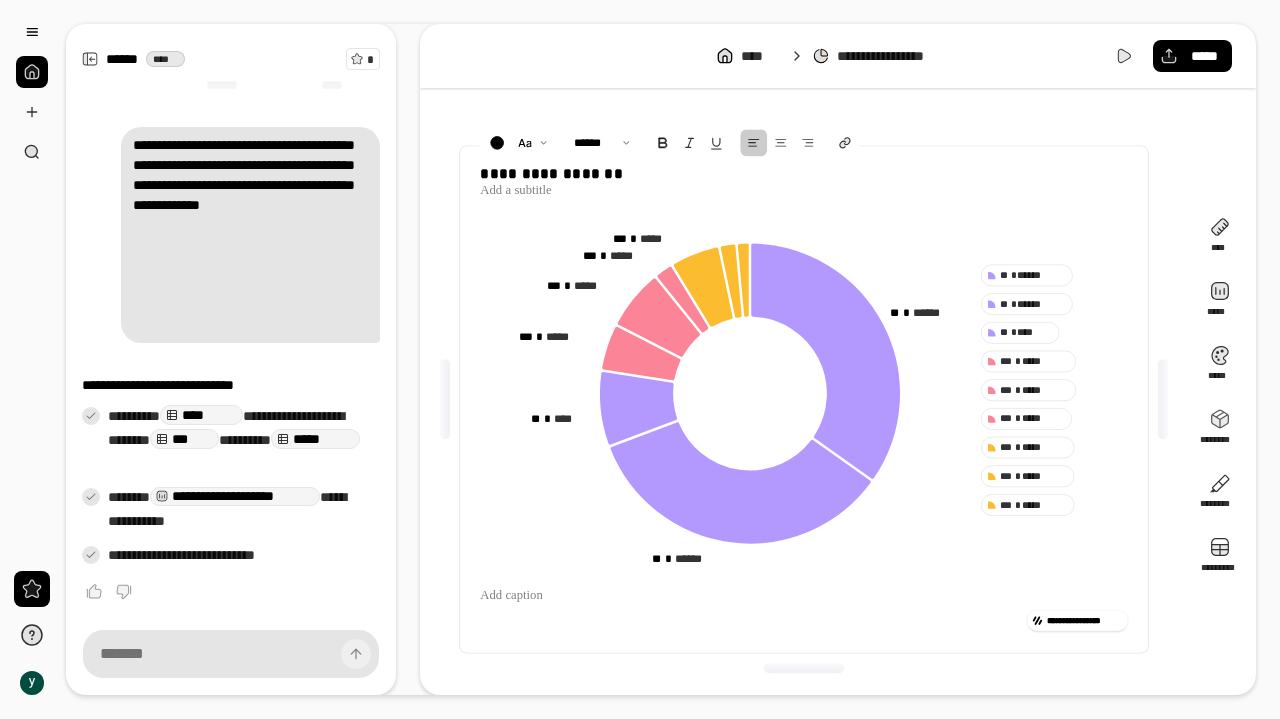 drag, startPoint x: 808, startPoint y: 184, endPoint x: 1182, endPoint y: 95, distance: 384.44376 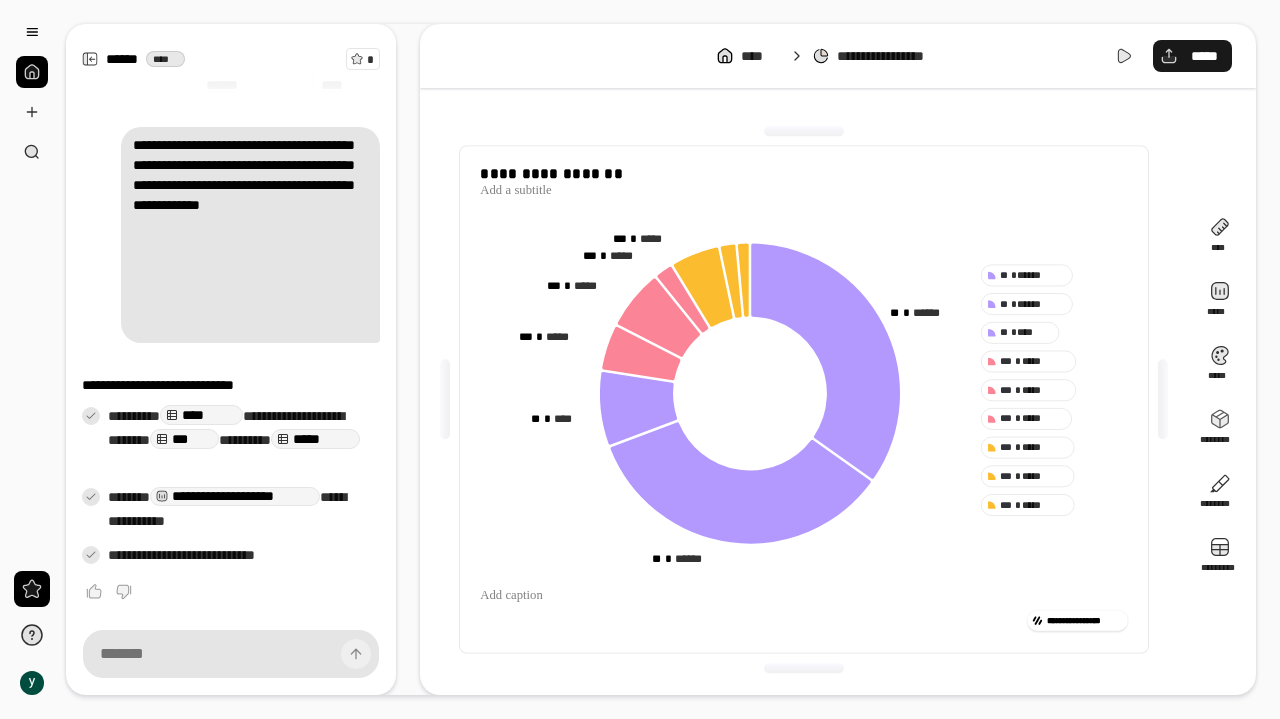 click on "*****" at bounding box center (1192, 56) 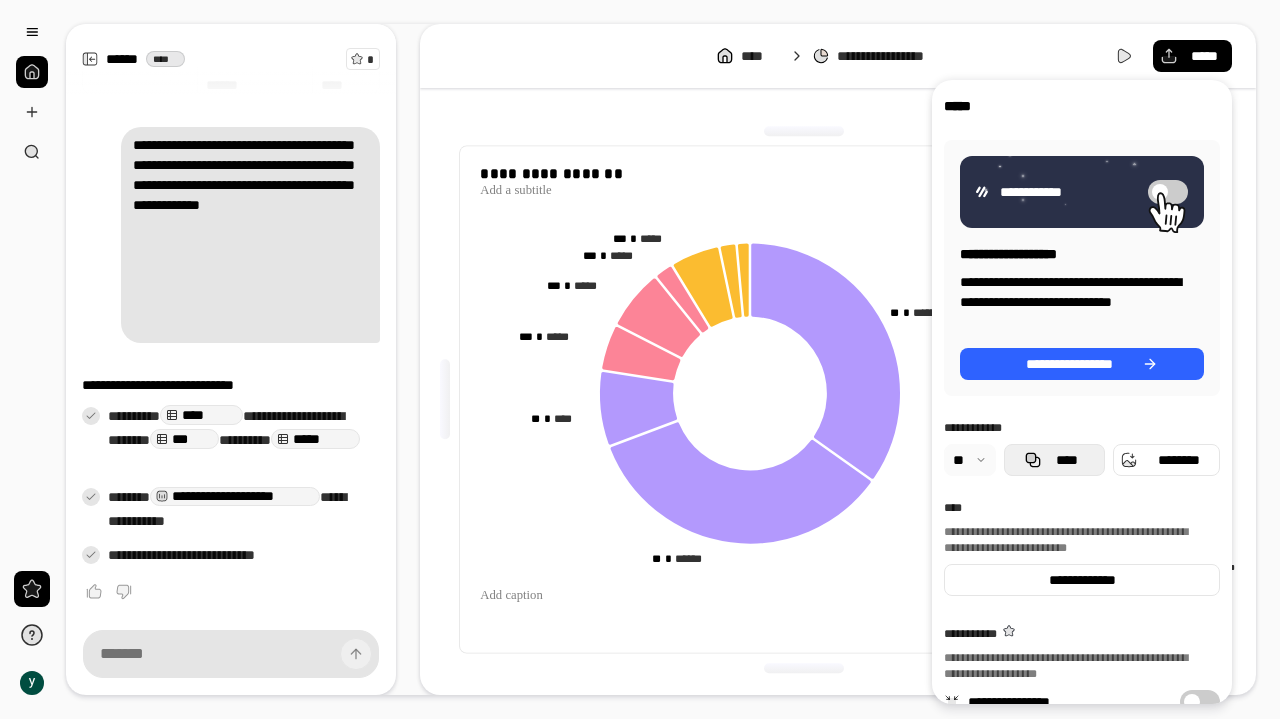click on "****" at bounding box center [1054, 460] 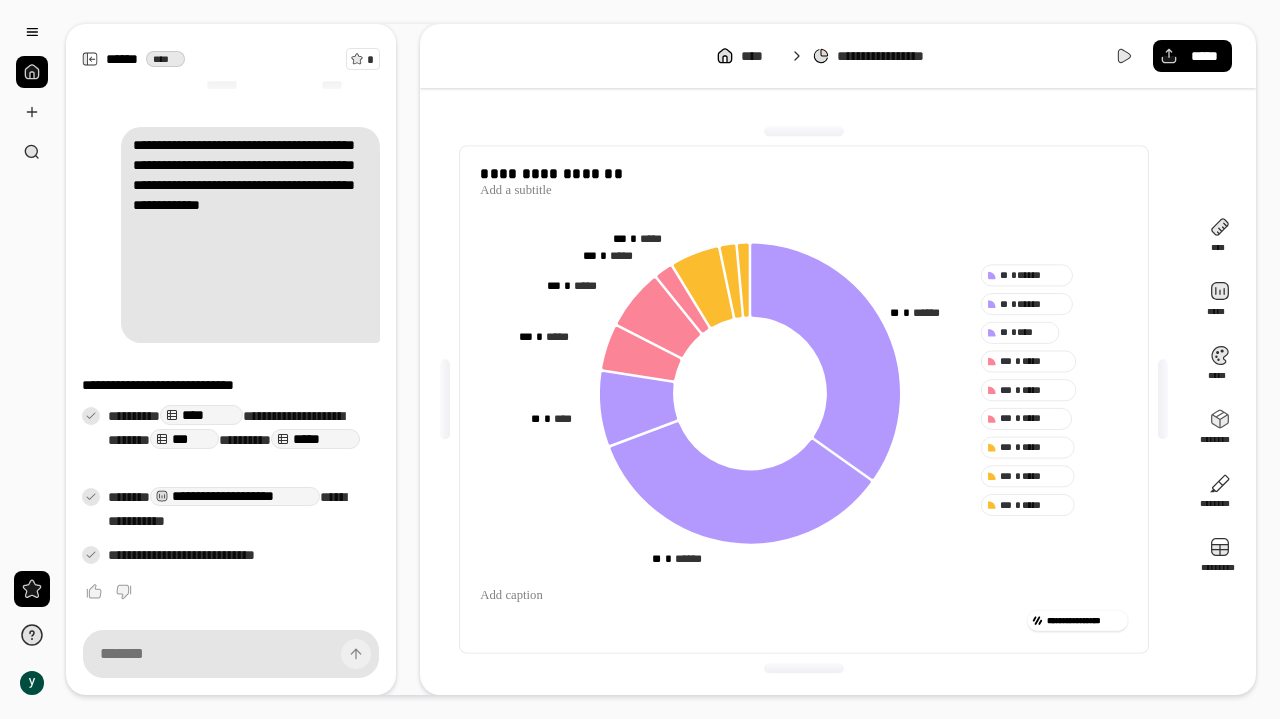 click on "[FIRST] [LAST] [MIDDLE] [LAST]" at bounding box center (804, 399) 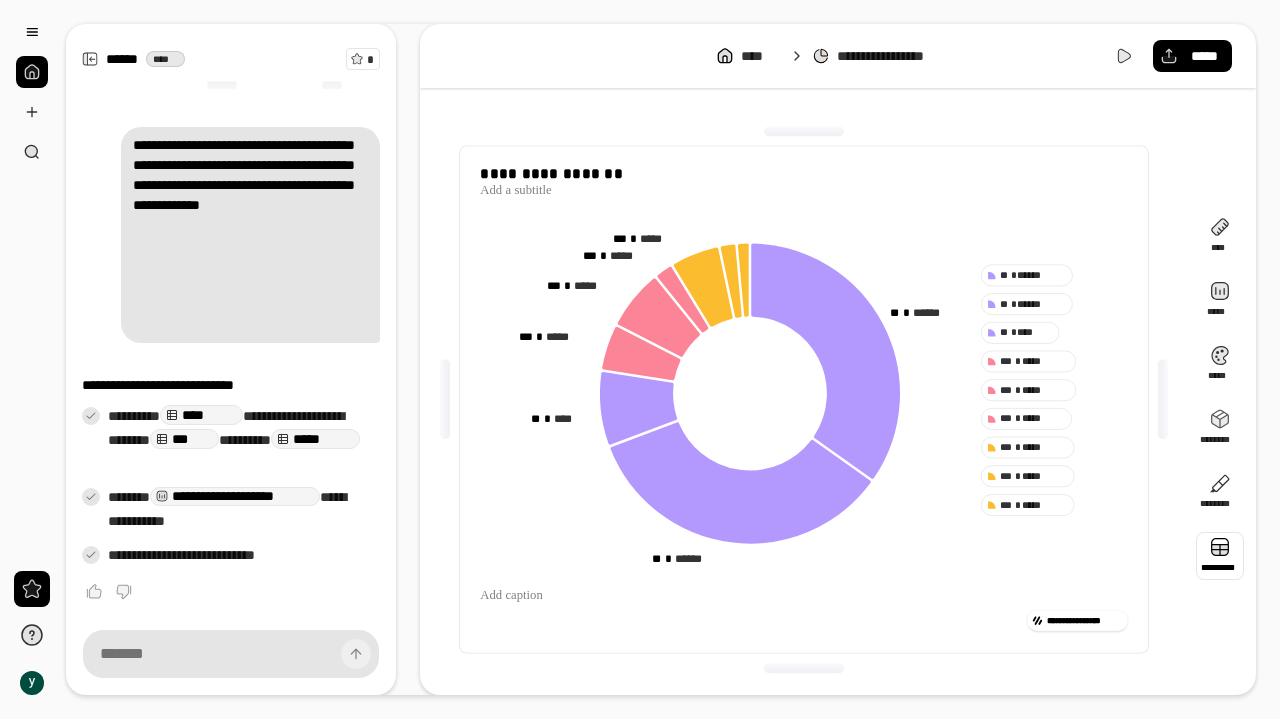 click at bounding box center [1220, 556] 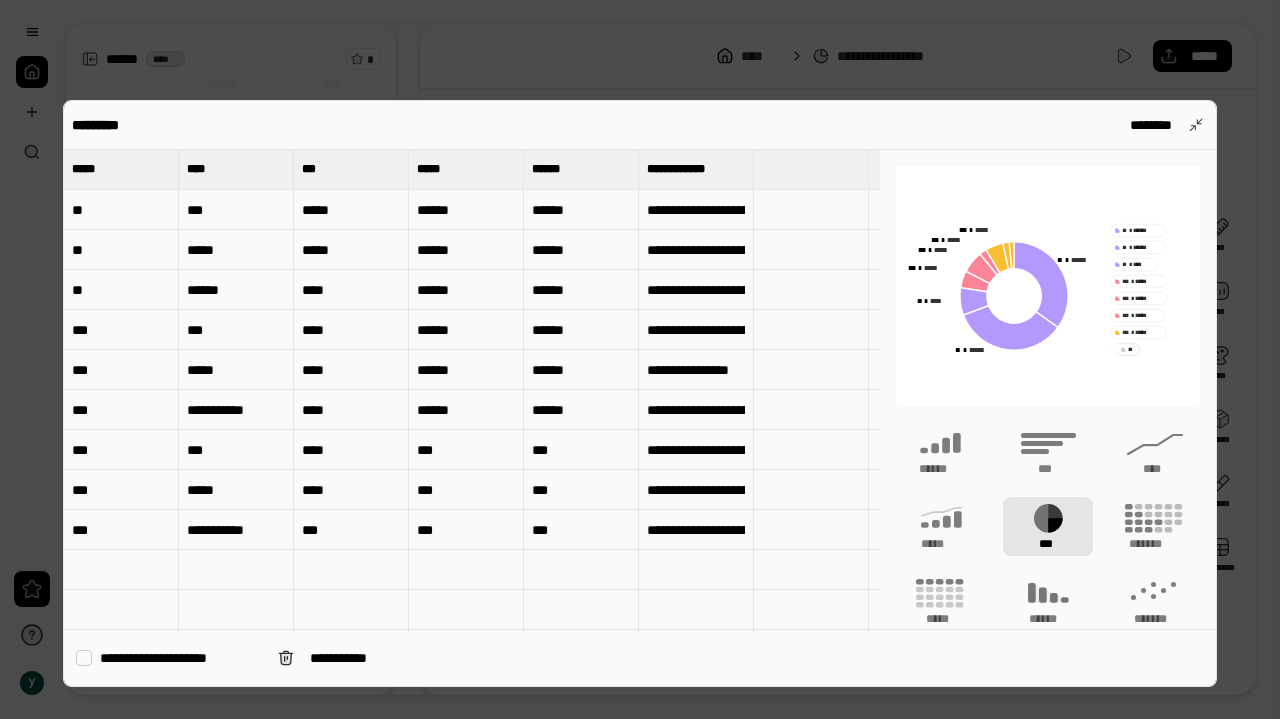click on "**" at bounding box center (121, 210) 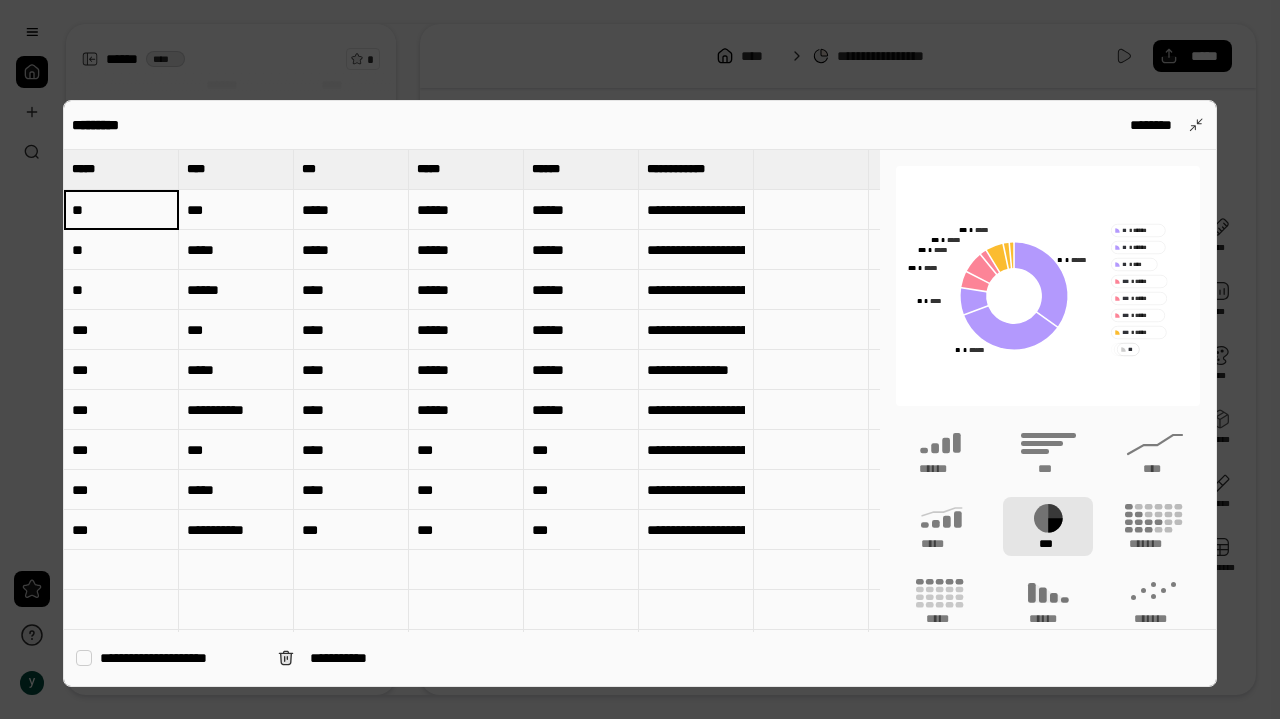 click on "**" at bounding box center [121, 210] 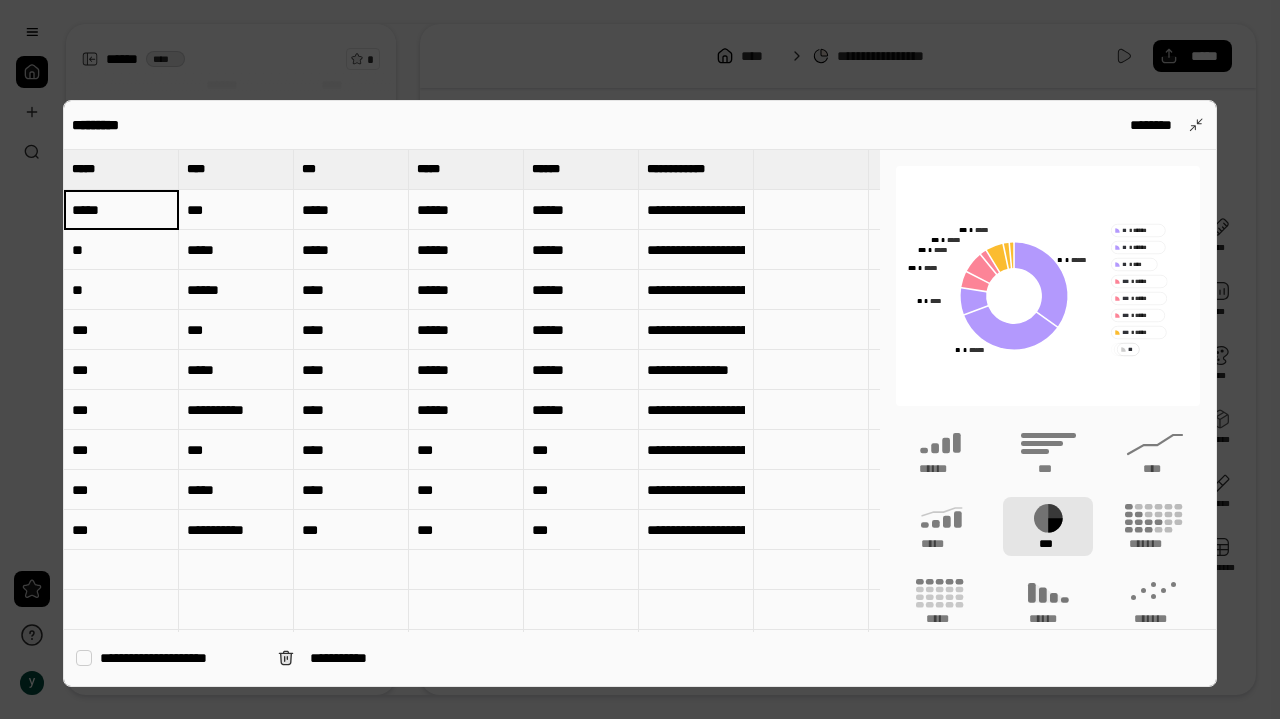 scroll, scrollTop: 0, scrollLeft: 0, axis: both 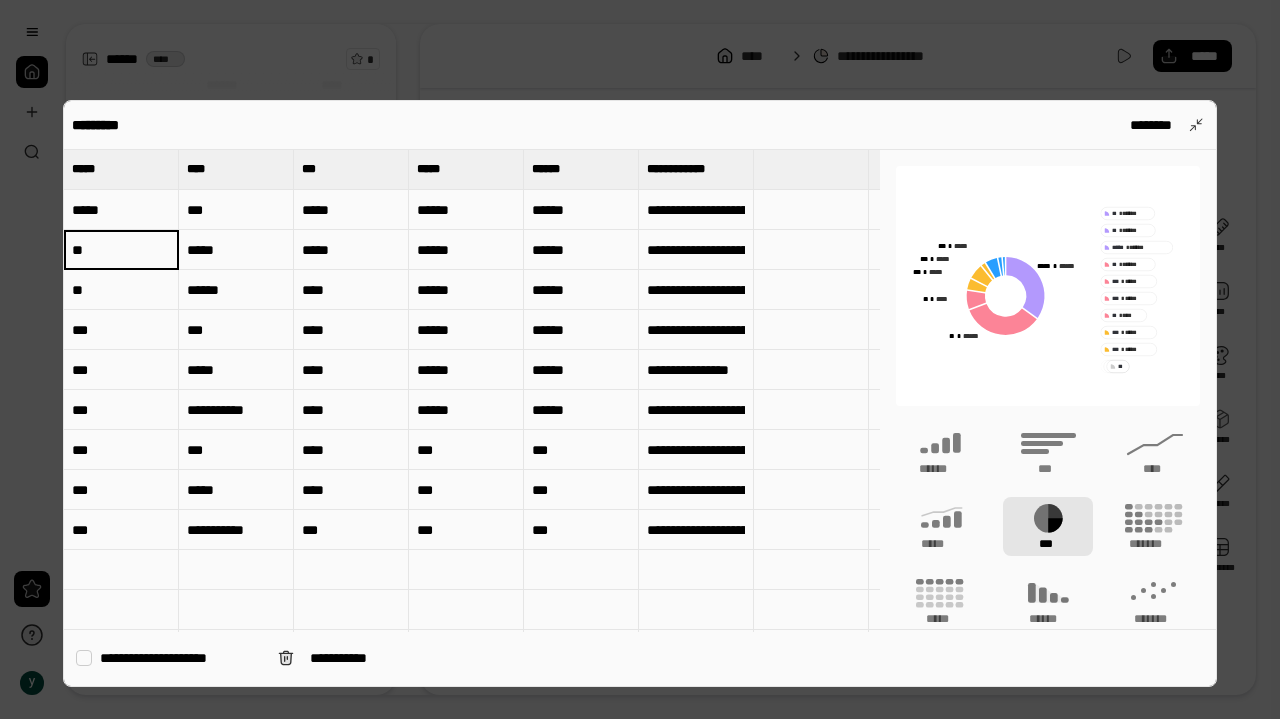 type on "*" 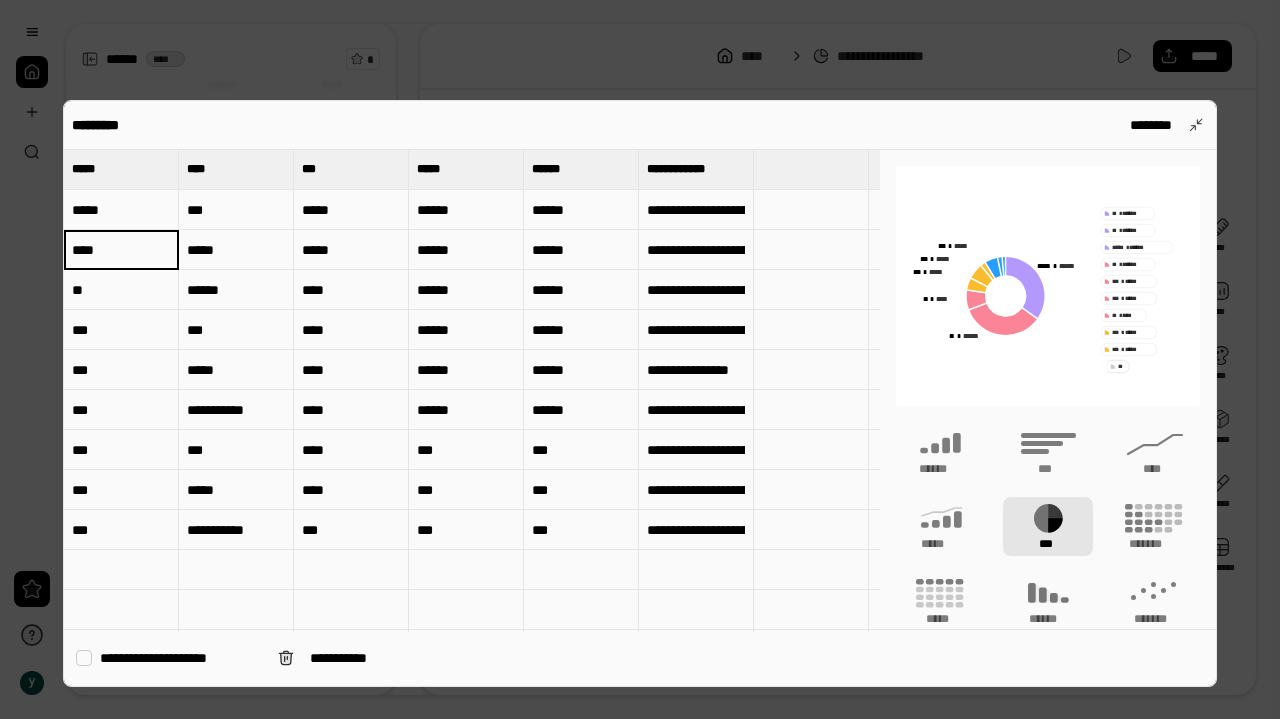 type on "*" 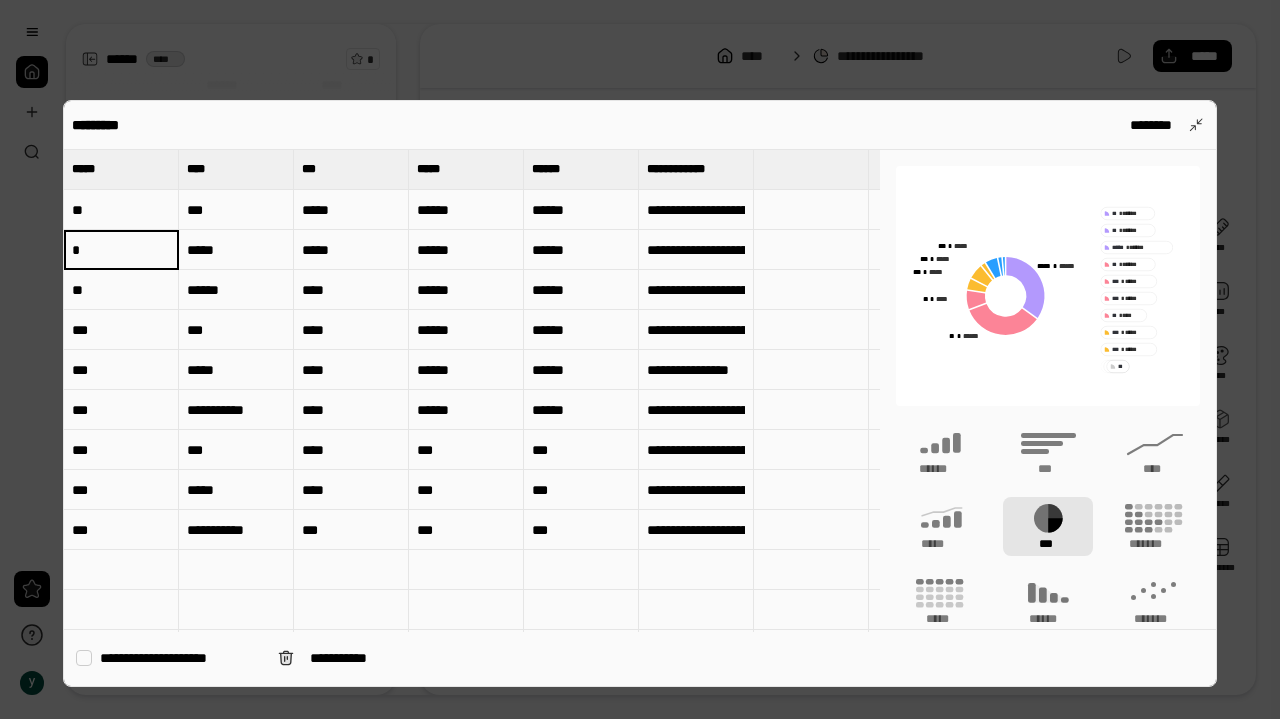 type on "**" 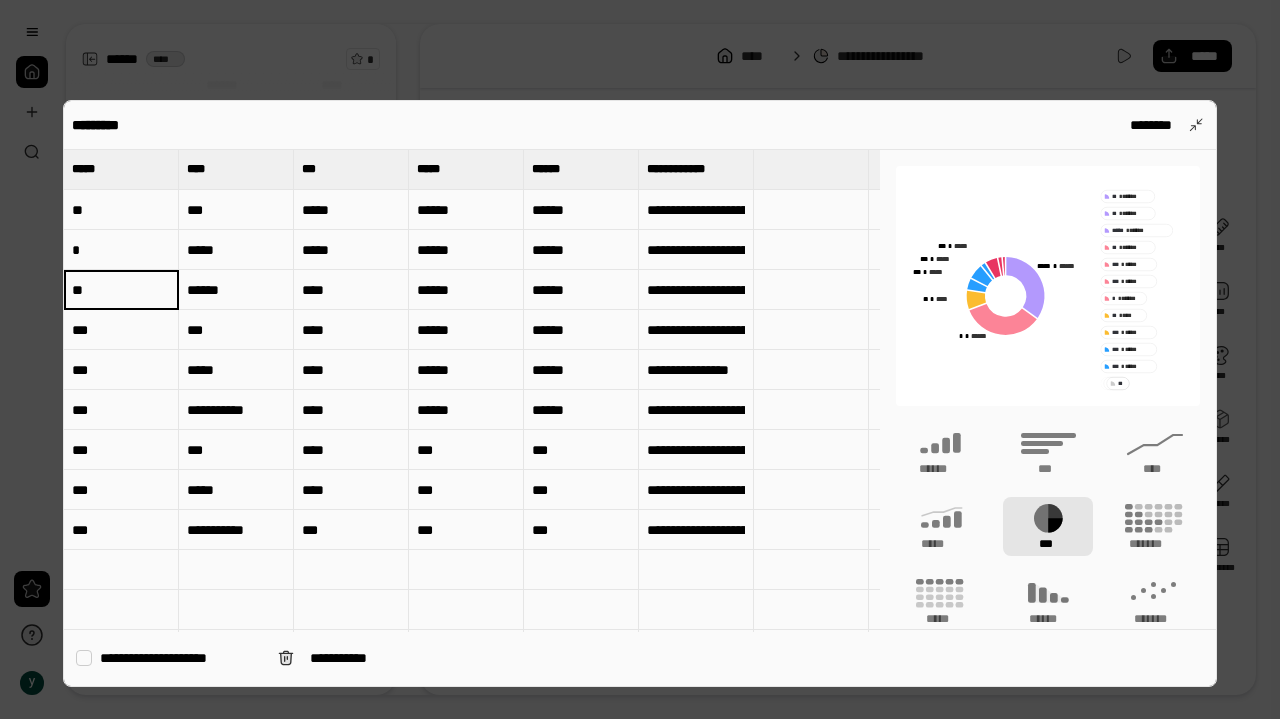 type on "**" 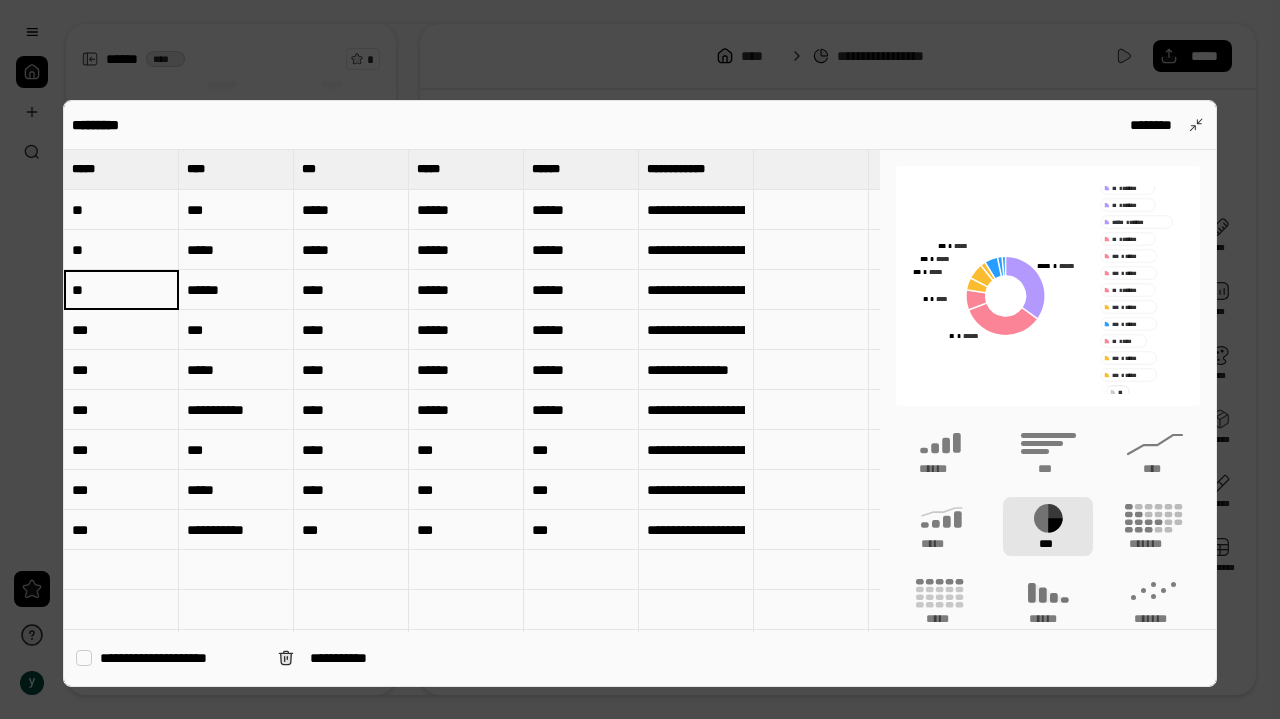click on "***" at bounding box center (236, 210) 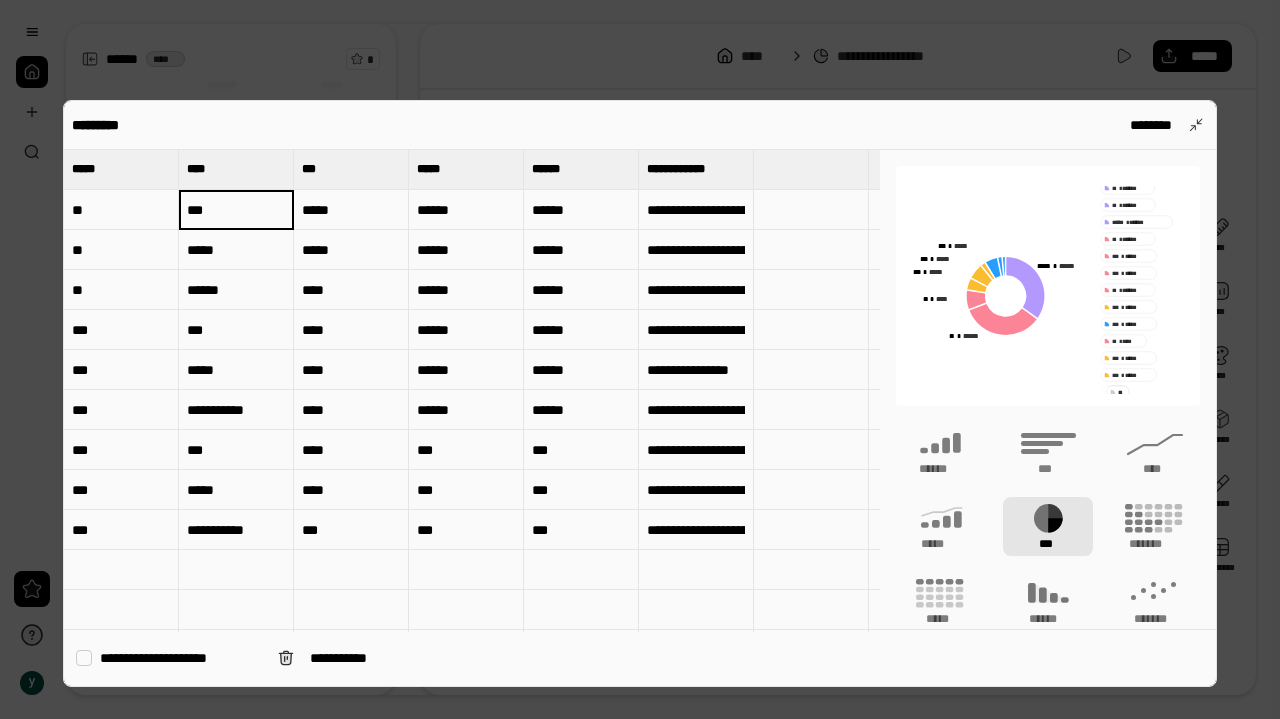 click on "**" at bounding box center (121, 210) 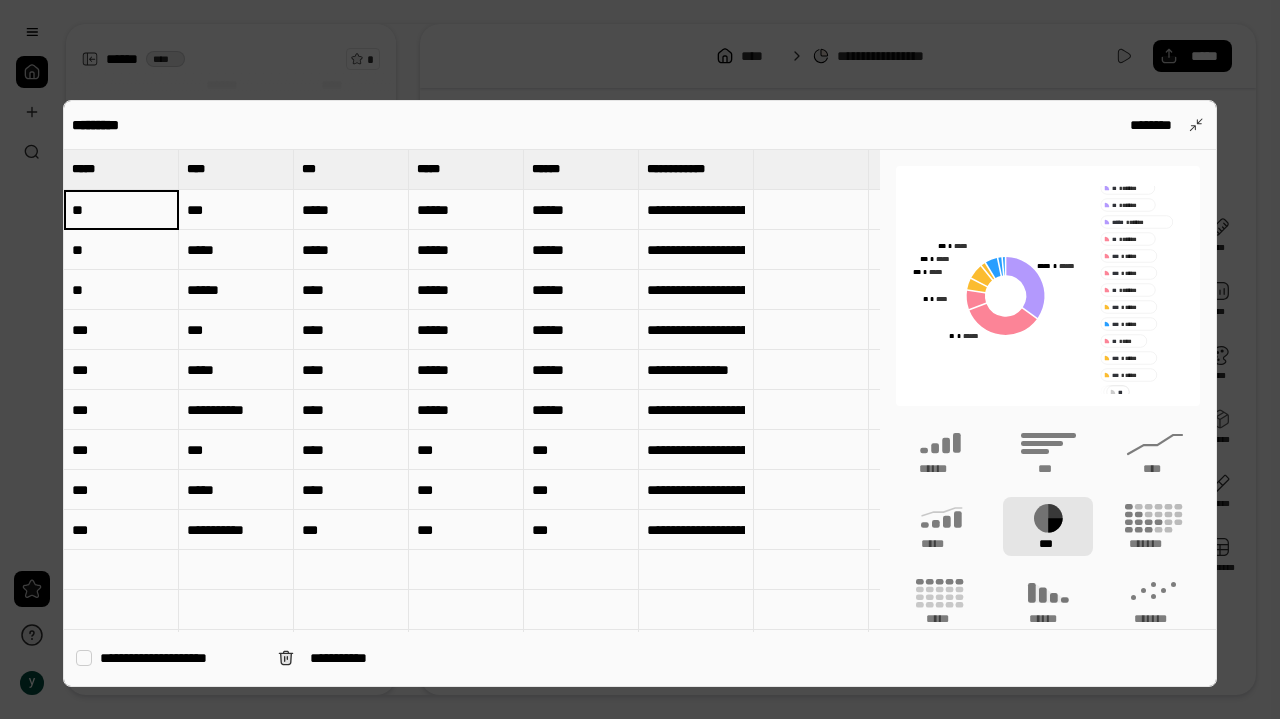 click on "**" at bounding box center (121, 210) 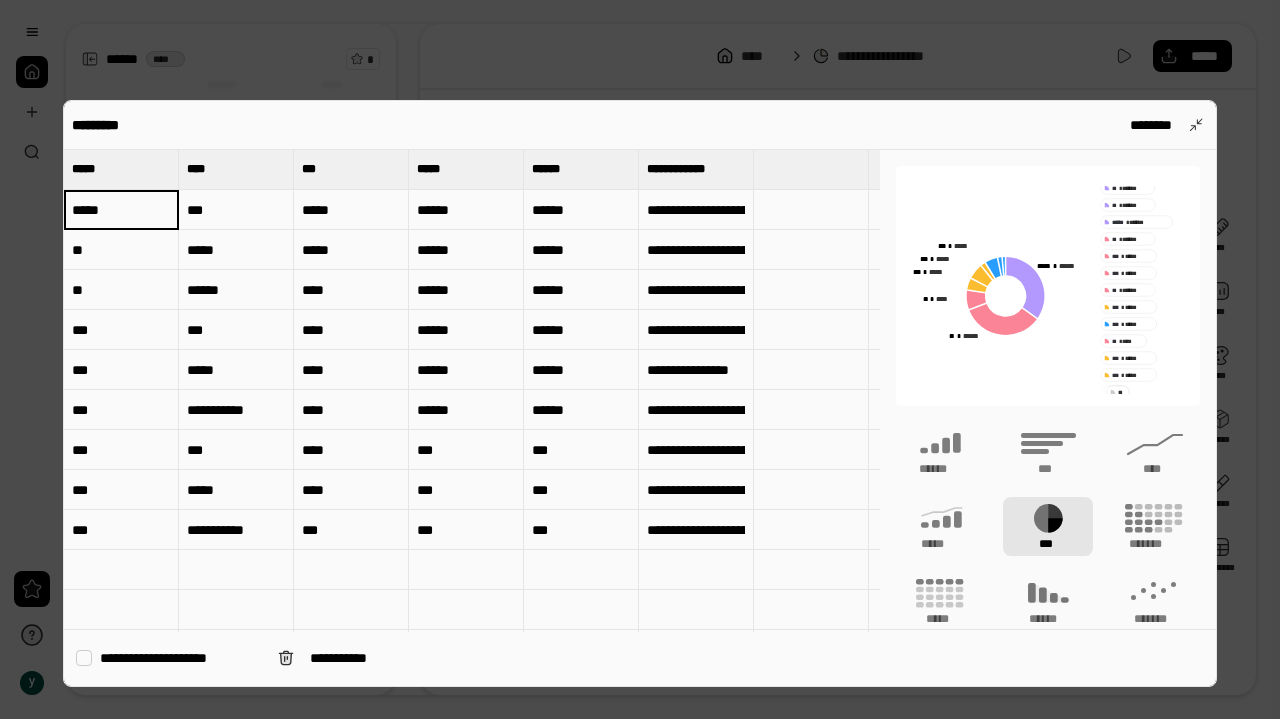 type on "*****" 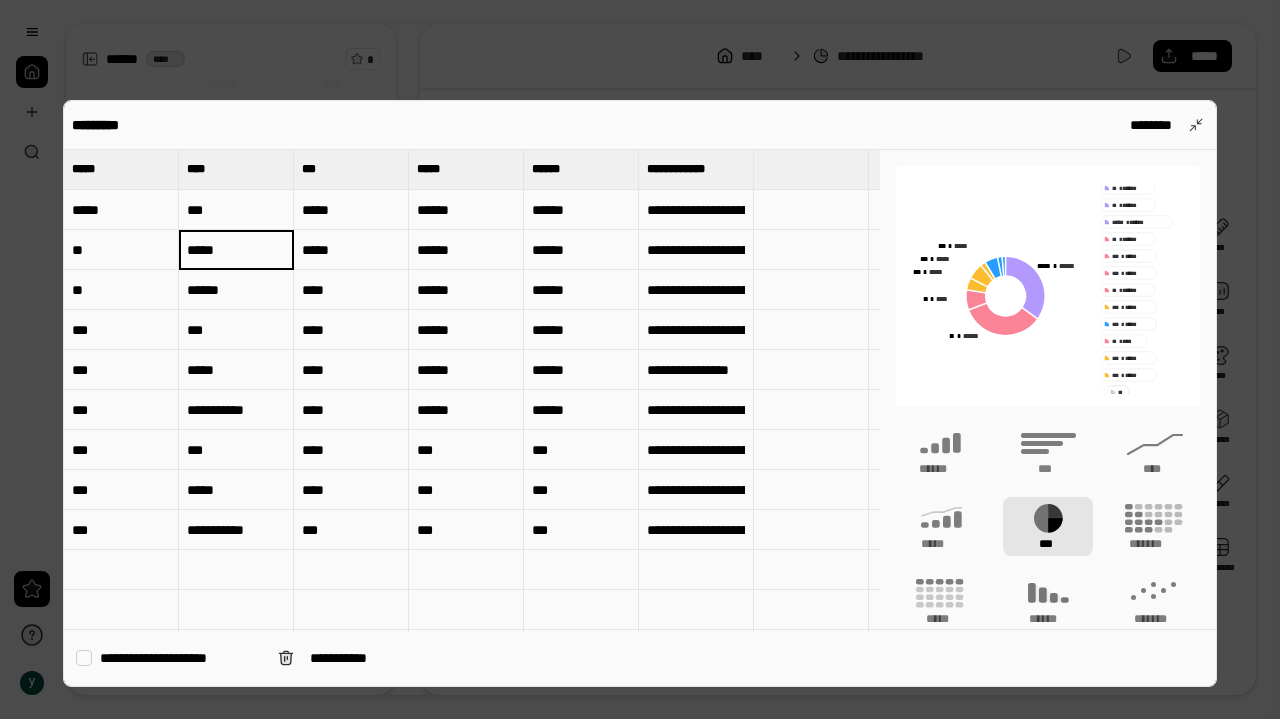 click on "**" at bounding box center (121, 250) 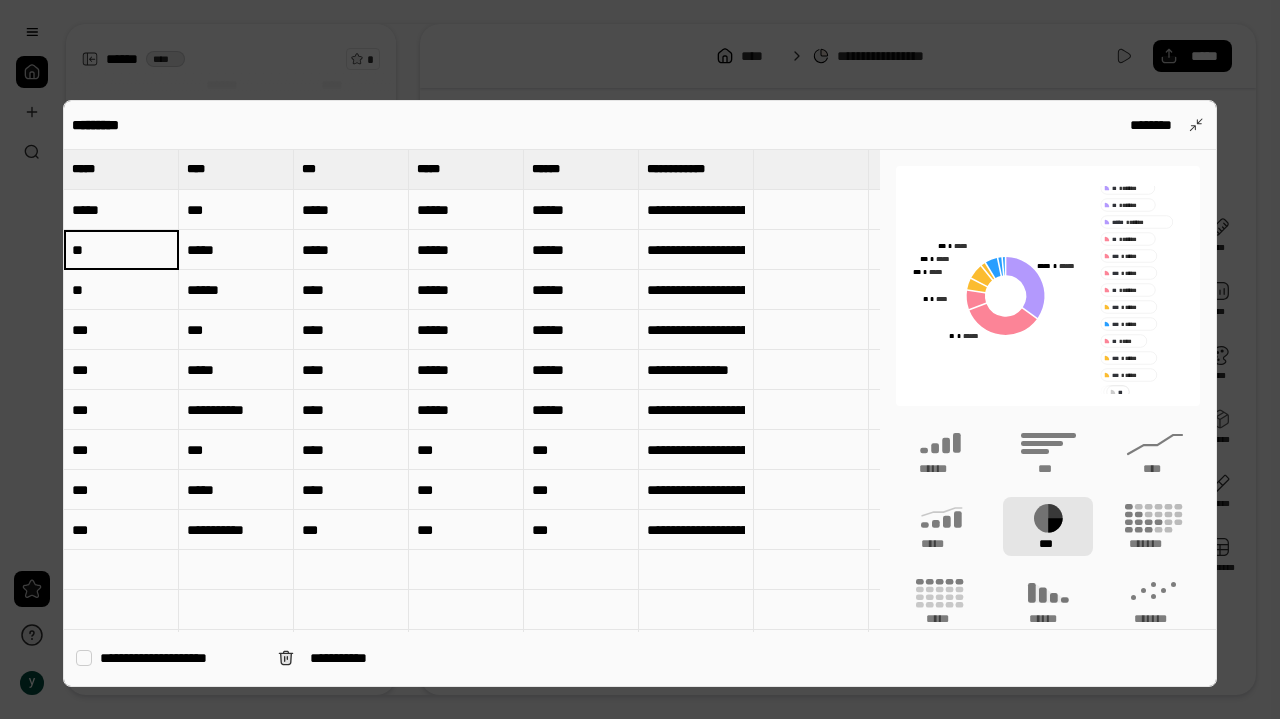 click on "**" at bounding box center [121, 250] 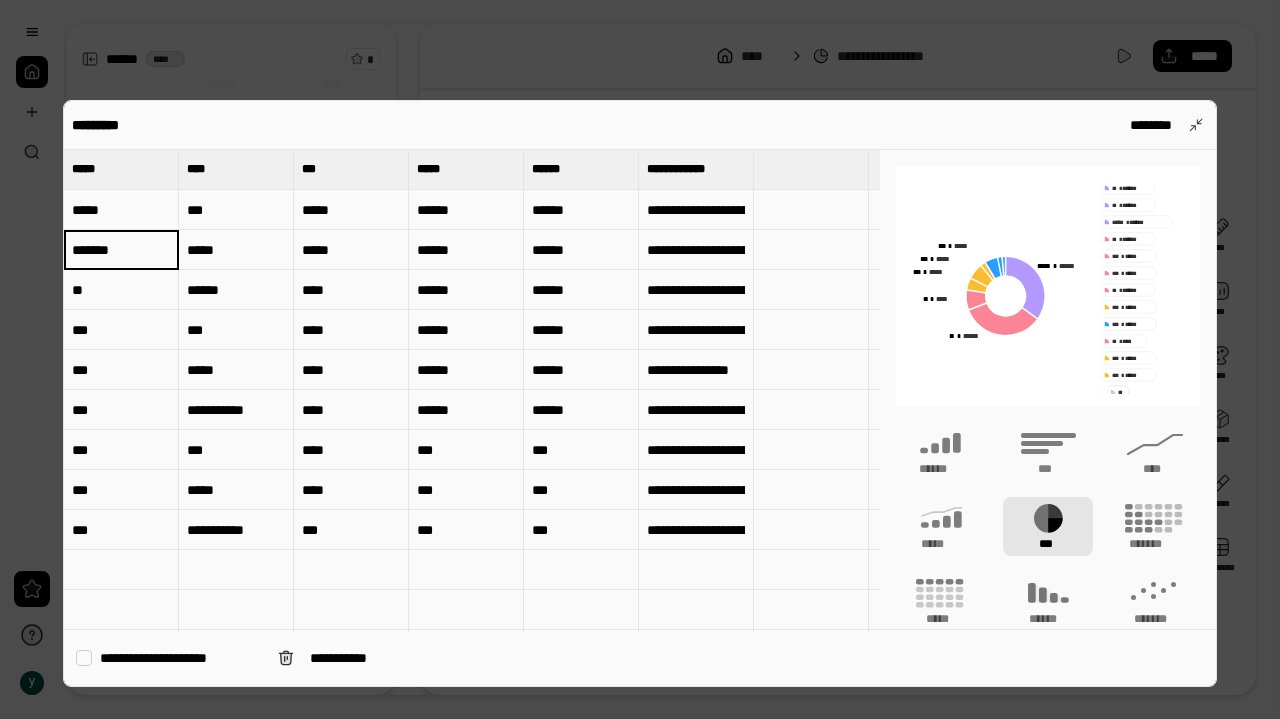 type on "*******" 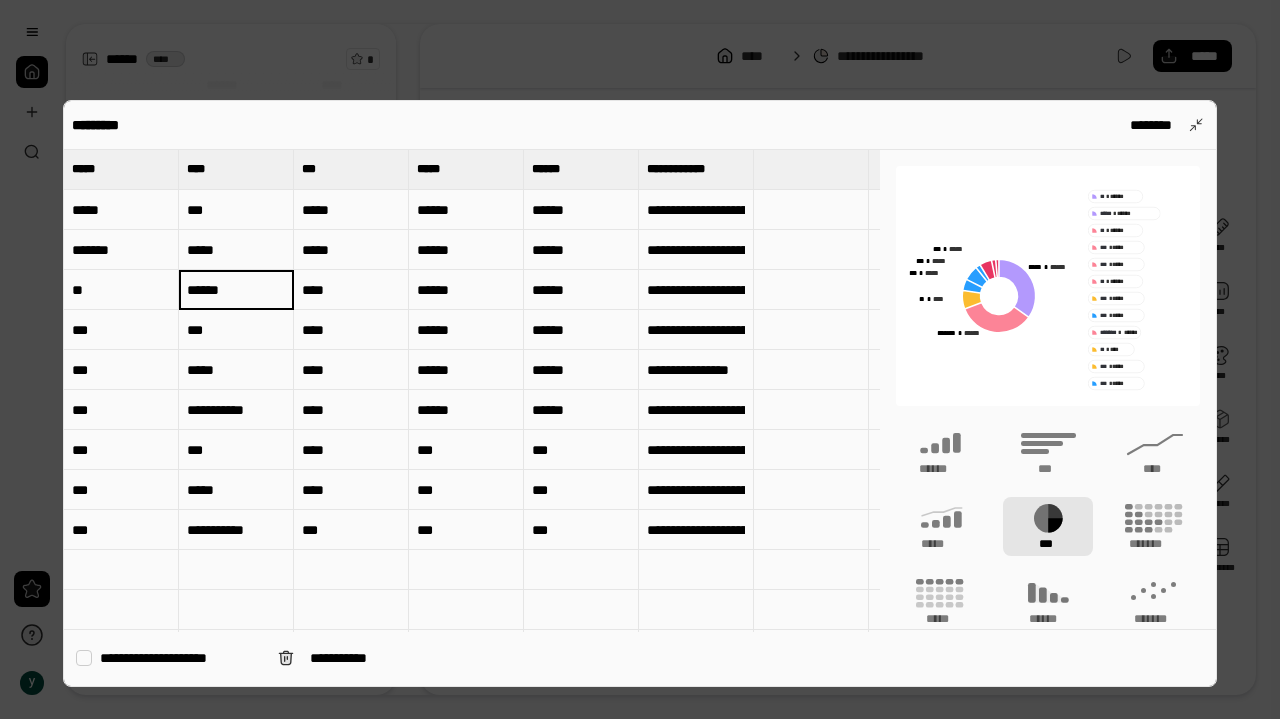 click on "******" at bounding box center [236, 290] 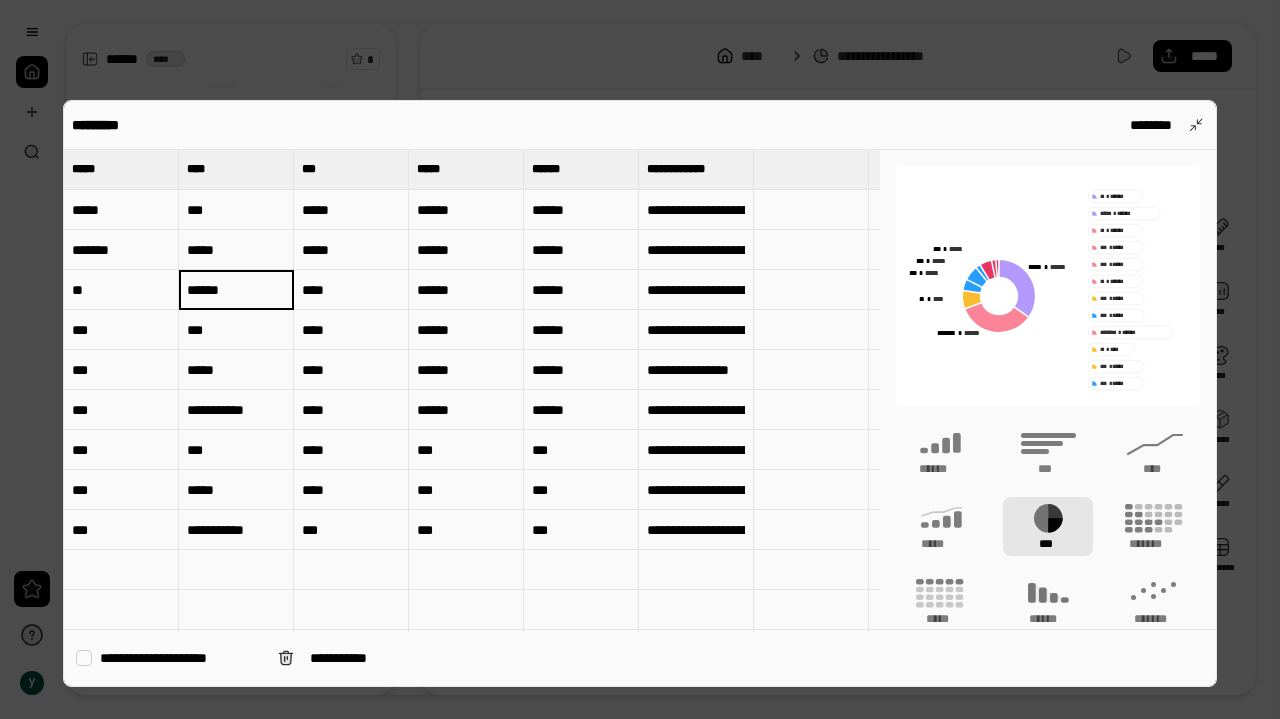 click on "**" at bounding box center [121, 290] 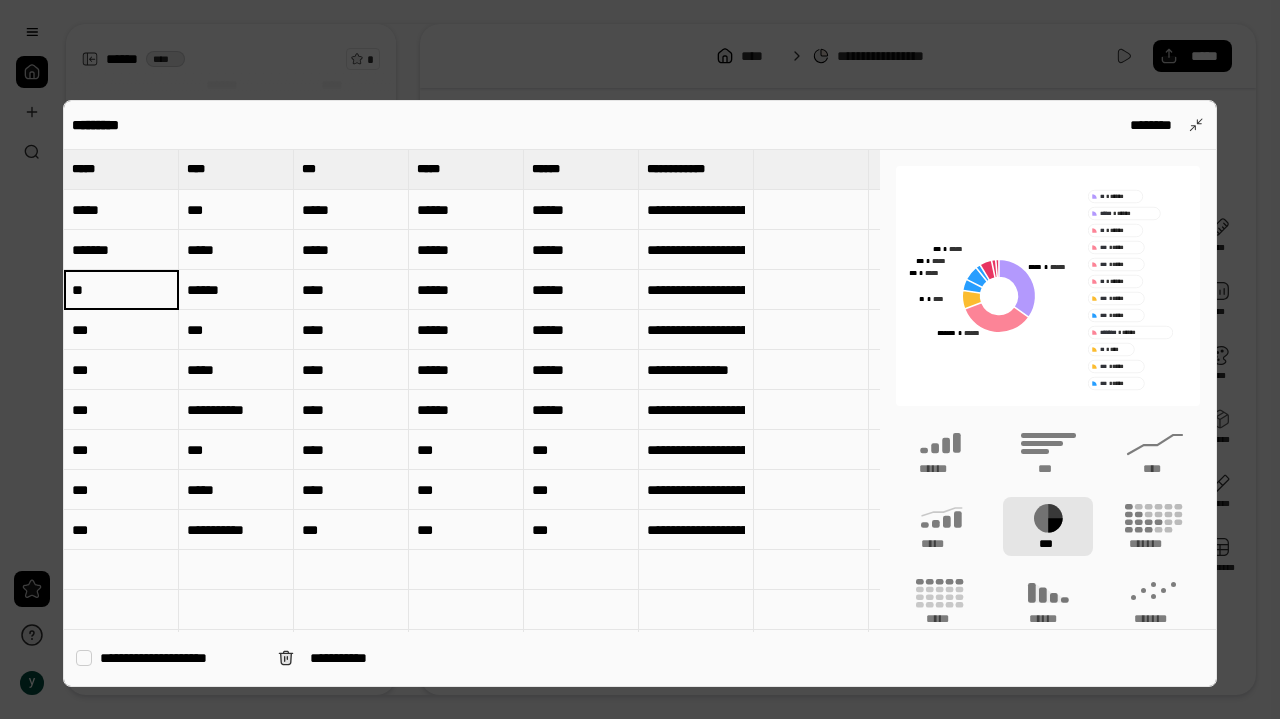 click on "**" at bounding box center (121, 290) 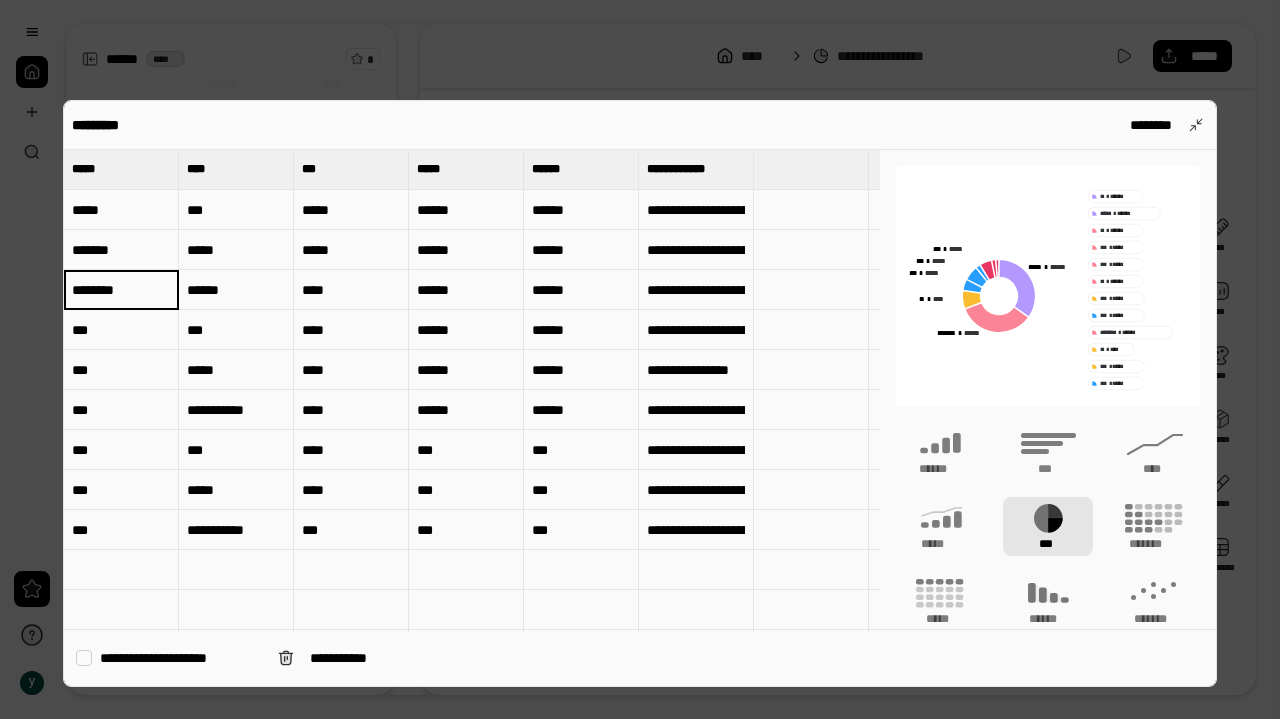 scroll, scrollTop: 0, scrollLeft: 13, axis: horizontal 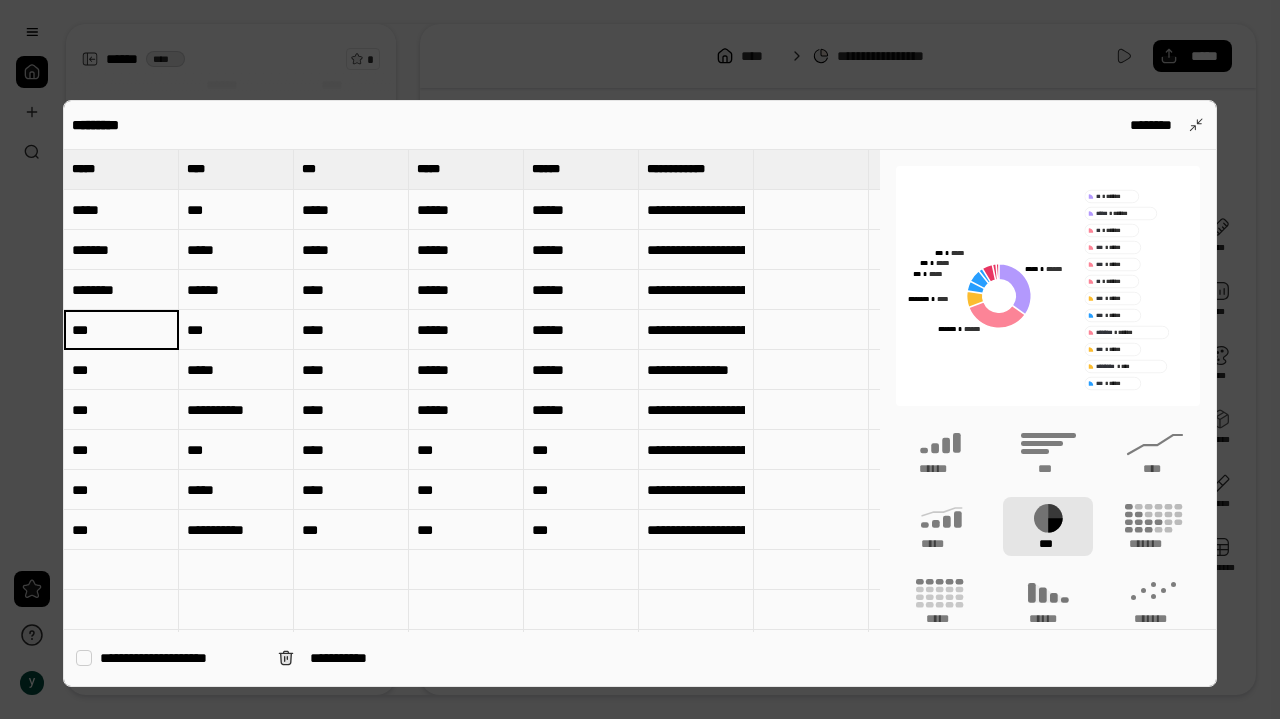click on "***" at bounding box center [236, 330] 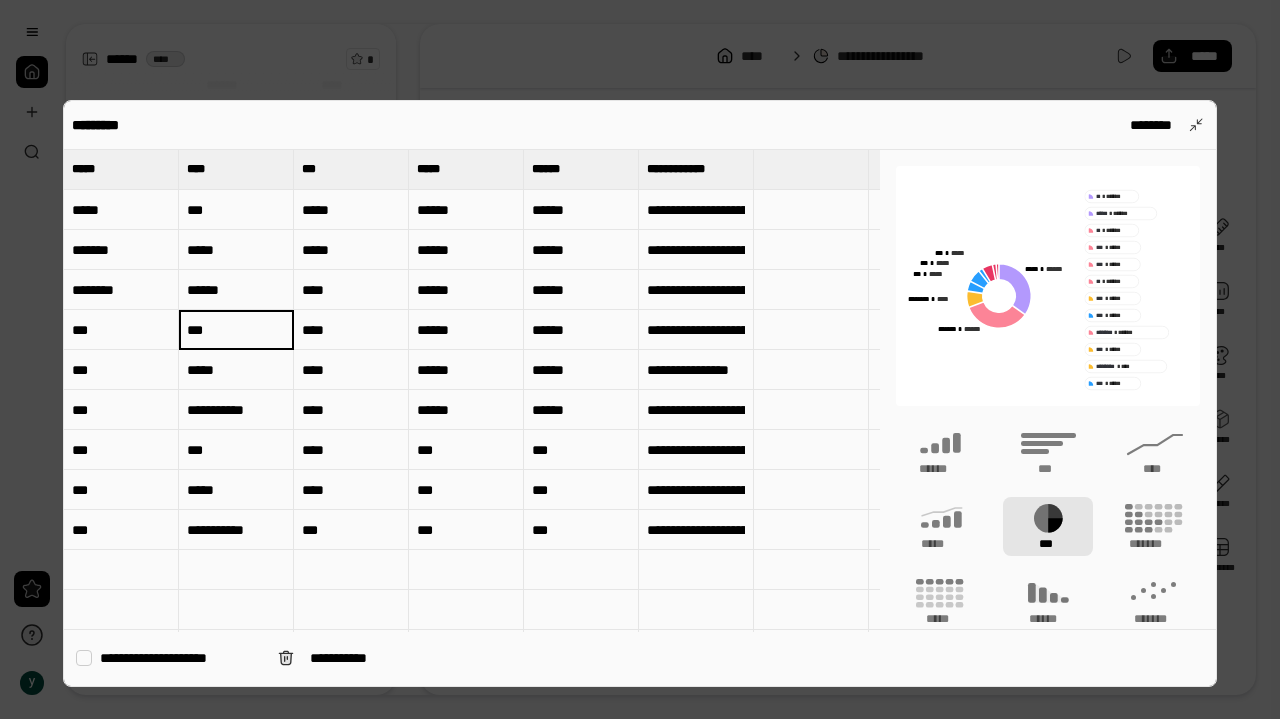 click on "***" at bounding box center [236, 330] 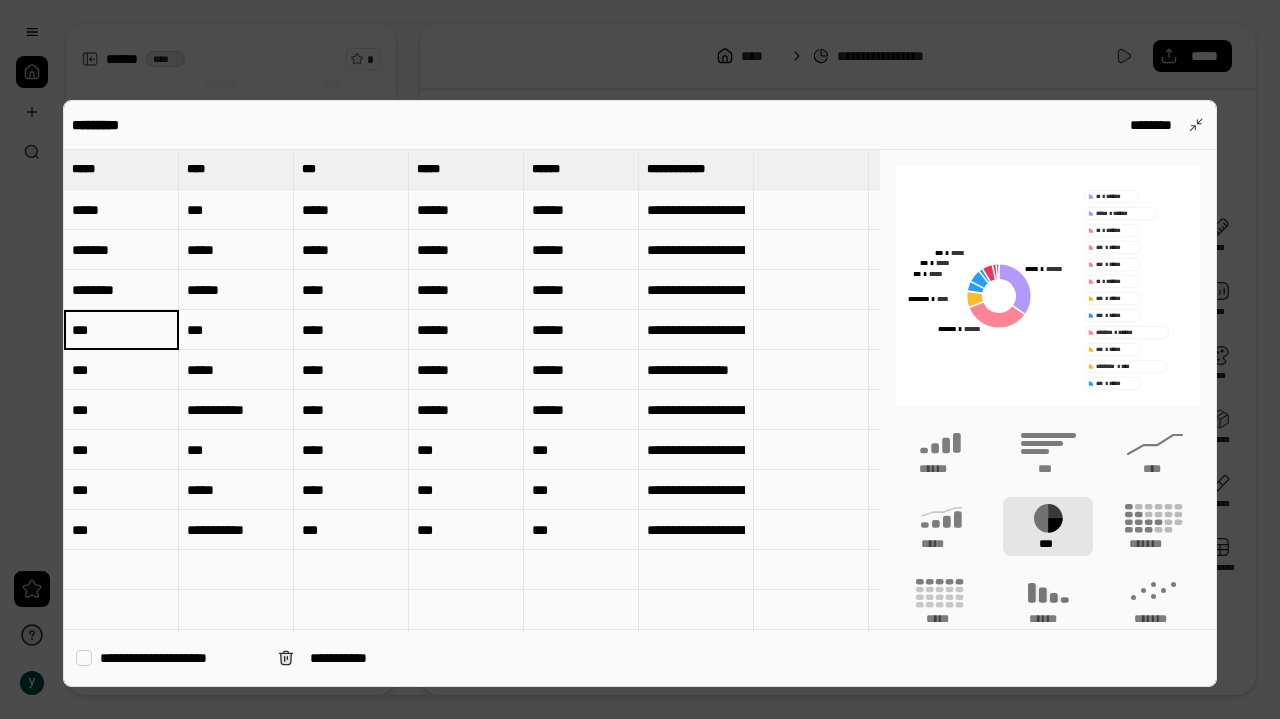 click on "***" at bounding box center (121, 330) 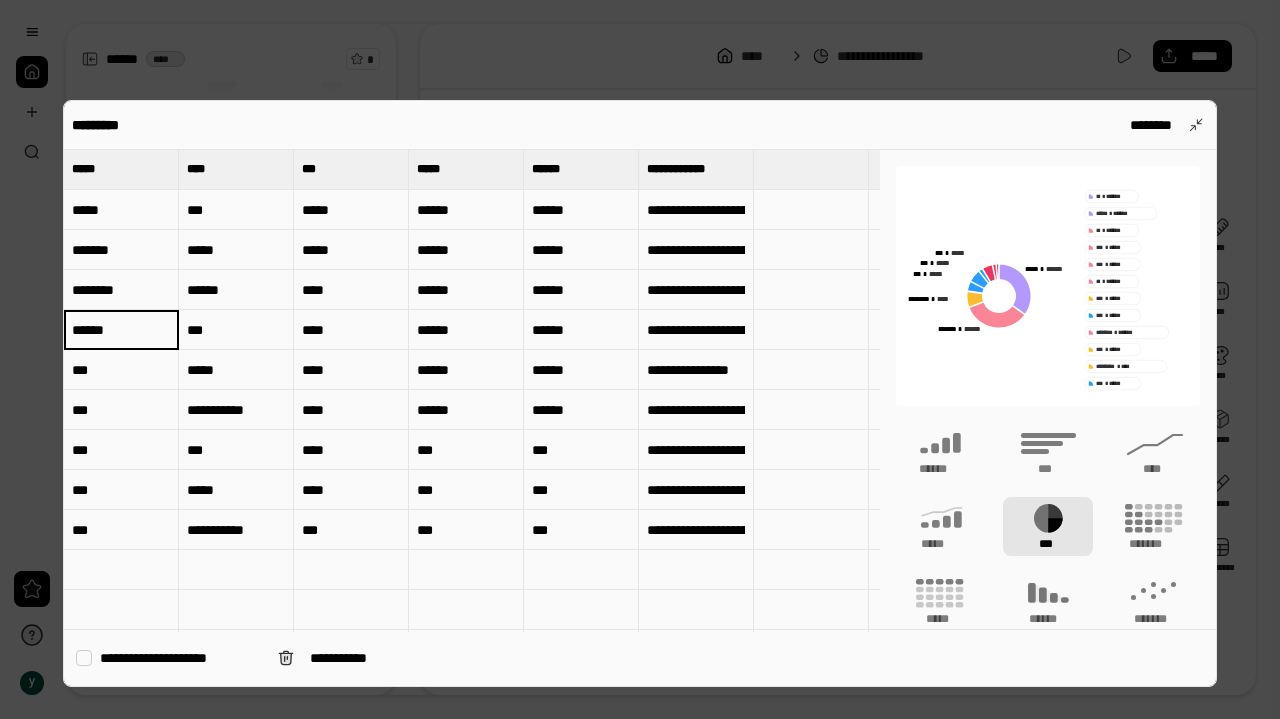 type on "******" 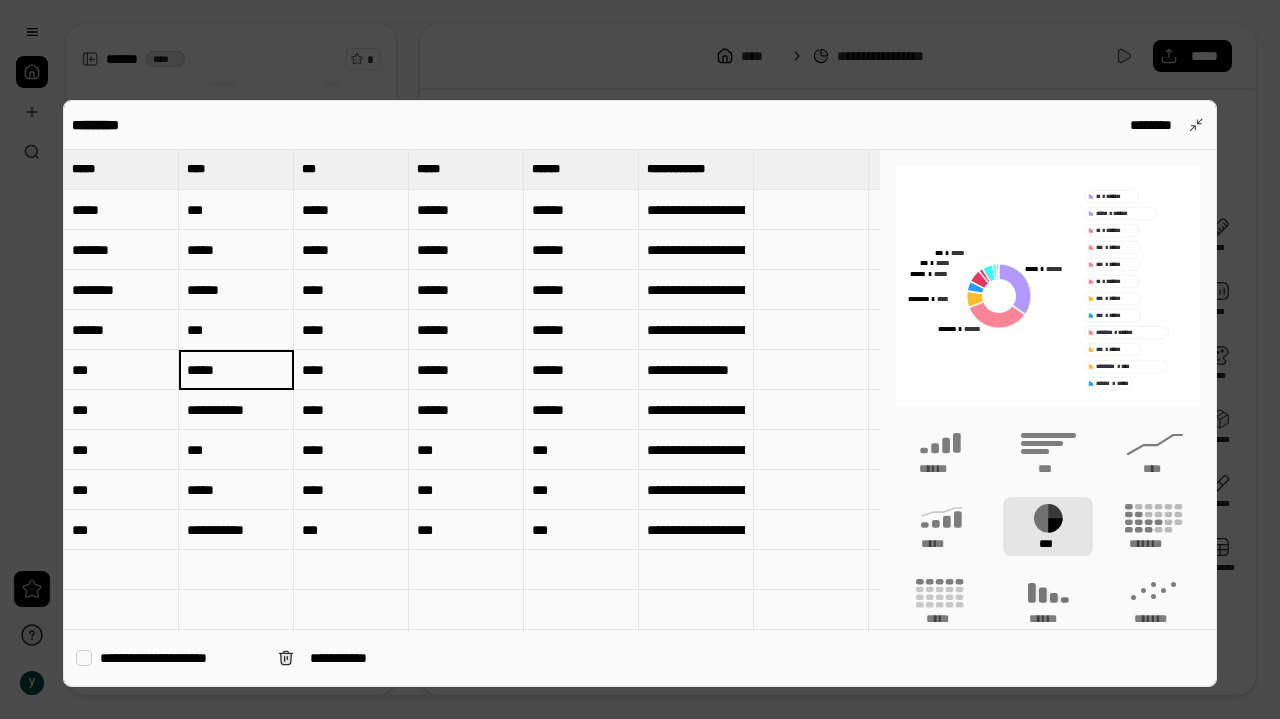 click on "*****" at bounding box center (236, 370) 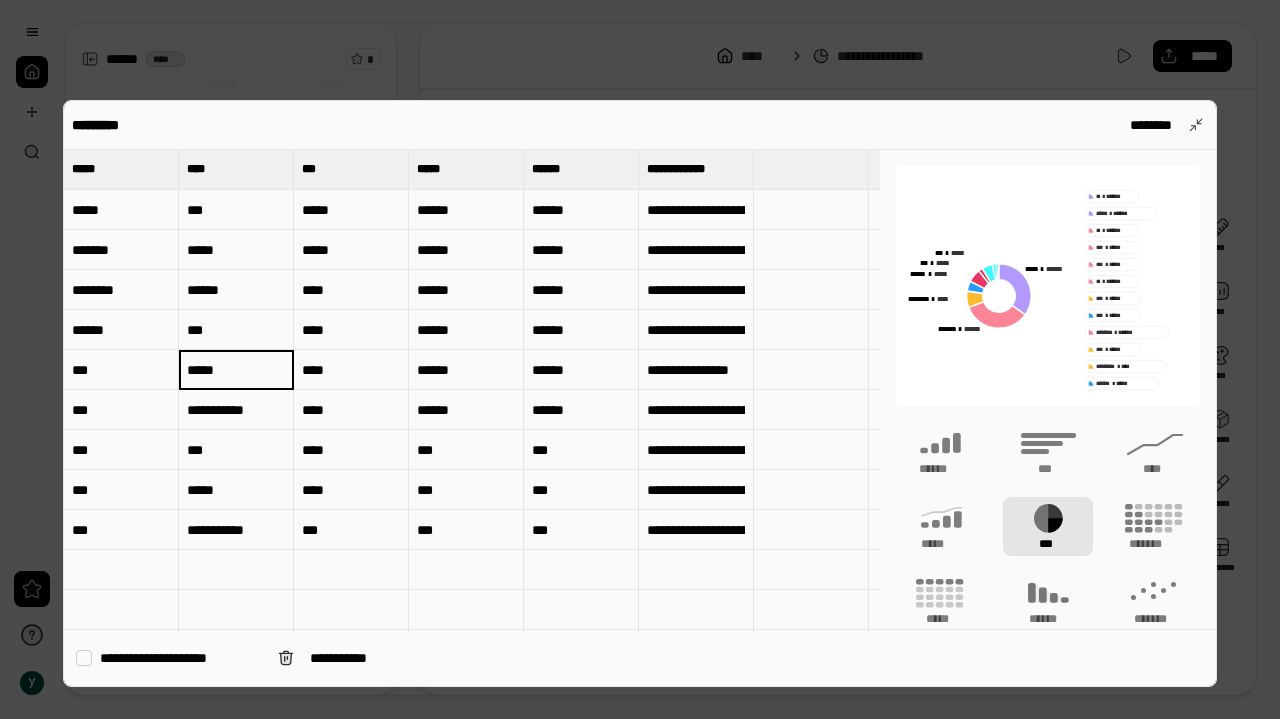 click on "*****" at bounding box center (236, 369) 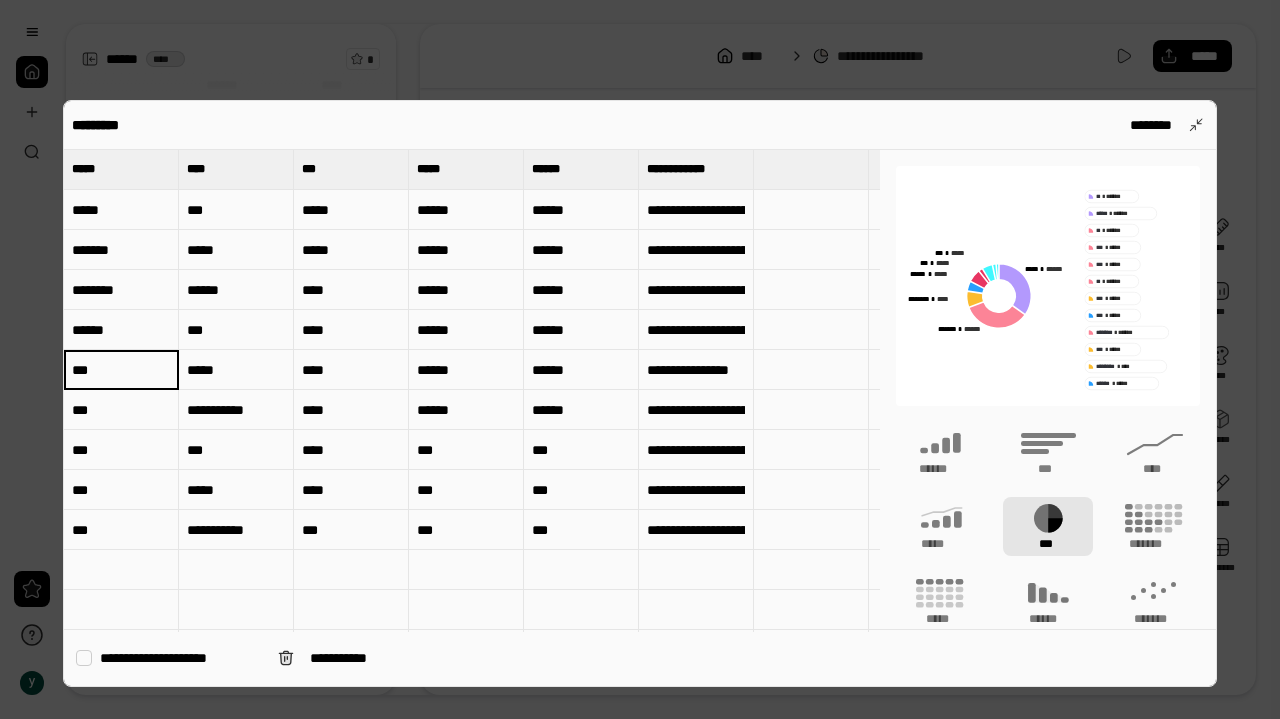click on "***" at bounding box center [121, 370] 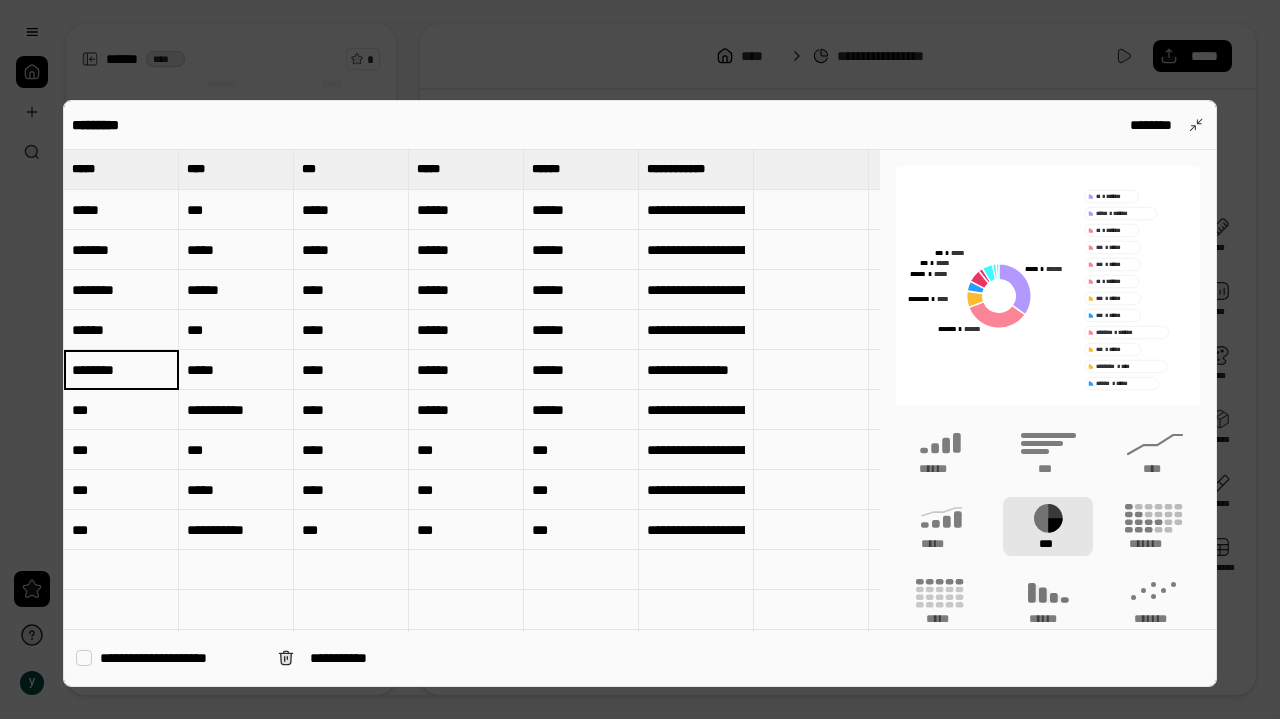 scroll, scrollTop: 0, scrollLeft: 13, axis: horizontal 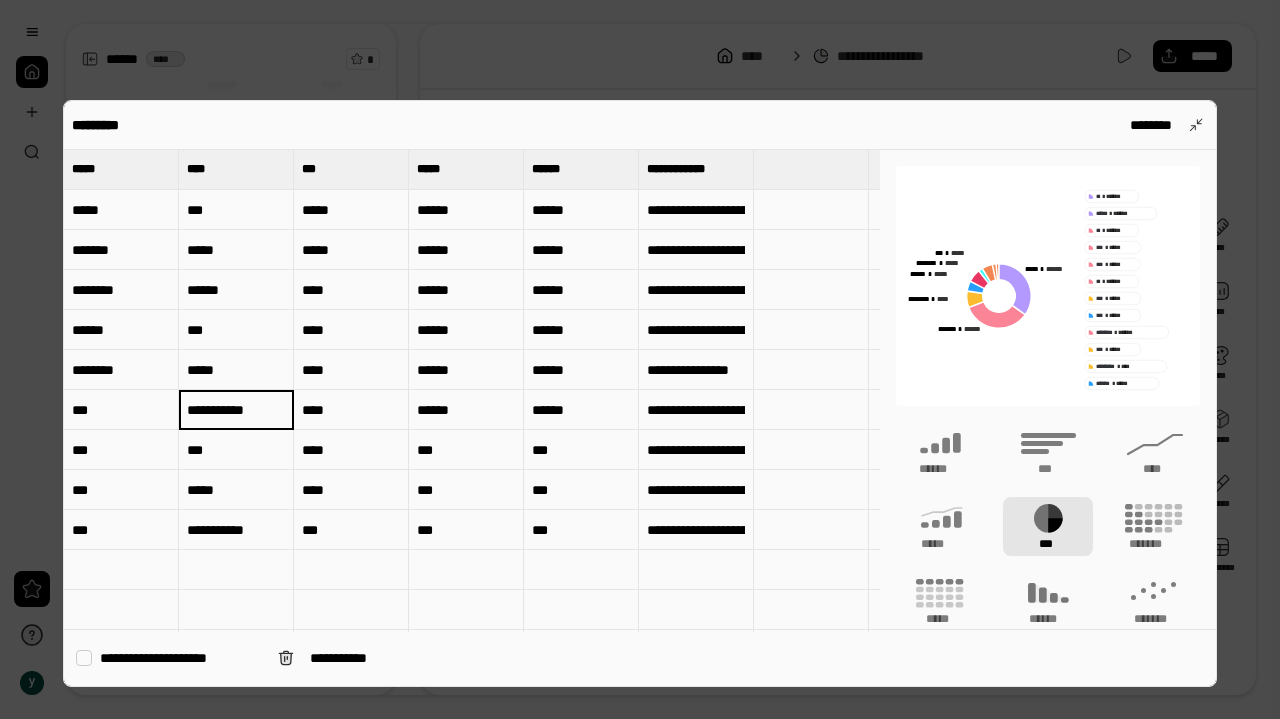 click on "**********" at bounding box center (236, 410) 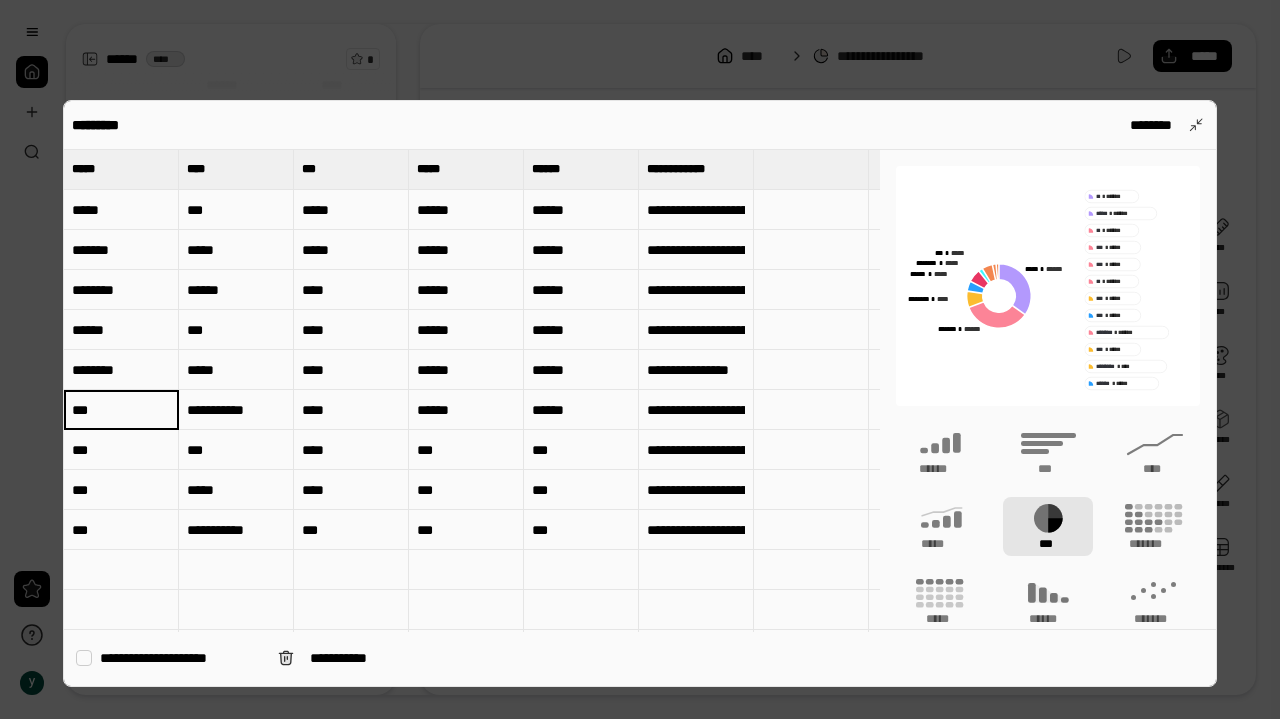 click on "***" at bounding box center (121, 410) 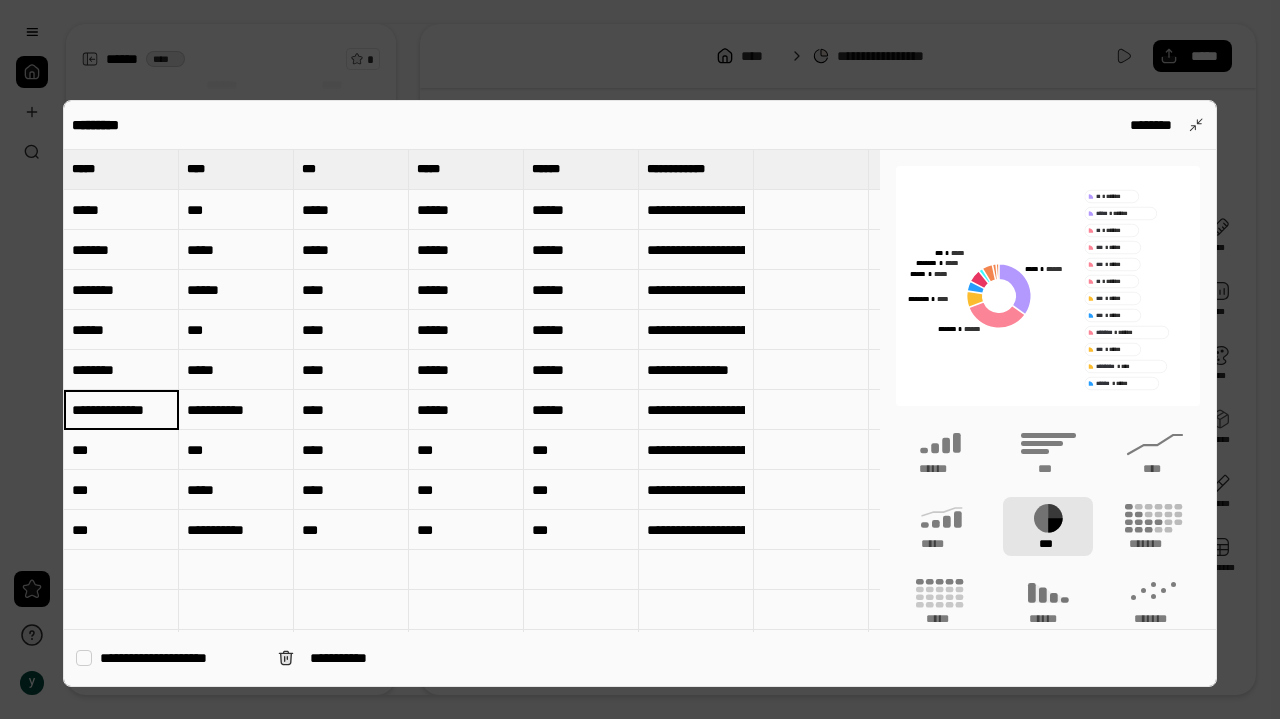 scroll, scrollTop: 0, scrollLeft: 97, axis: horizontal 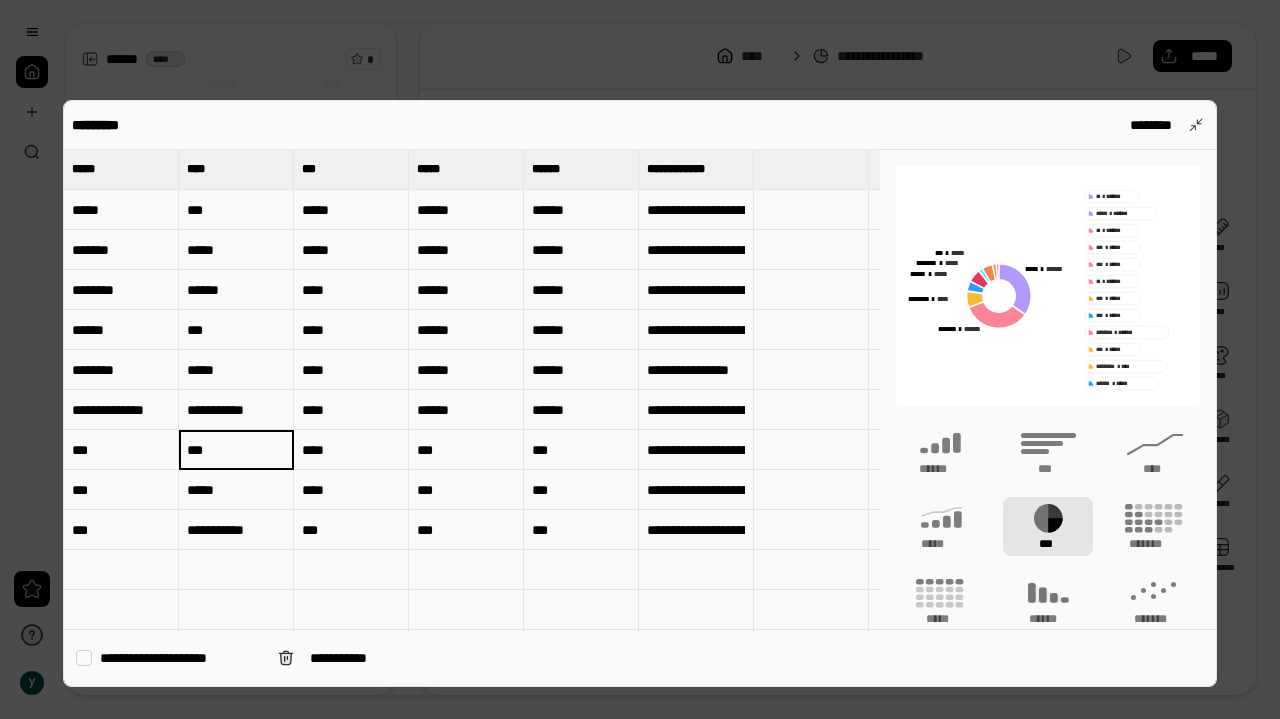 click on "***" at bounding box center [236, 450] 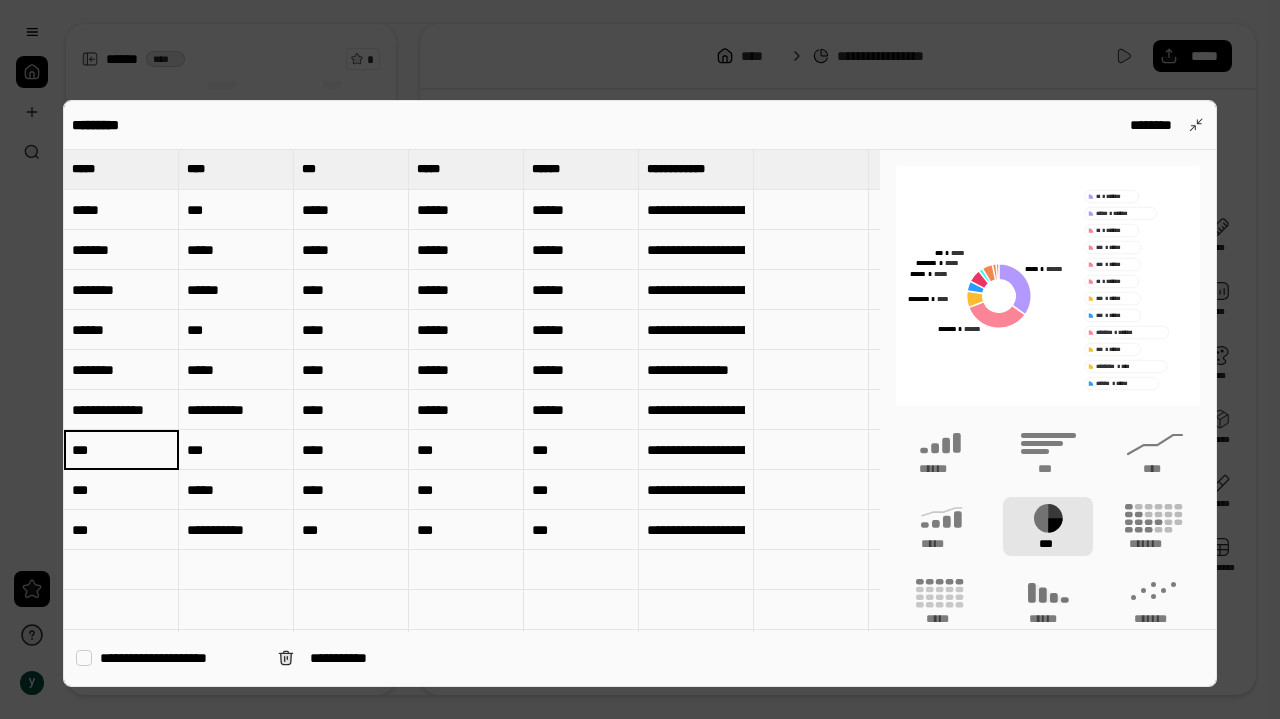 click on "***" at bounding box center (121, 449) 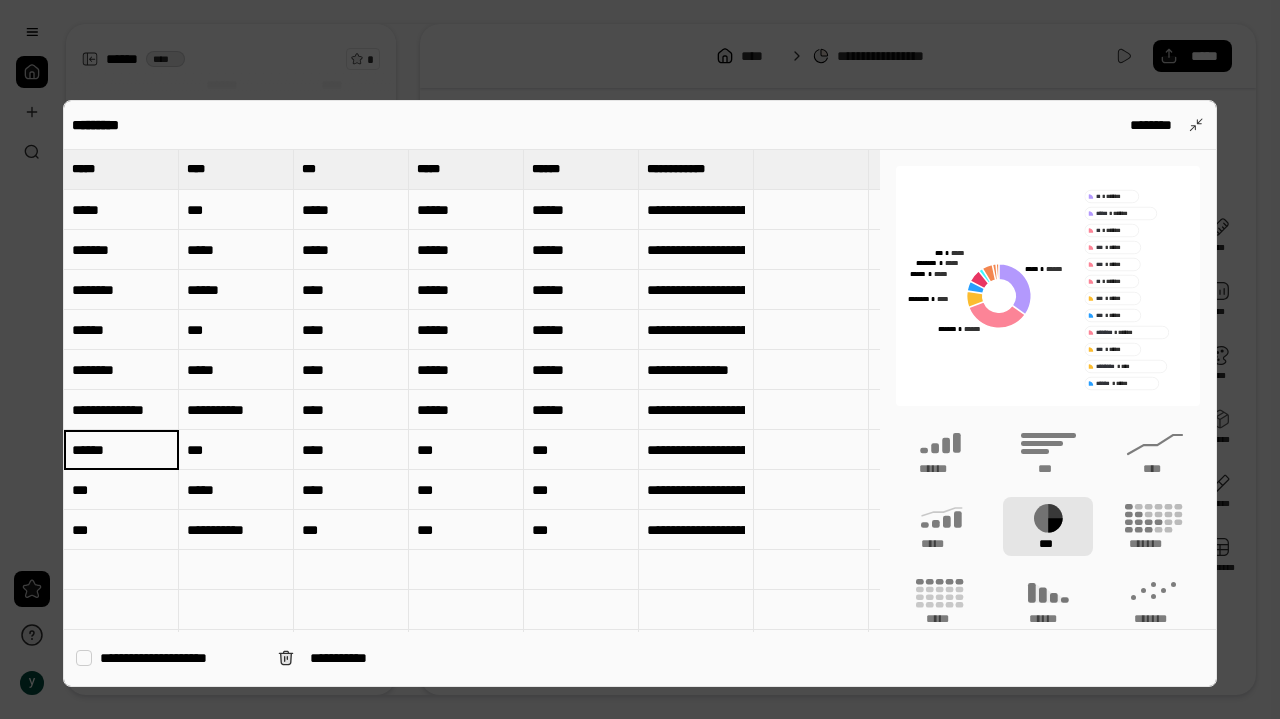 type on "******" 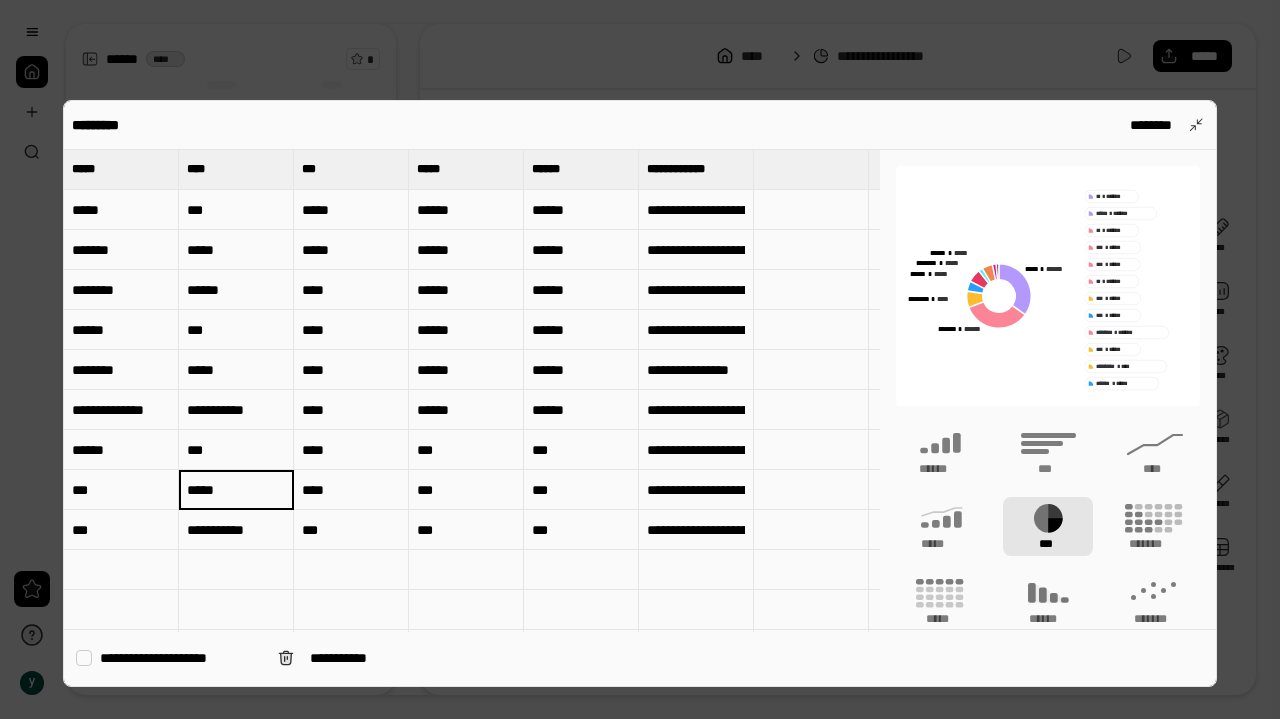 click on "*****" at bounding box center (236, 490) 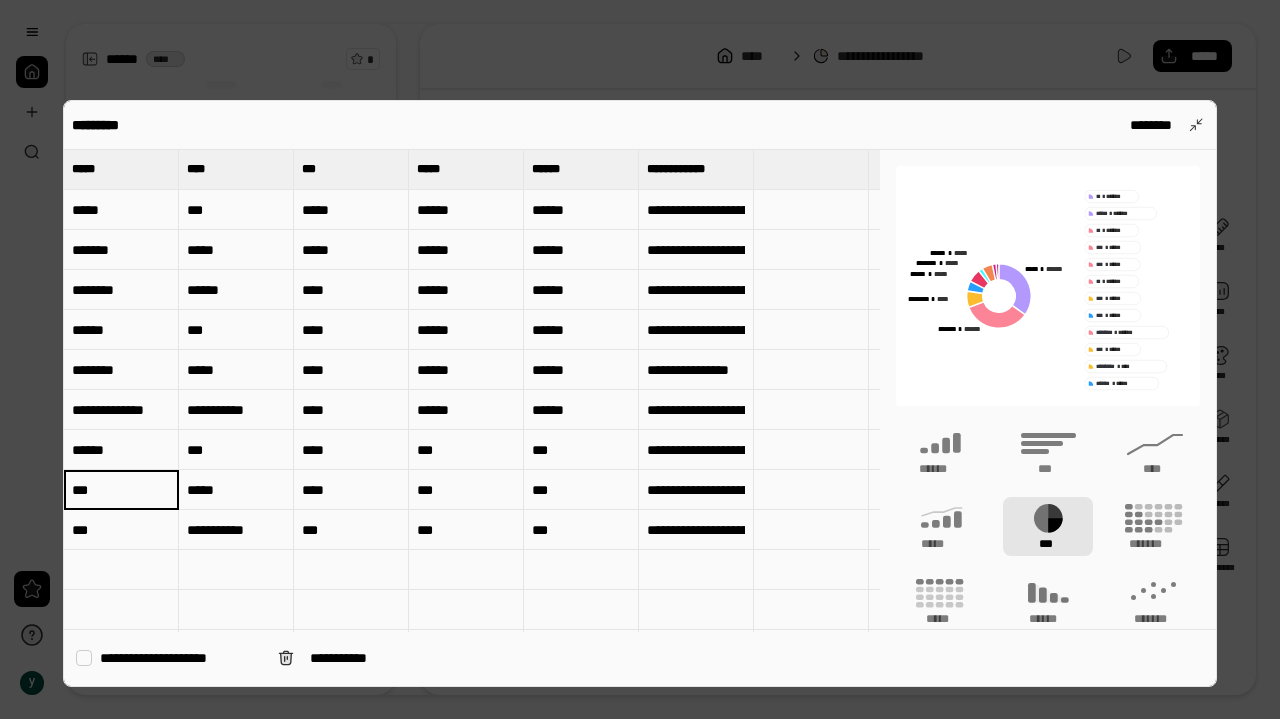 click on "***" at bounding box center [121, 490] 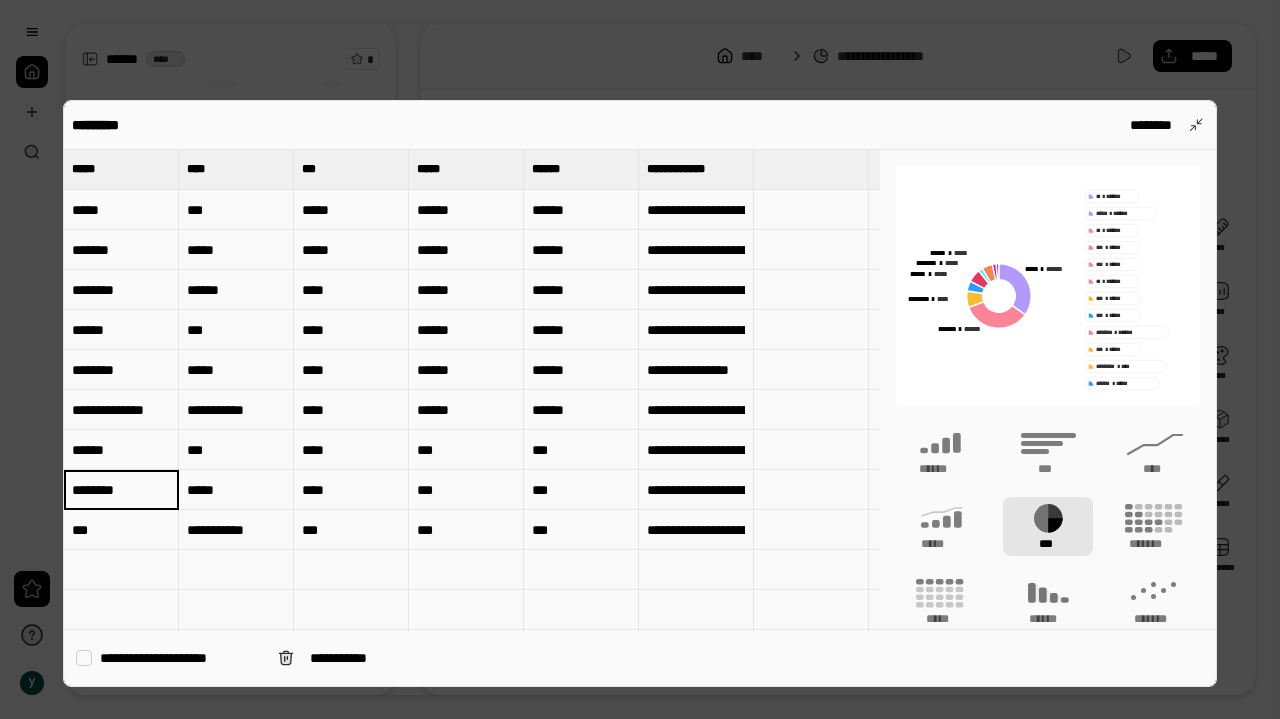 scroll, scrollTop: 0, scrollLeft: 13, axis: horizontal 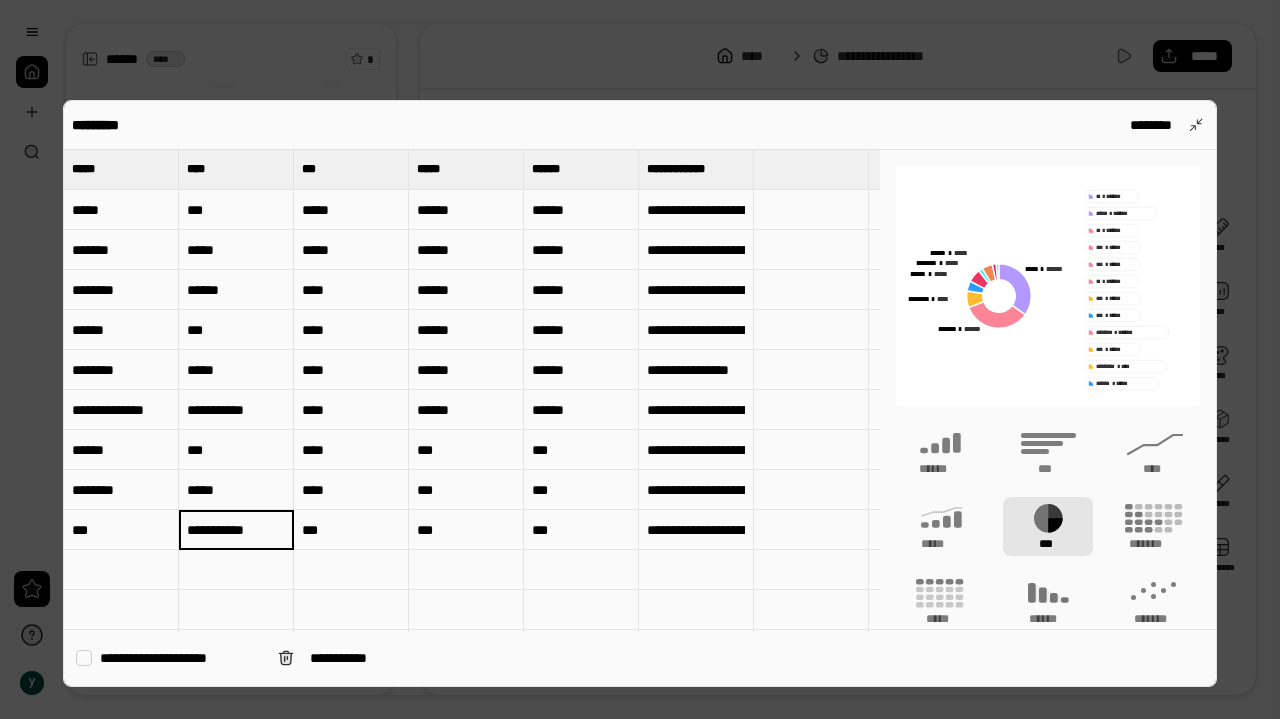 click on "**********" at bounding box center [236, 530] 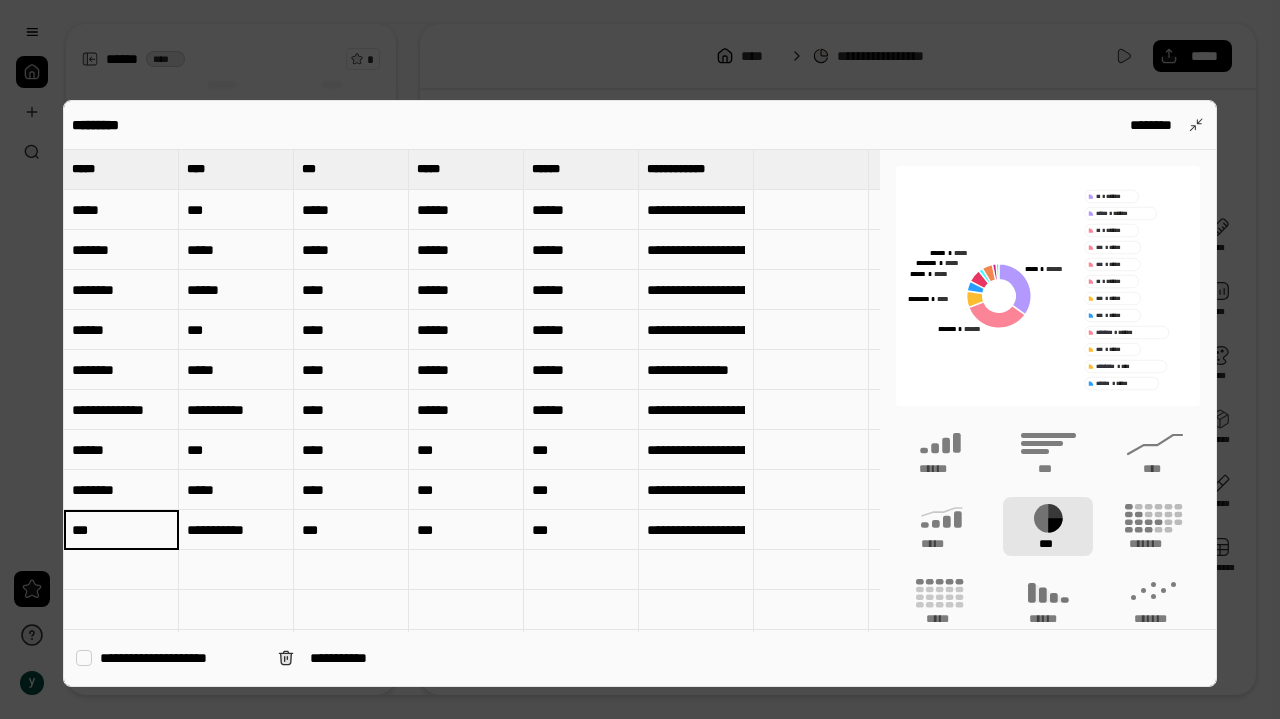 click on "***" at bounding box center (121, 530) 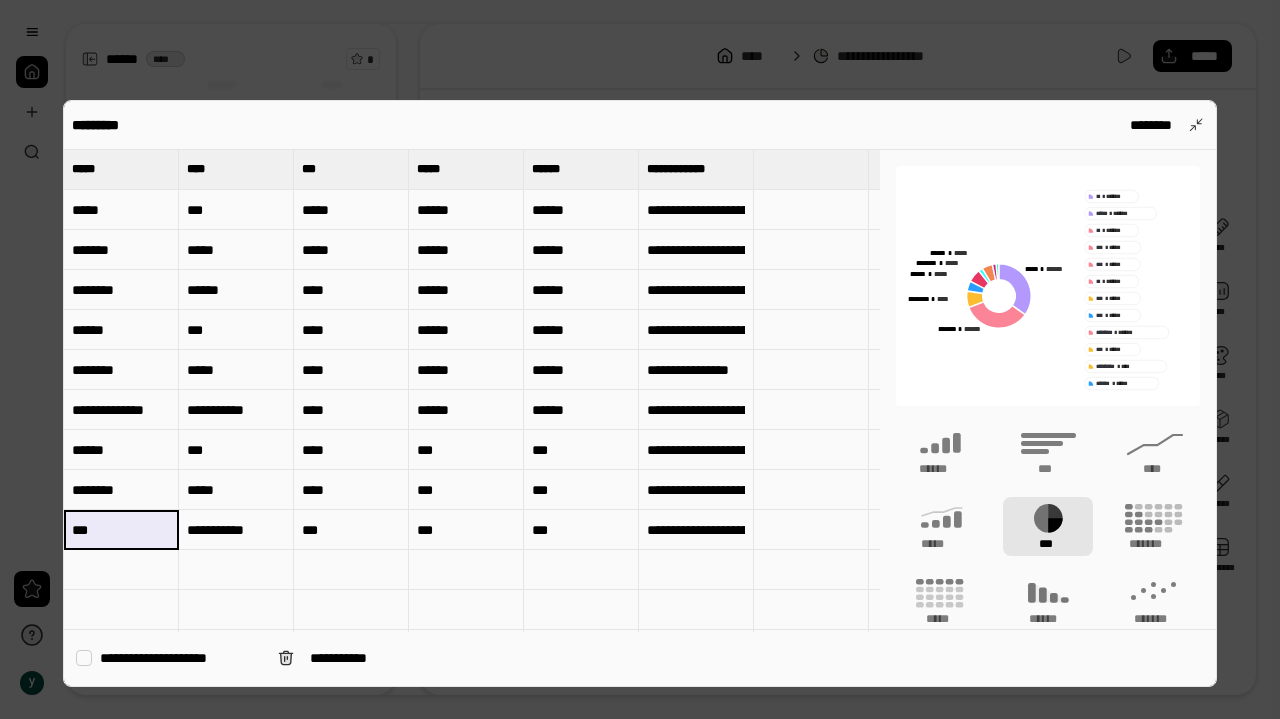 click on "***" at bounding box center [121, 529] 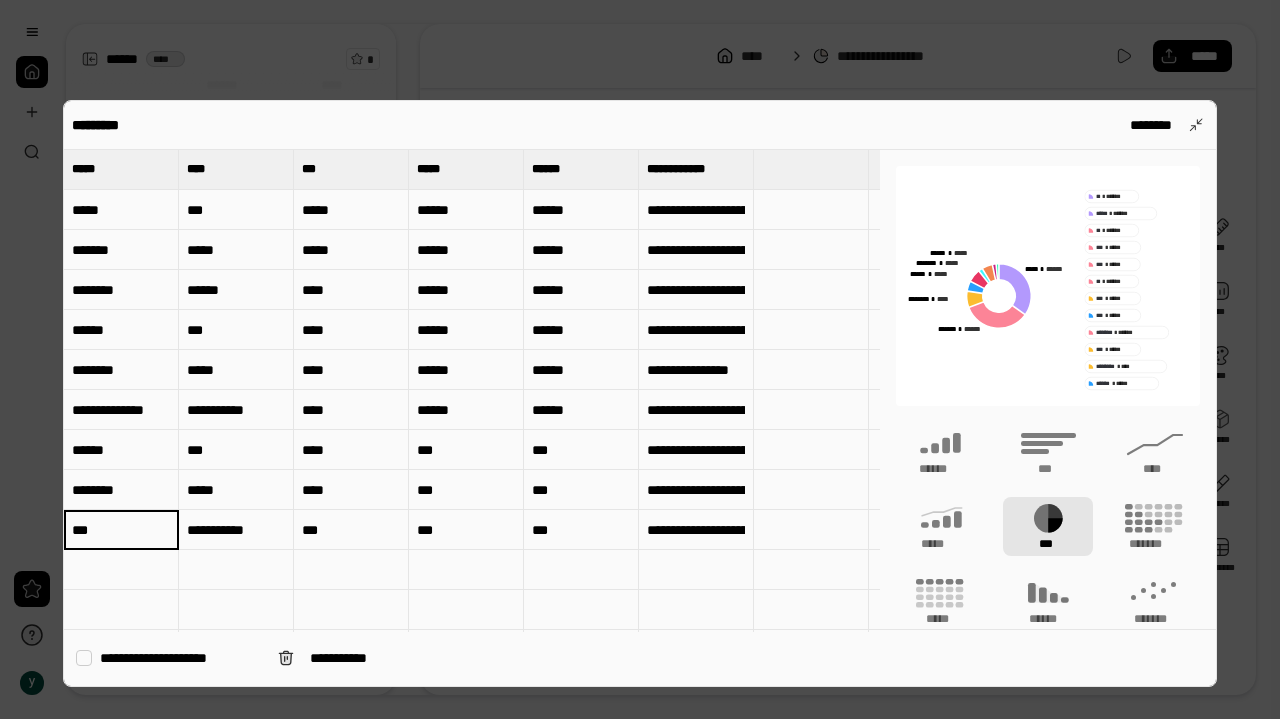 paste on "**********" 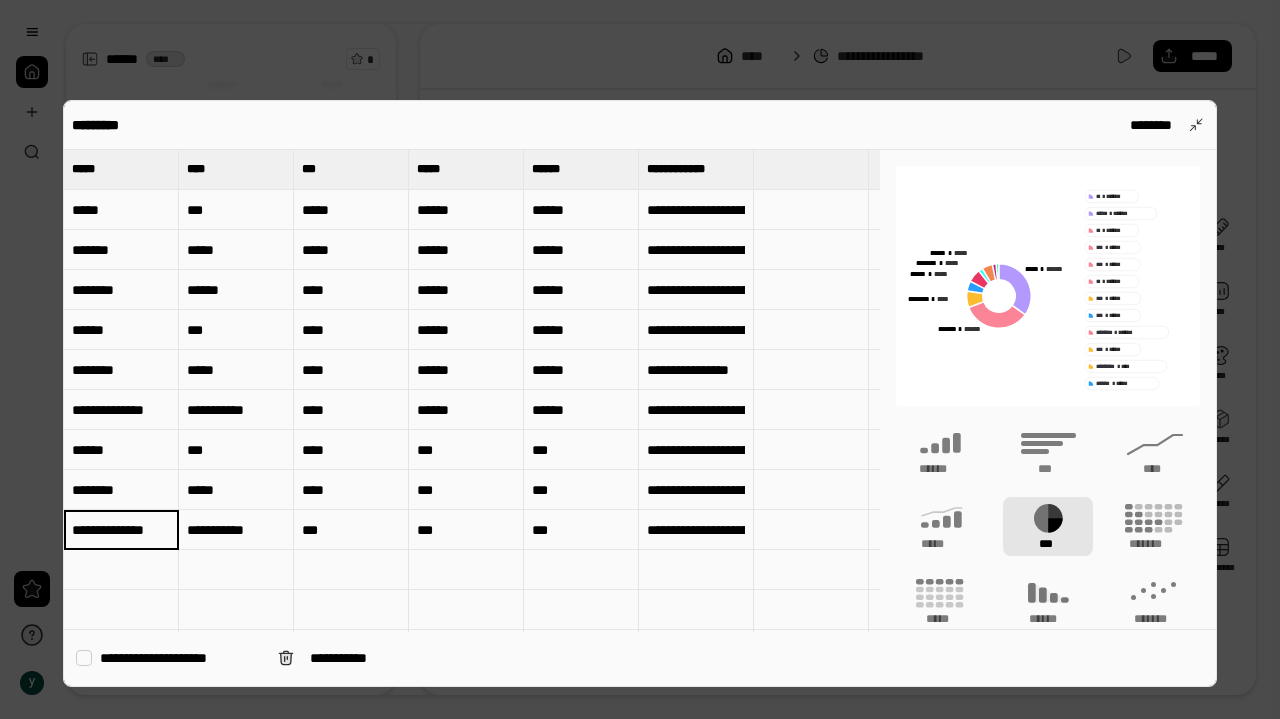 scroll, scrollTop: 0, scrollLeft: 97, axis: horizontal 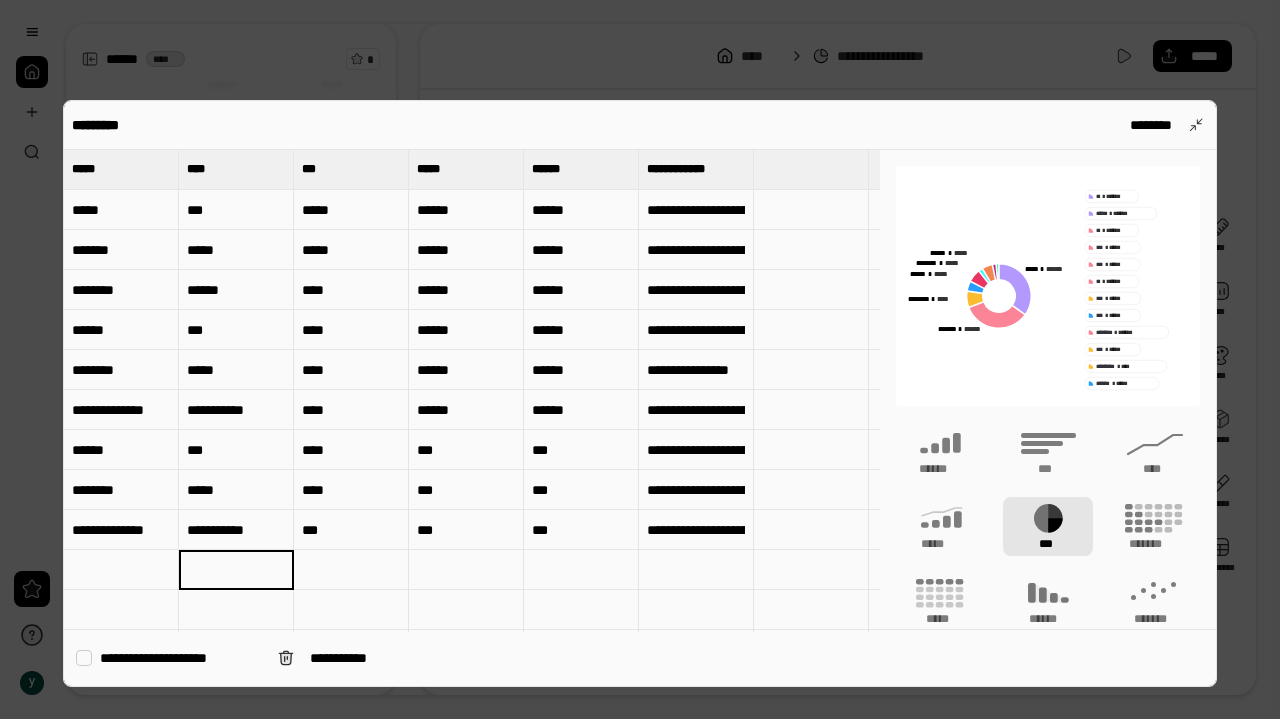 click at bounding box center [466, 610] 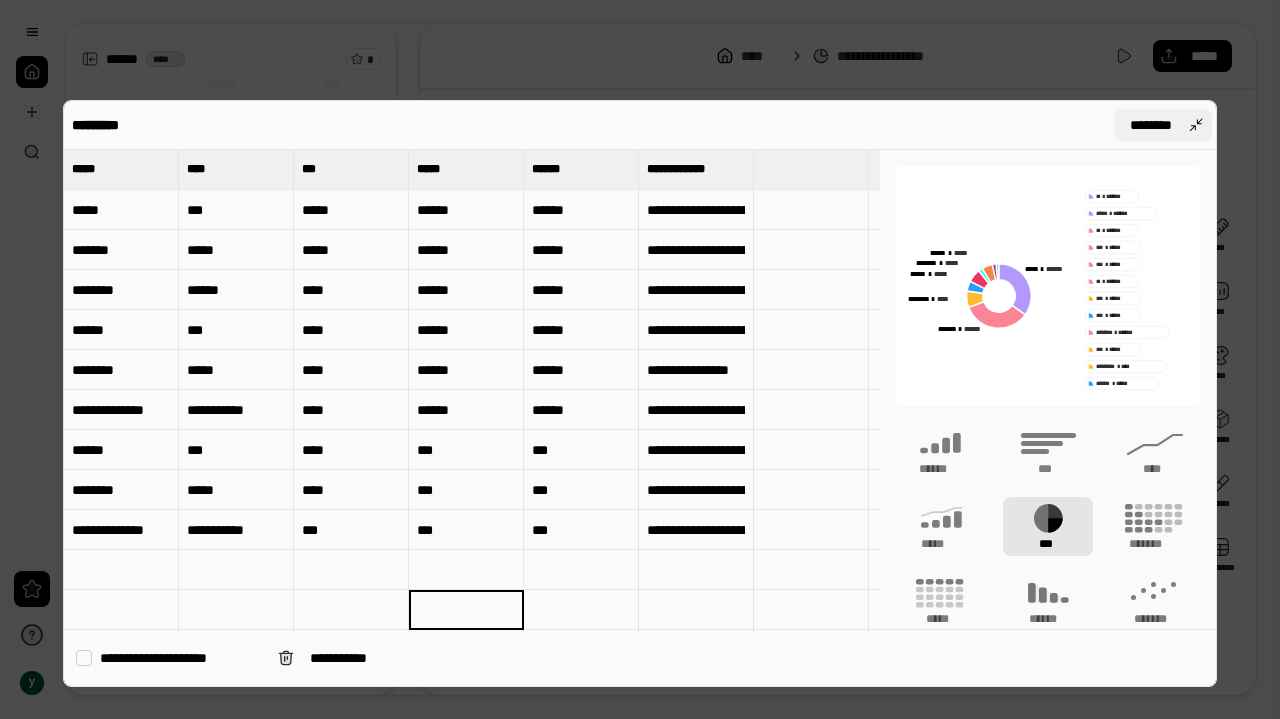 click on "********" at bounding box center [1163, 125] 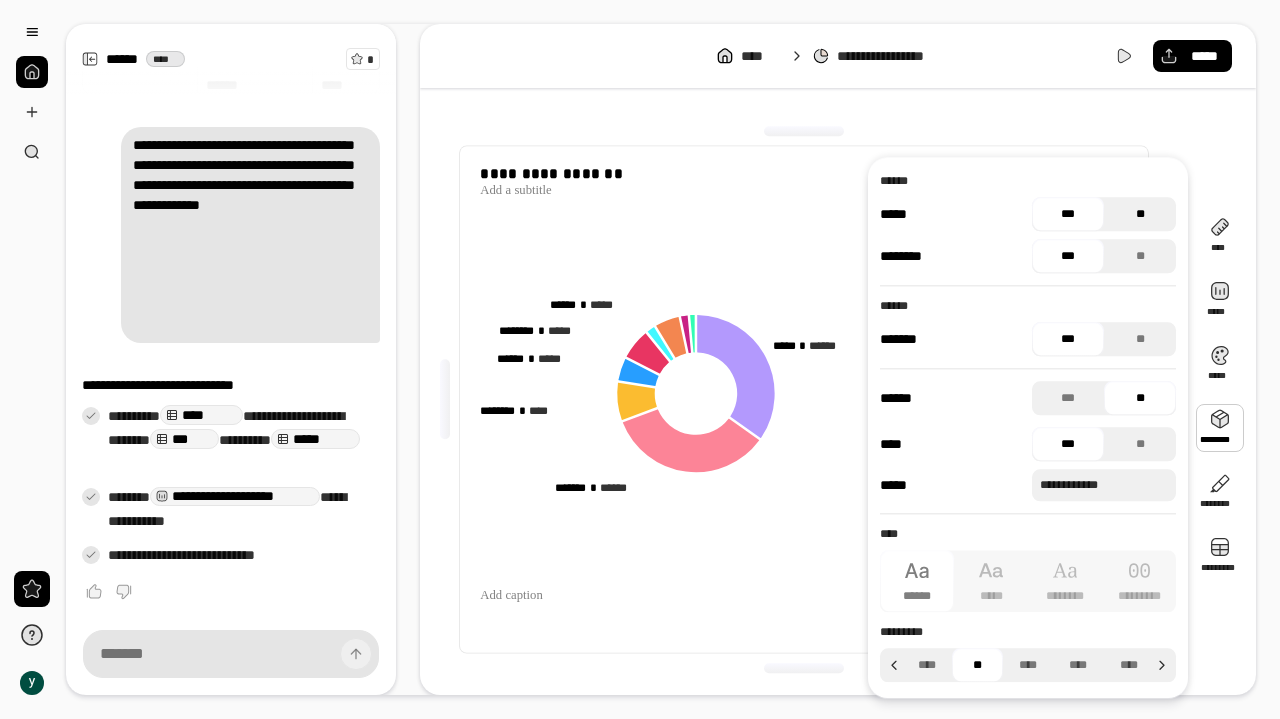 click on "**" at bounding box center (1140, 214) 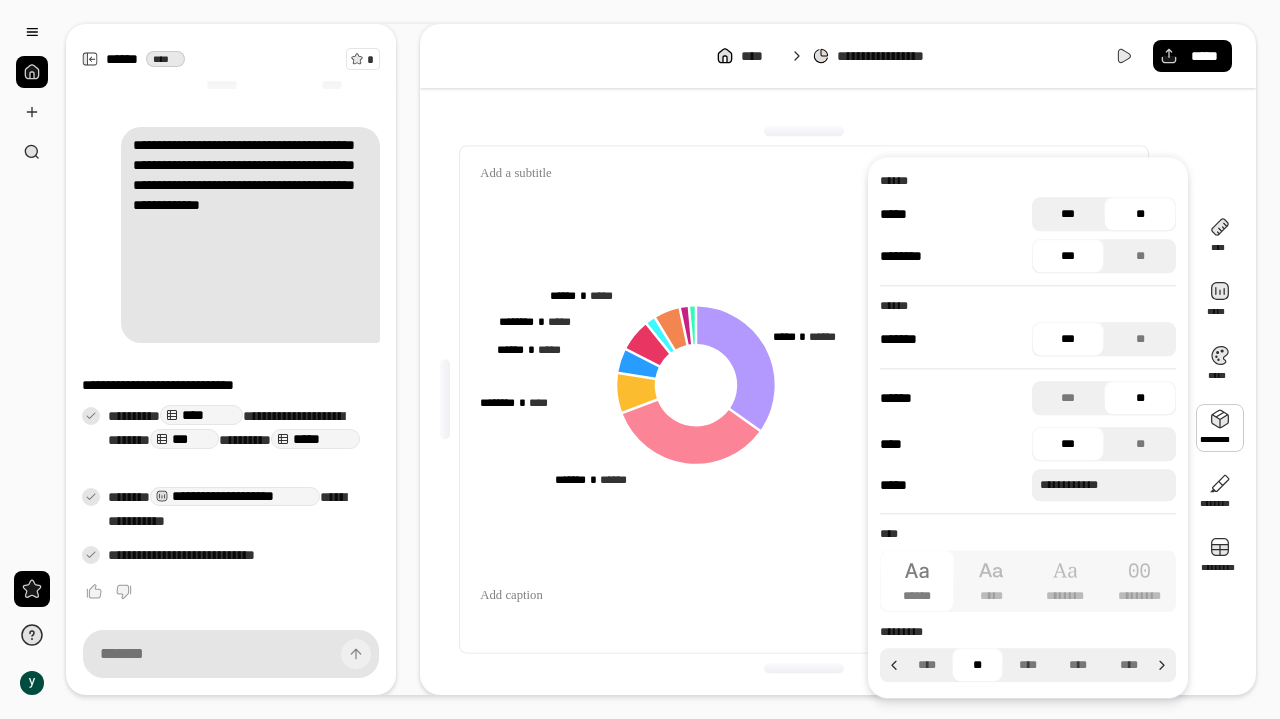 click on "***" at bounding box center [1068, 214] 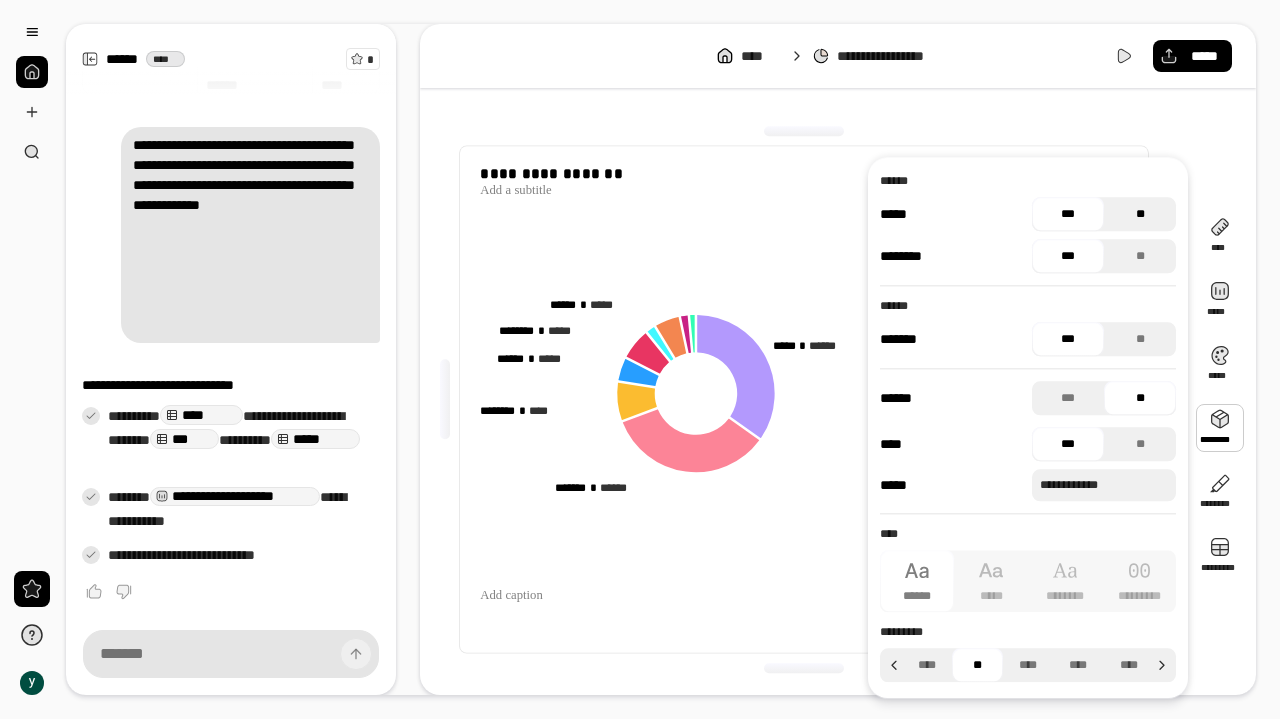 click on "**" at bounding box center (1140, 214) 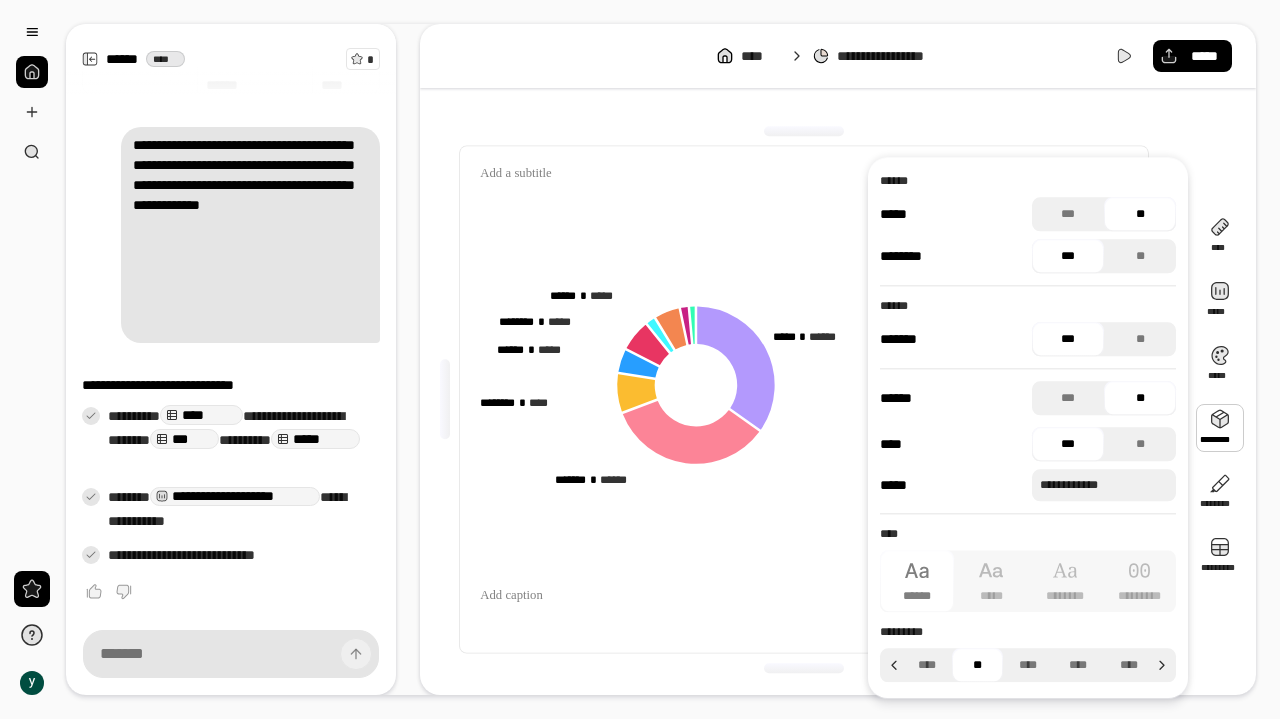 click on "[PHONE]" at bounding box center (1104, 214) 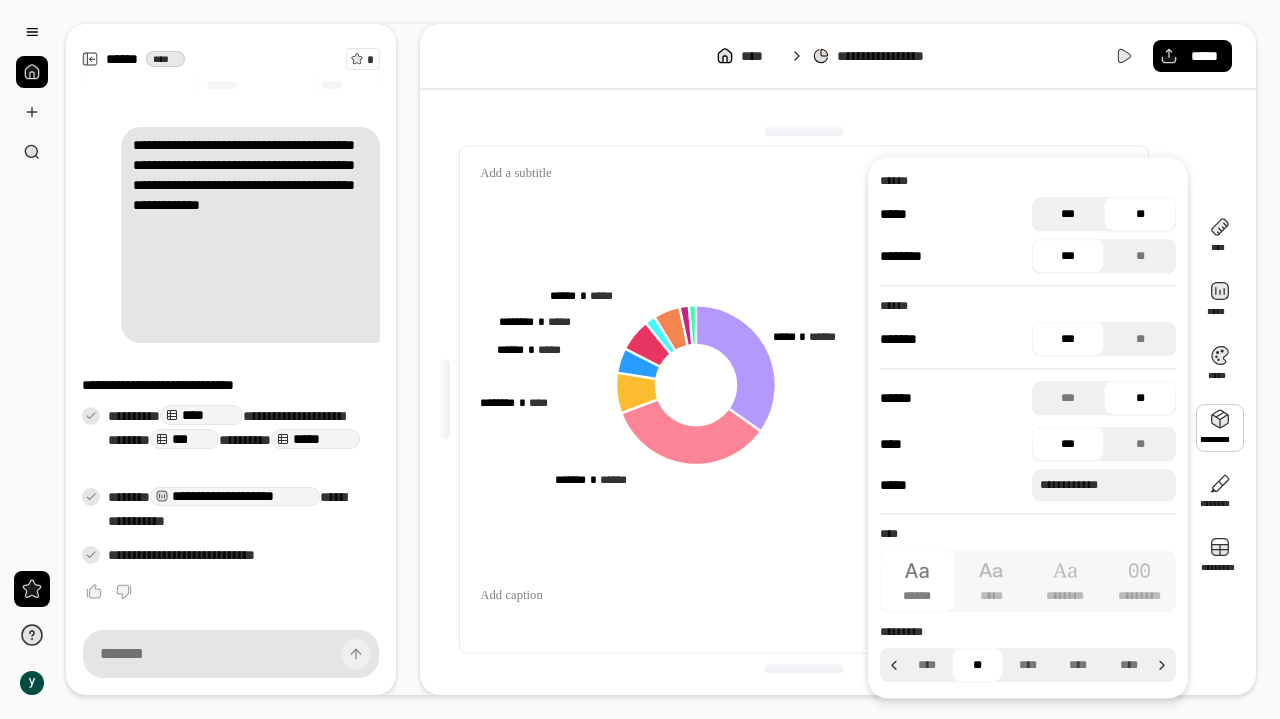 click on "***" at bounding box center [1068, 214] 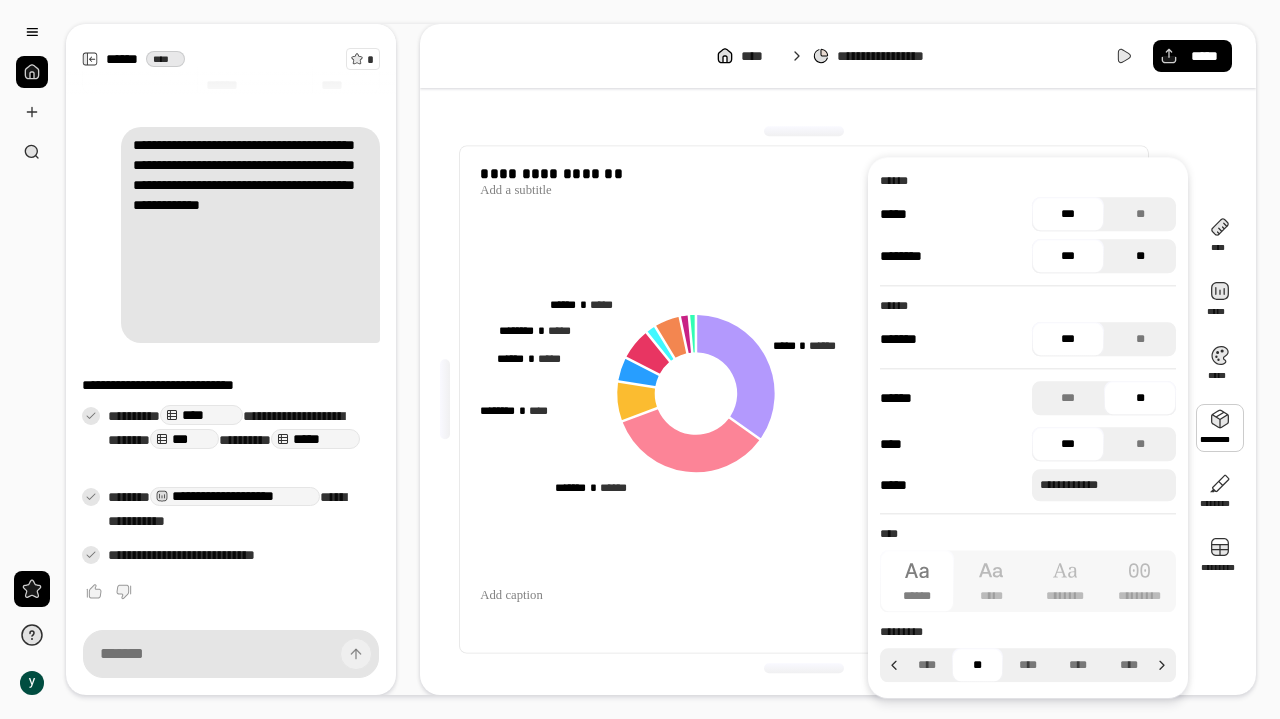 click on "**" at bounding box center (1140, 256) 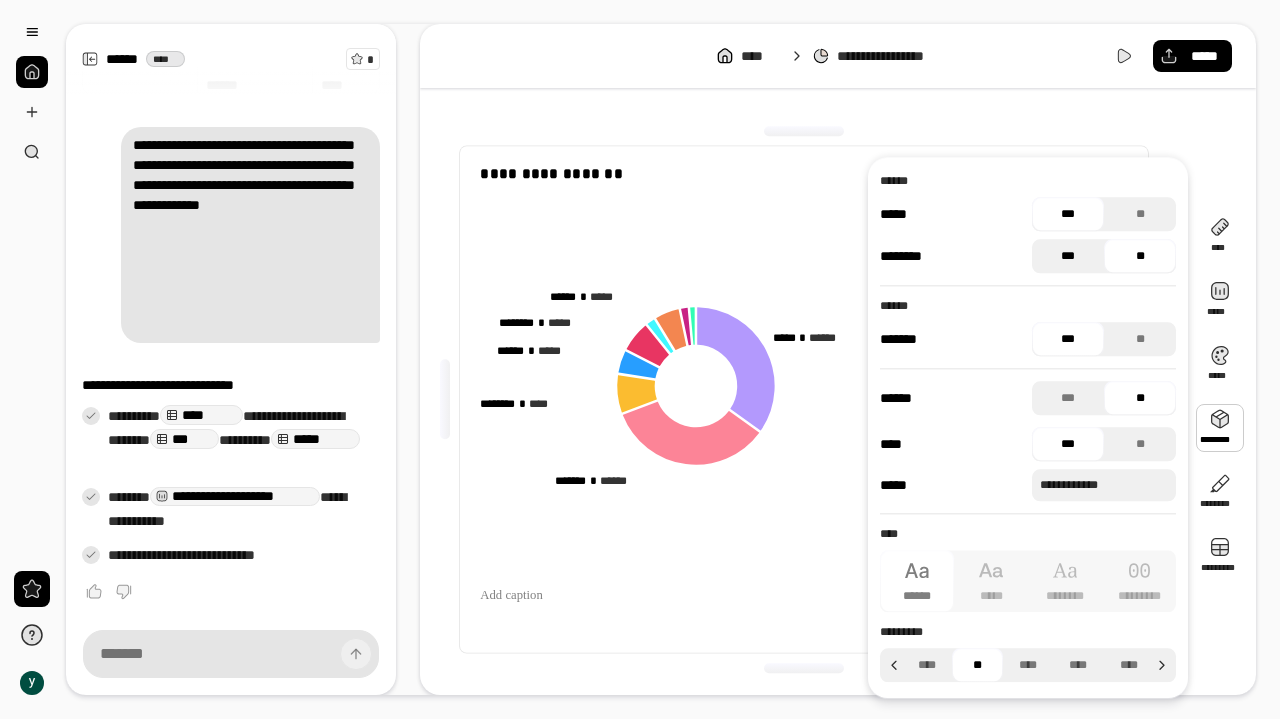 click on "***" at bounding box center (1068, 256) 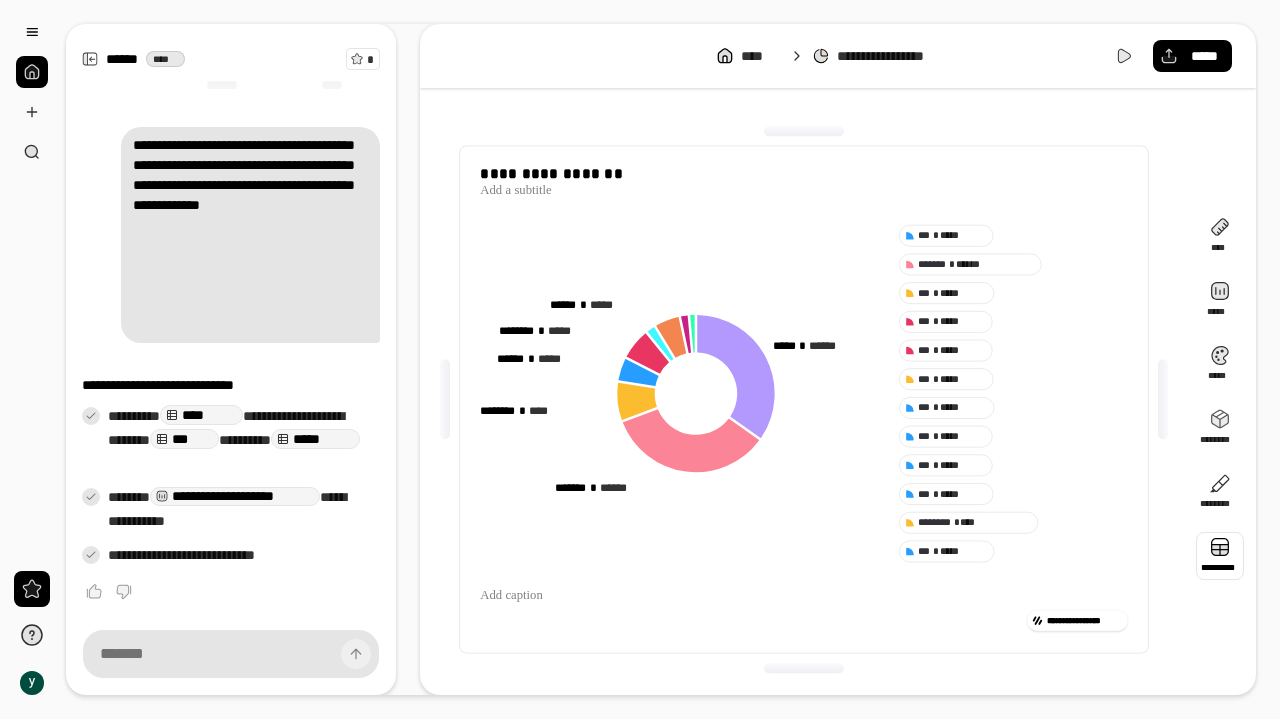 click at bounding box center (1220, 556) 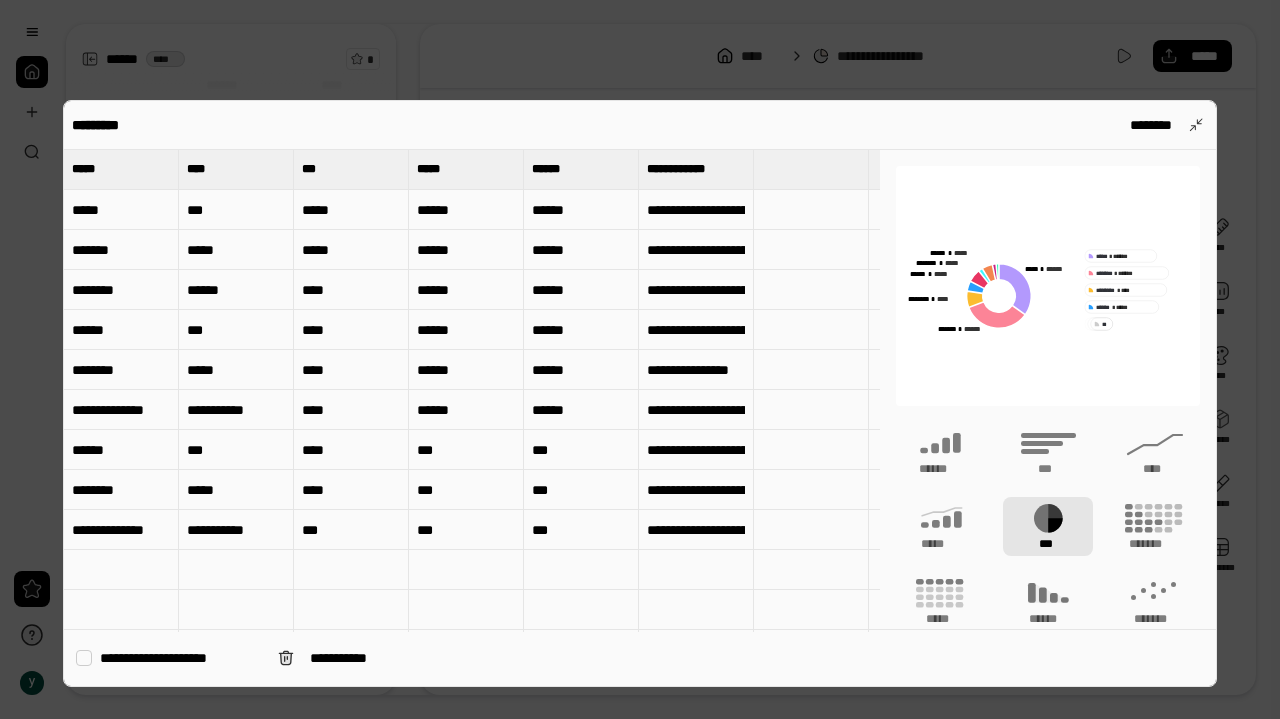 type 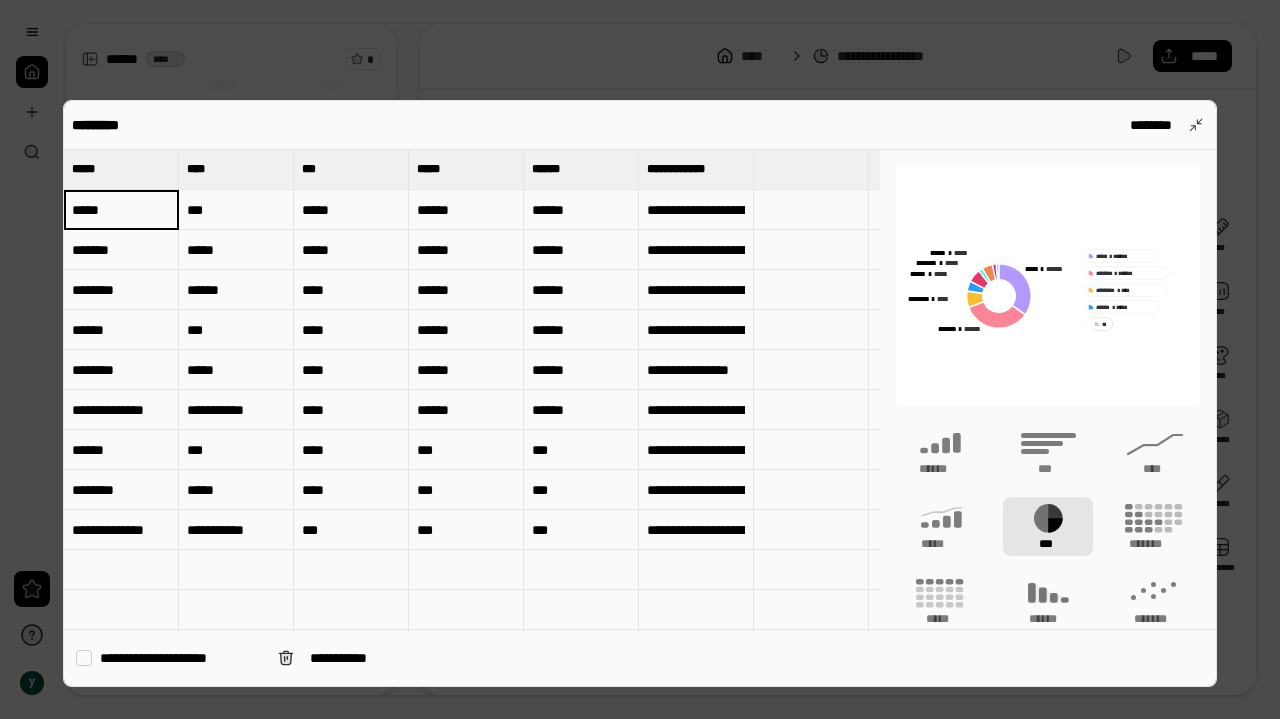 click on "*****" at bounding box center [121, 210] 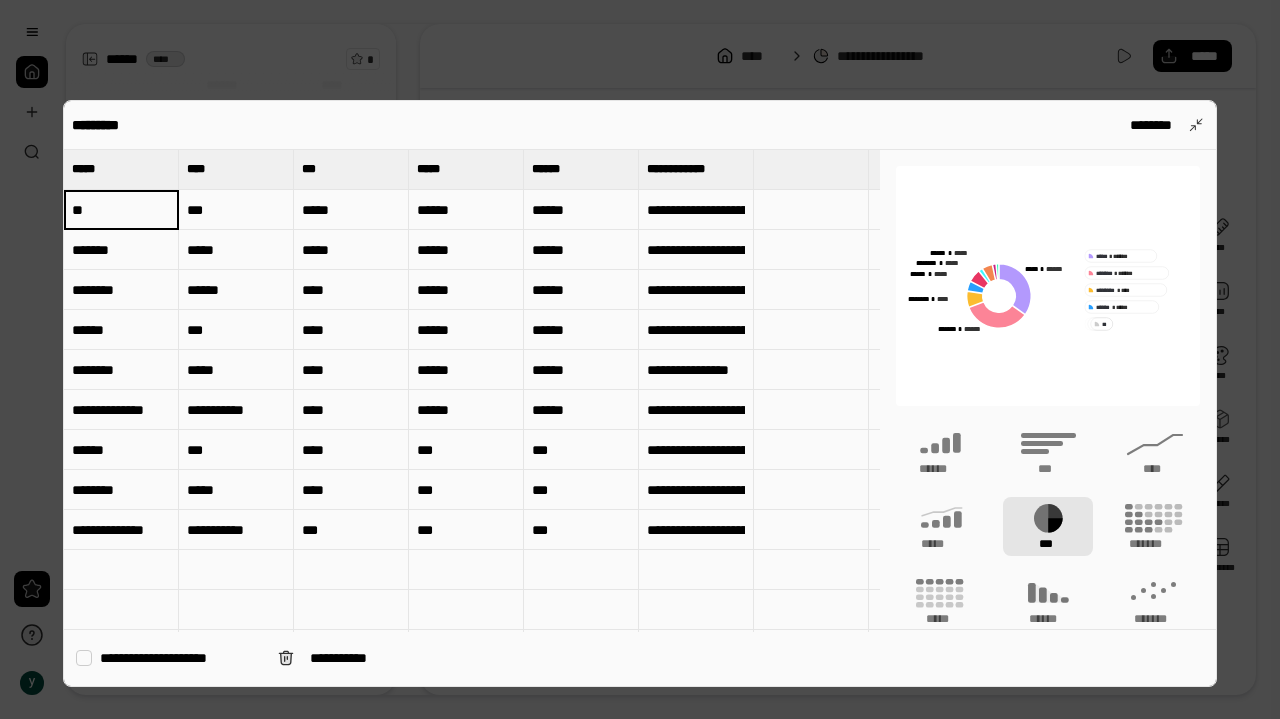 type on "**" 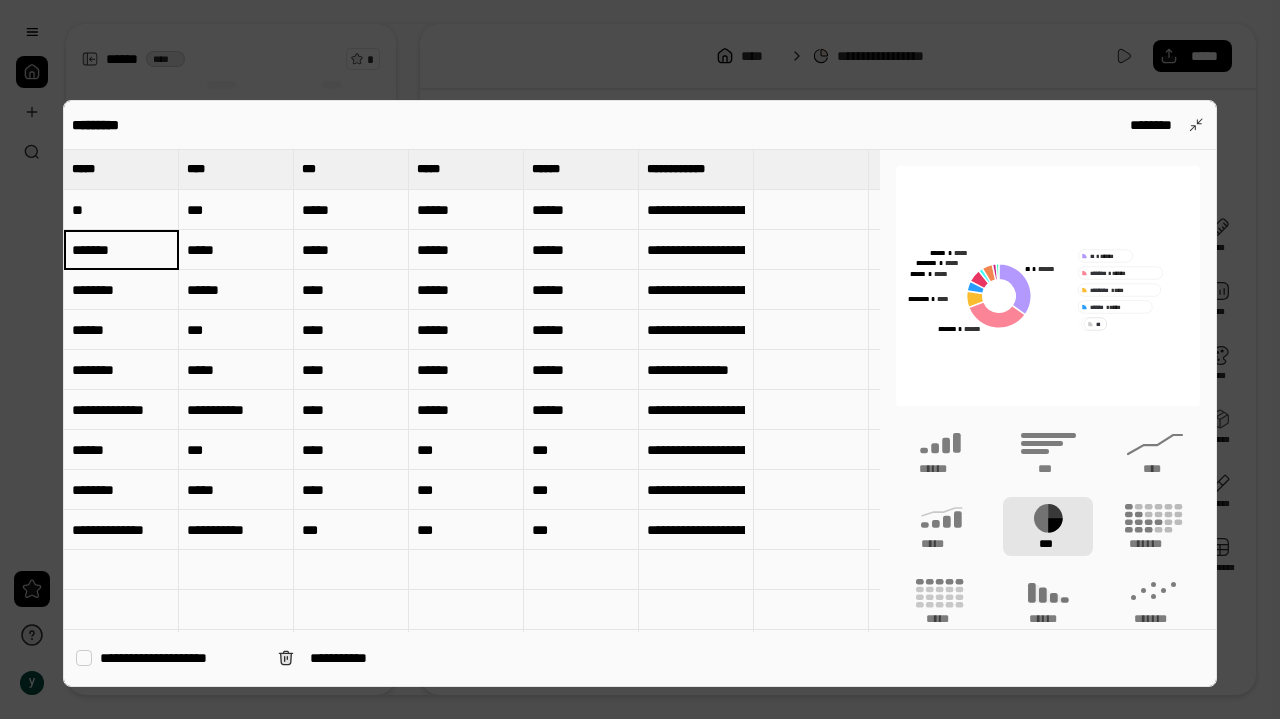 click on "*******" at bounding box center (121, 249) 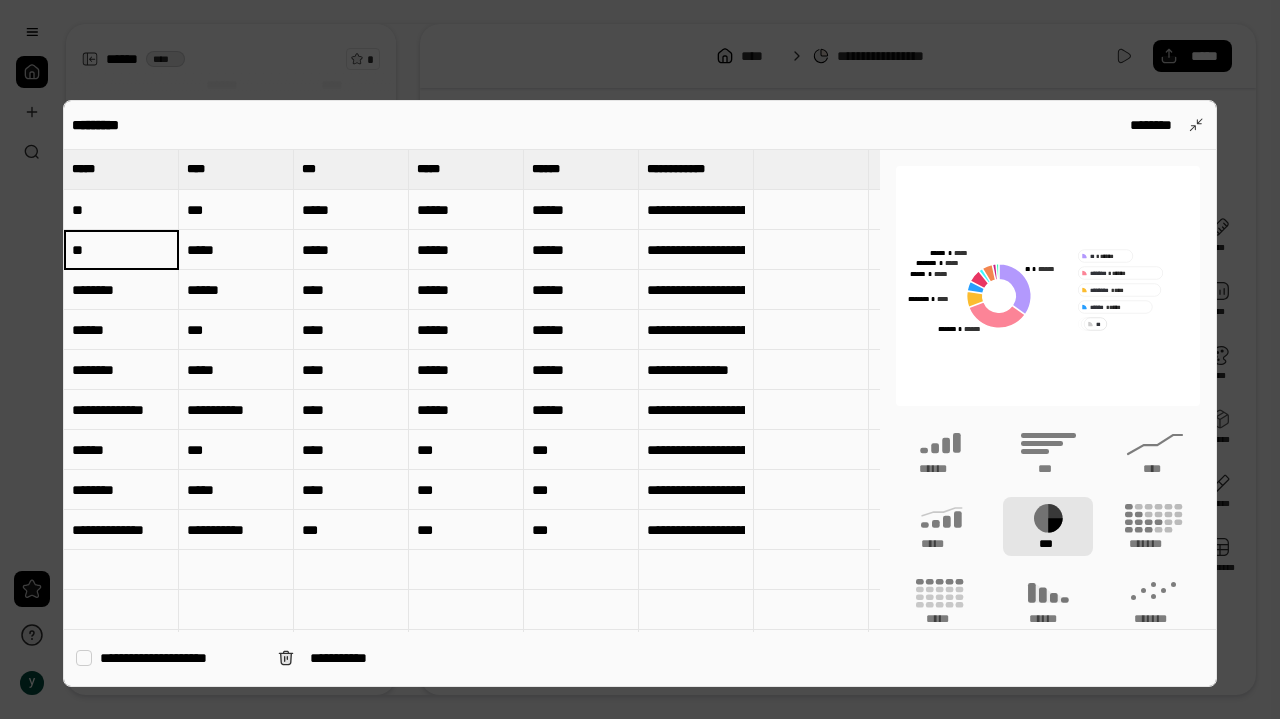 type on "**" 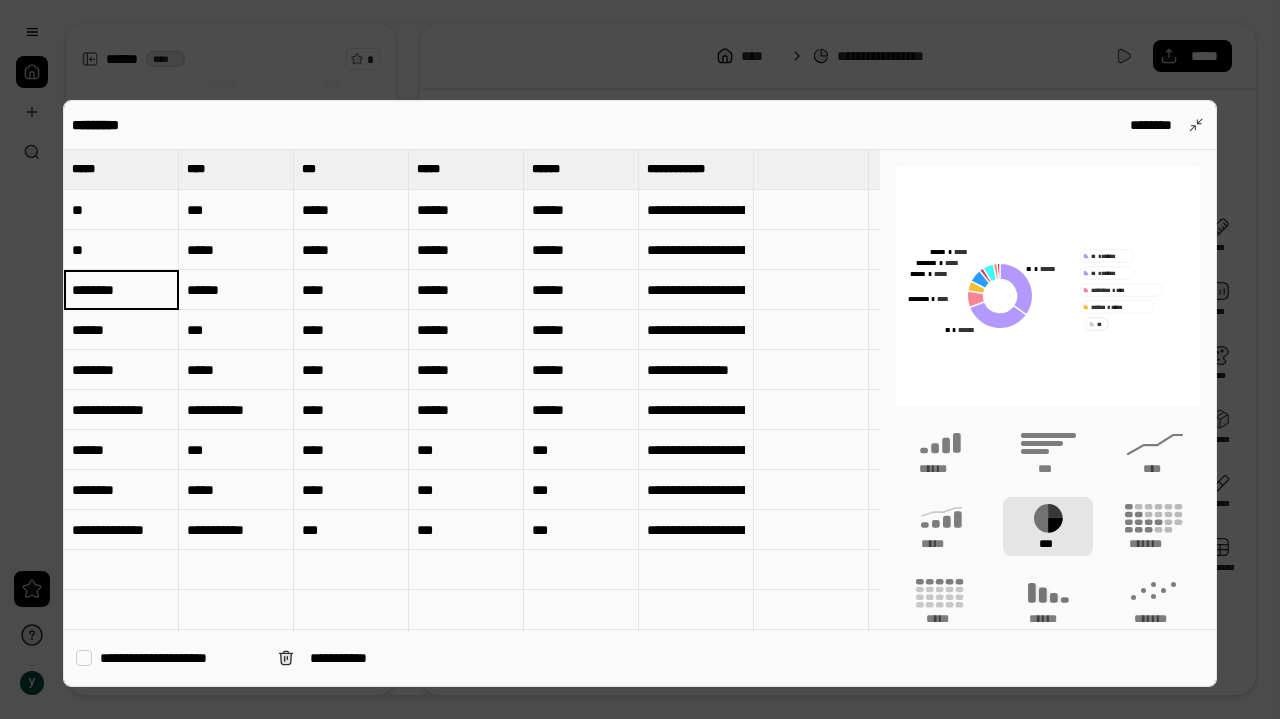click on "**" at bounding box center (121, 250) 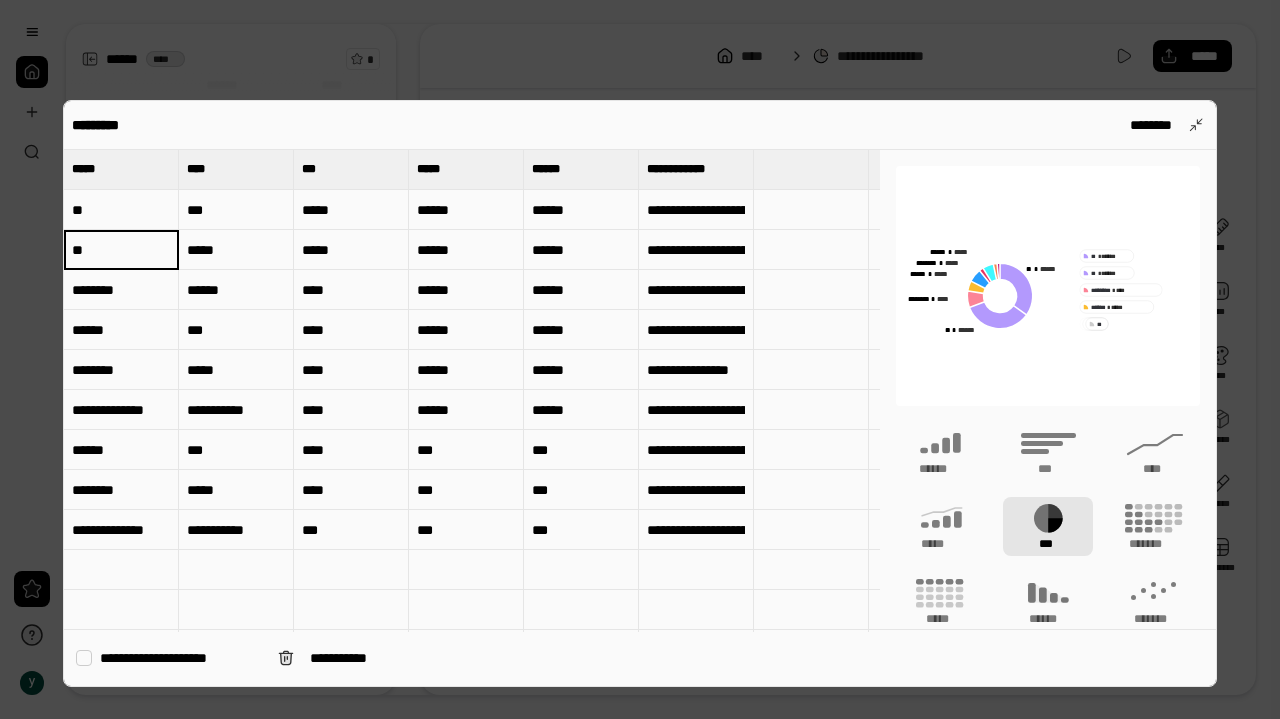 click on "********" at bounding box center [121, 290] 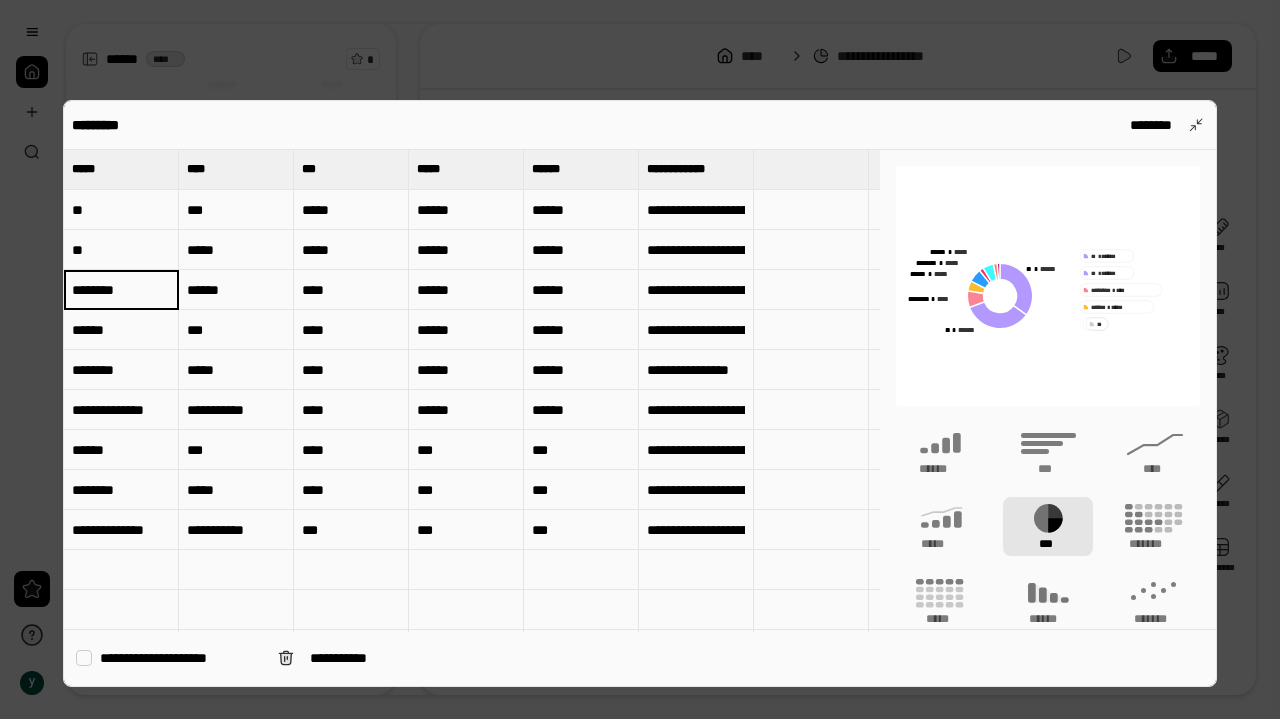 click on "********" at bounding box center [121, 290] 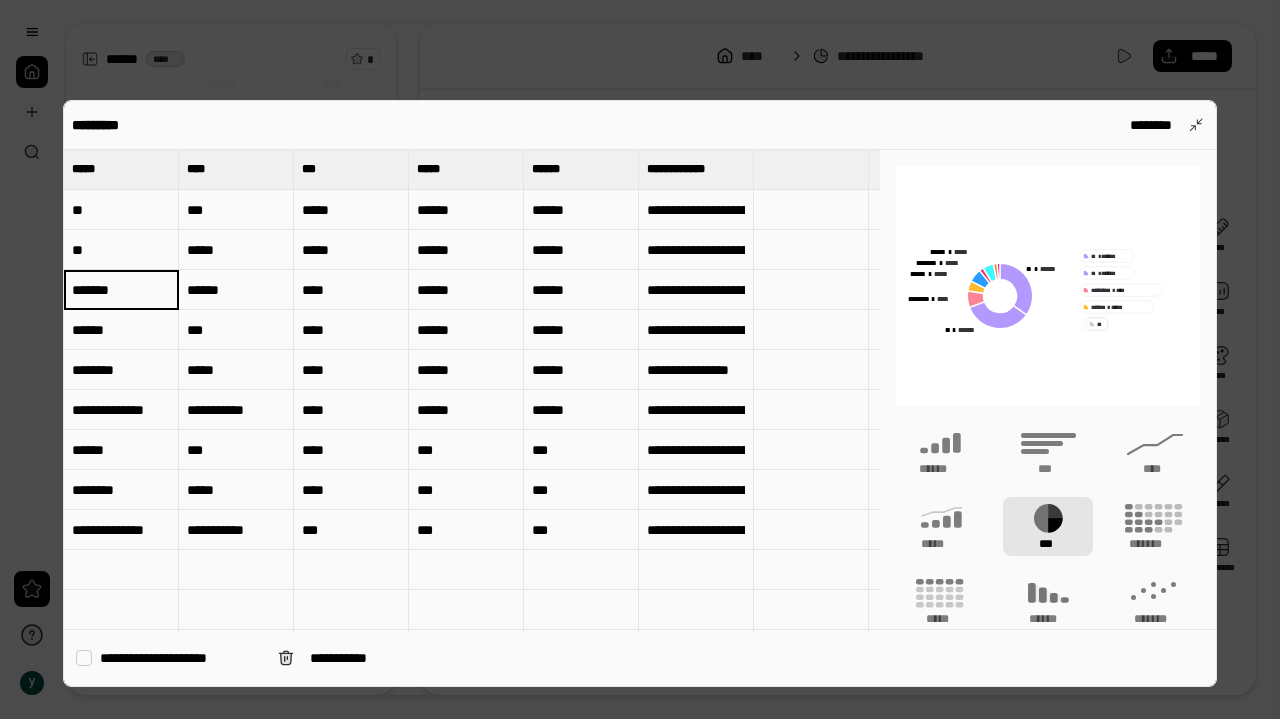 scroll, scrollTop: 0, scrollLeft: 0, axis: both 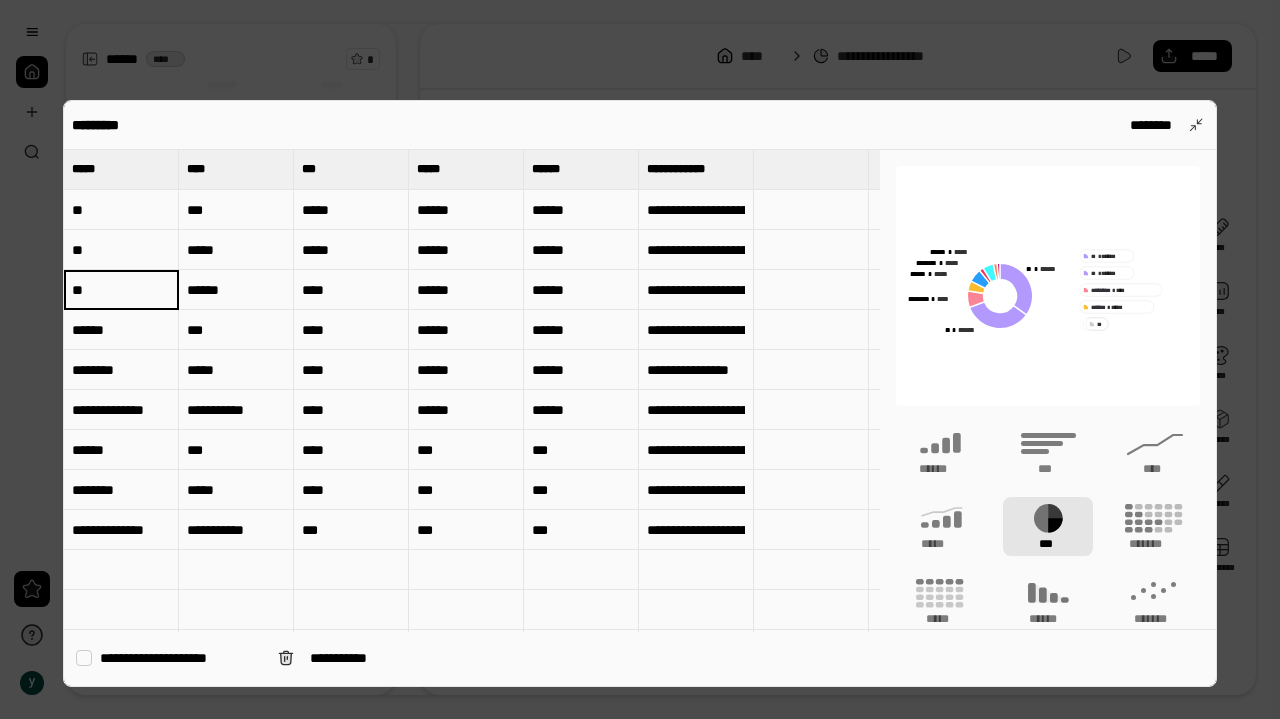 type on "**" 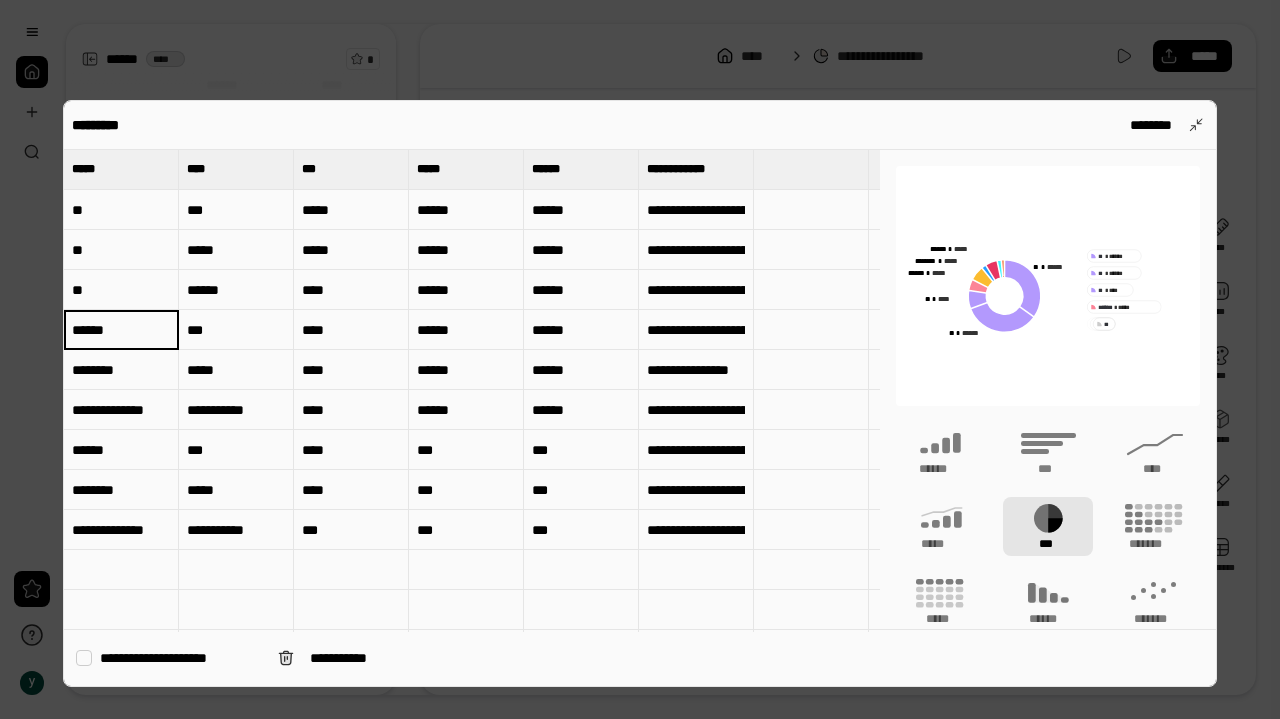 click on "******" at bounding box center [121, 330] 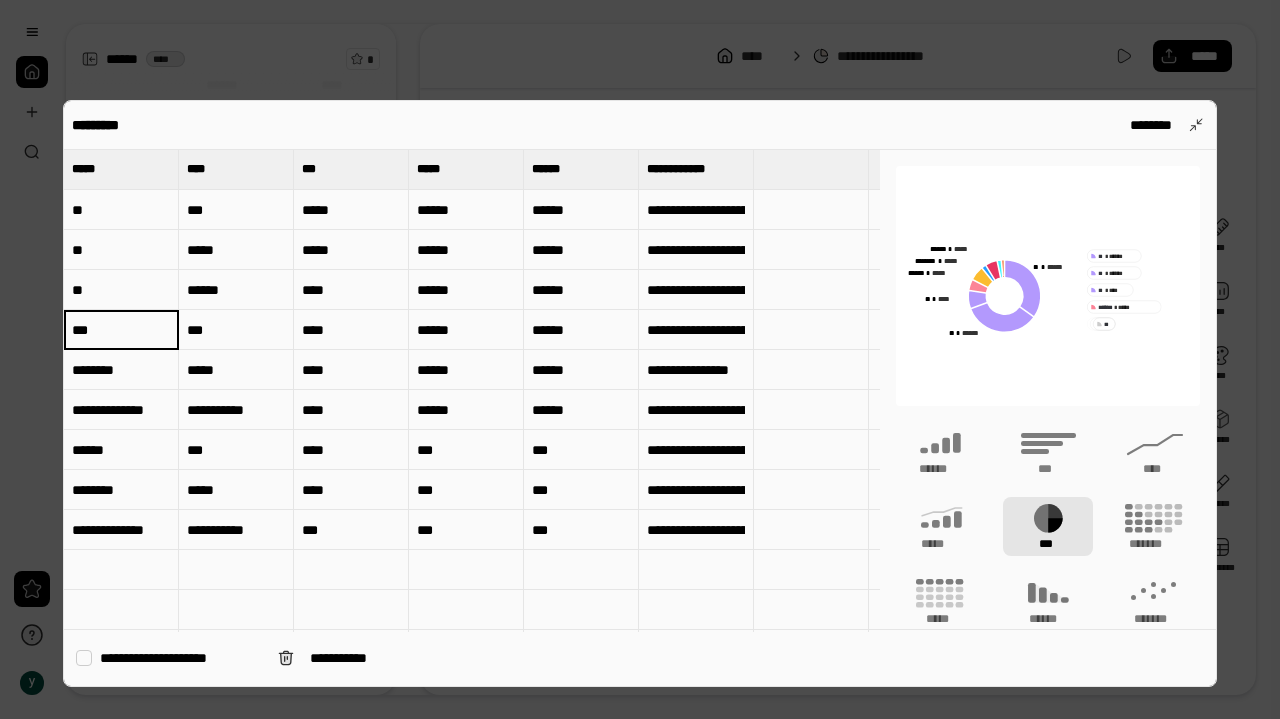 type on "***" 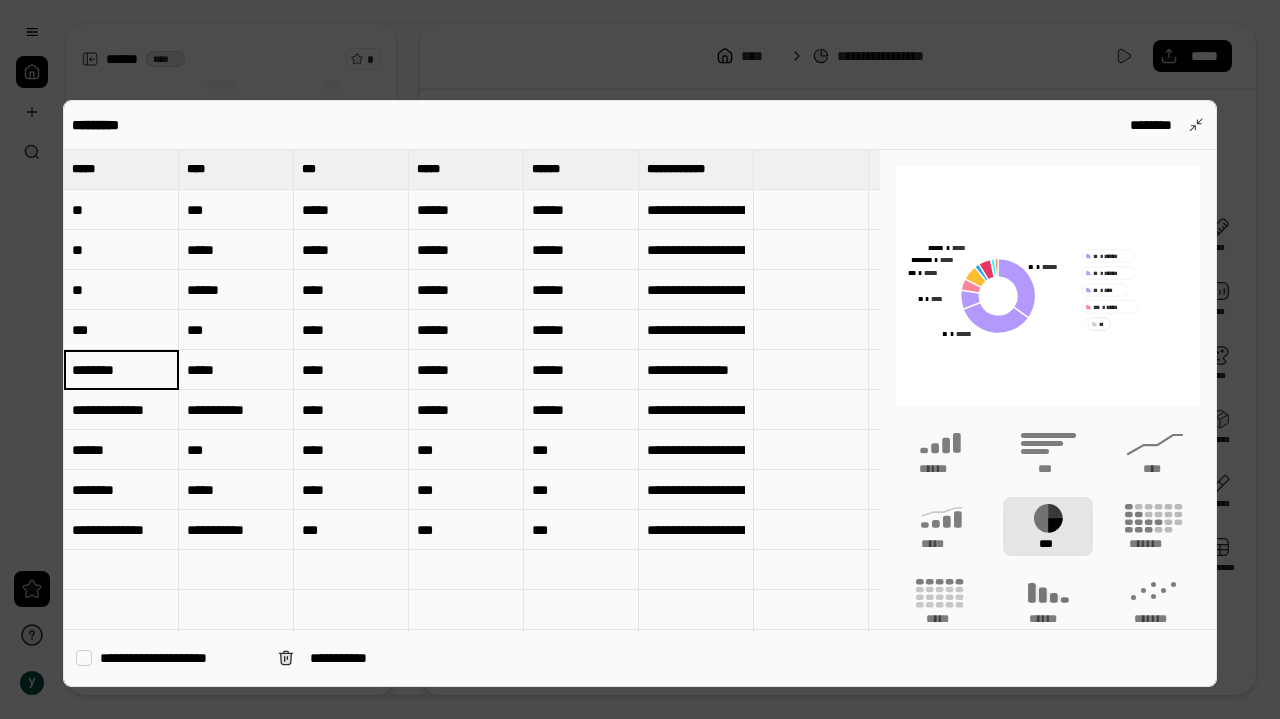 click on "********" at bounding box center [121, 370] 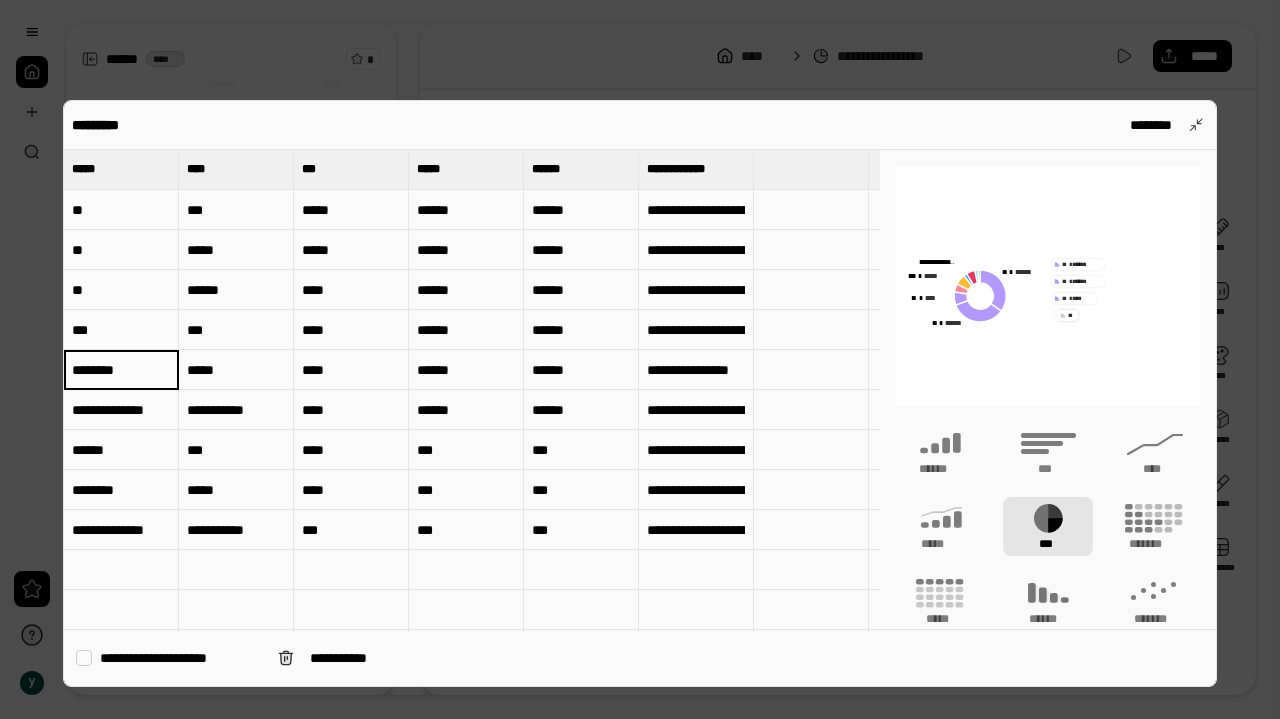 click on "********" at bounding box center [121, 369] 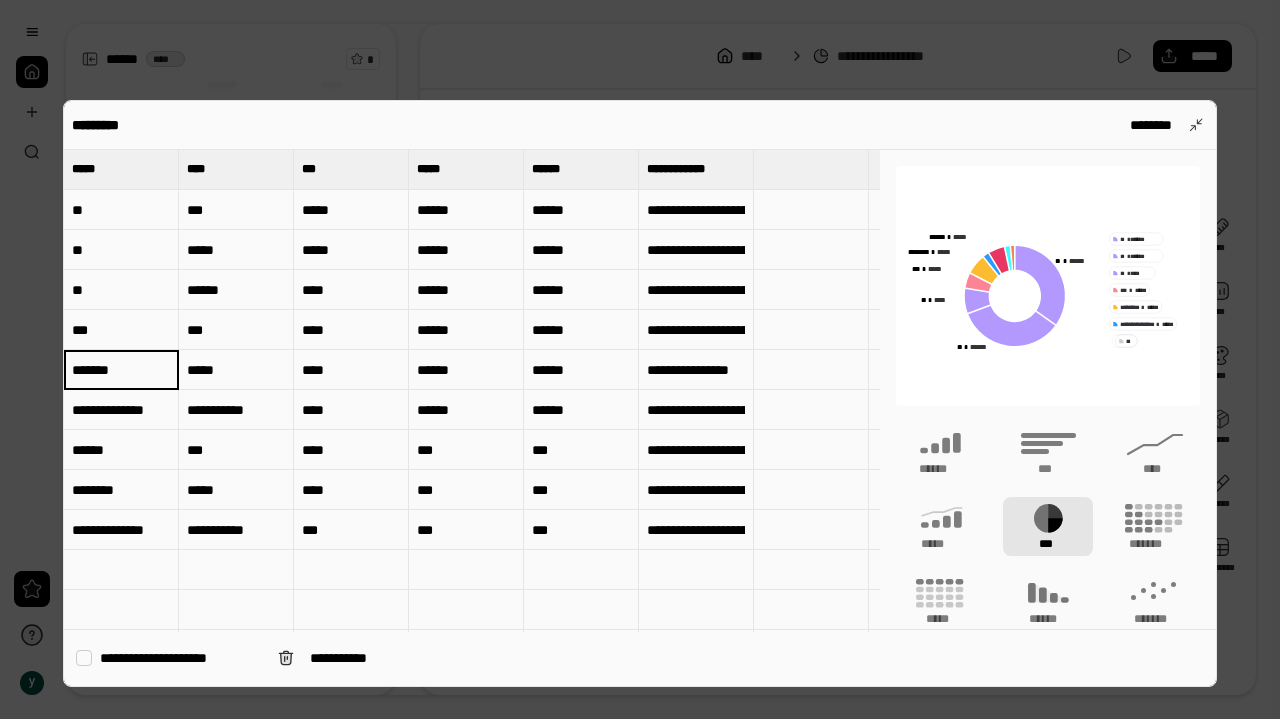 scroll, scrollTop: 0, scrollLeft: 0, axis: both 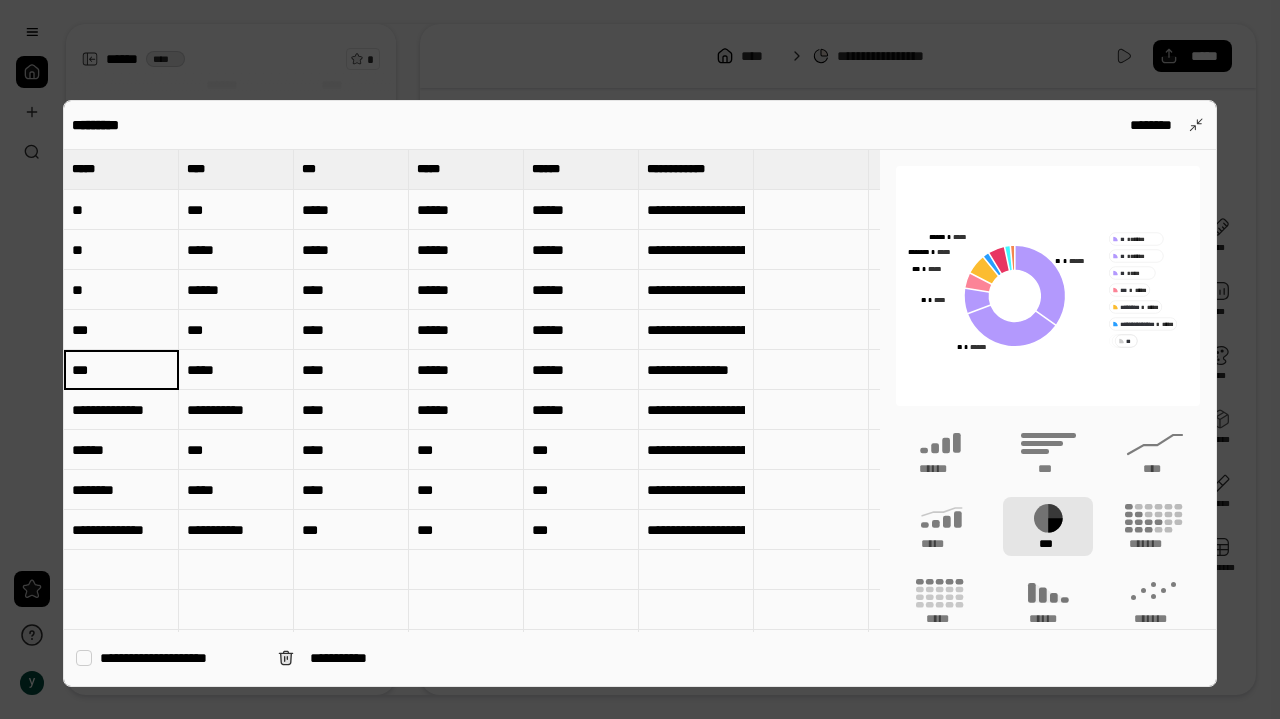 type on "***" 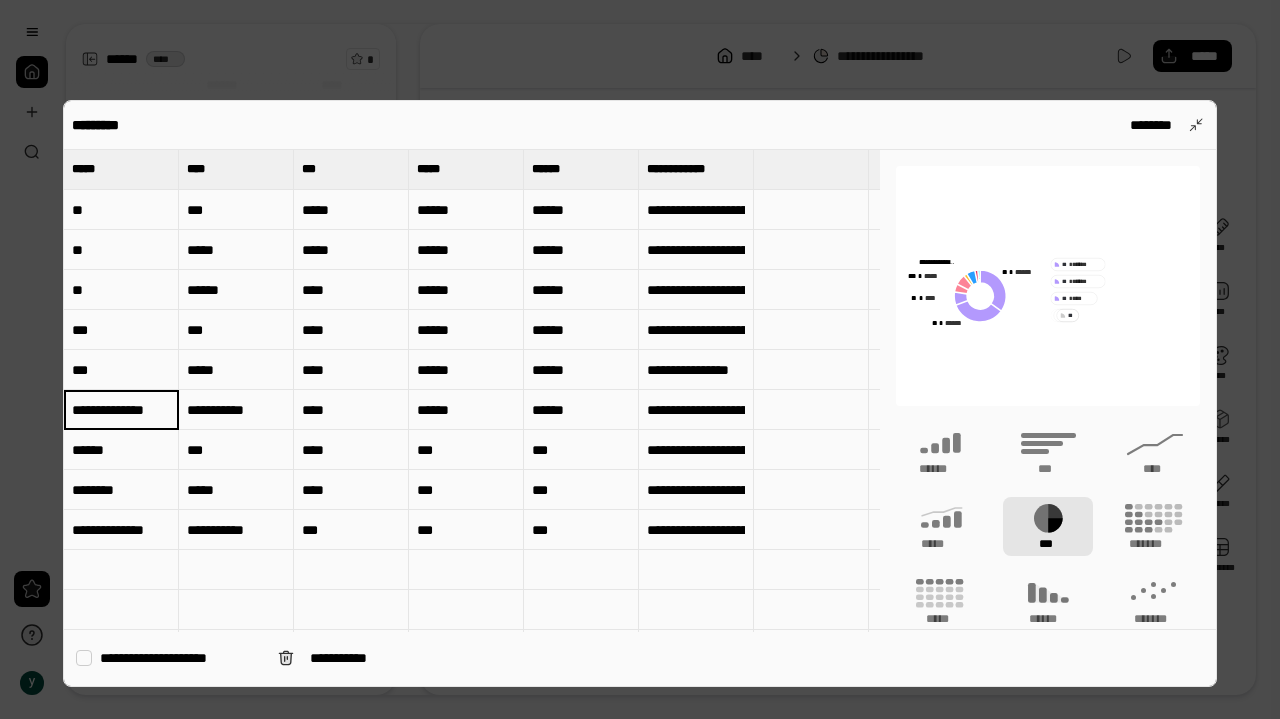 click on "***" at bounding box center [121, 370] 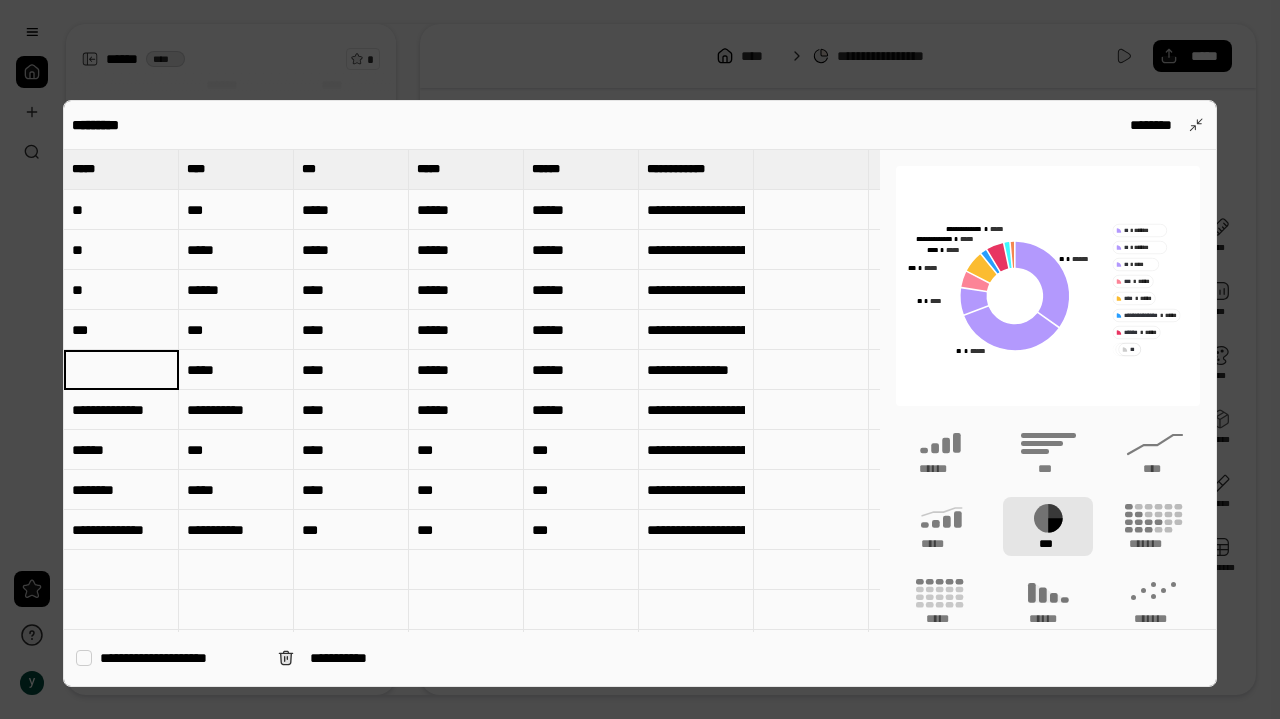 click on "**********" at bounding box center (121, 410) 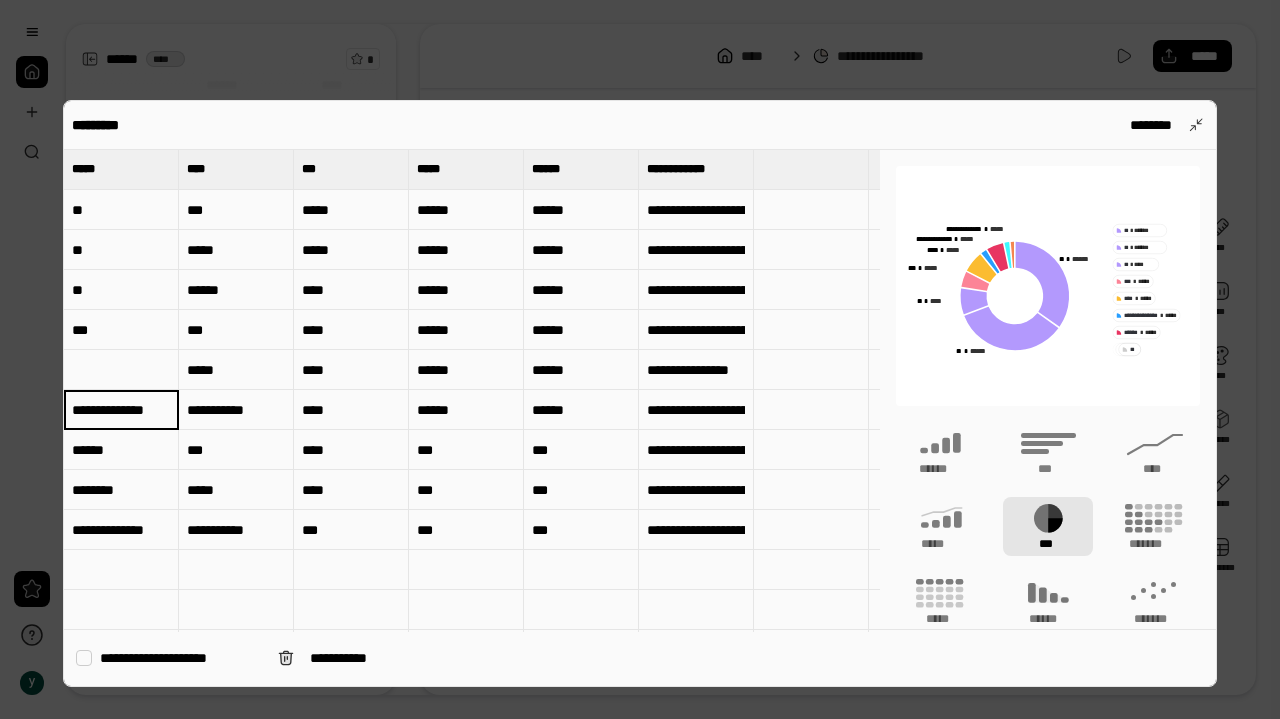 click at bounding box center (121, 370) 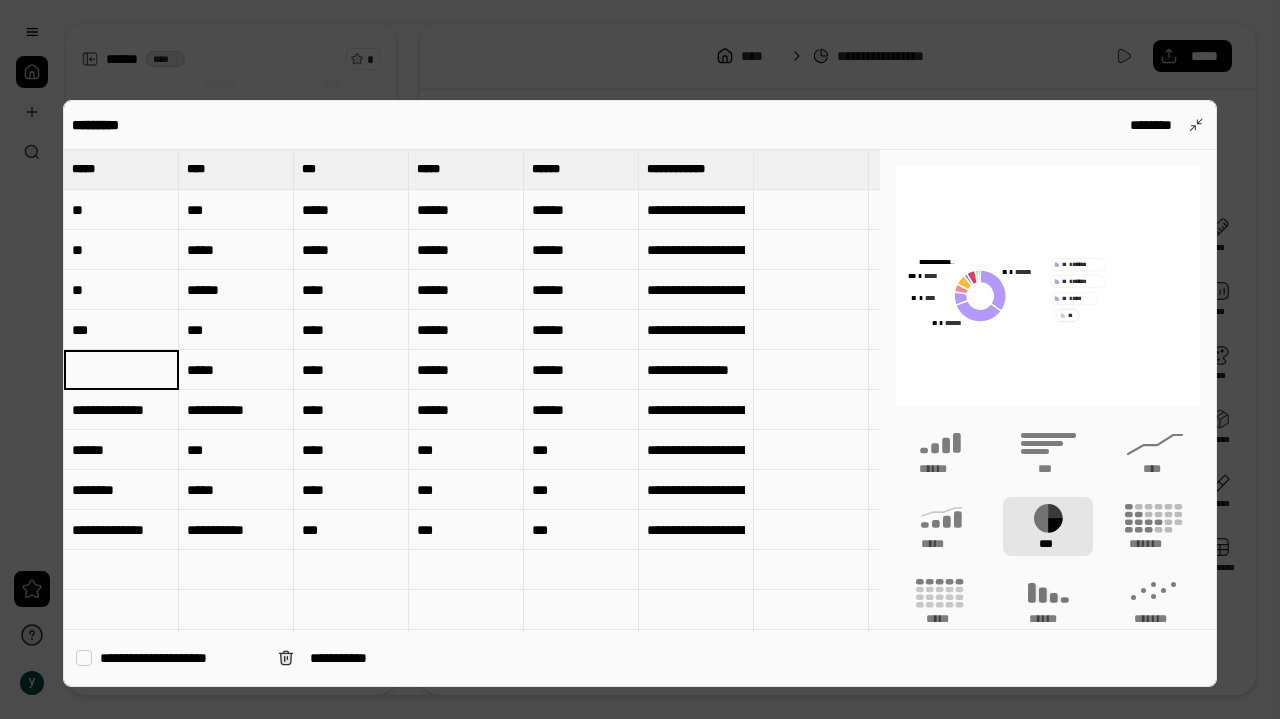 click on "***" at bounding box center [121, 330] 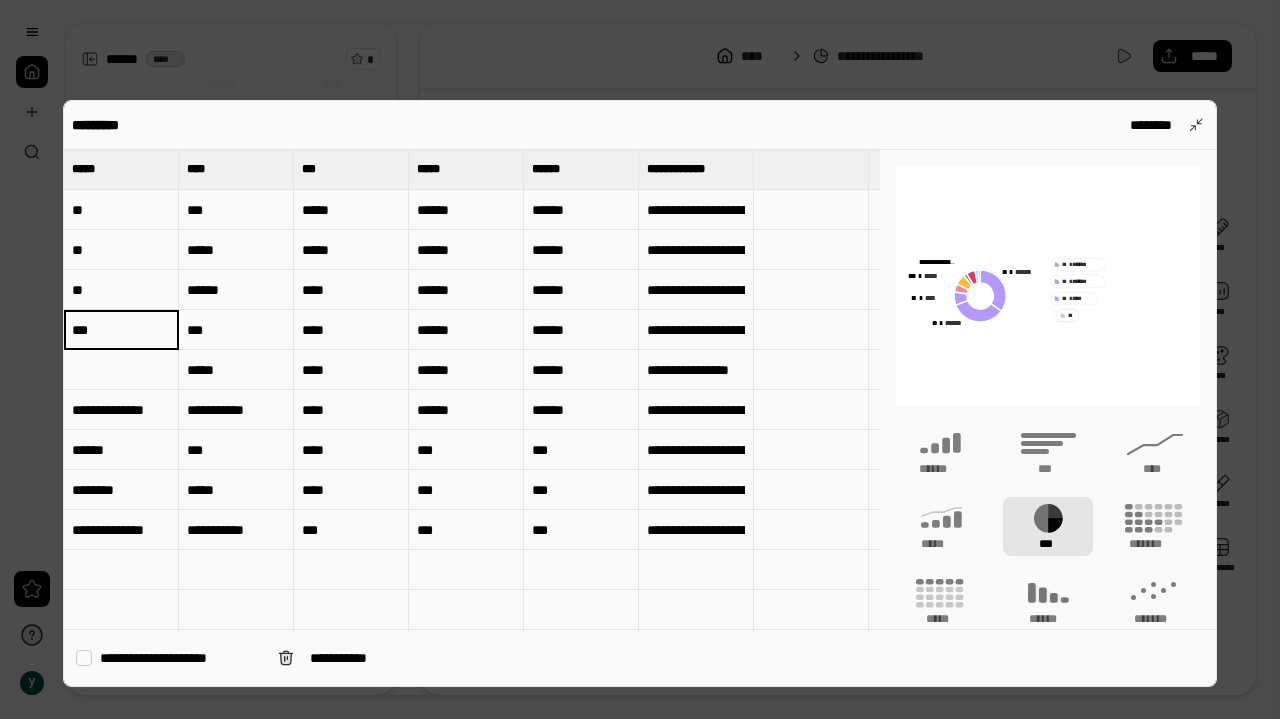 click at bounding box center [121, 370] 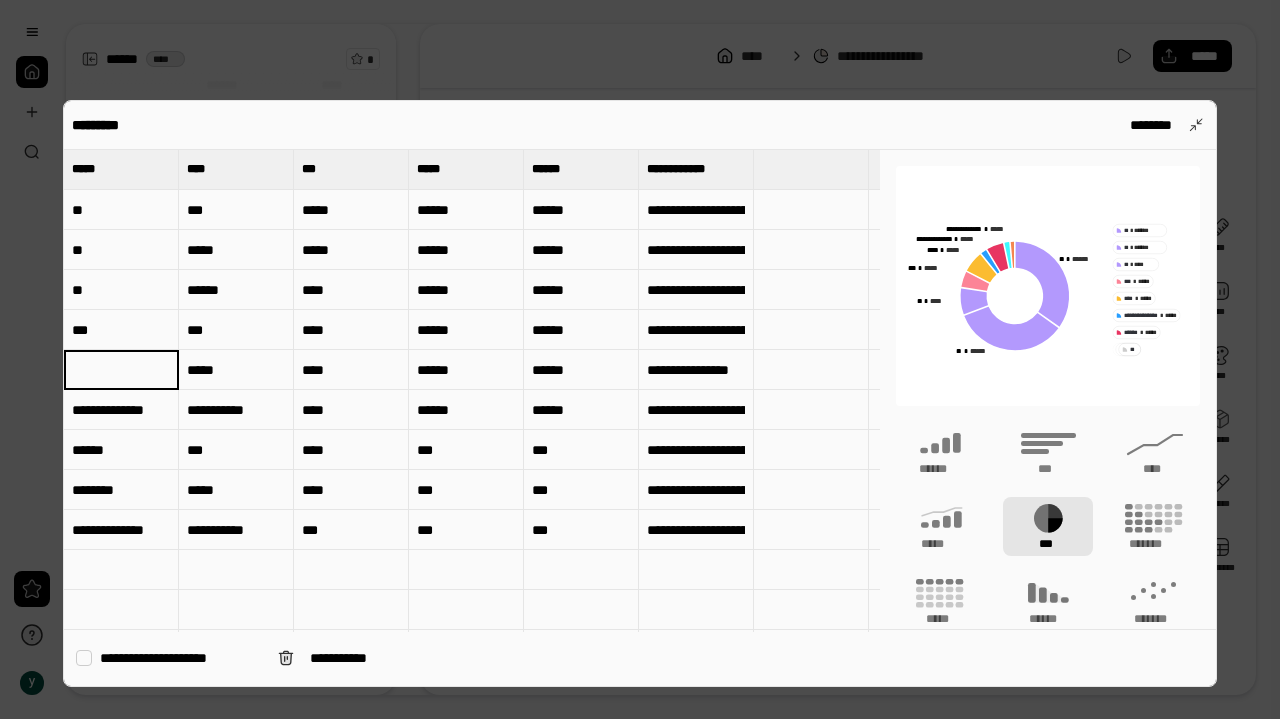 type on "***" 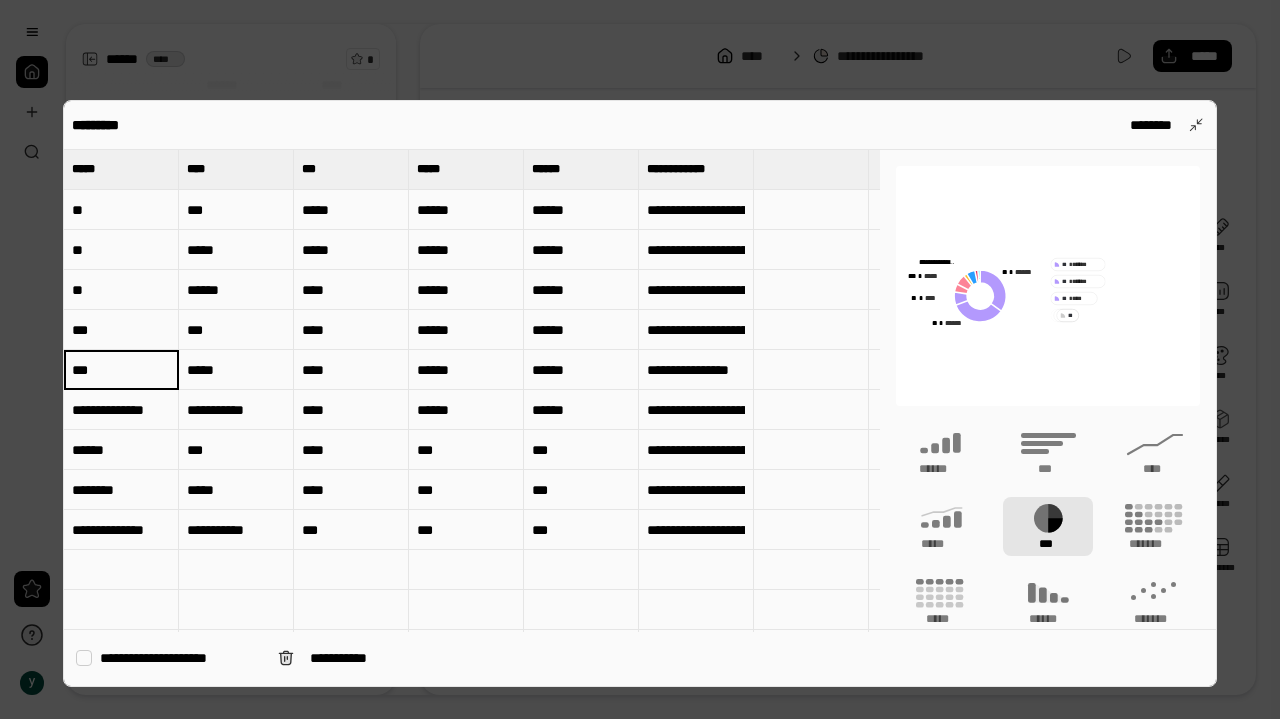 click on "**********" at bounding box center [121, 410] 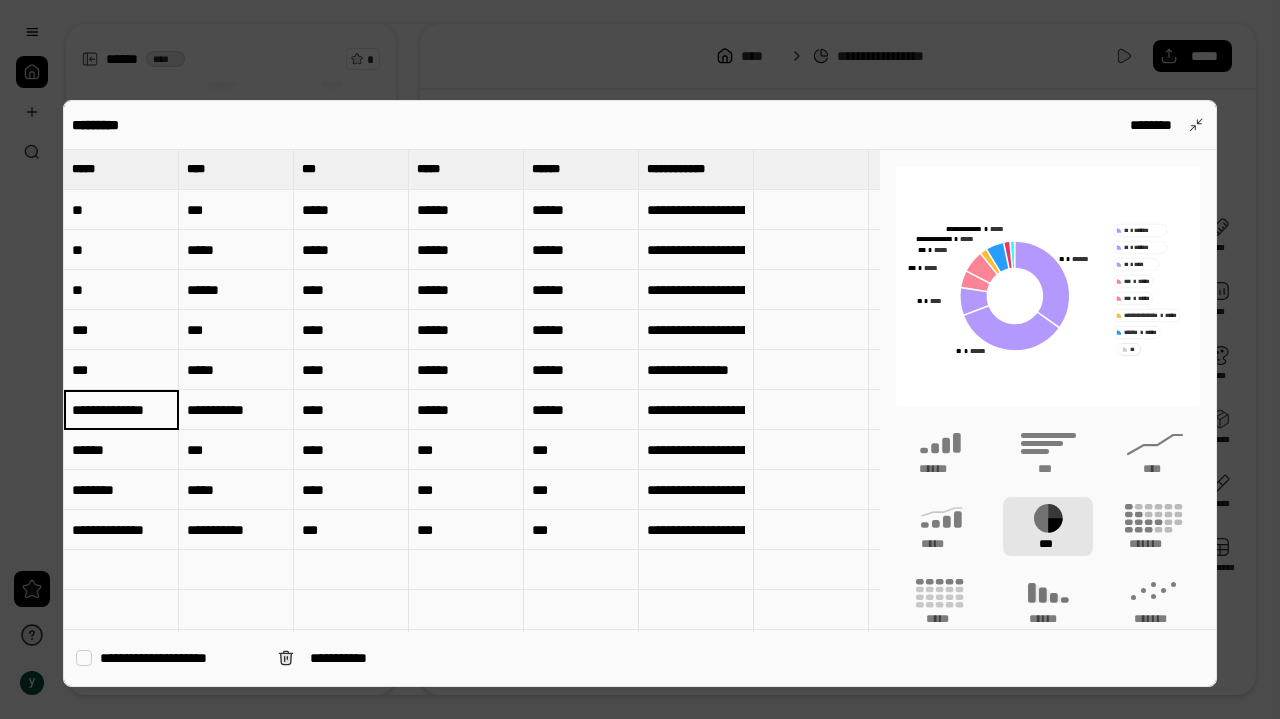 type on "***" 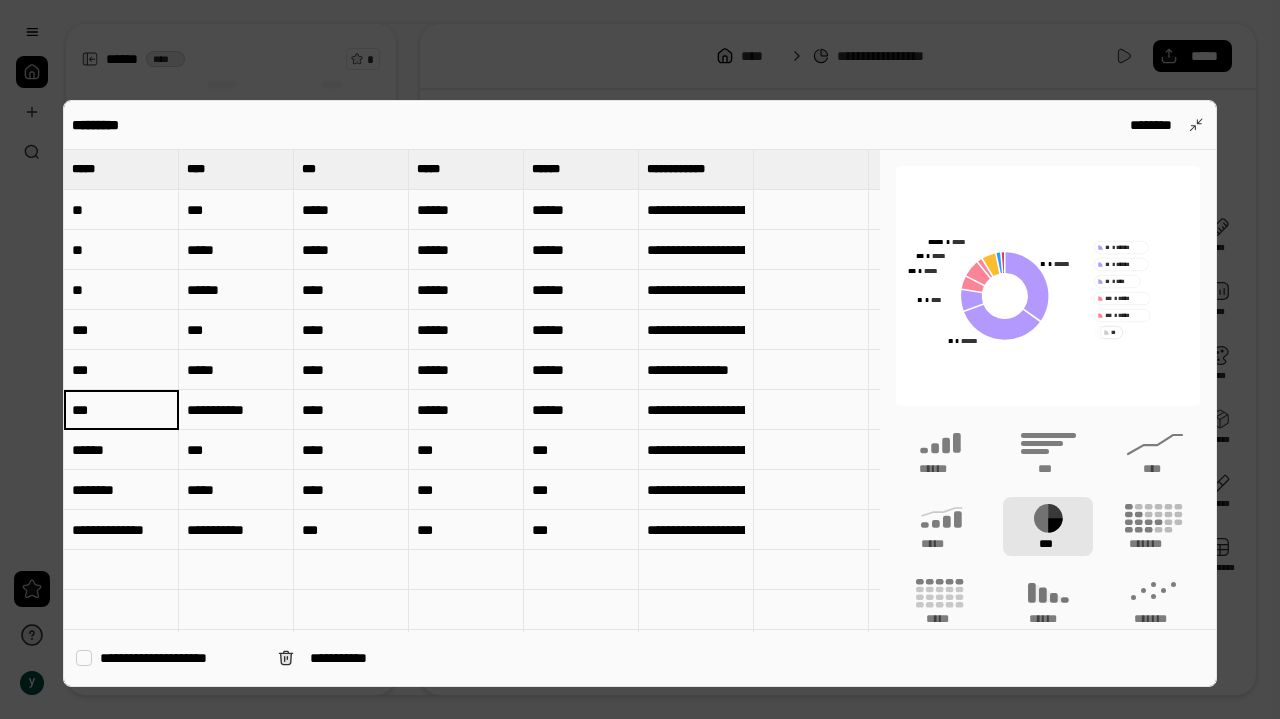 click on "******" at bounding box center [121, 450] 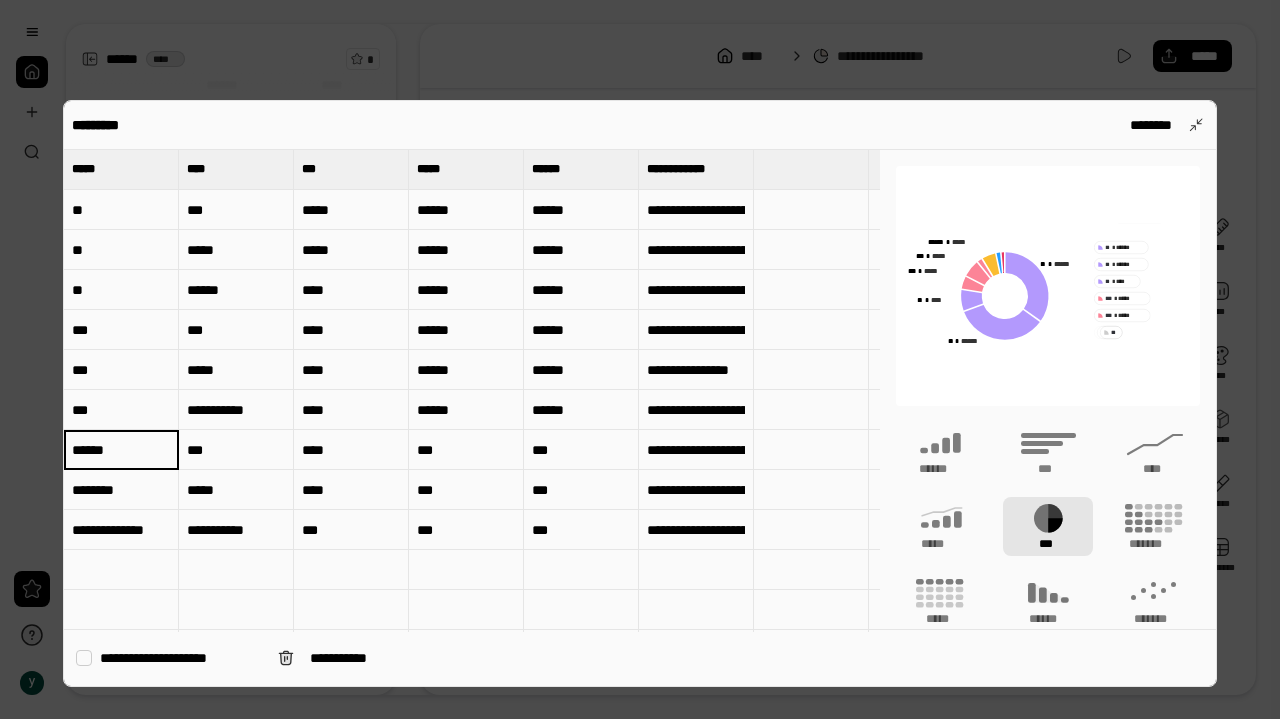 click on "******" at bounding box center [121, 450] 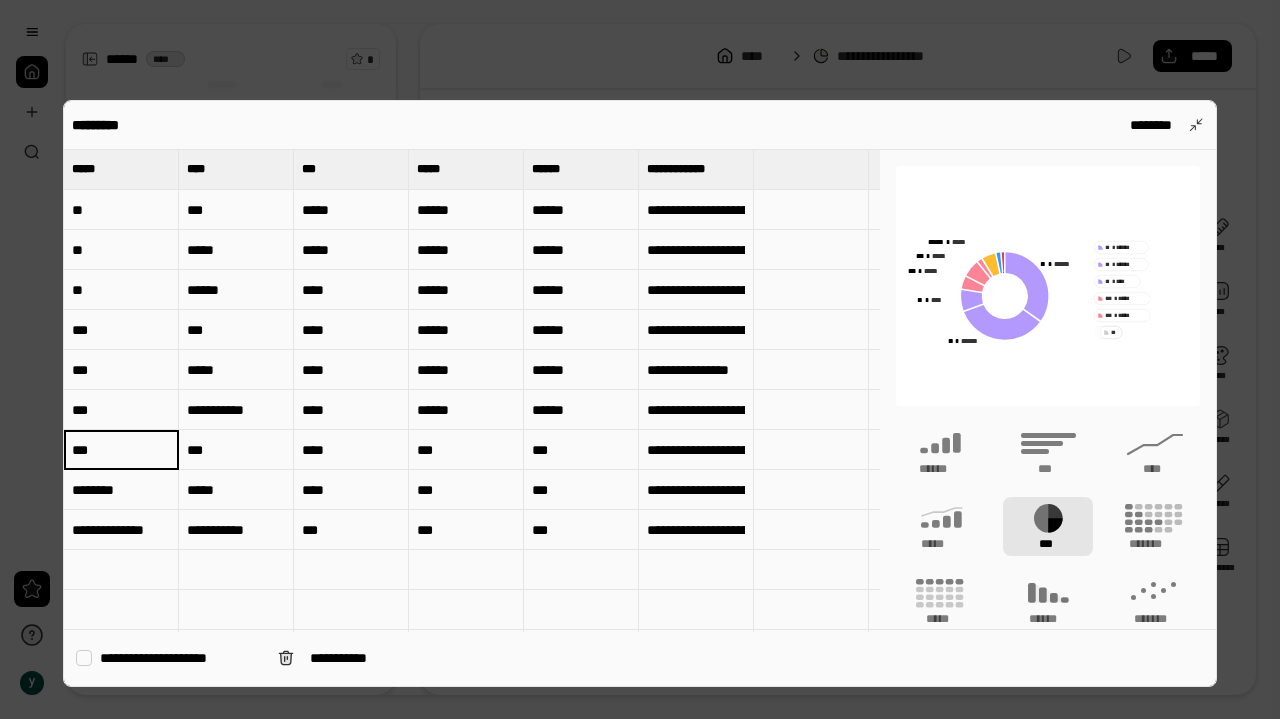 type on "***" 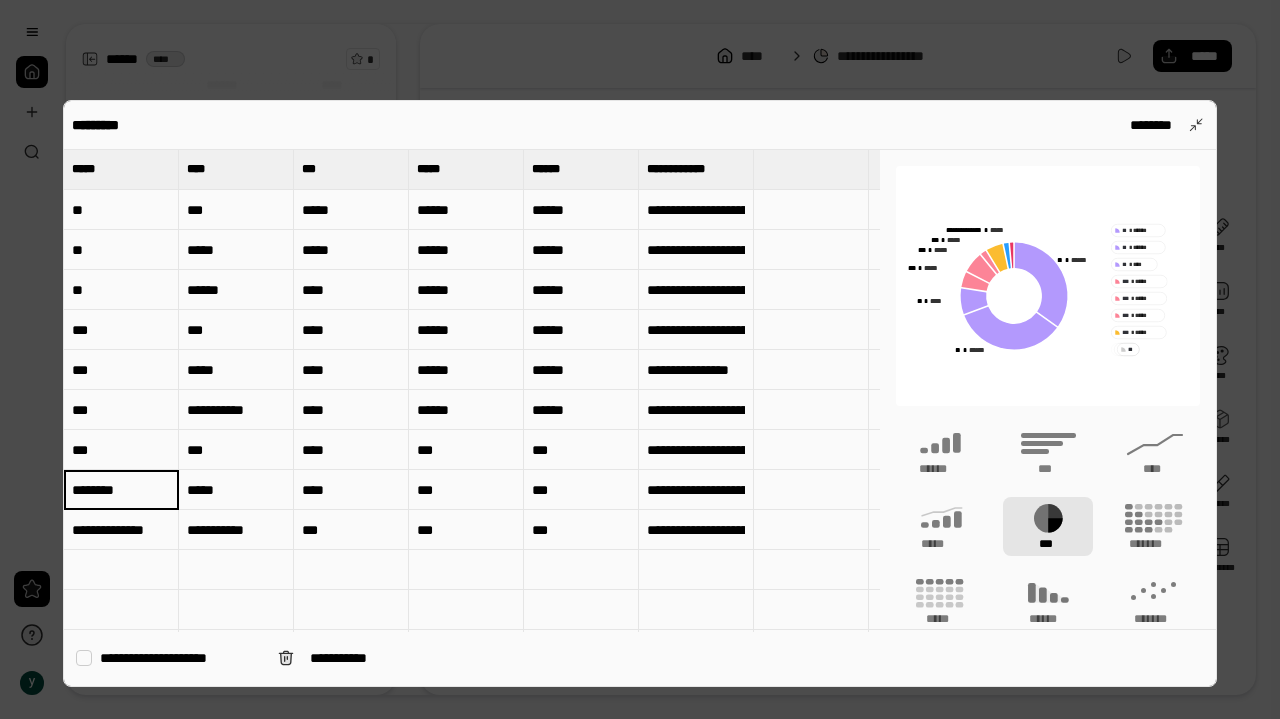 click on "***" at bounding box center [121, 450] 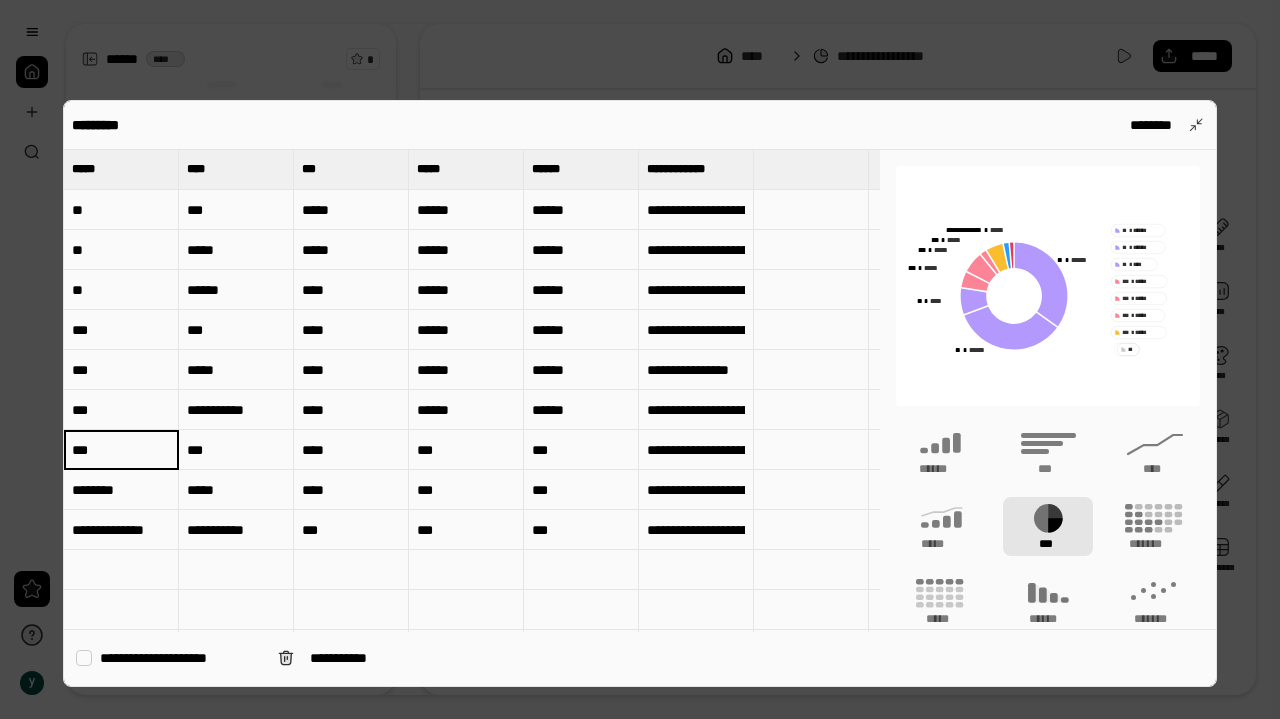 click on "********" at bounding box center (121, 490) 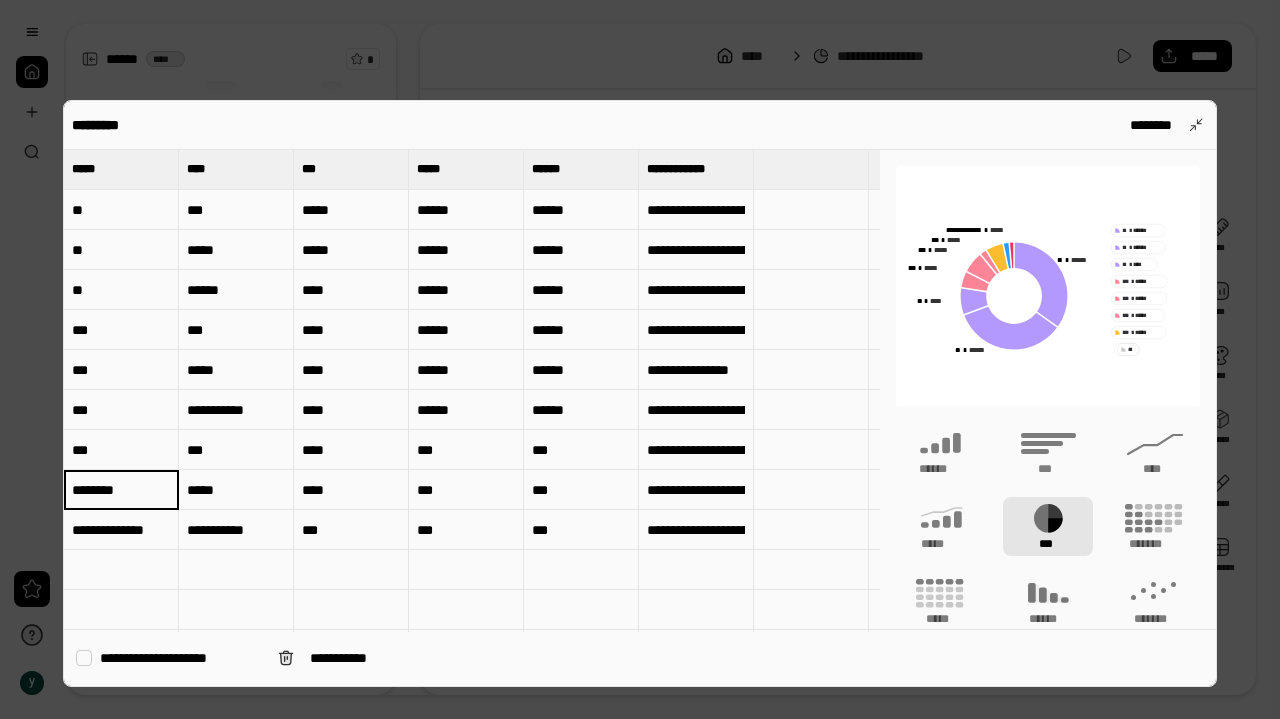 type on "***" 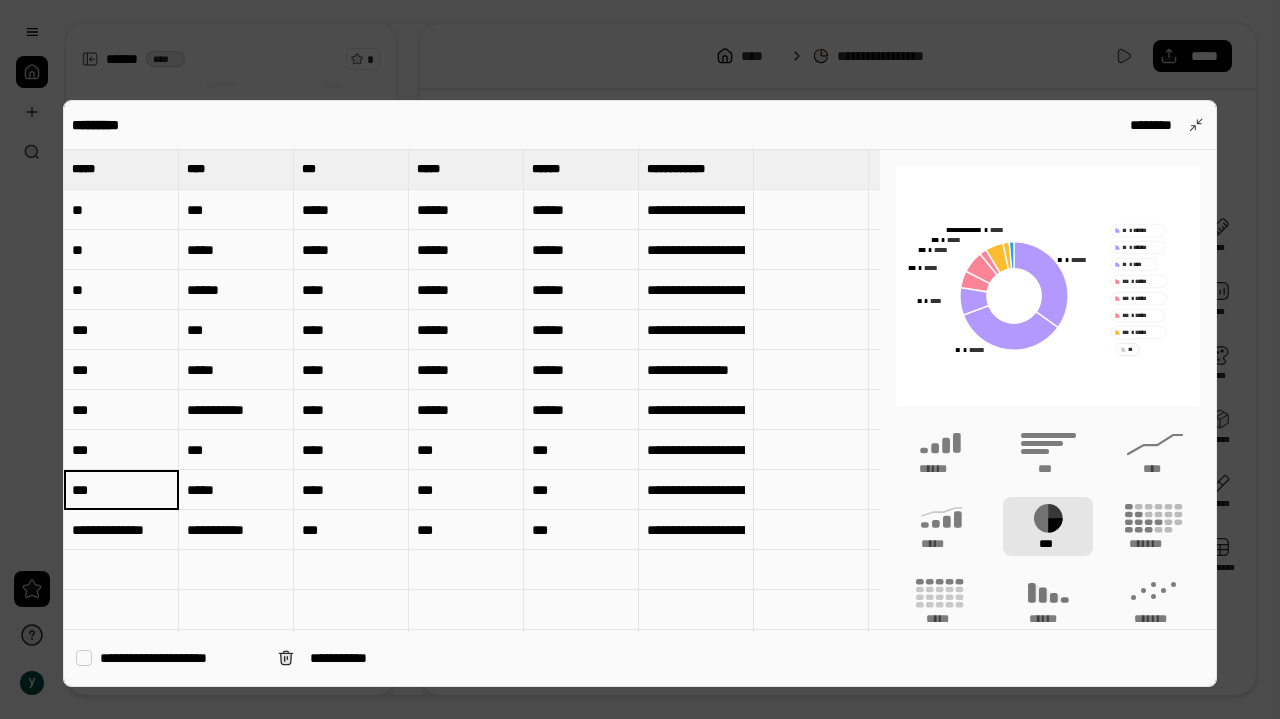 click on "**********" at bounding box center (121, 530) 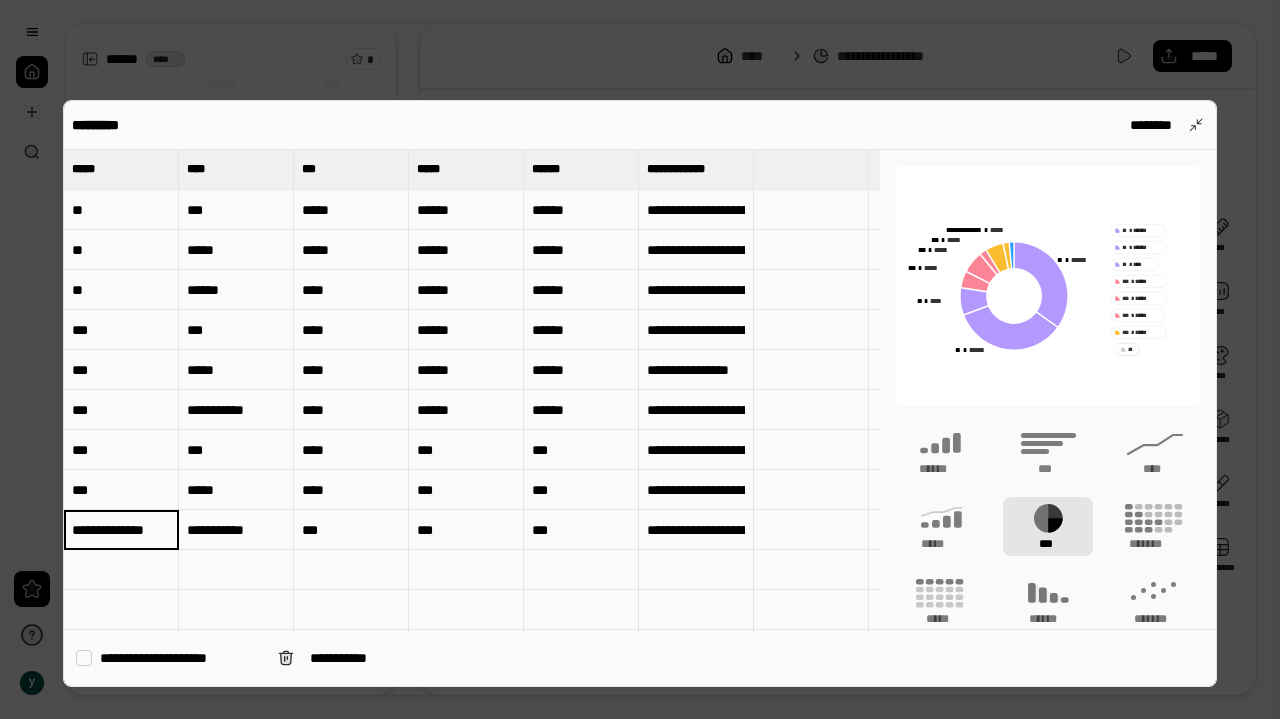 type on "***" 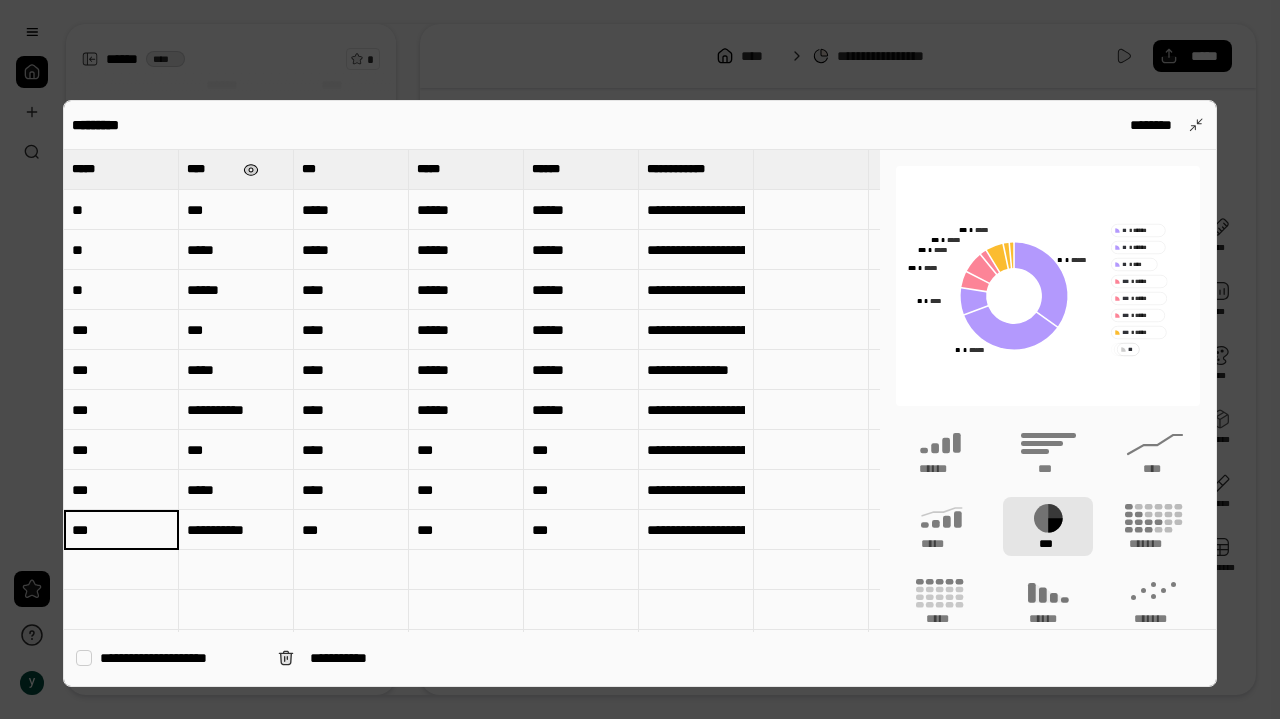 click at bounding box center (251, 170) 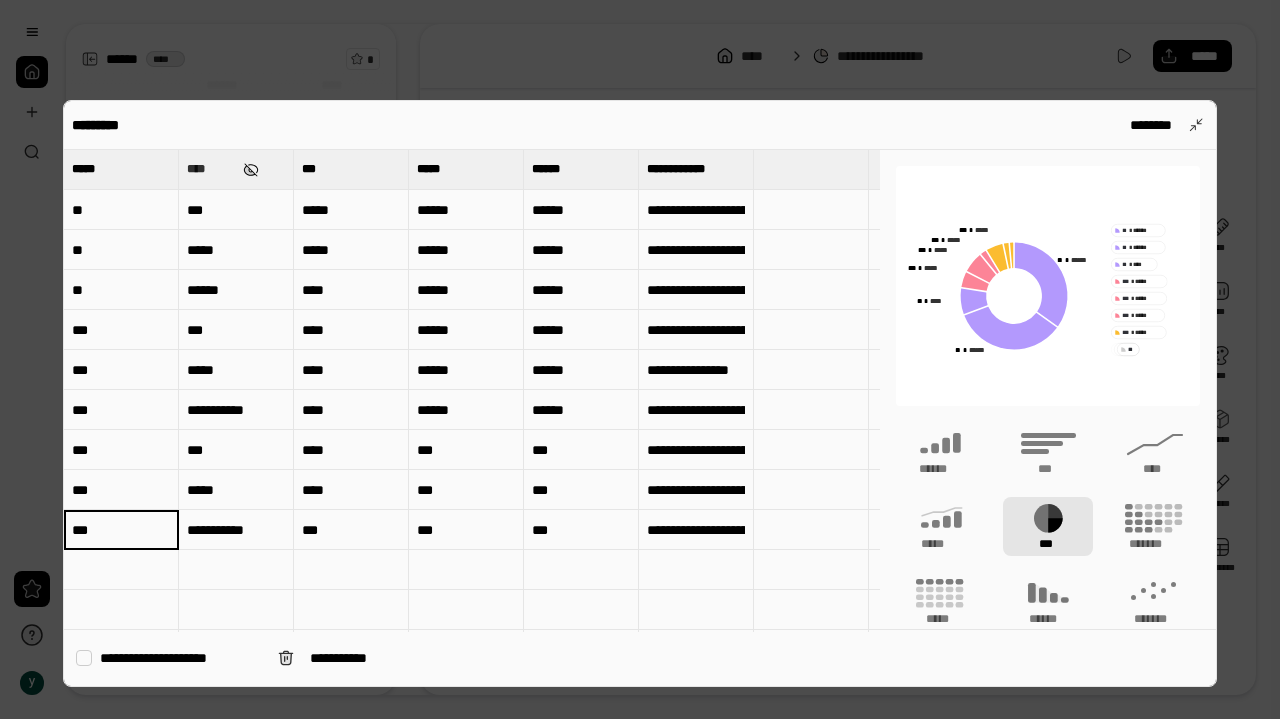 click at bounding box center (251, 170) 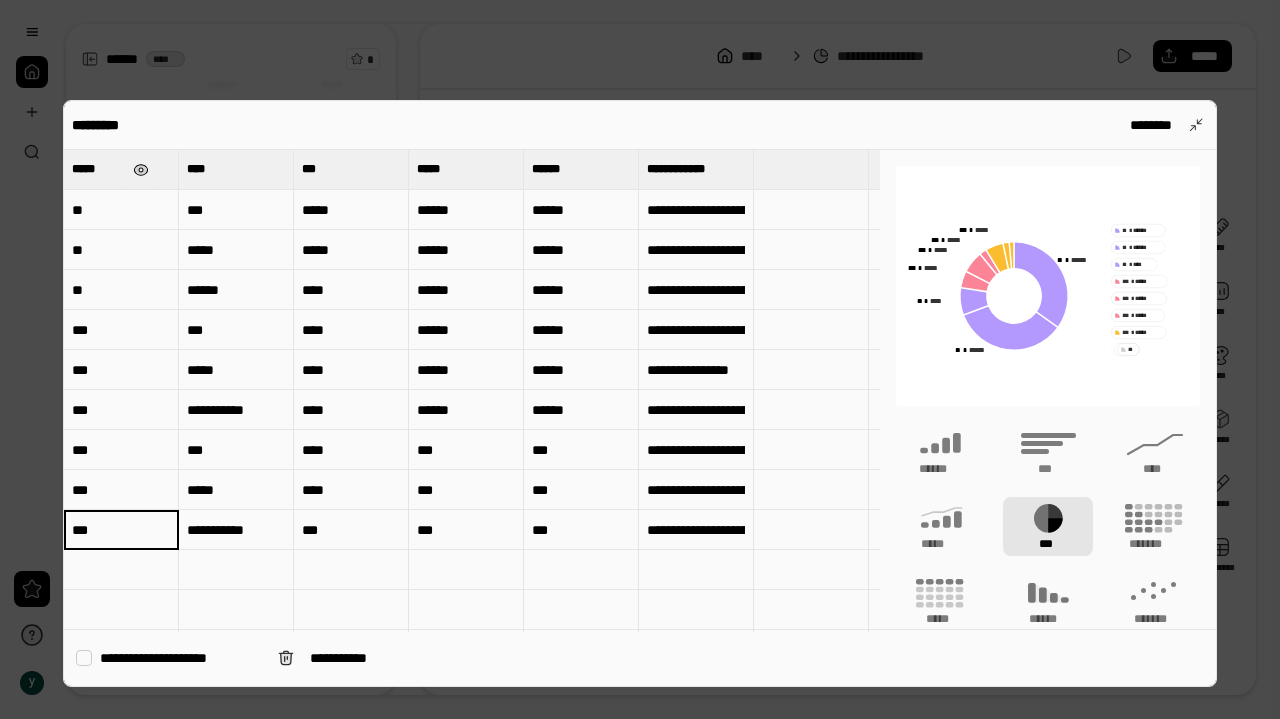 click at bounding box center [141, 170] 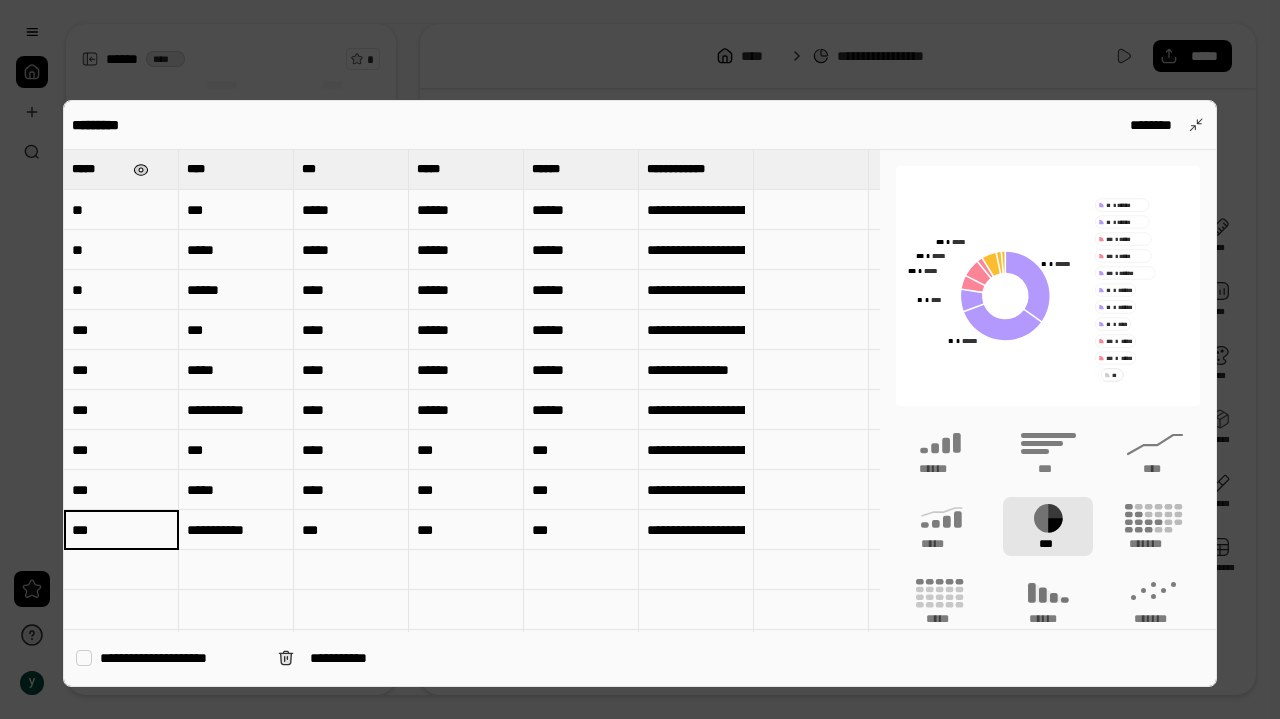 click at bounding box center (141, 170) 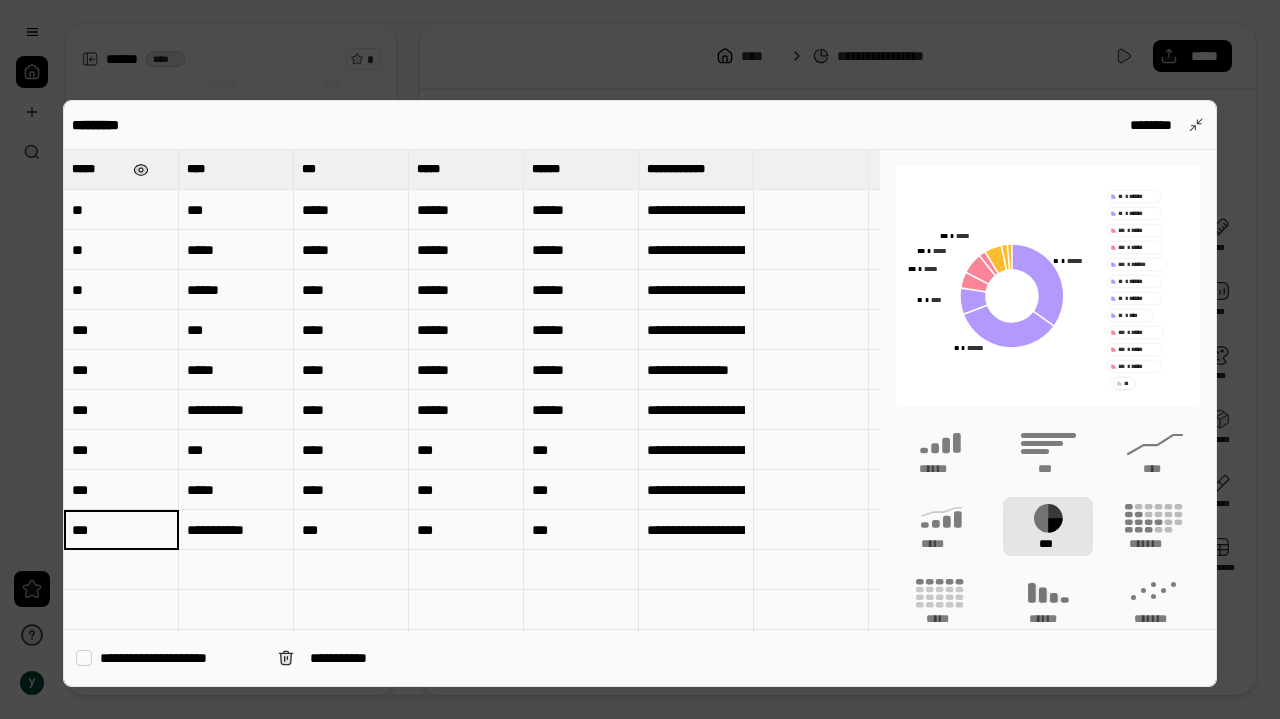 click at bounding box center (141, 170) 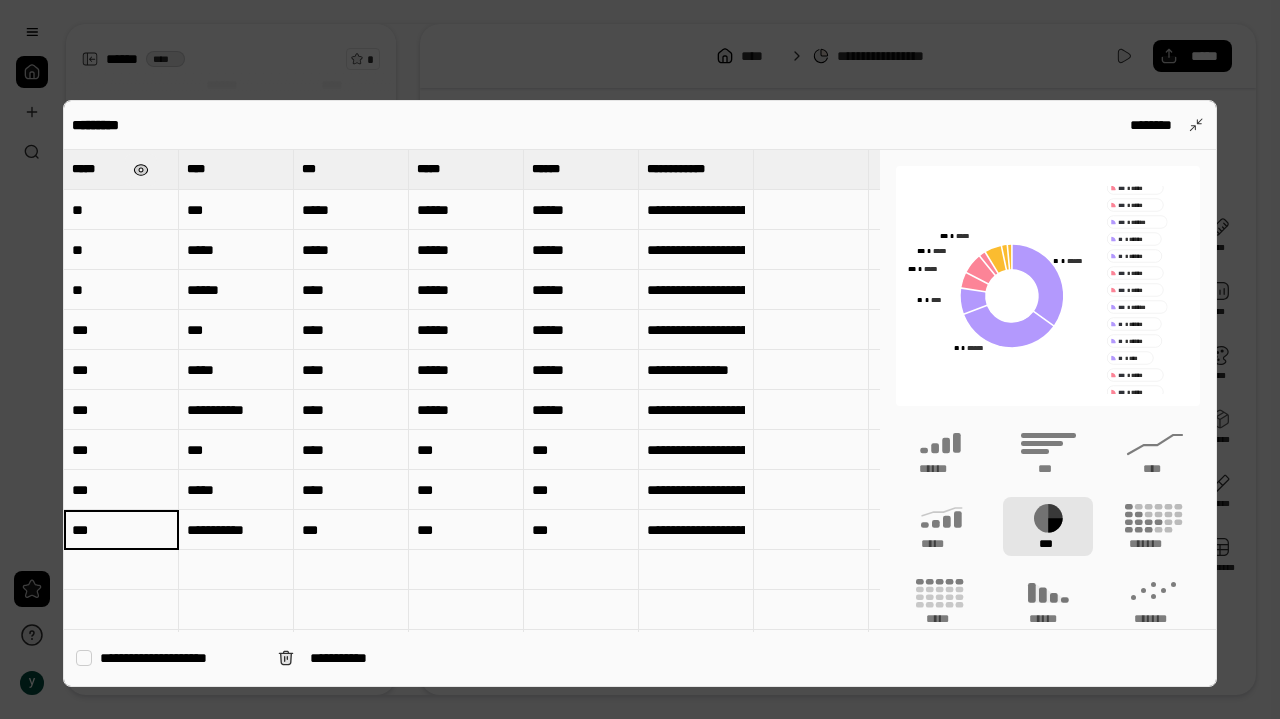 click at bounding box center (141, 170) 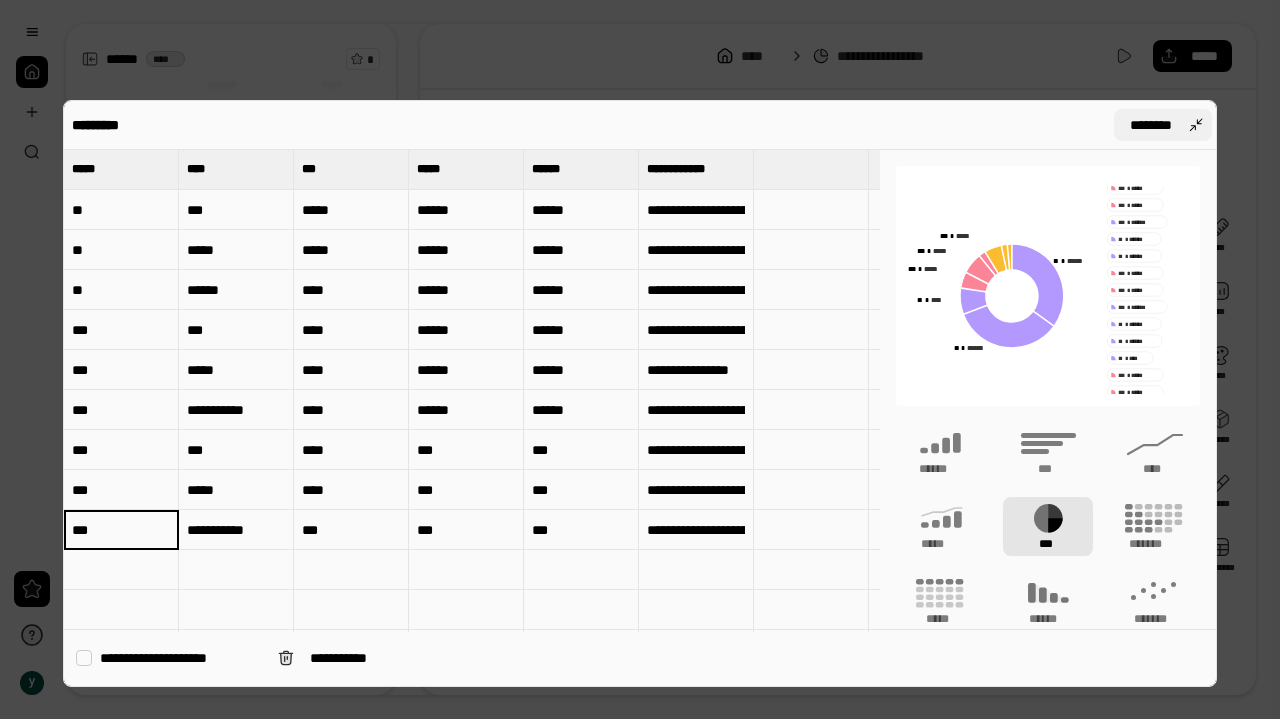 click on "********" at bounding box center [1163, 125] 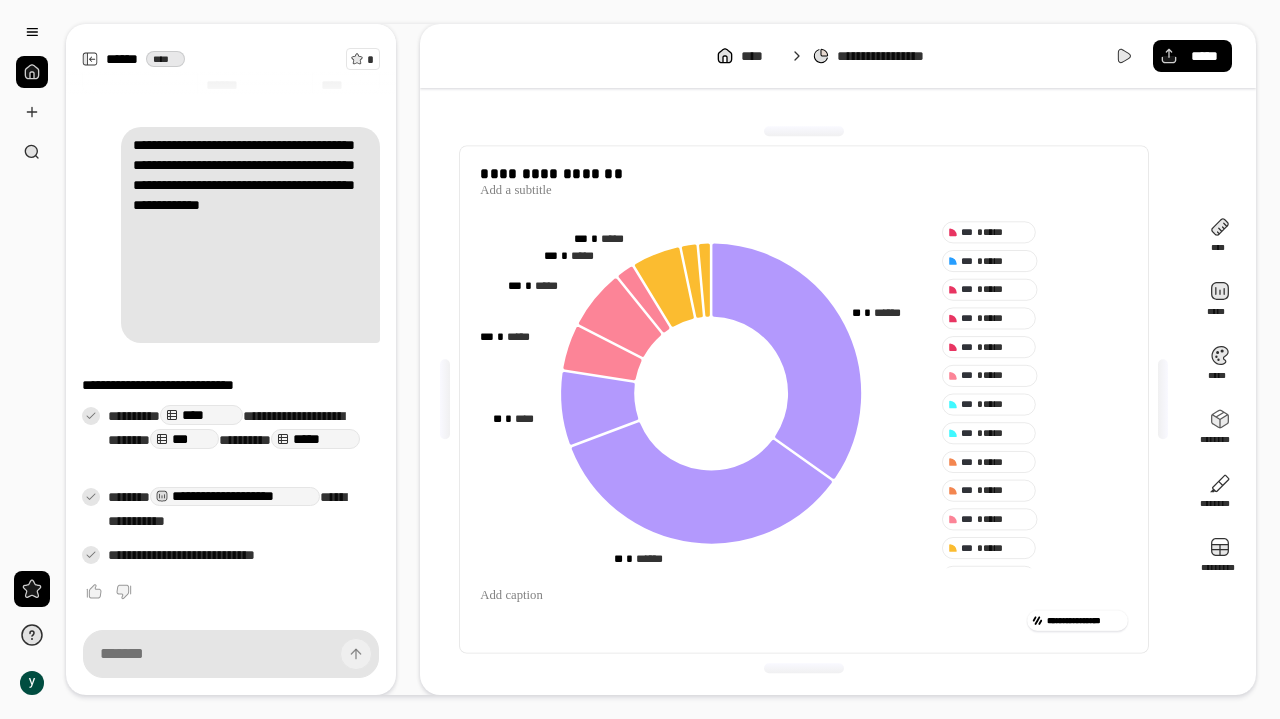 drag, startPoint x: 865, startPoint y: 315, endPoint x: 833, endPoint y: 340, distance: 40.60788 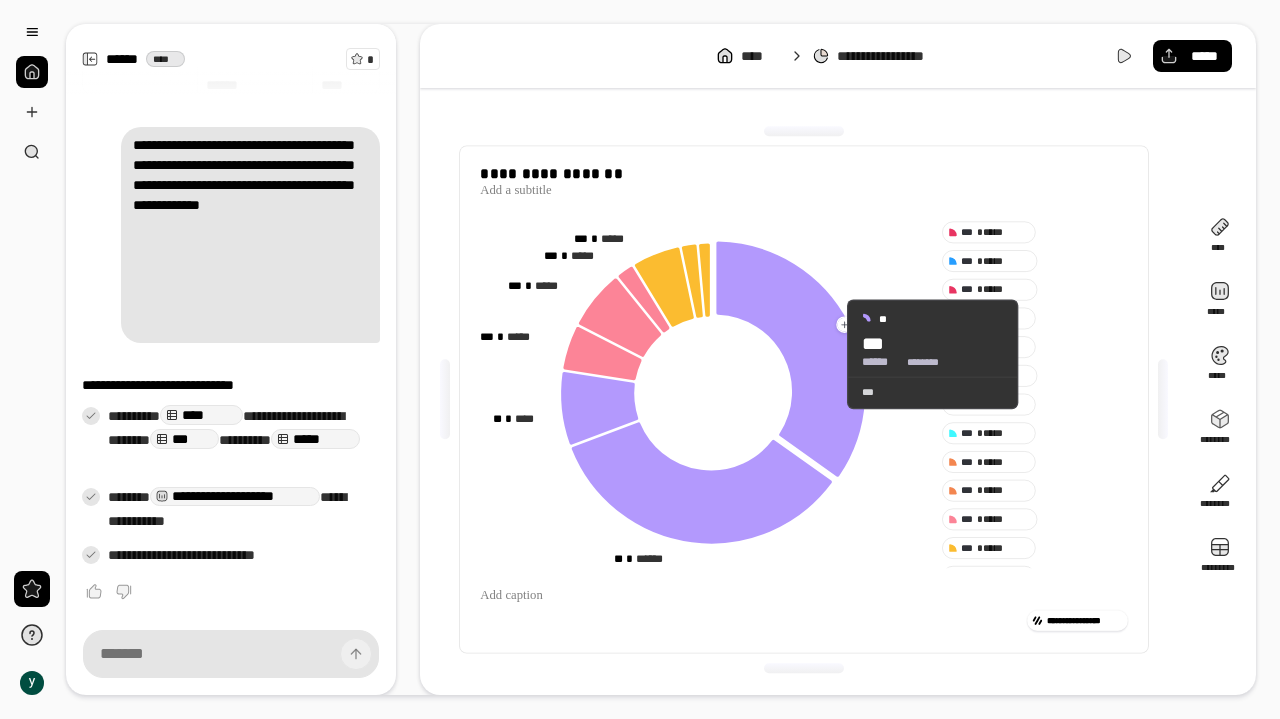 click 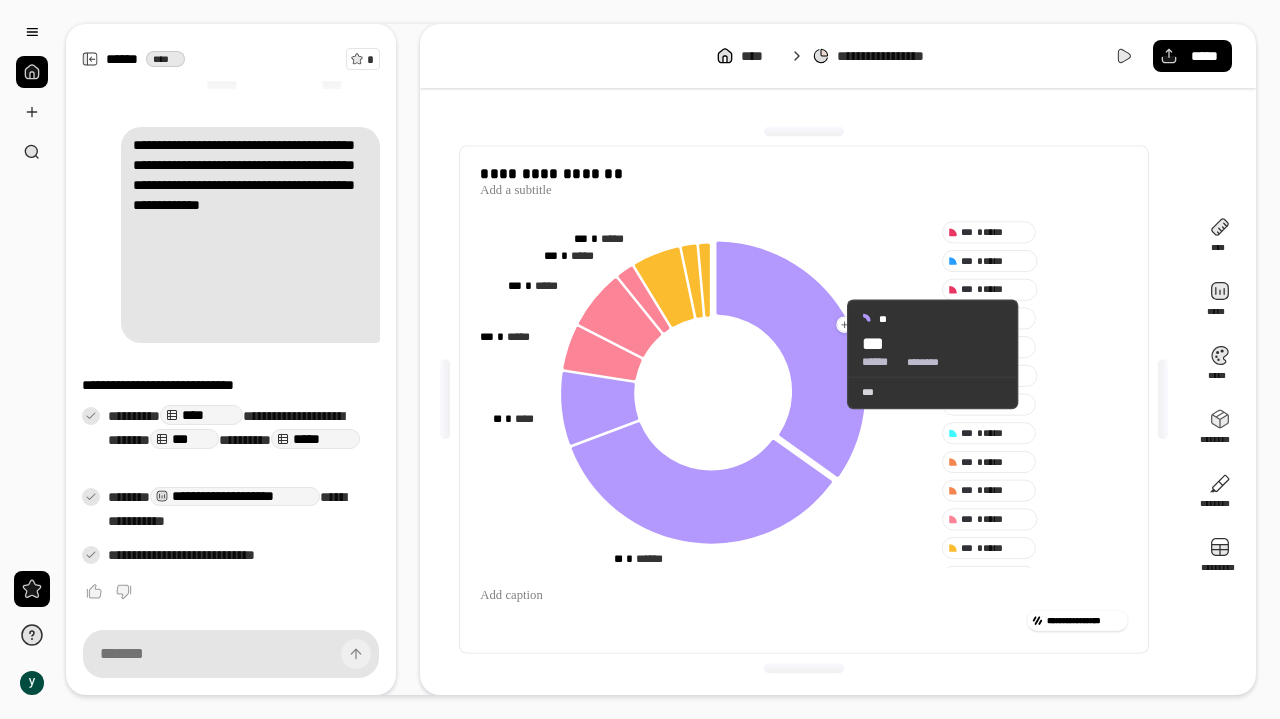click 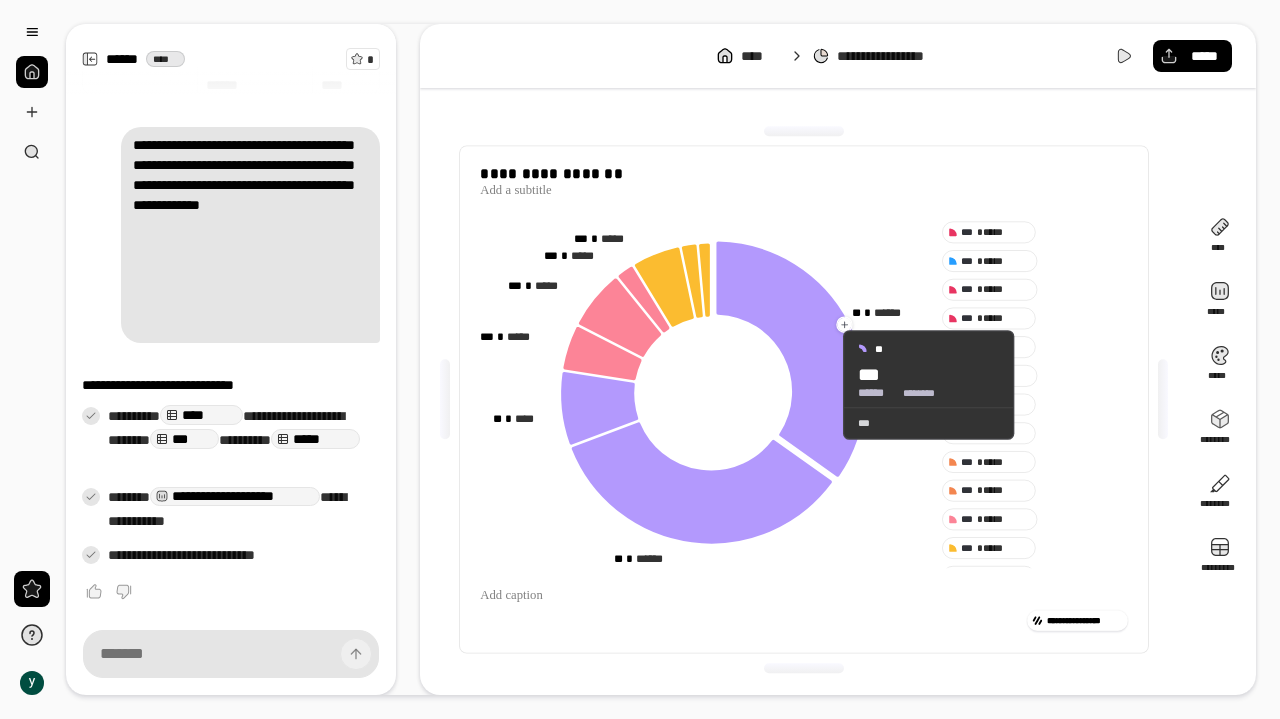 drag, startPoint x: 828, startPoint y: 354, endPoint x: 824, endPoint y: 385, distance: 31.257 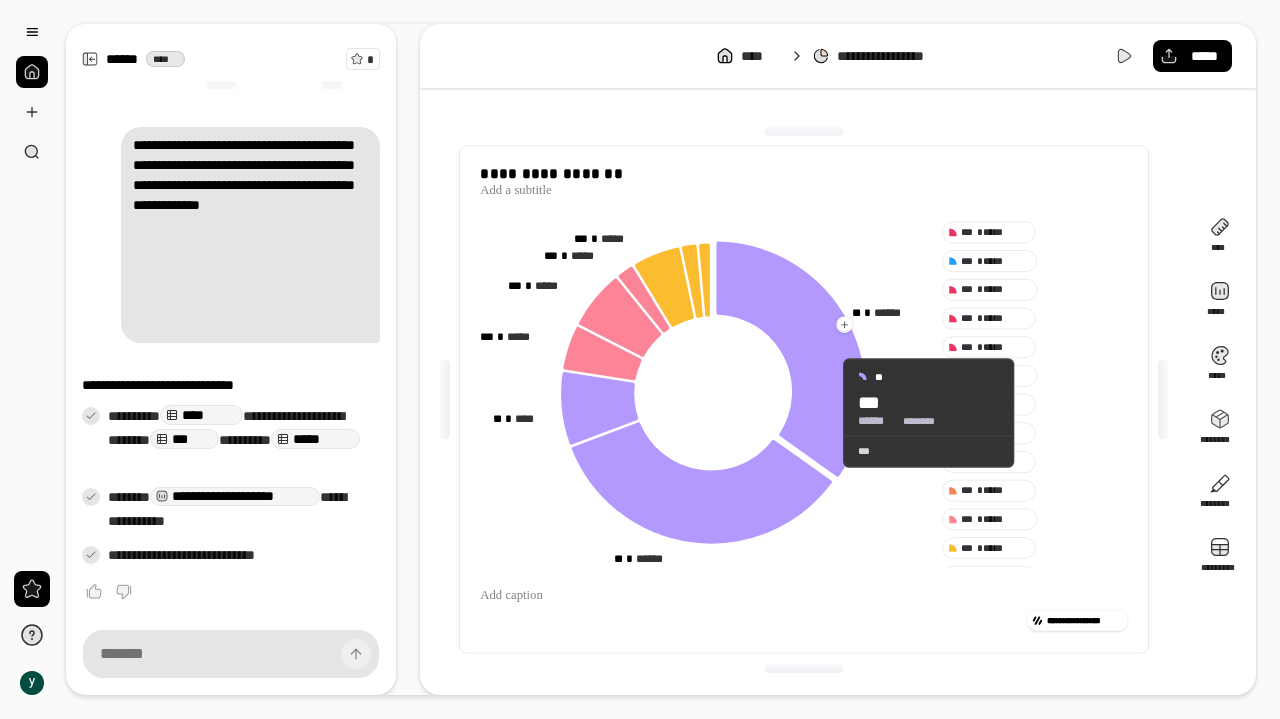 click 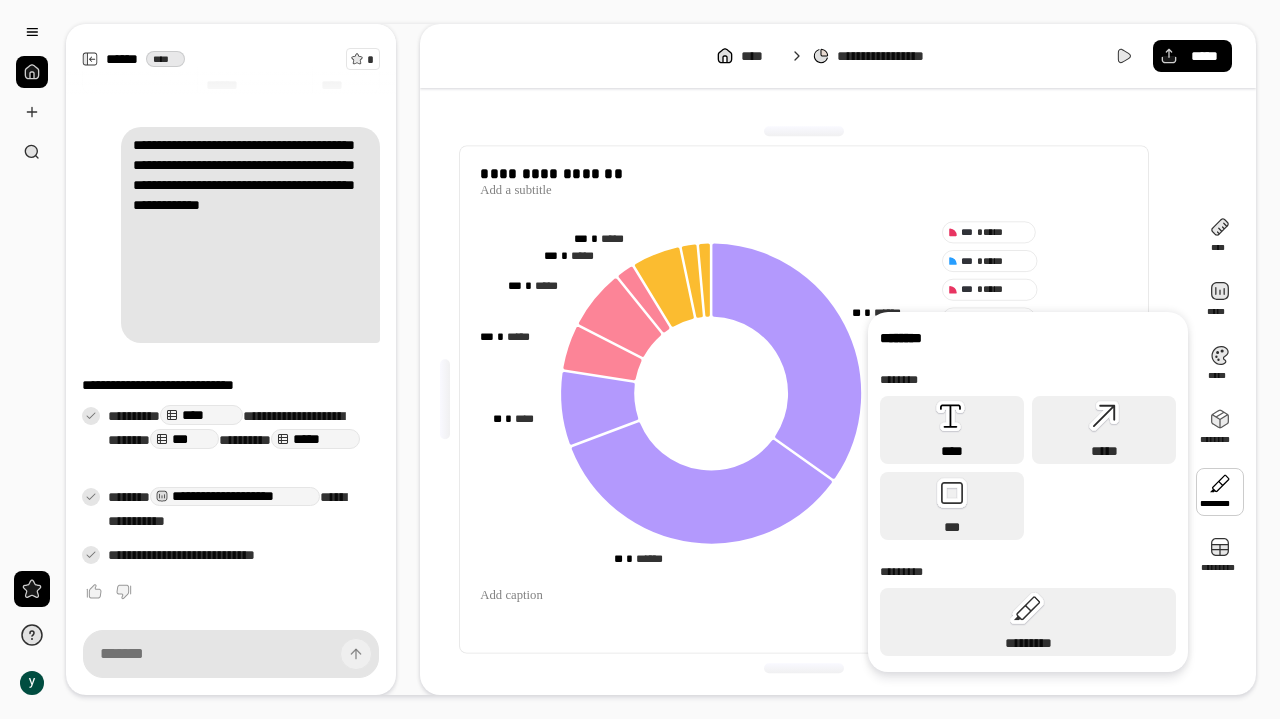 click on "****" at bounding box center (952, 430) 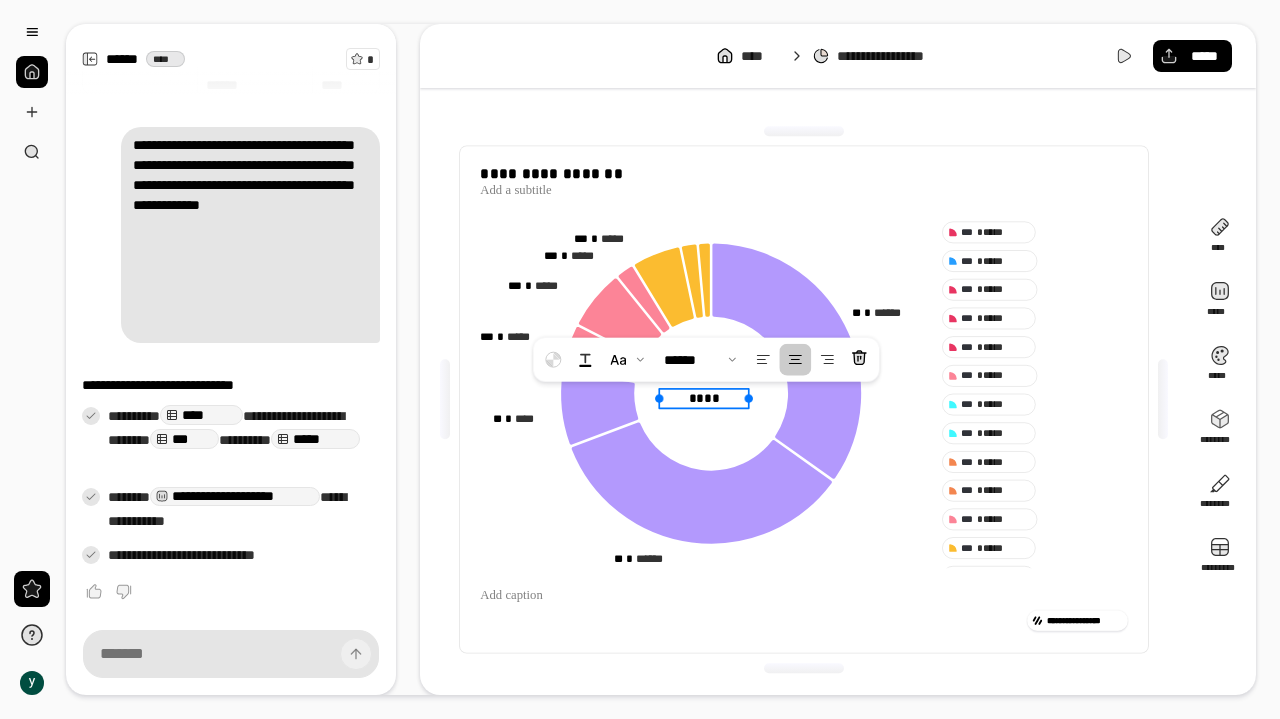 click on "****" at bounding box center [703, 398] 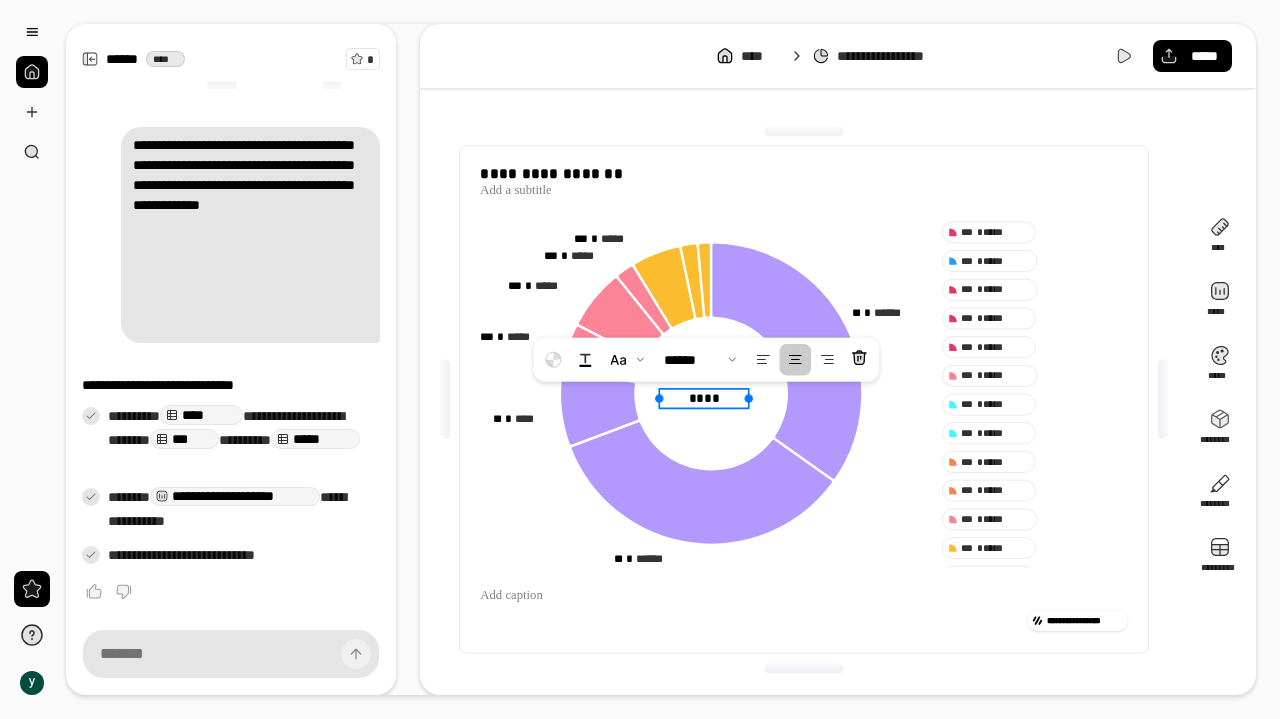 click on "****" at bounding box center (703, 398) 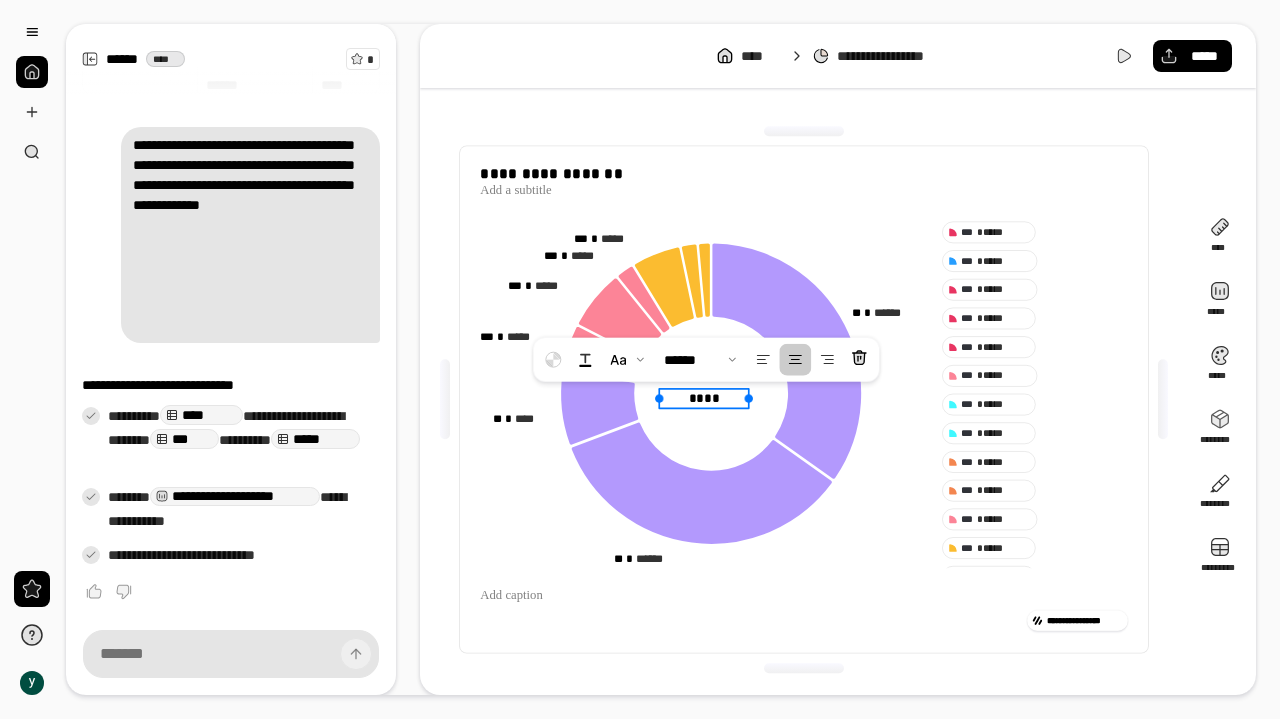 click on "****" at bounding box center (703, 398) 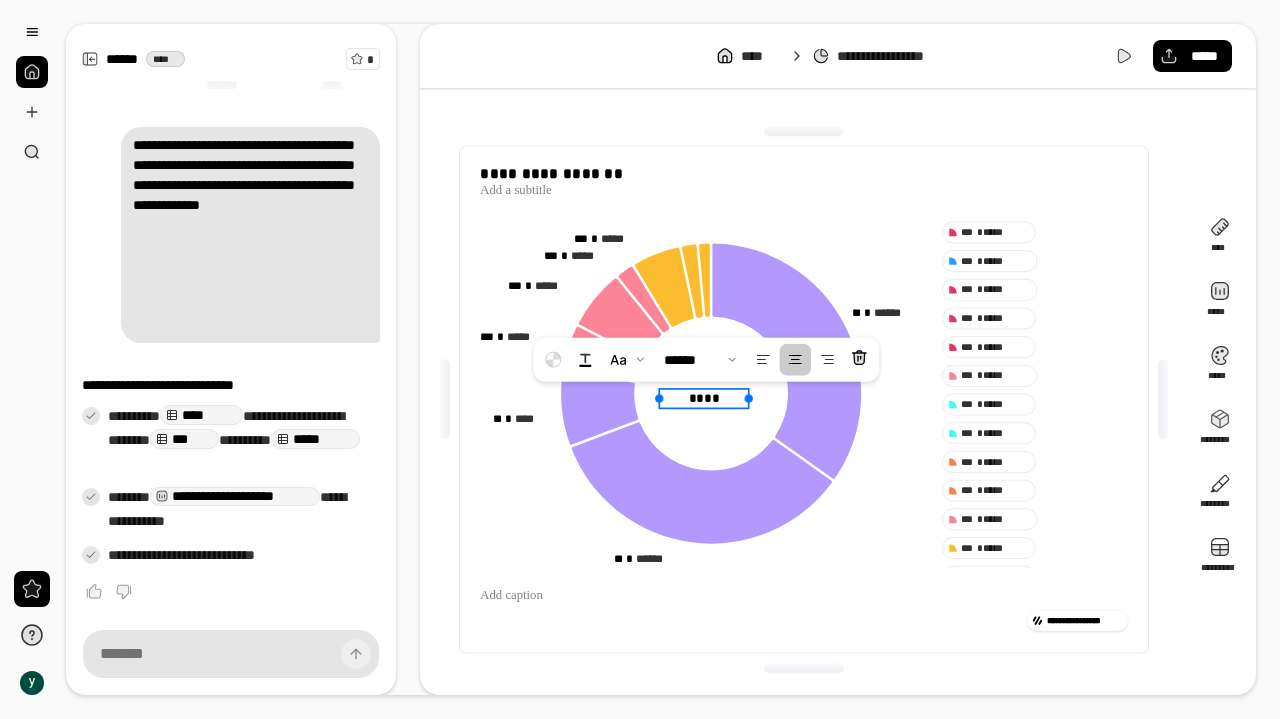 click 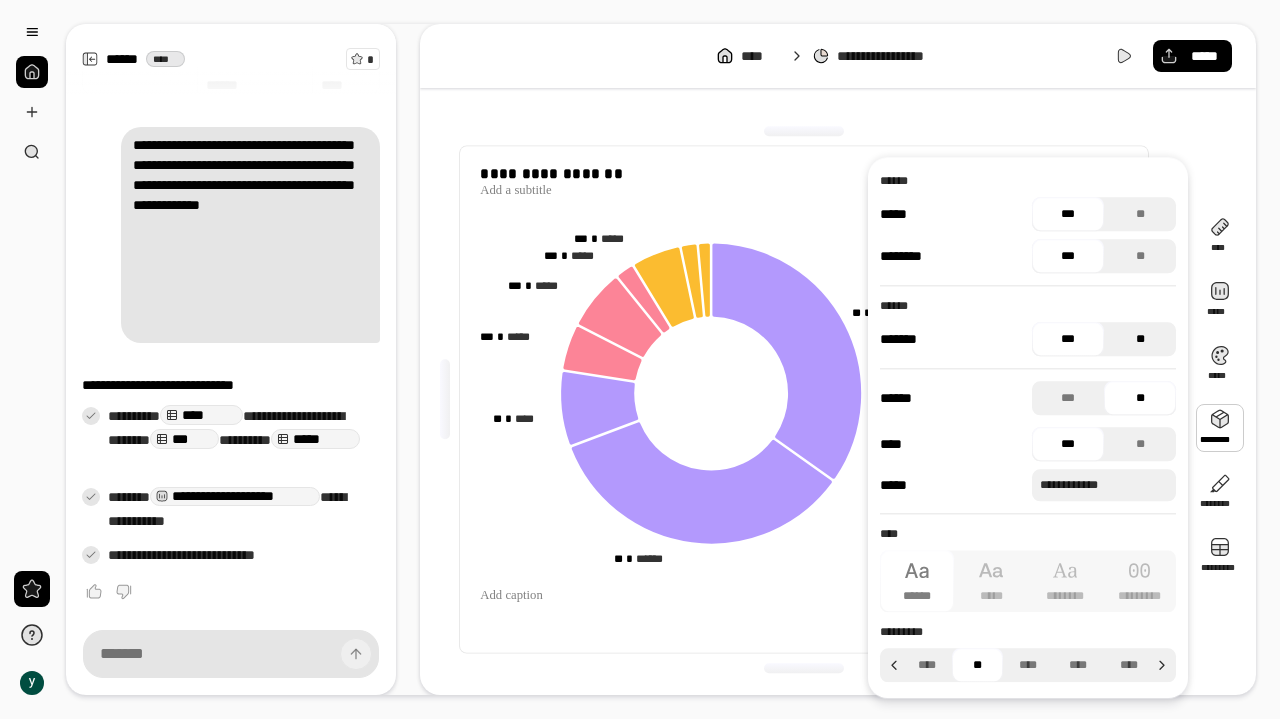click on "**" at bounding box center (1140, 339) 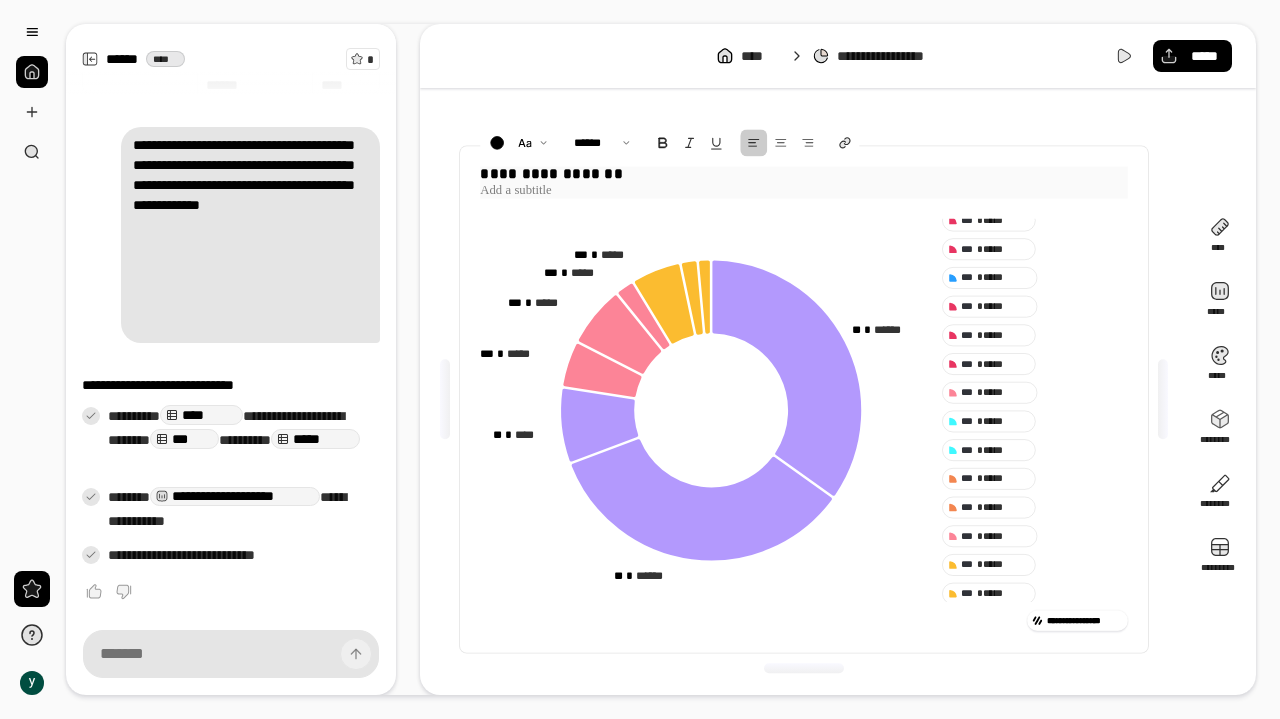 click at bounding box center [803, 190] 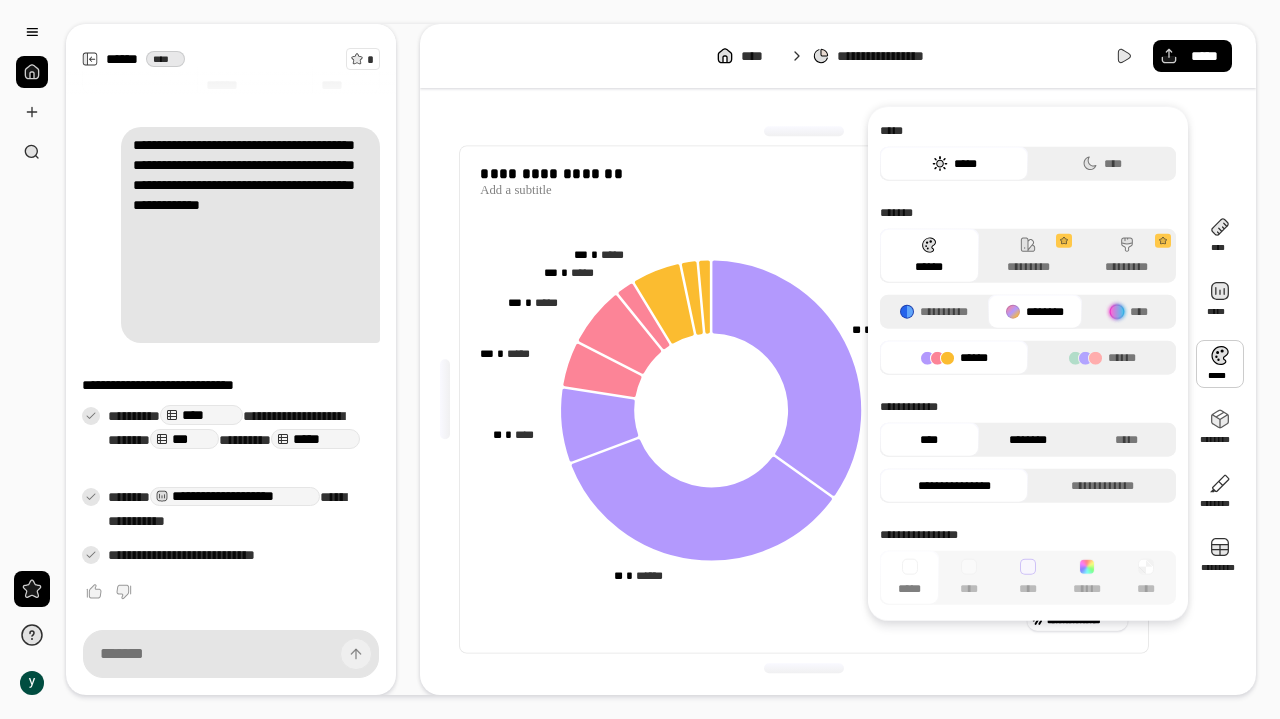 click on "********" at bounding box center [1028, 440] 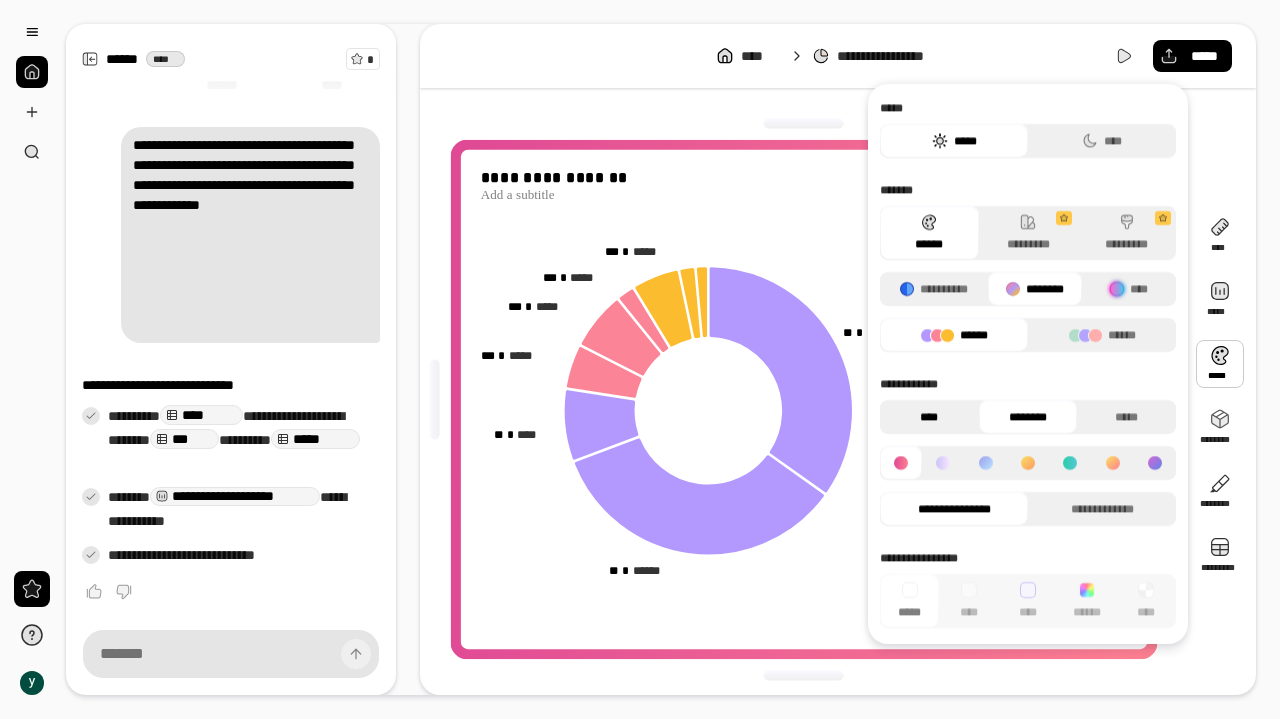 click on "****" at bounding box center (929, 417) 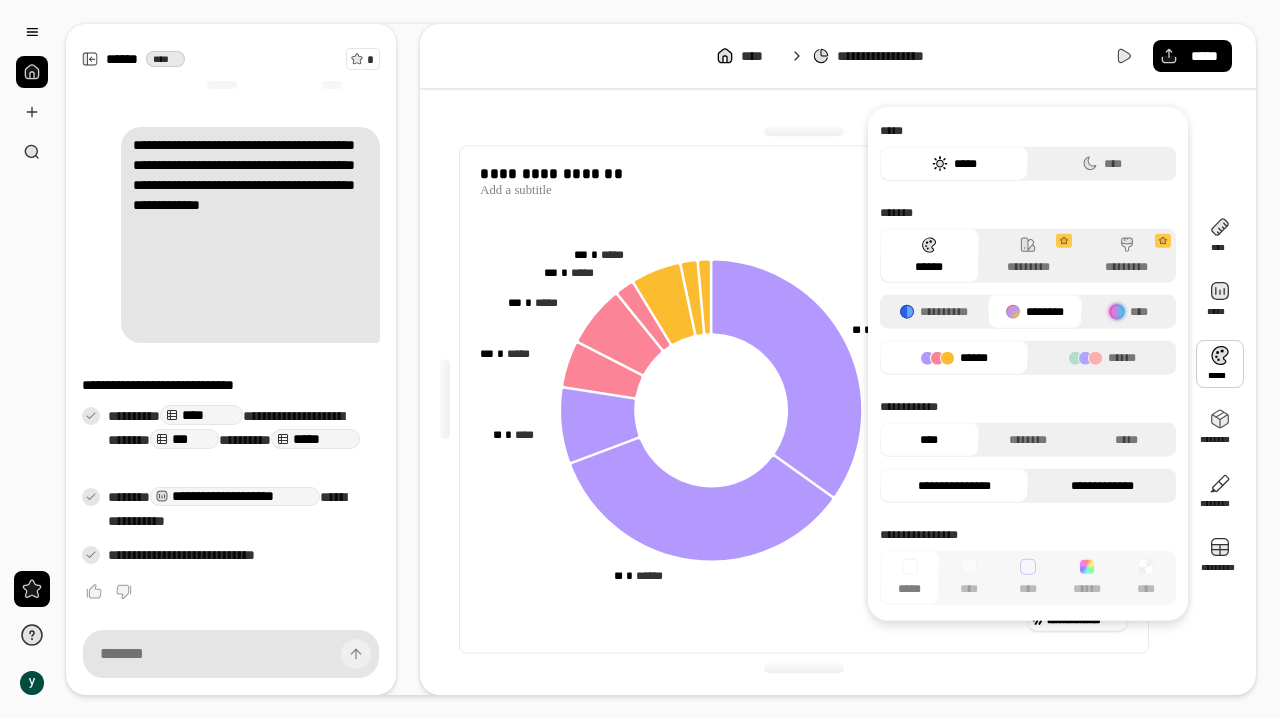 click on "**********" at bounding box center (1102, 486) 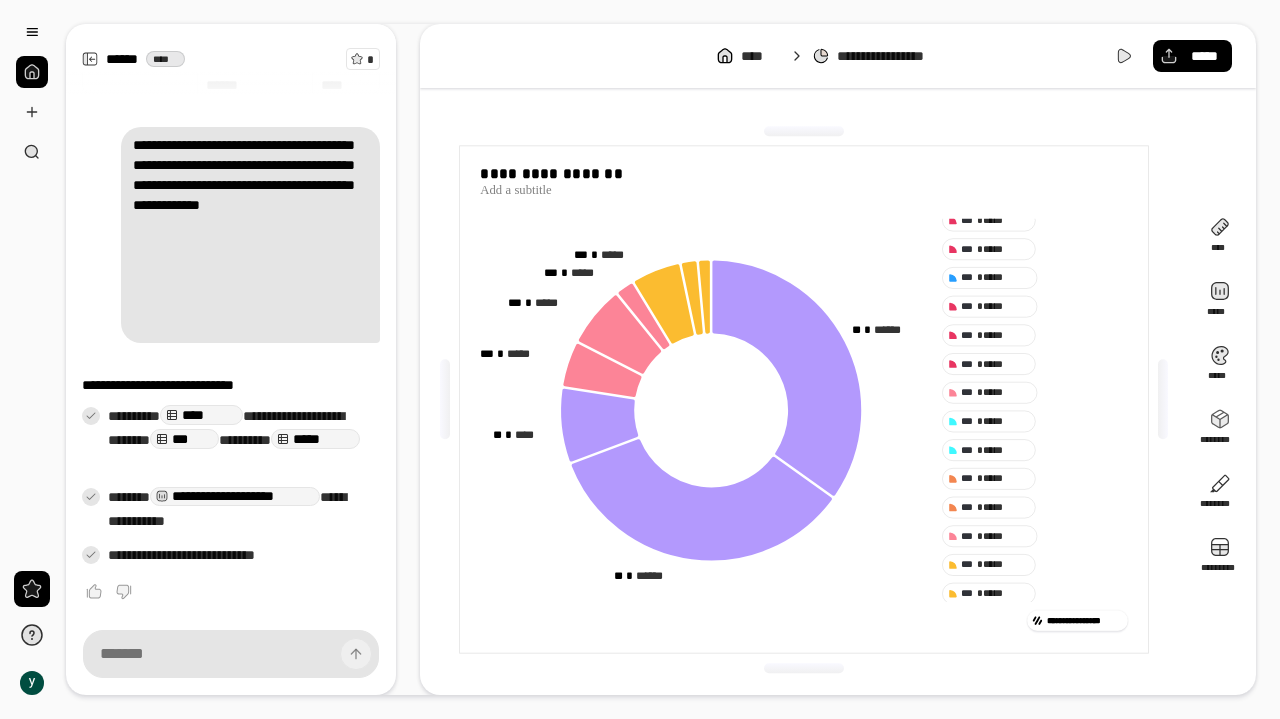 click 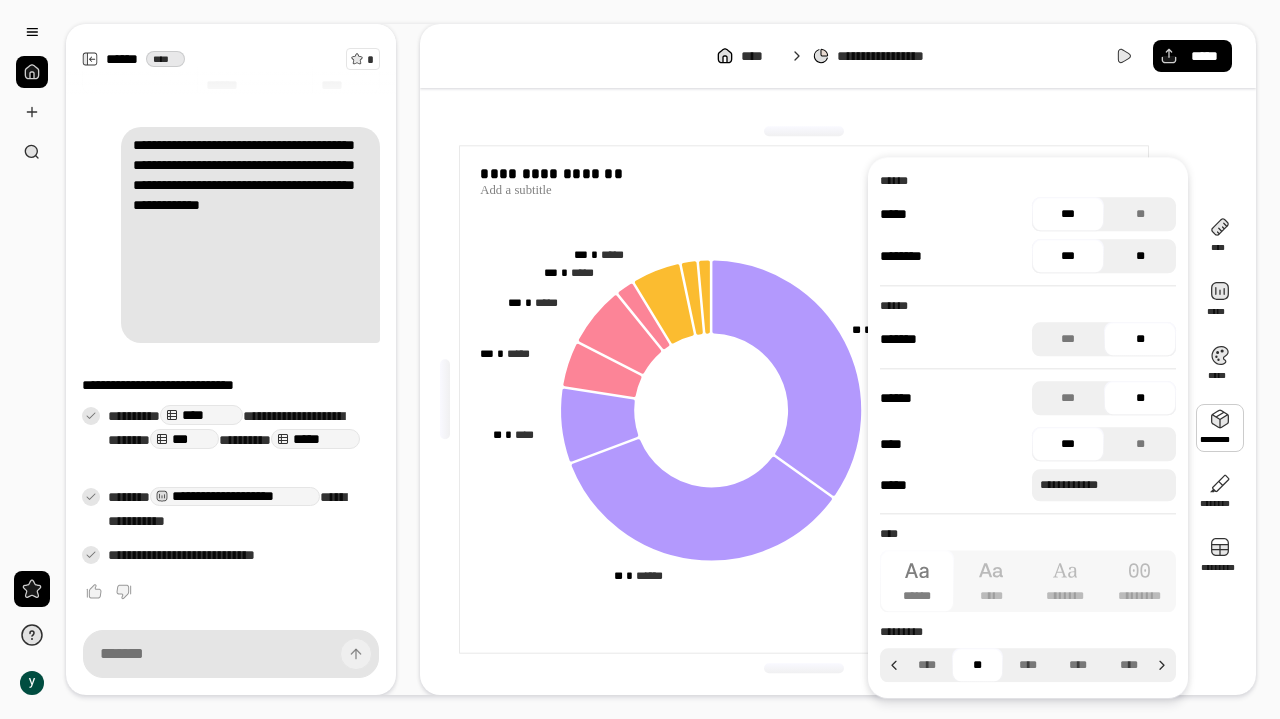 click on "**" at bounding box center (1140, 256) 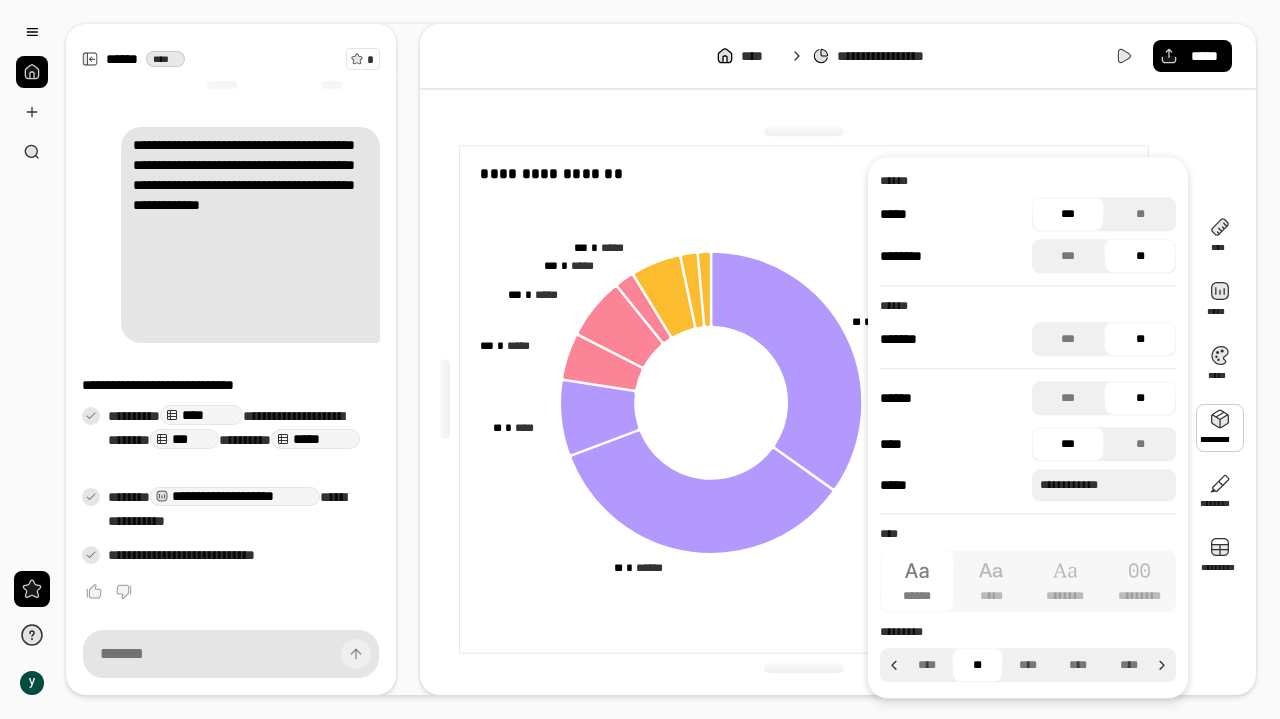 click on "**********" at bounding box center [803, 178] 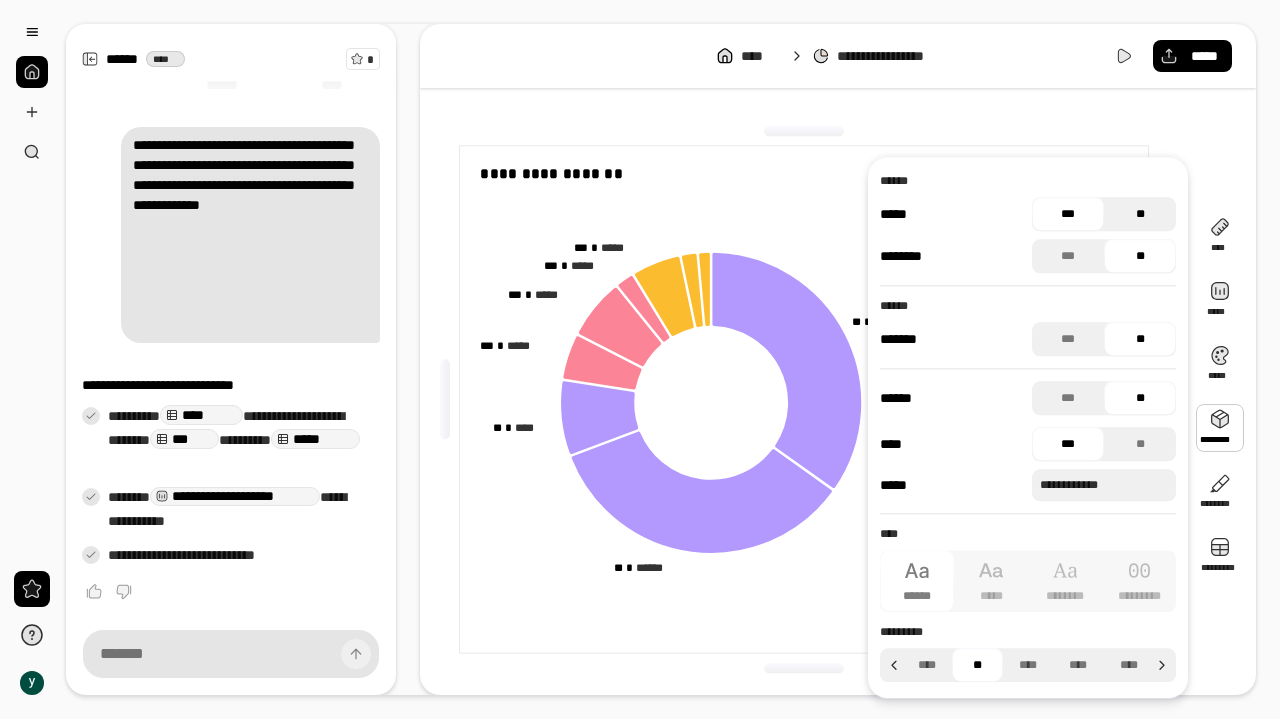 click on "**" at bounding box center (1140, 214) 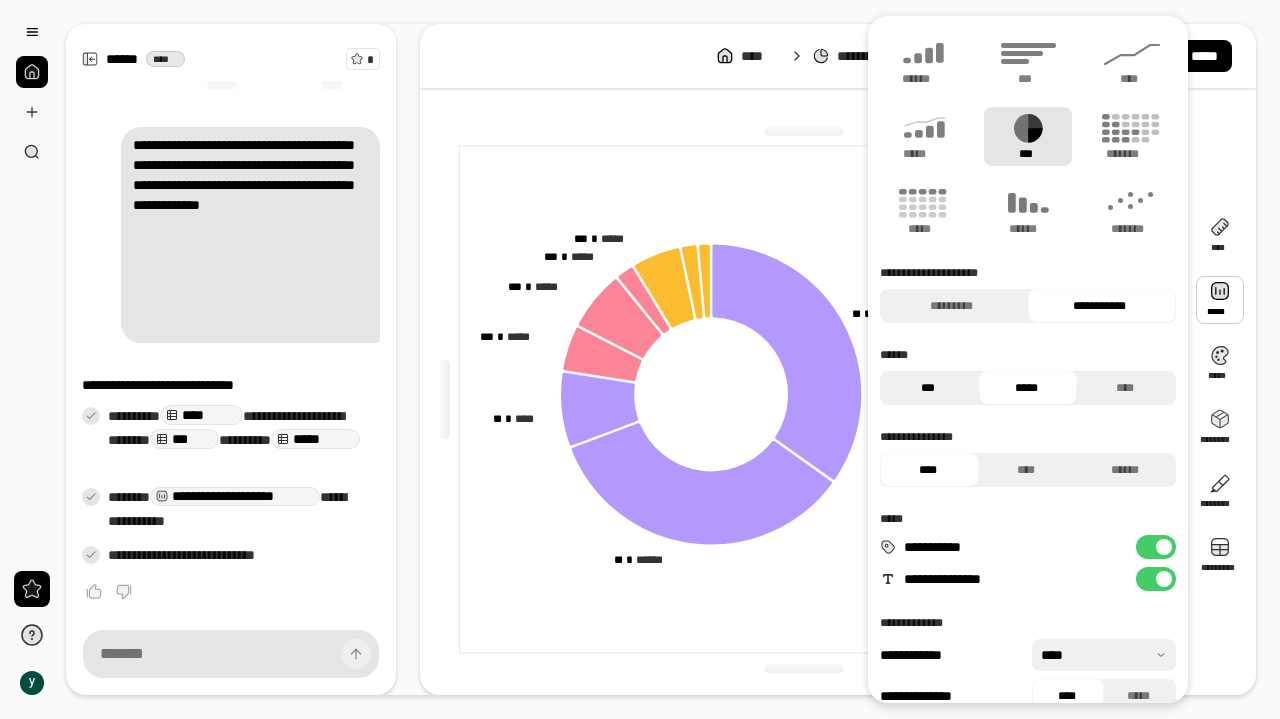 click on "***" at bounding box center [927, 388] 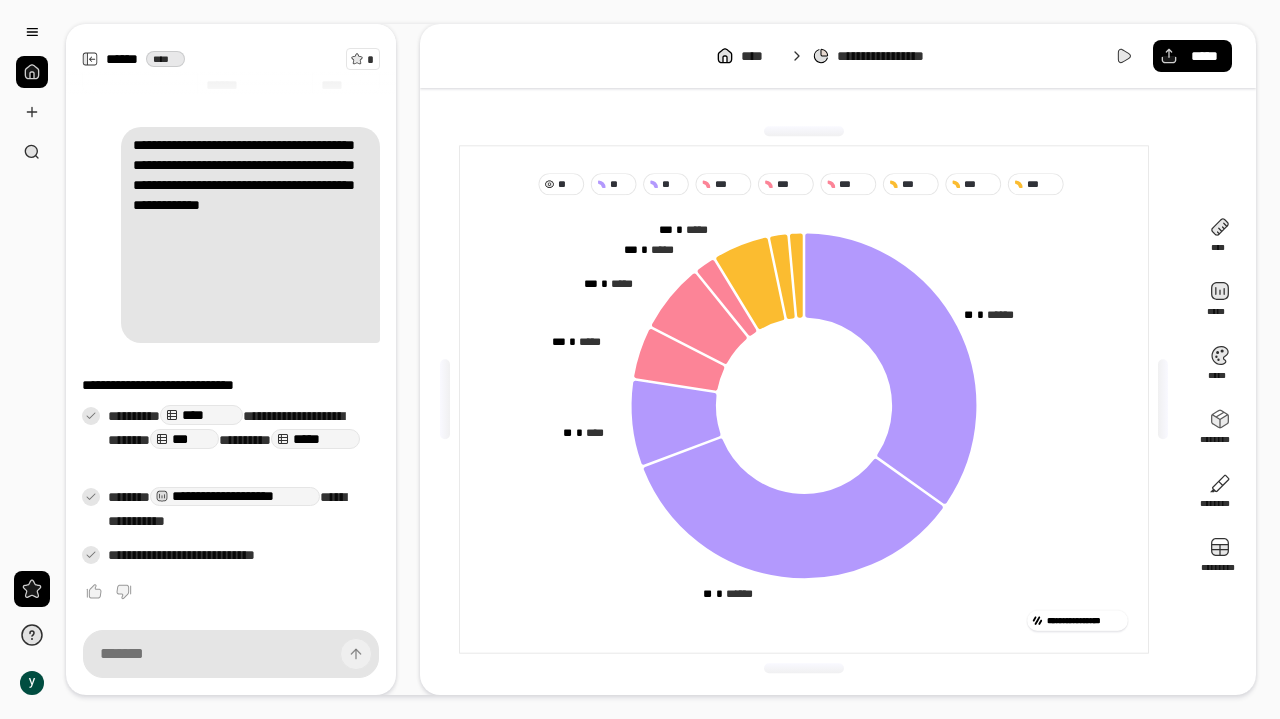 click 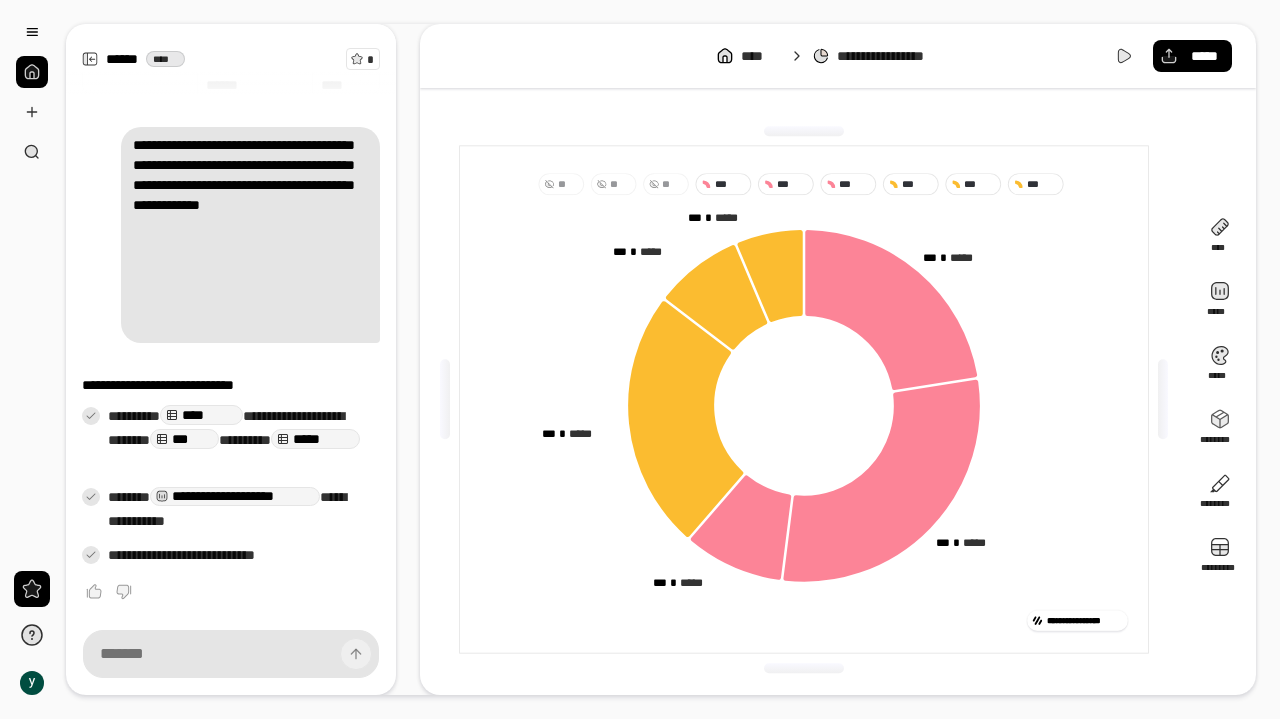 click 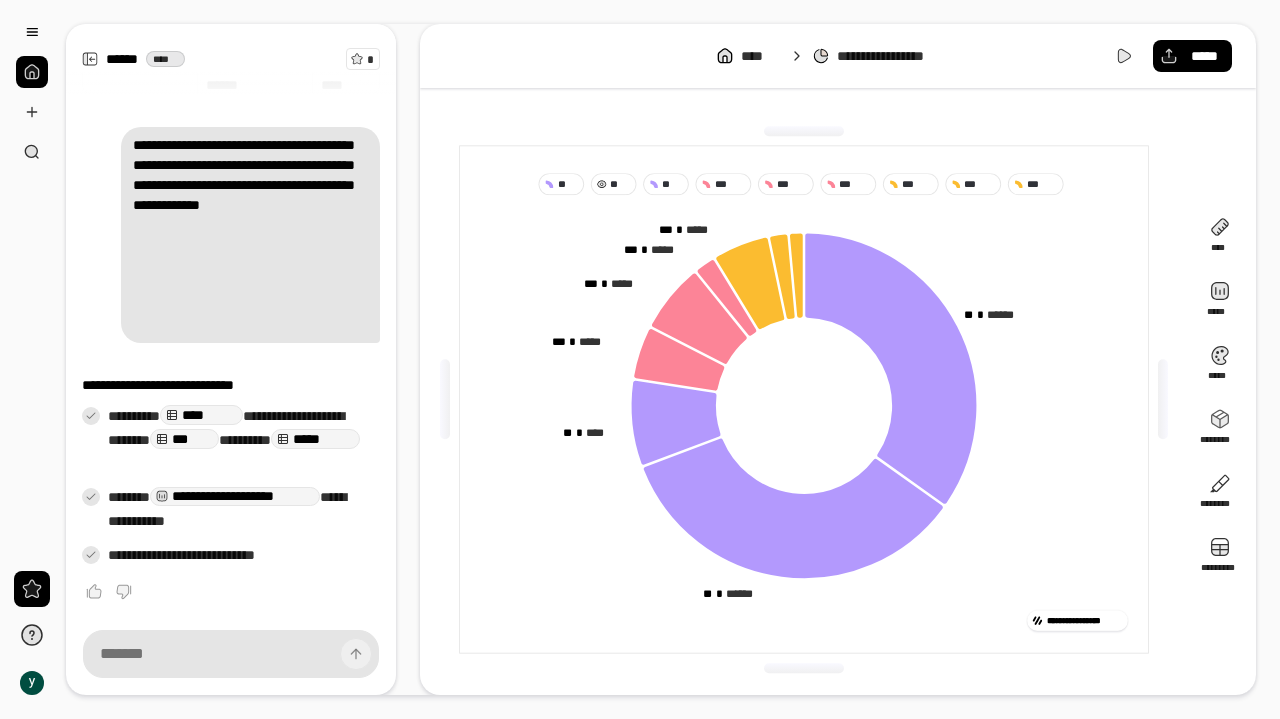 click on "**" at bounding box center (613, 184) 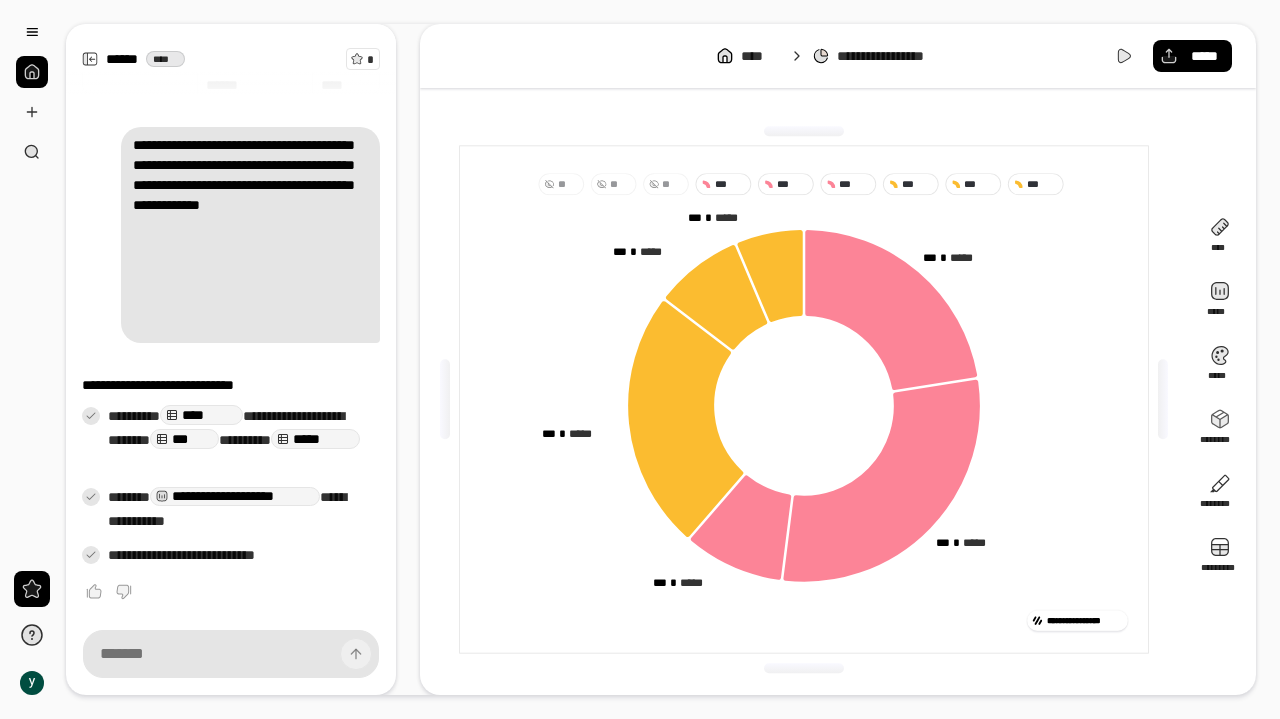 click on "**" at bounding box center [613, 184] 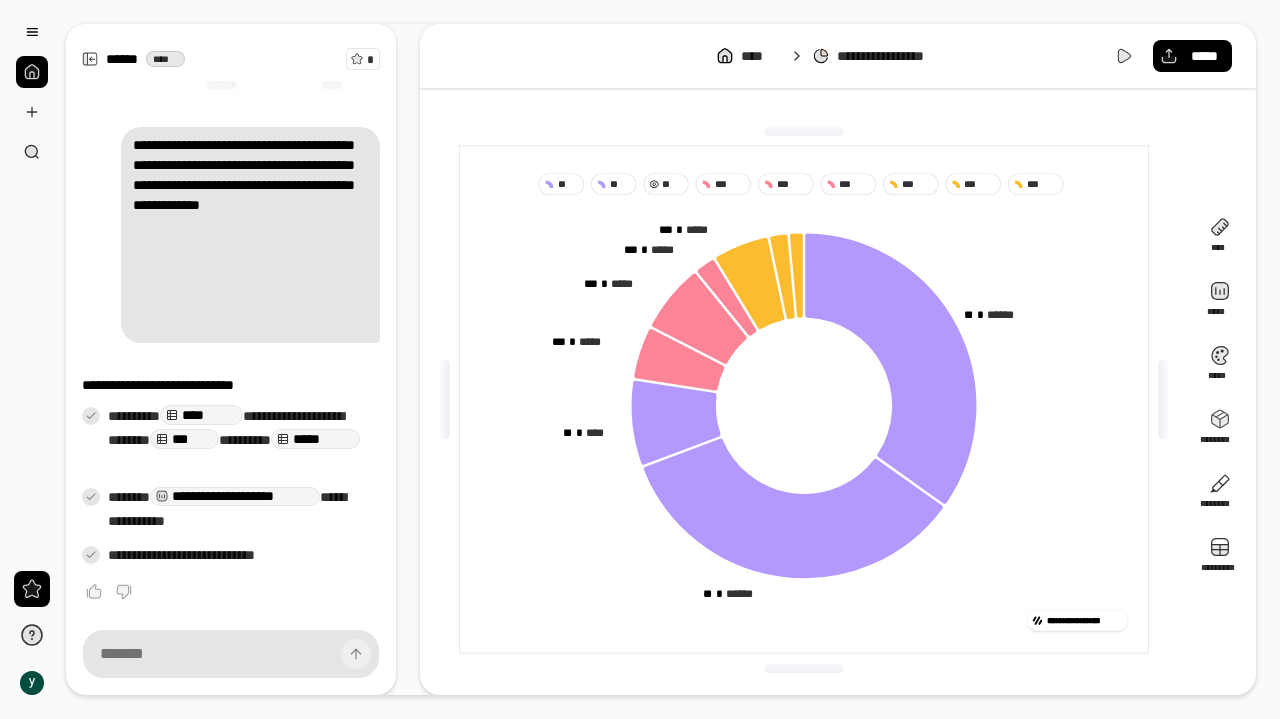 click 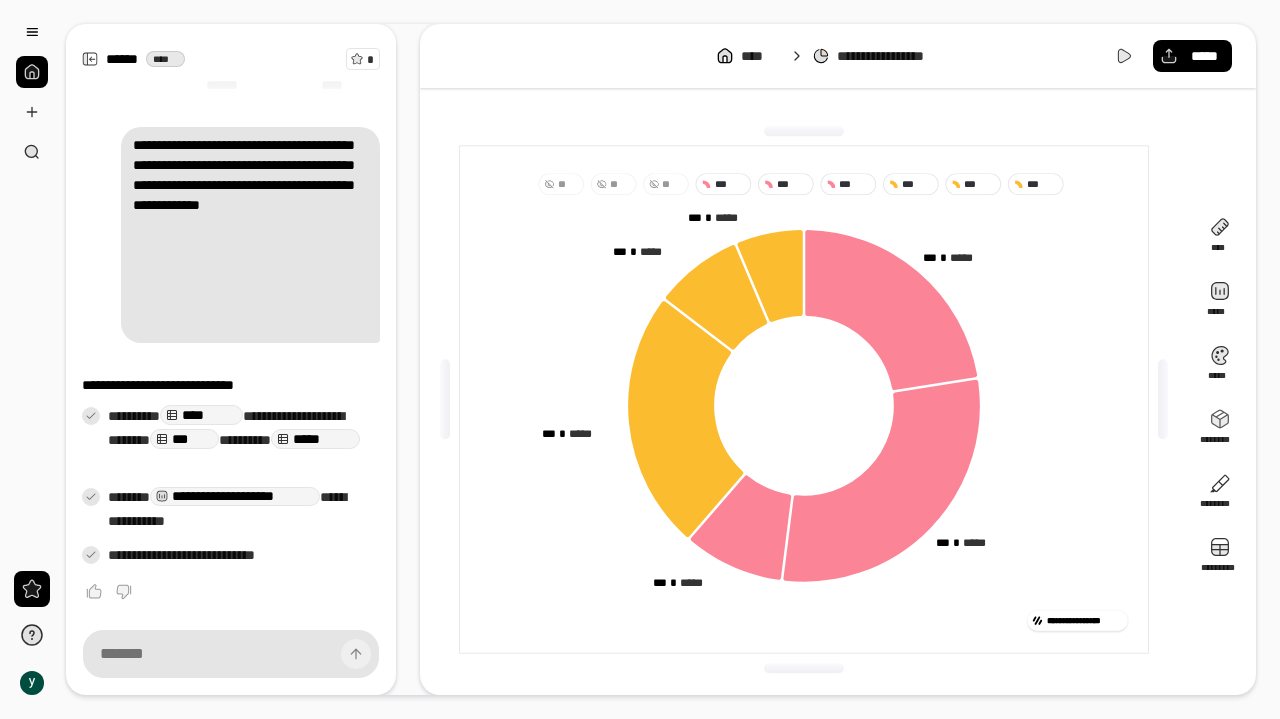 click 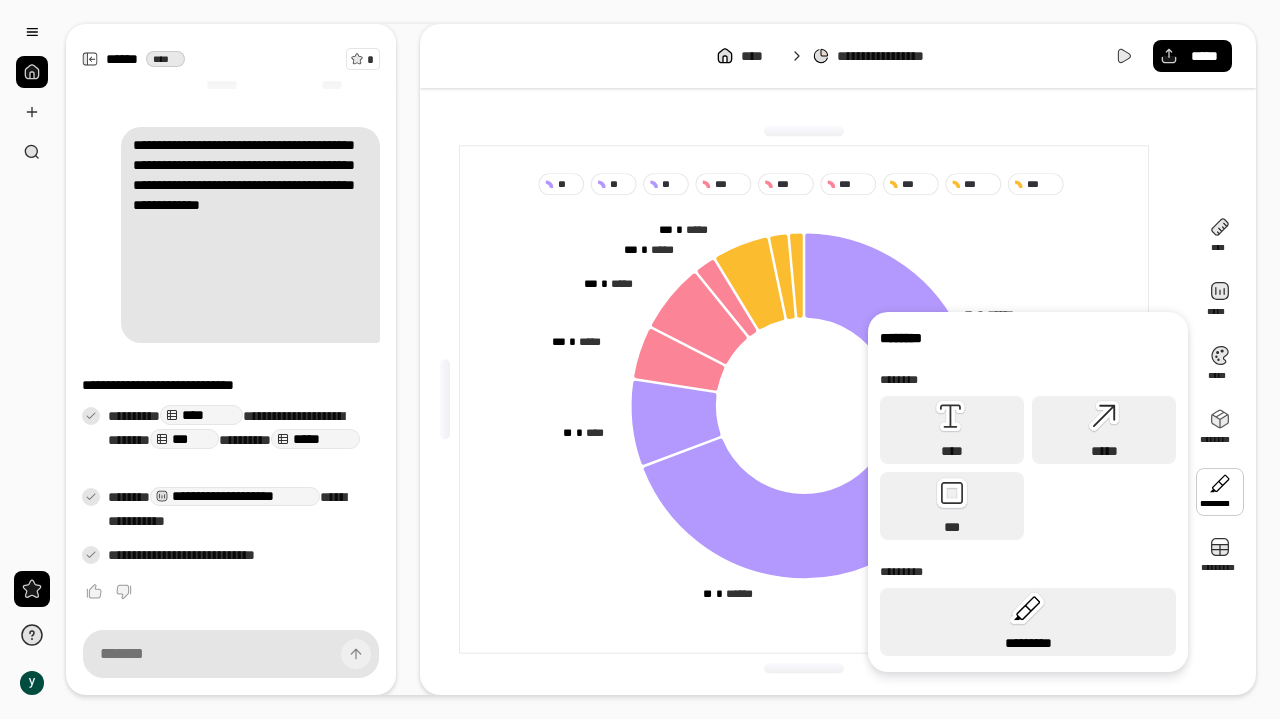 click on "*********" at bounding box center (1028, 622) 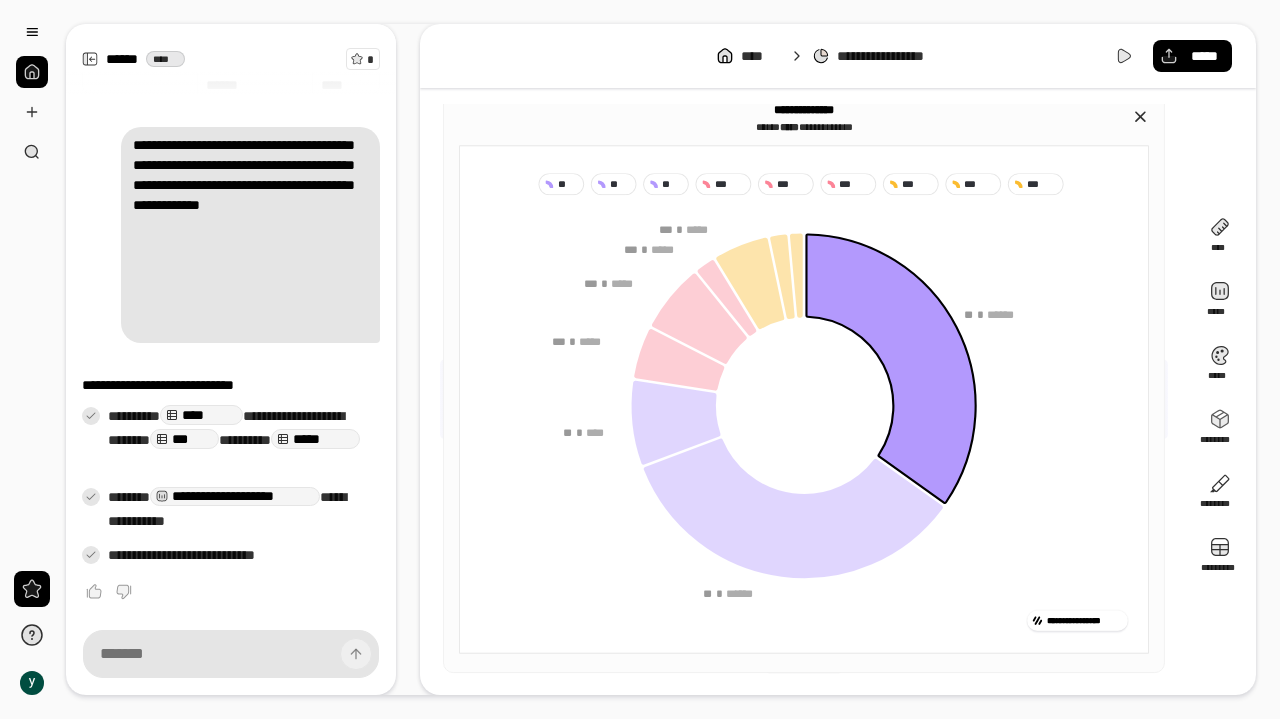 click 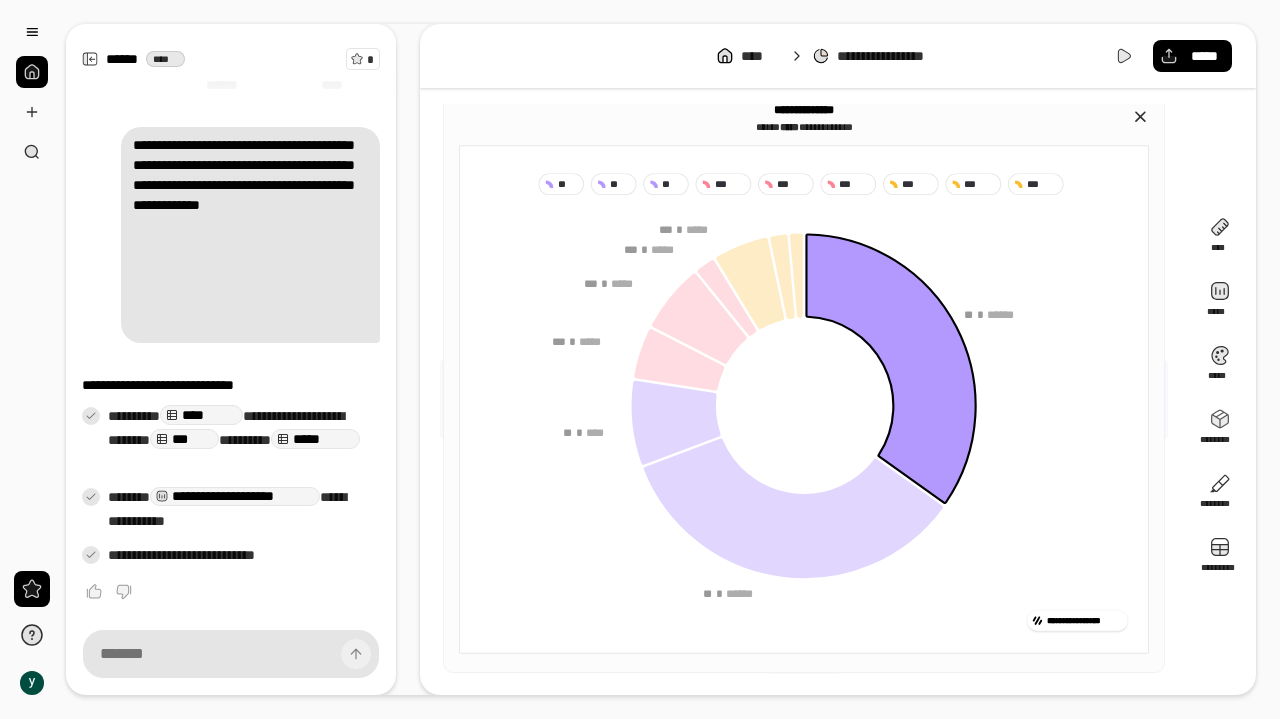 click 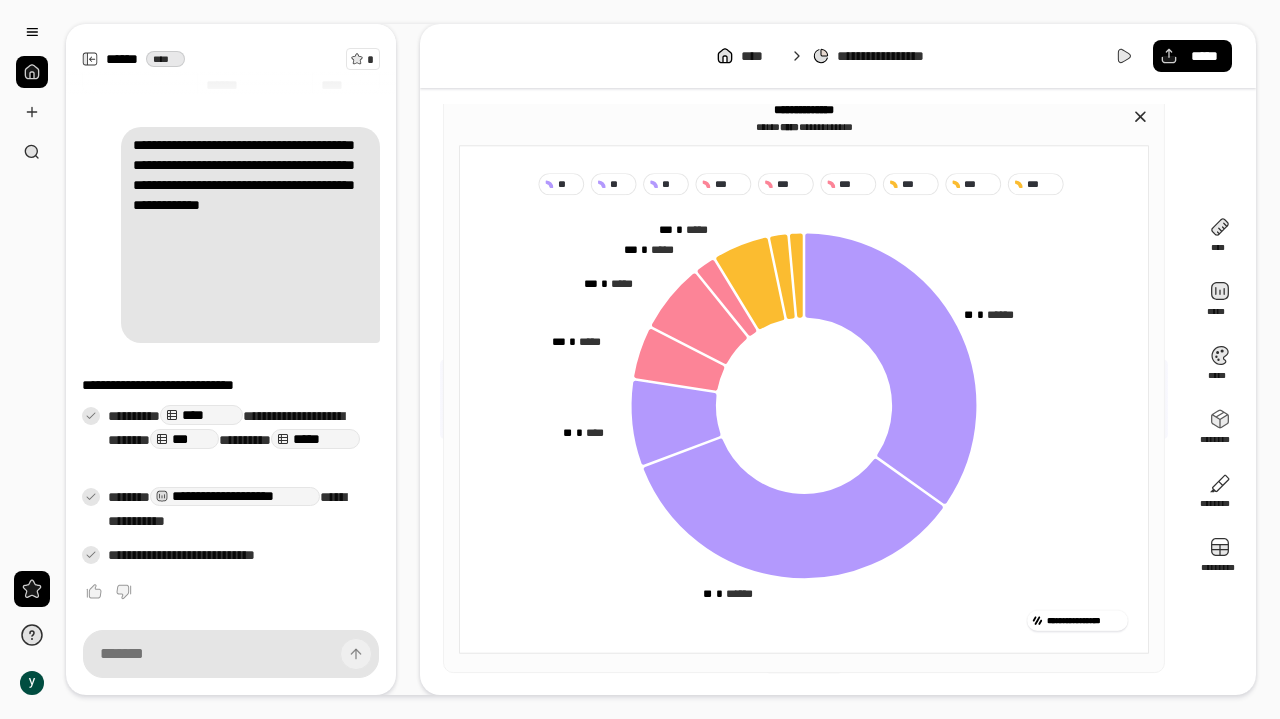 drag, startPoint x: 920, startPoint y: 324, endPoint x: 977, endPoint y: 319, distance: 57.21888 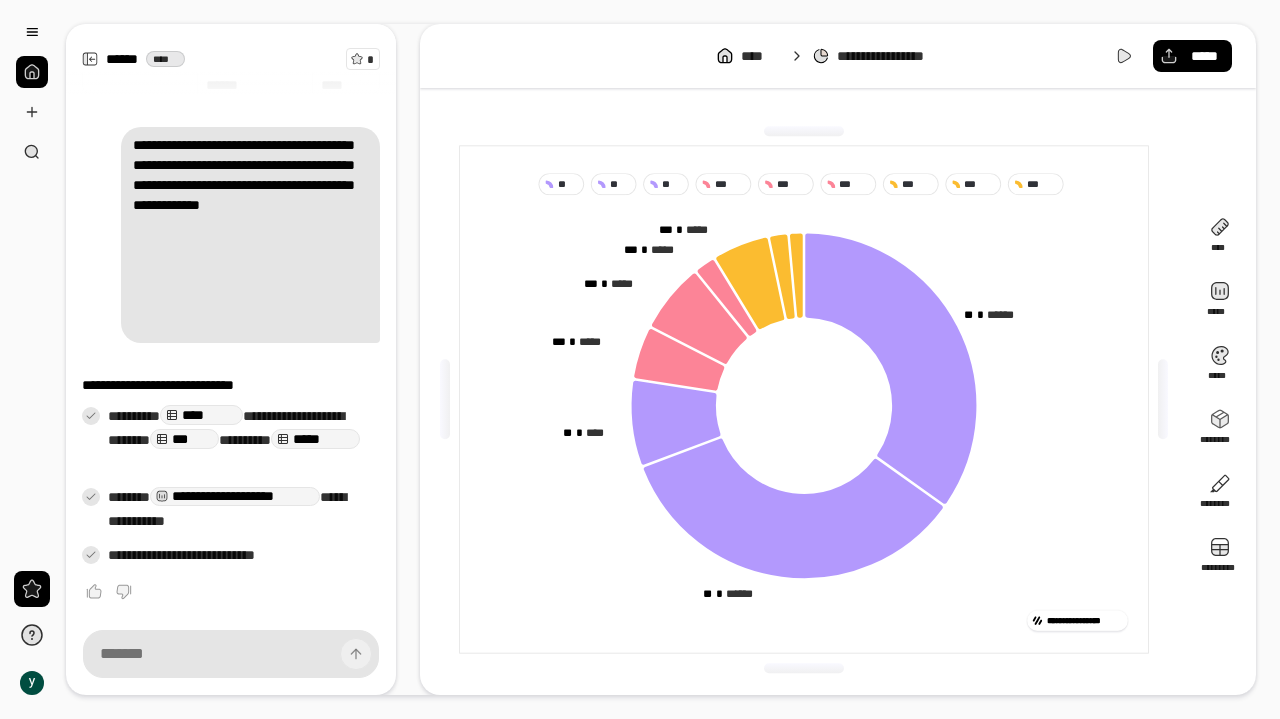 click 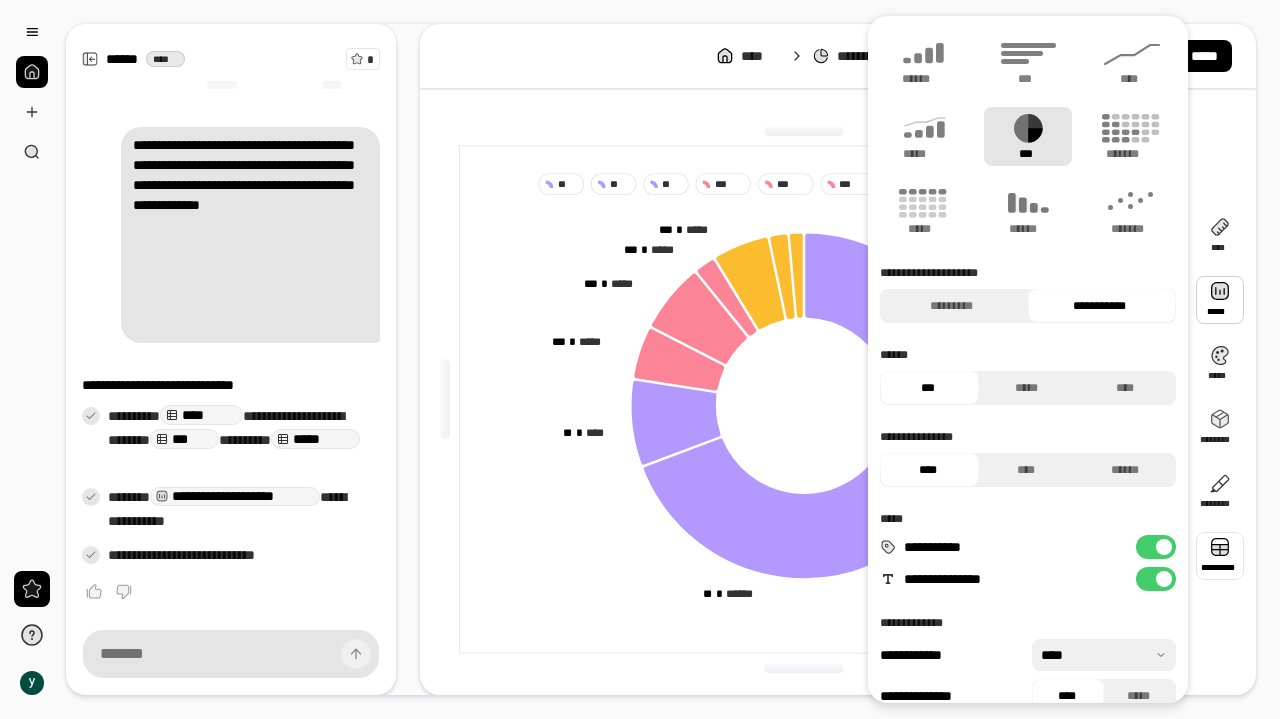 click at bounding box center (1220, 556) 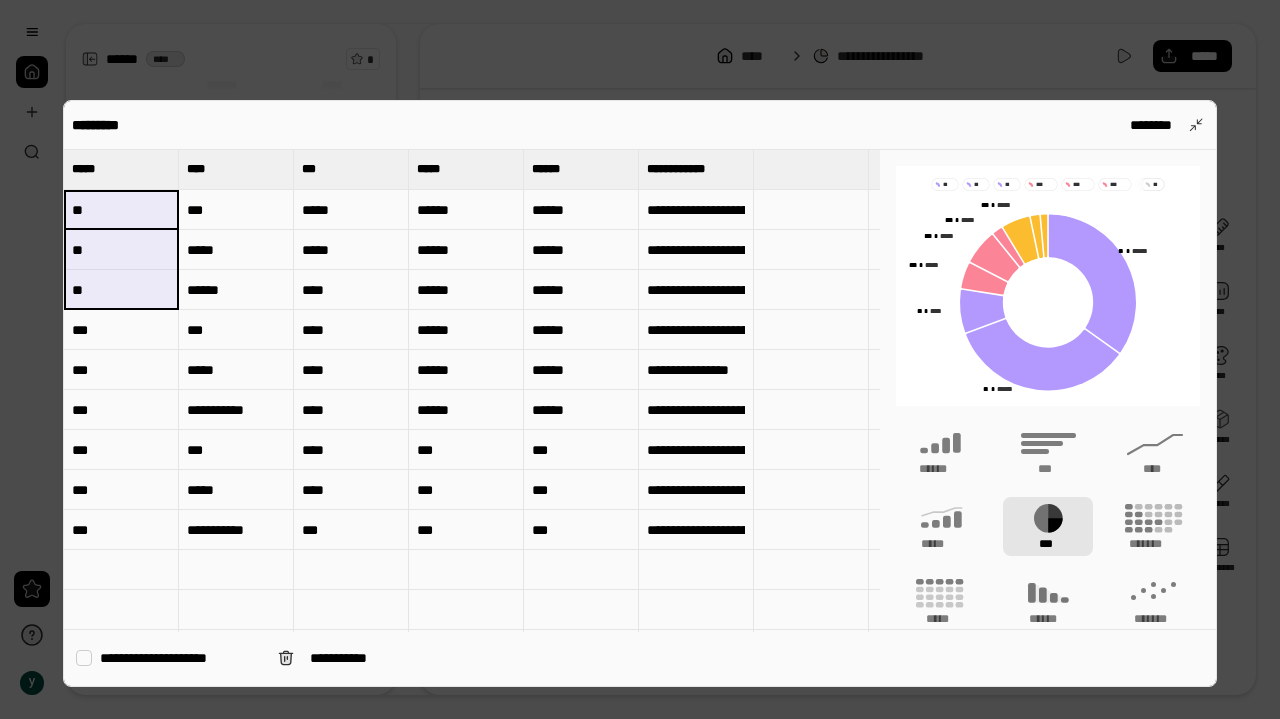 drag, startPoint x: 150, startPoint y: 205, endPoint x: 136, endPoint y: 276, distance: 72.36712 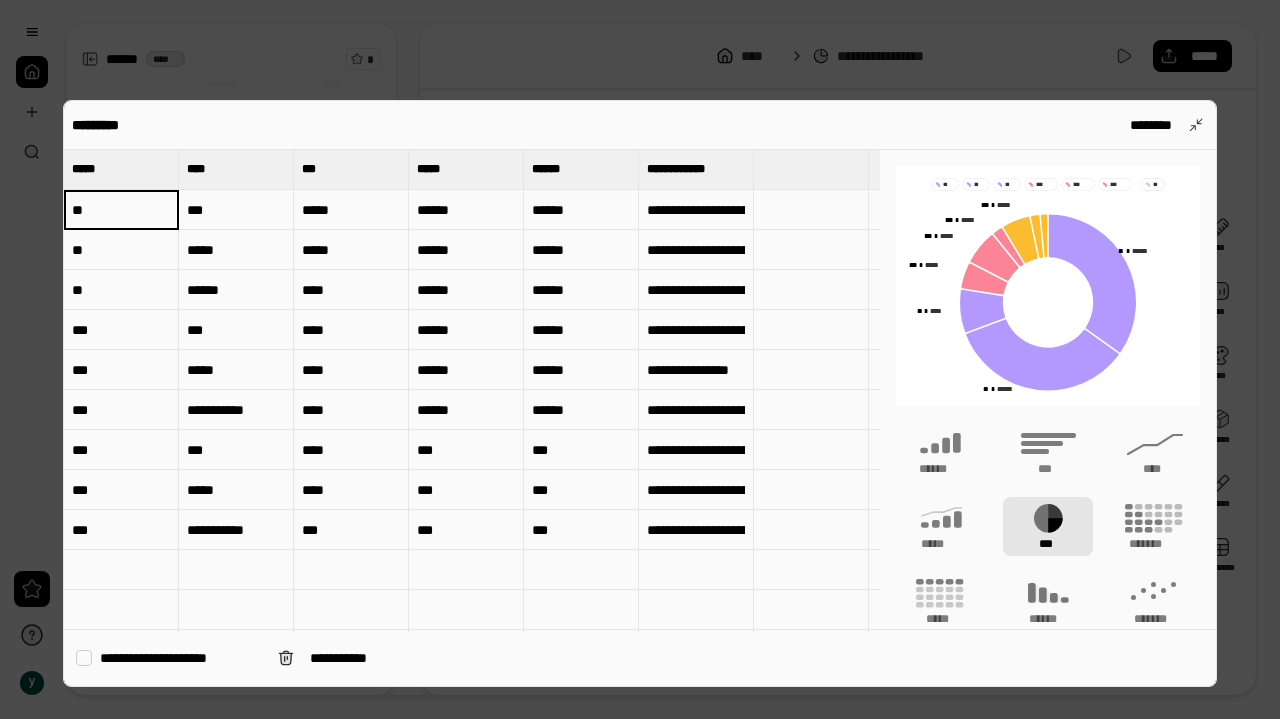 click on "***" at bounding box center (236, 210) 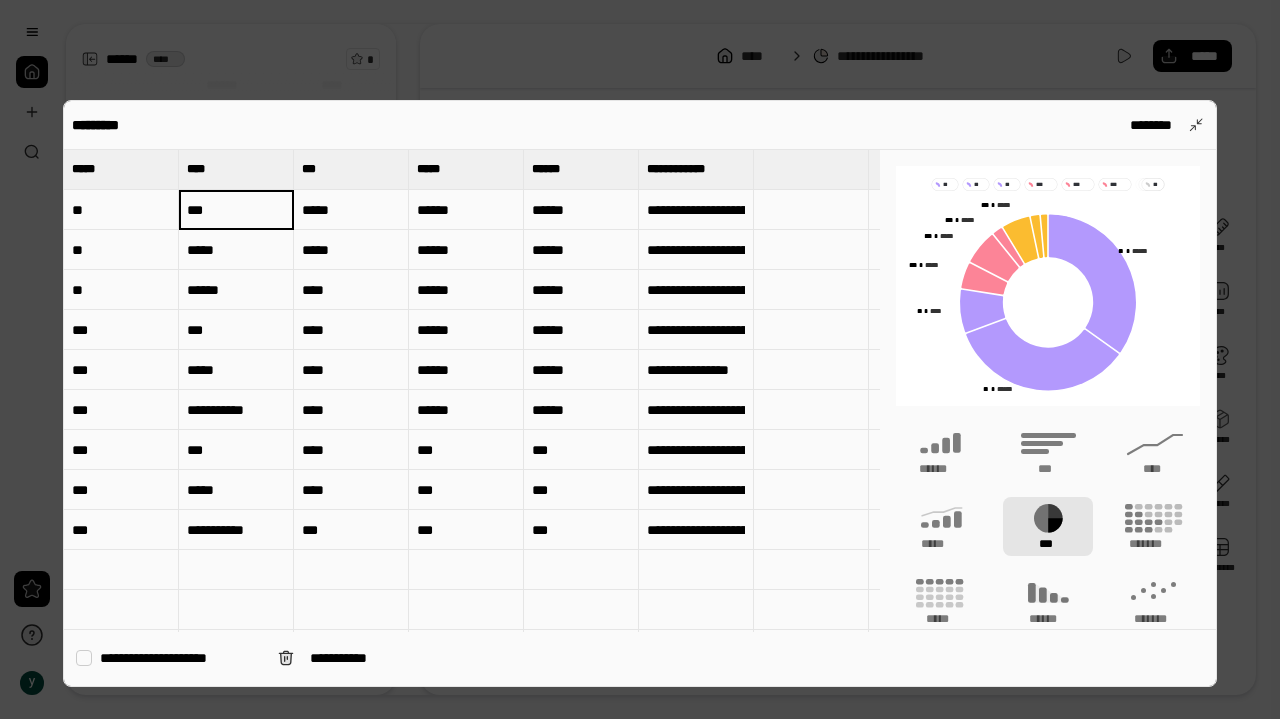 click on "***" at bounding box center [236, 210] 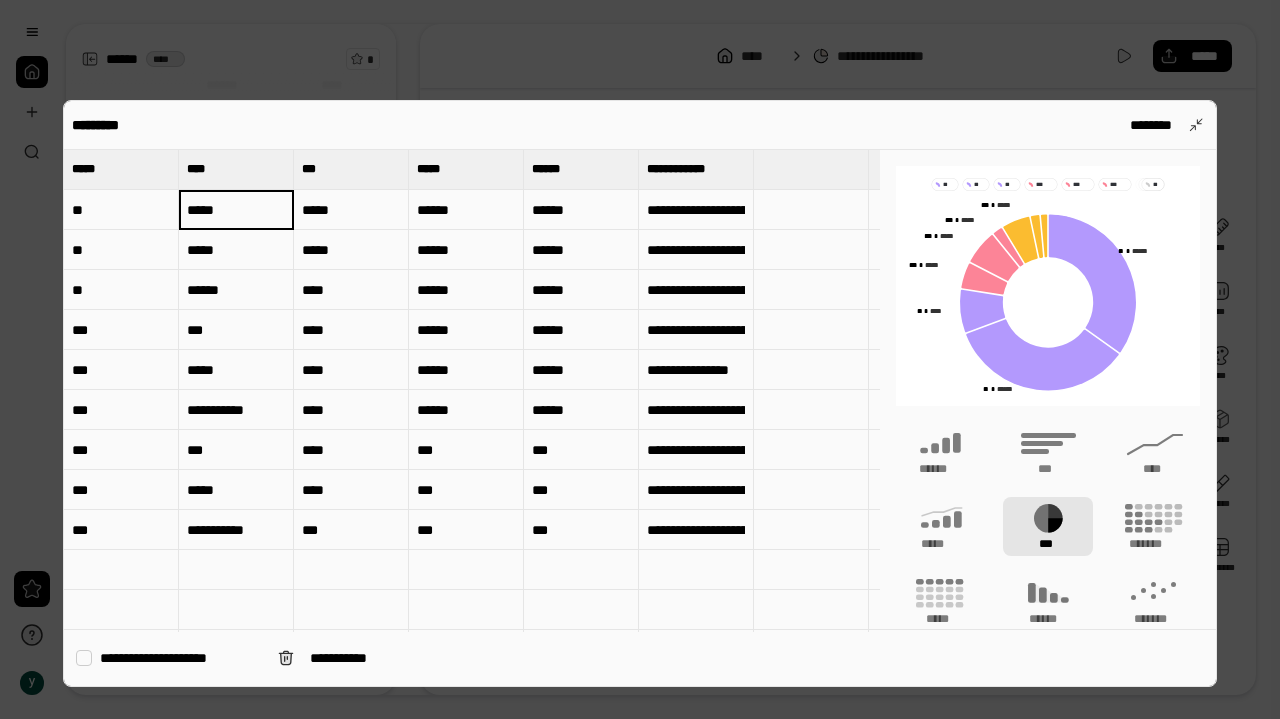 type on "*****" 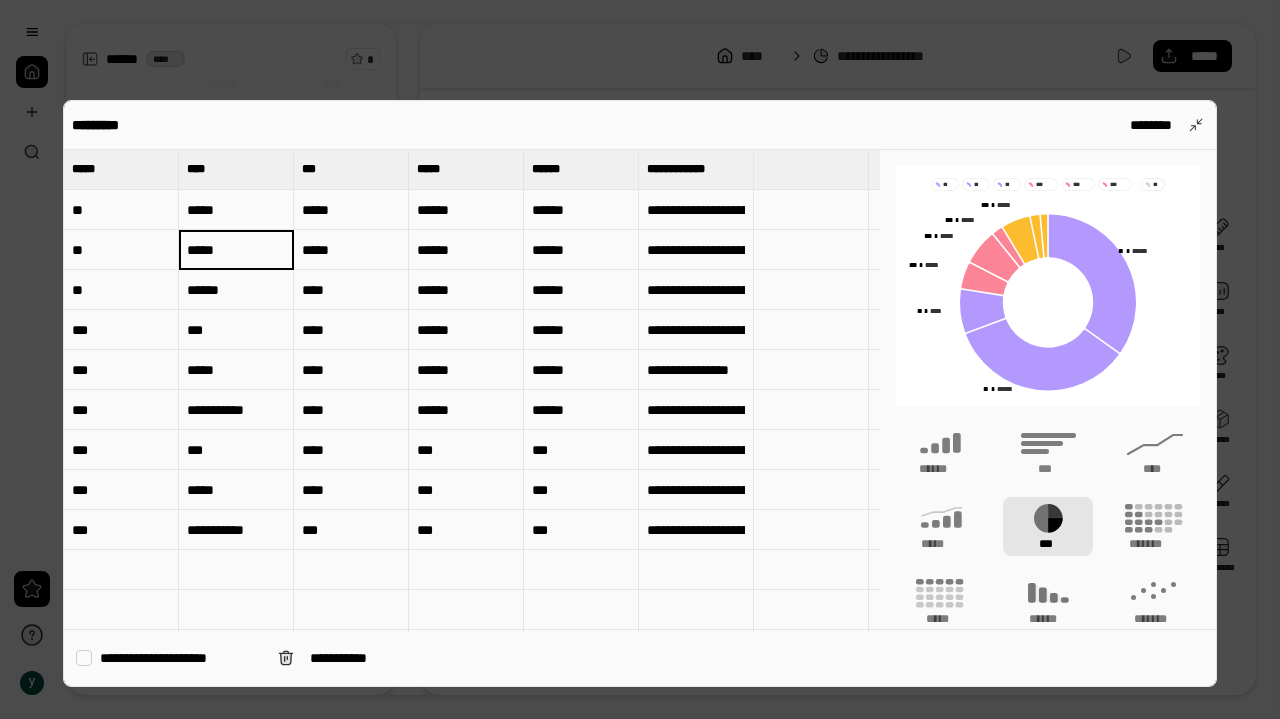 click on "*****" at bounding box center [236, 249] 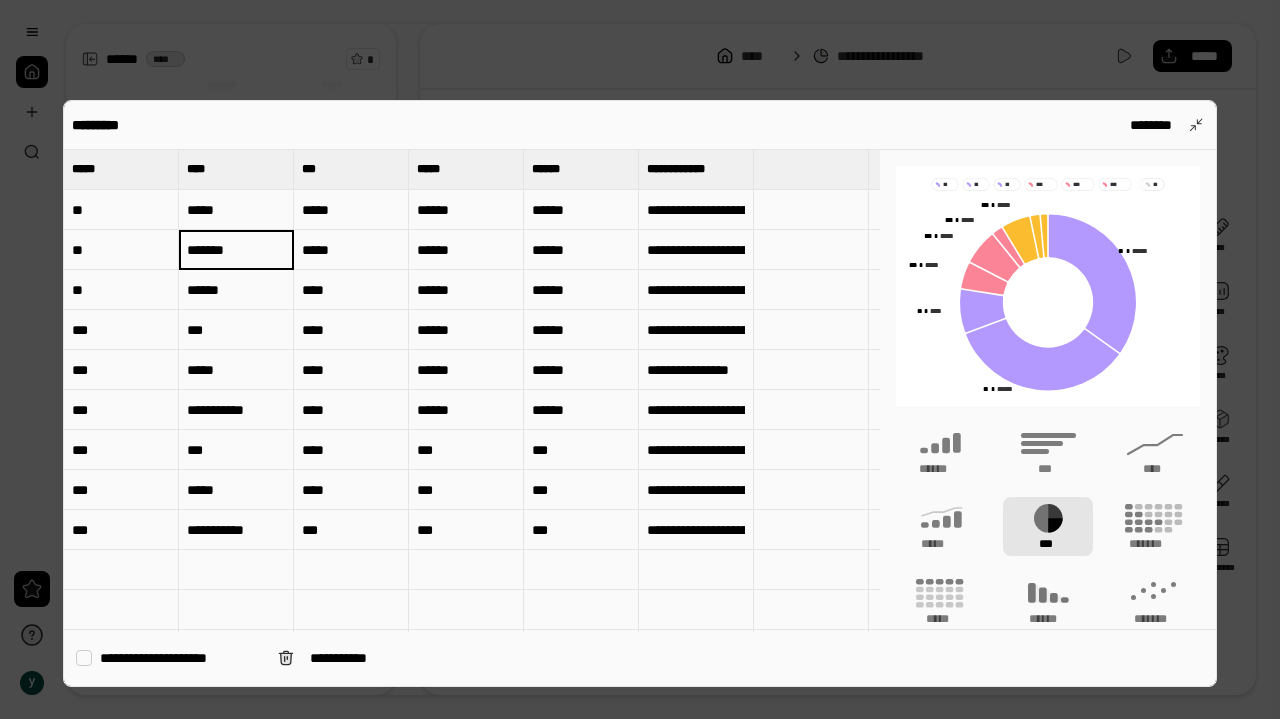 type on "*******" 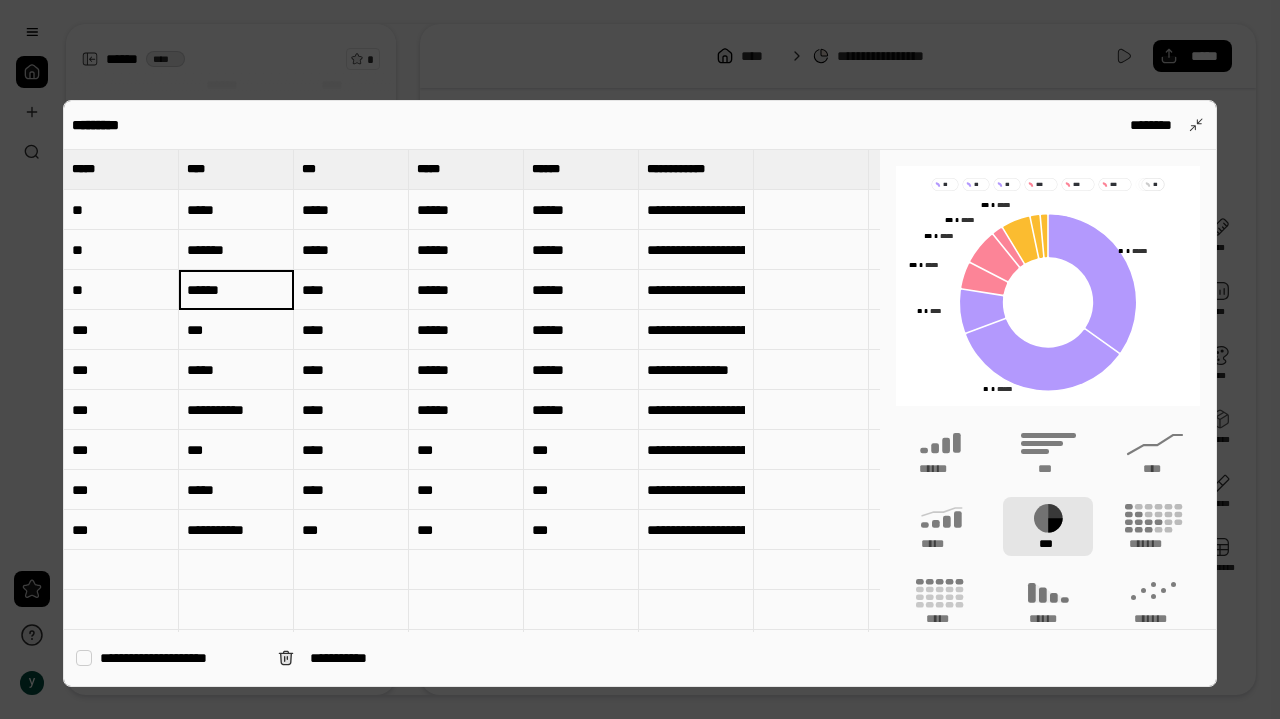 click on "******" at bounding box center [236, 289] 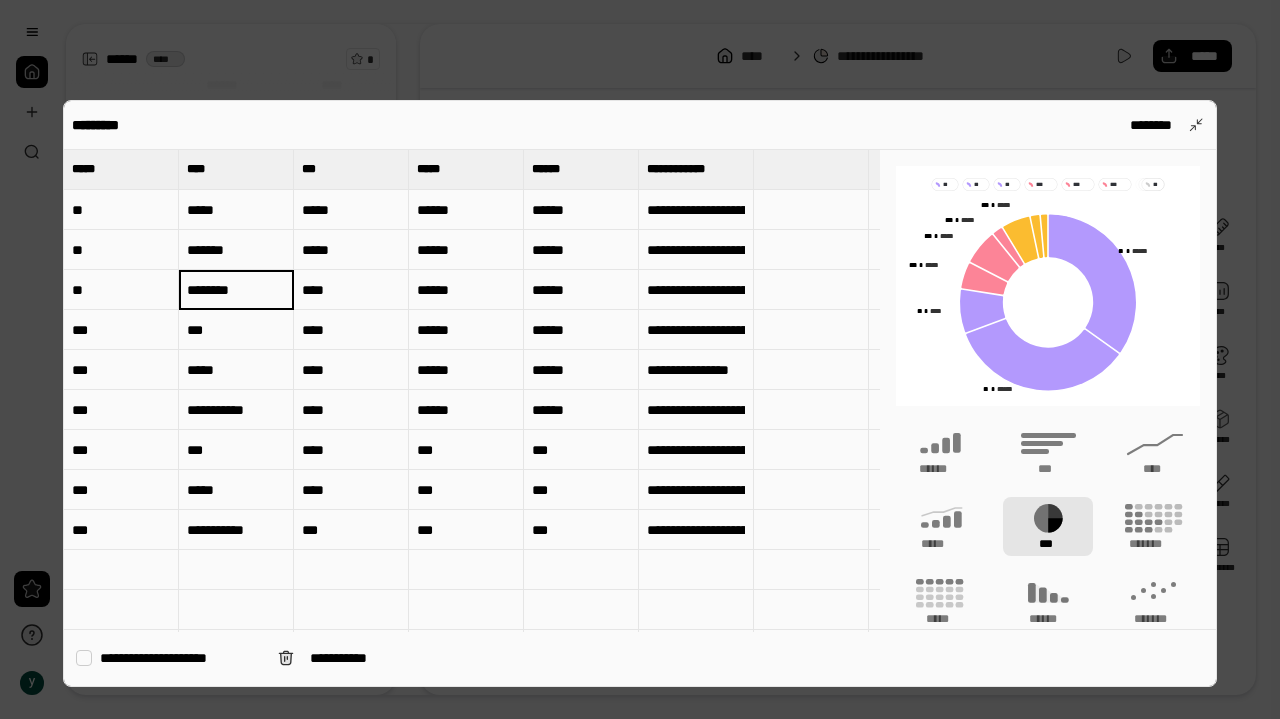 type on "********" 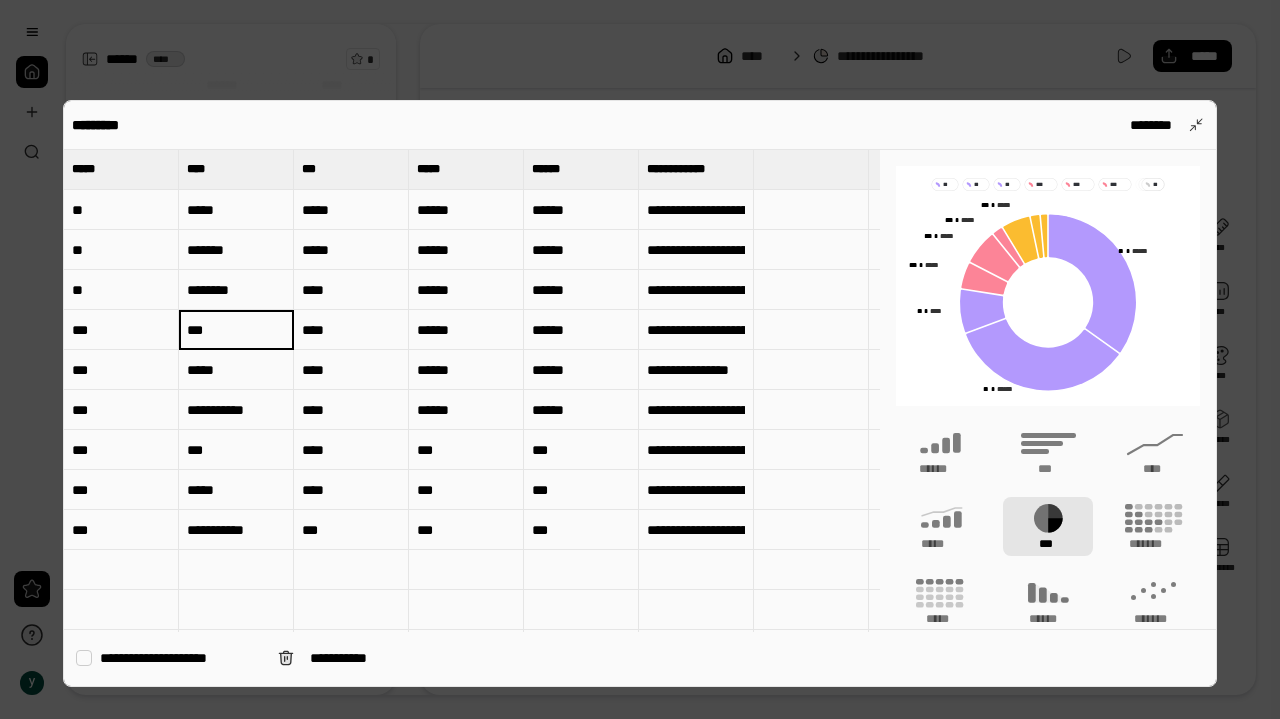 click on "***" at bounding box center [236, 330] 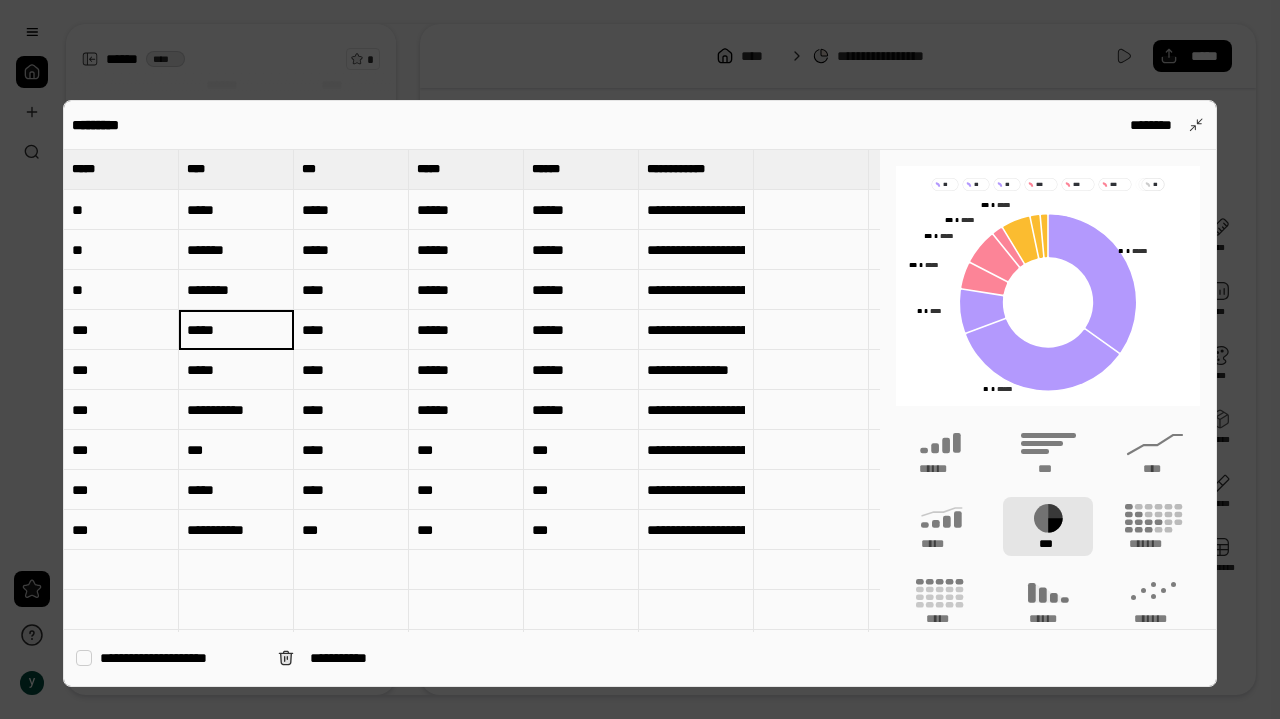 click on "*****" at bounding box center [236, 370] 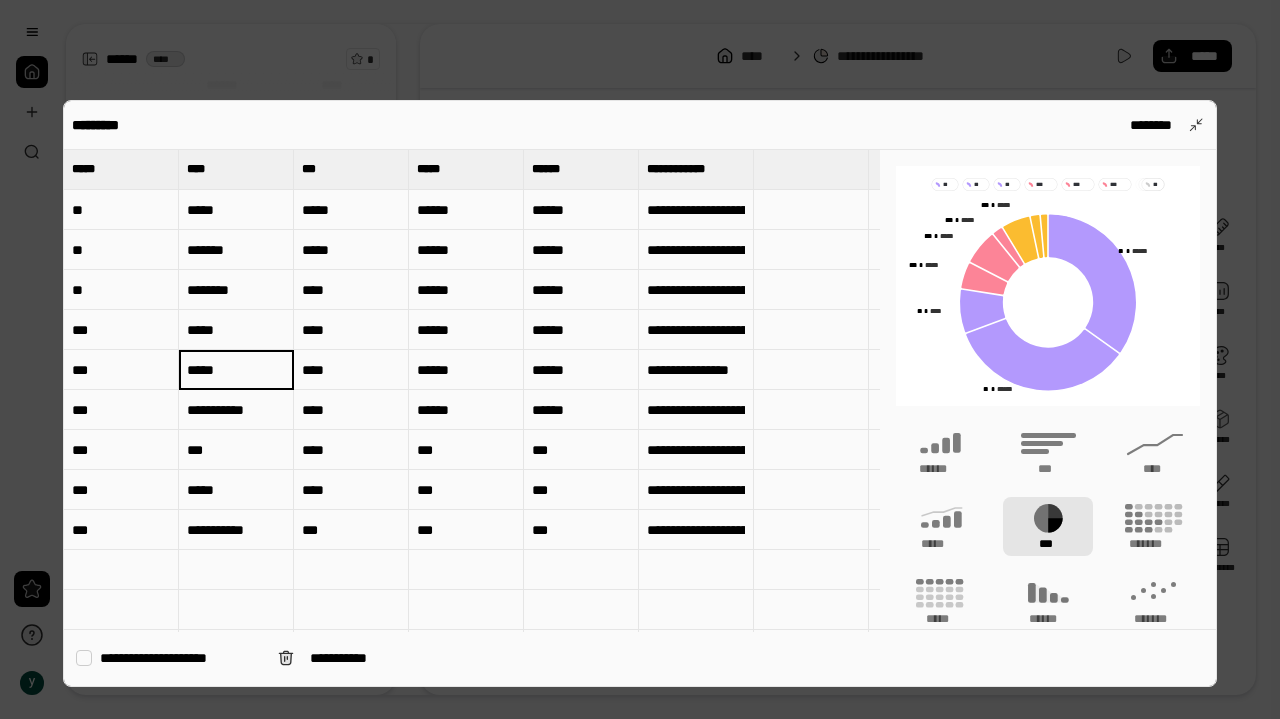 click on "*****" at bounding box center [236, 370] 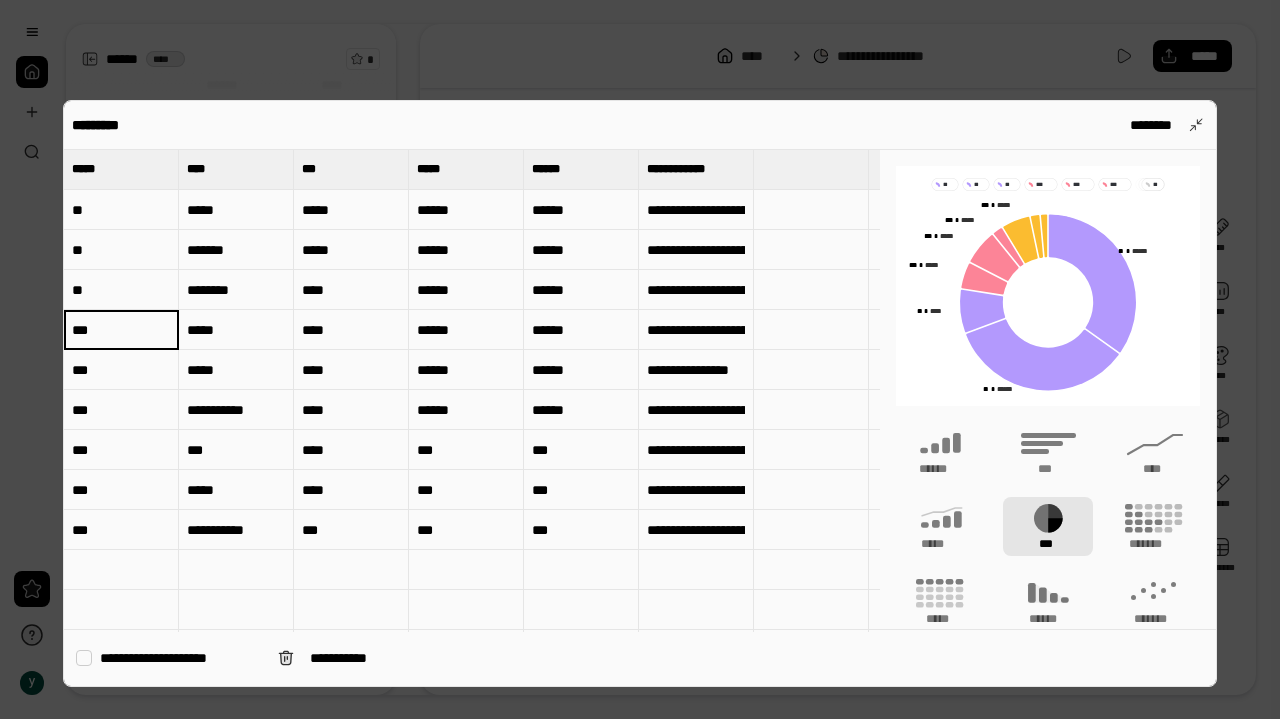 click on "*****" at bounding box center (236, 330) 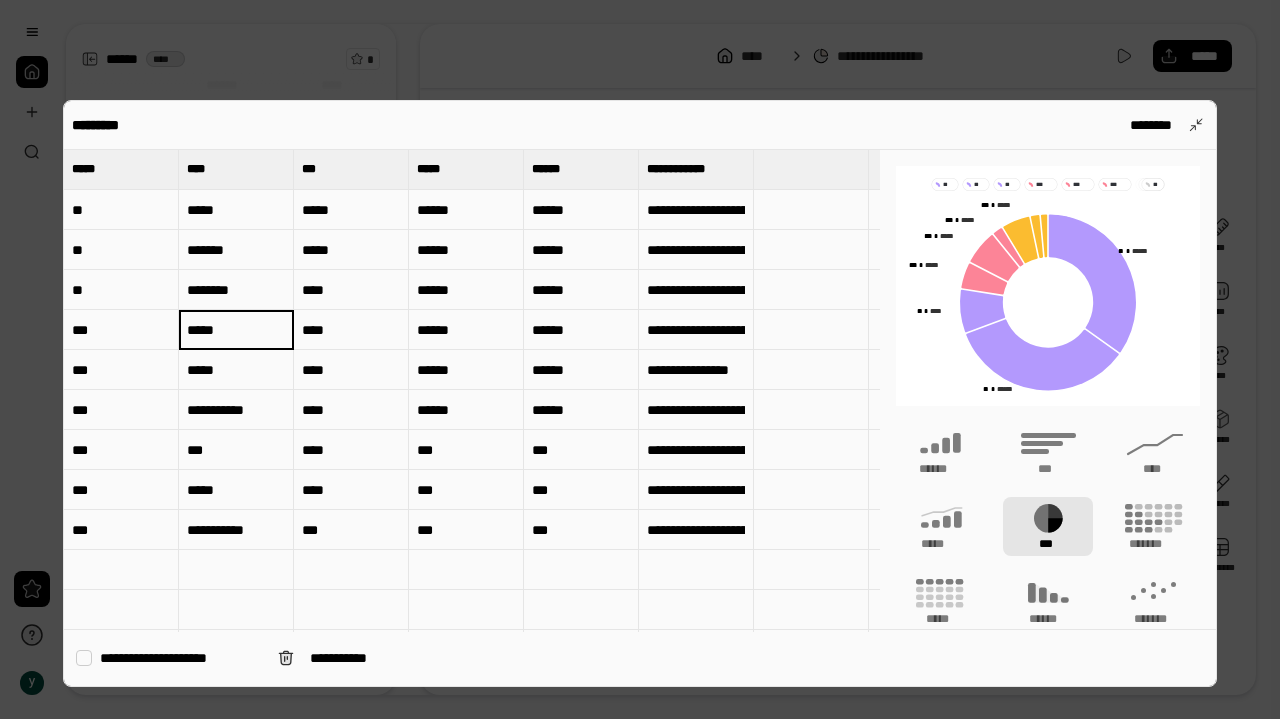 click on "*****" at bounding box center [236, 329] 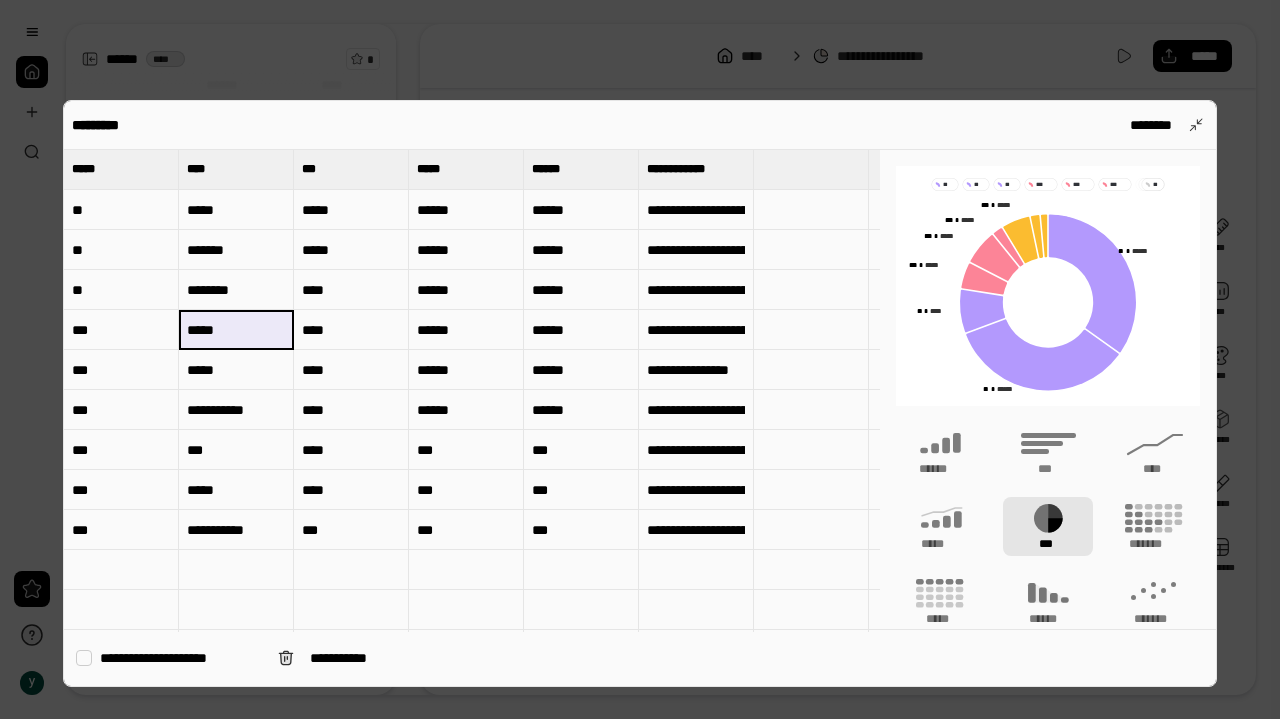 click on "*****" at bounding box center (236, 329) 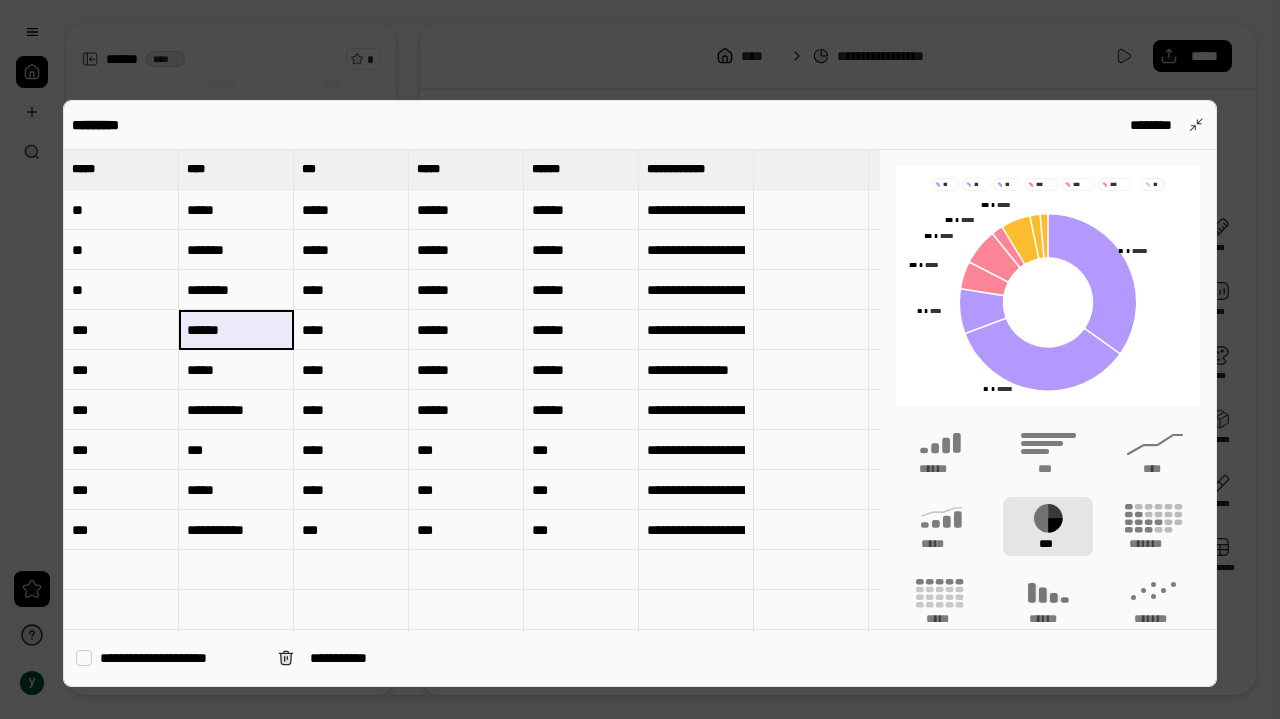 type on "******" 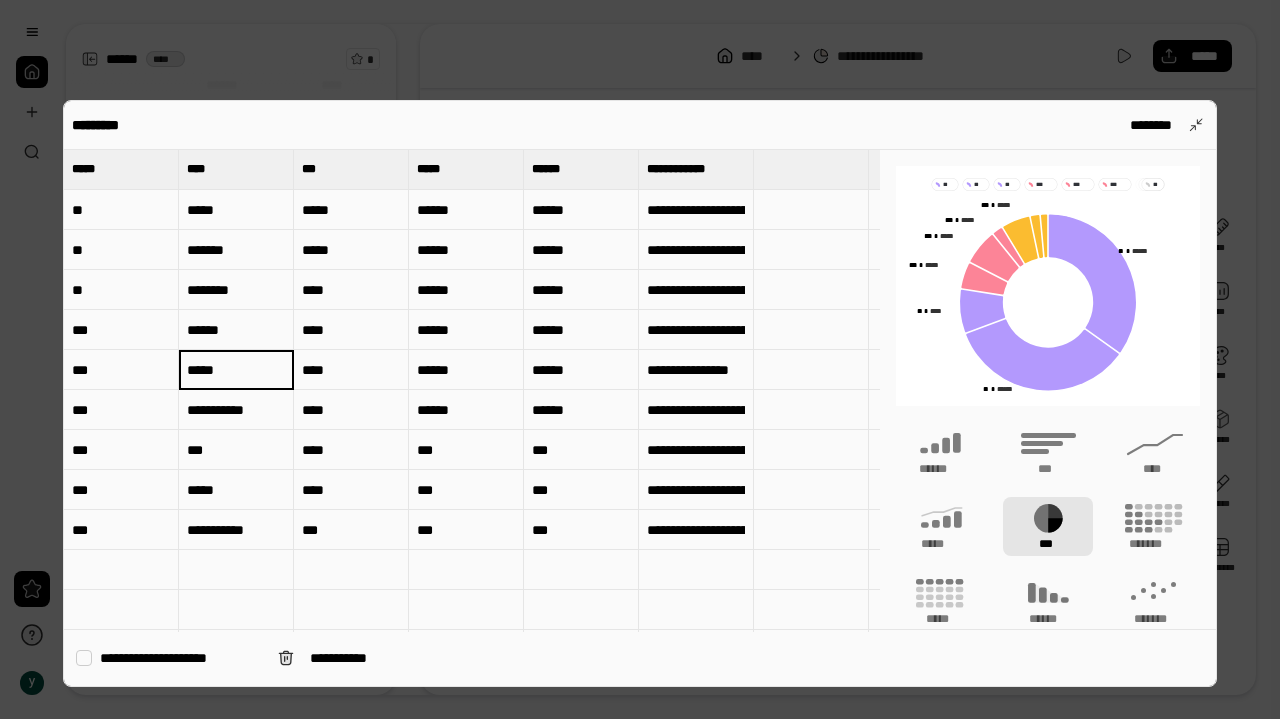 click on "*****" at bounding box center [236, 369] 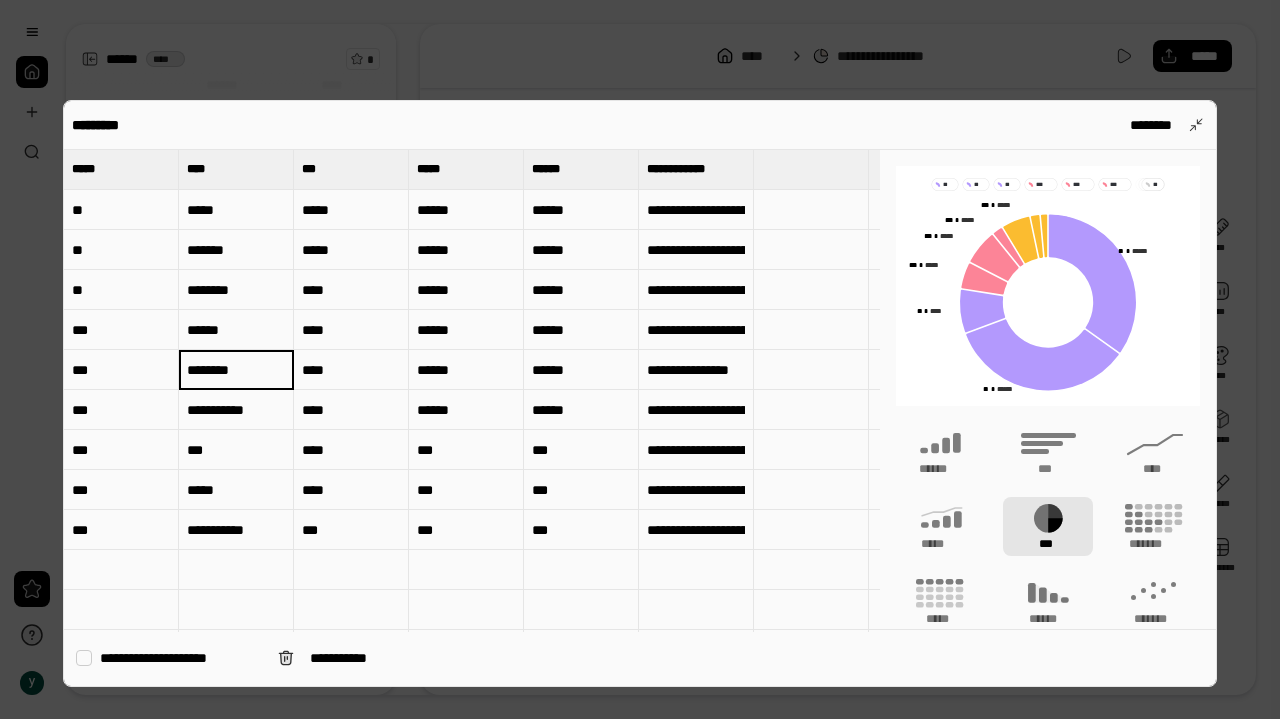 type on "********" 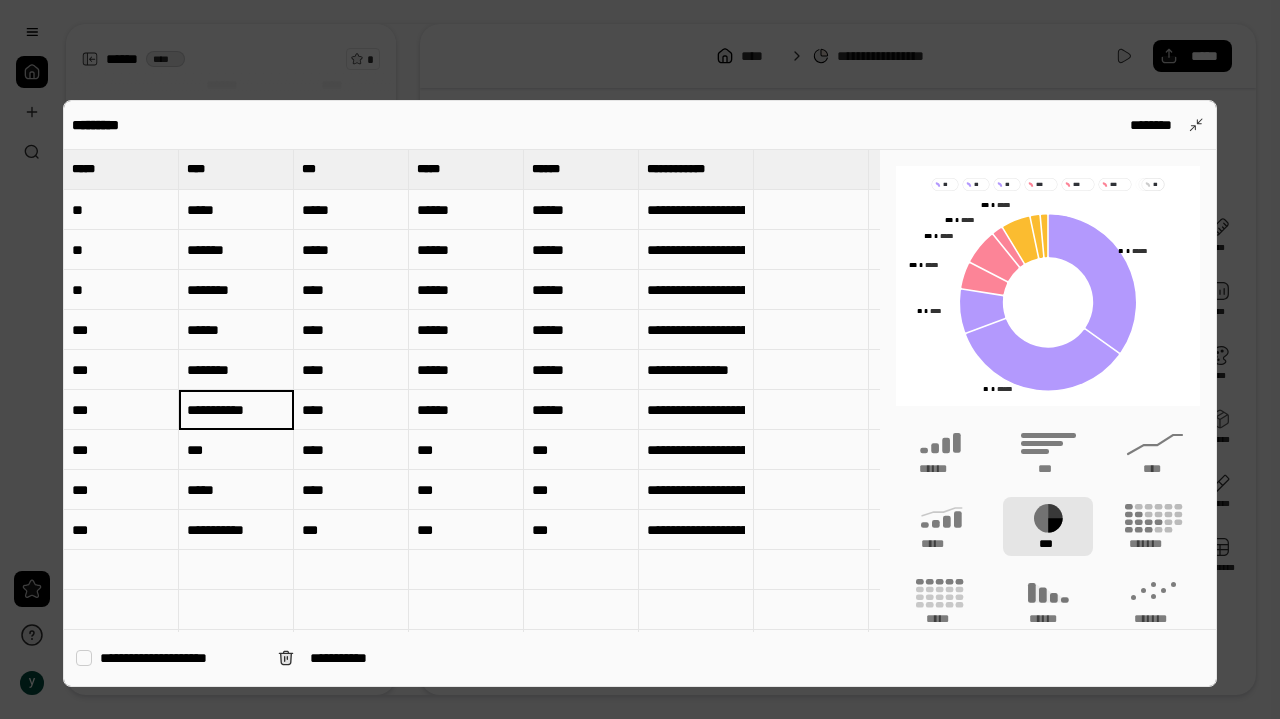 scroll, scrollTop: 0, scrollLeft: 55, axis: horizontal 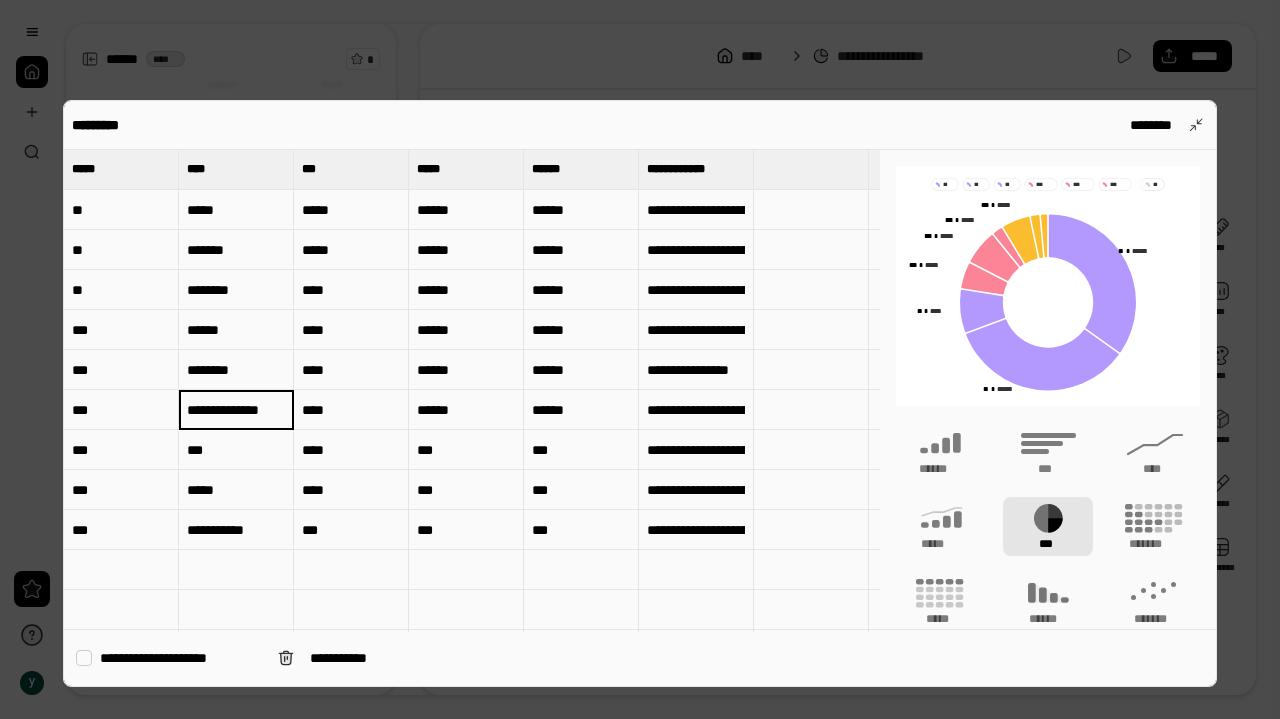 type on "**********" 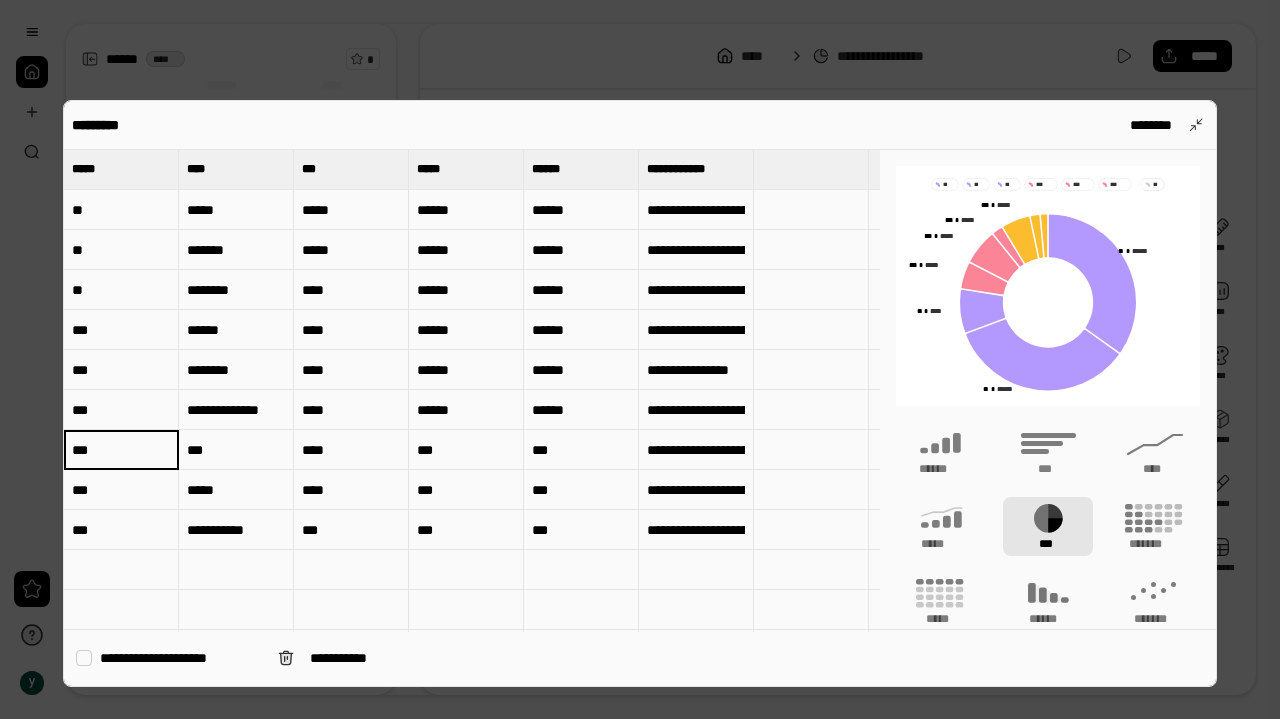 click on "***" at bounding box center (236, 450) 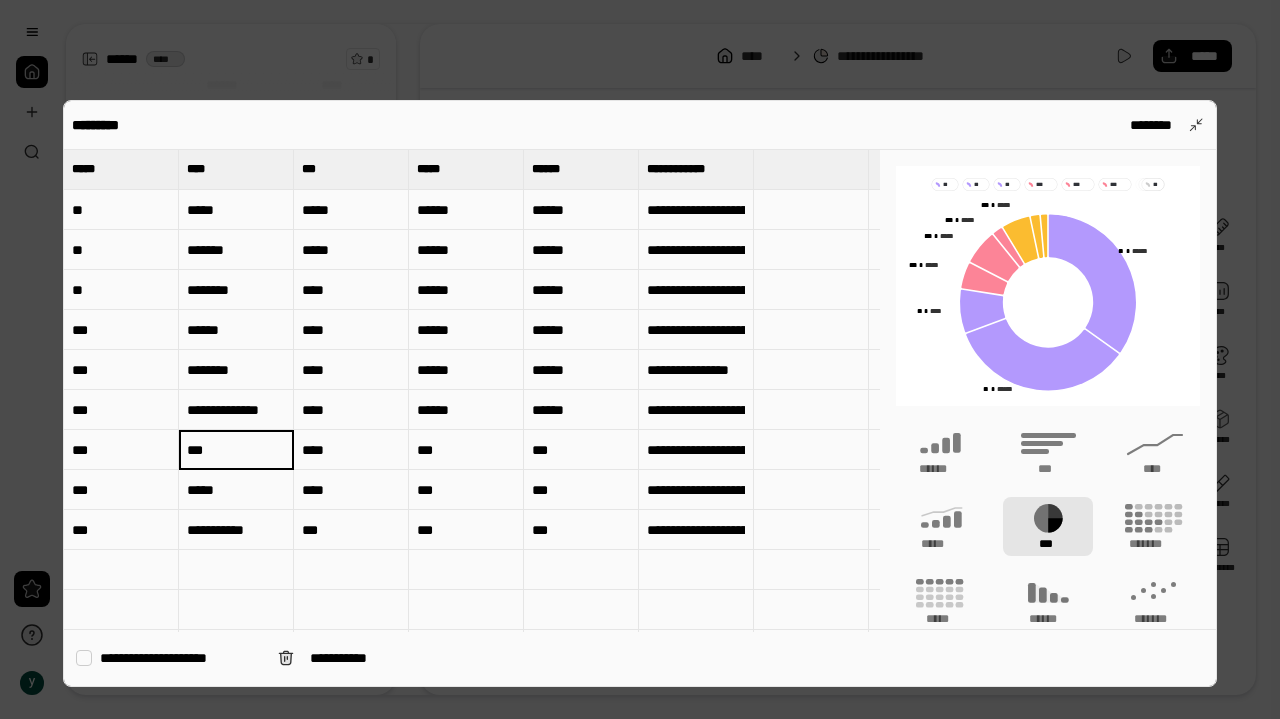 click on "***" at bounding box center (236, 450) 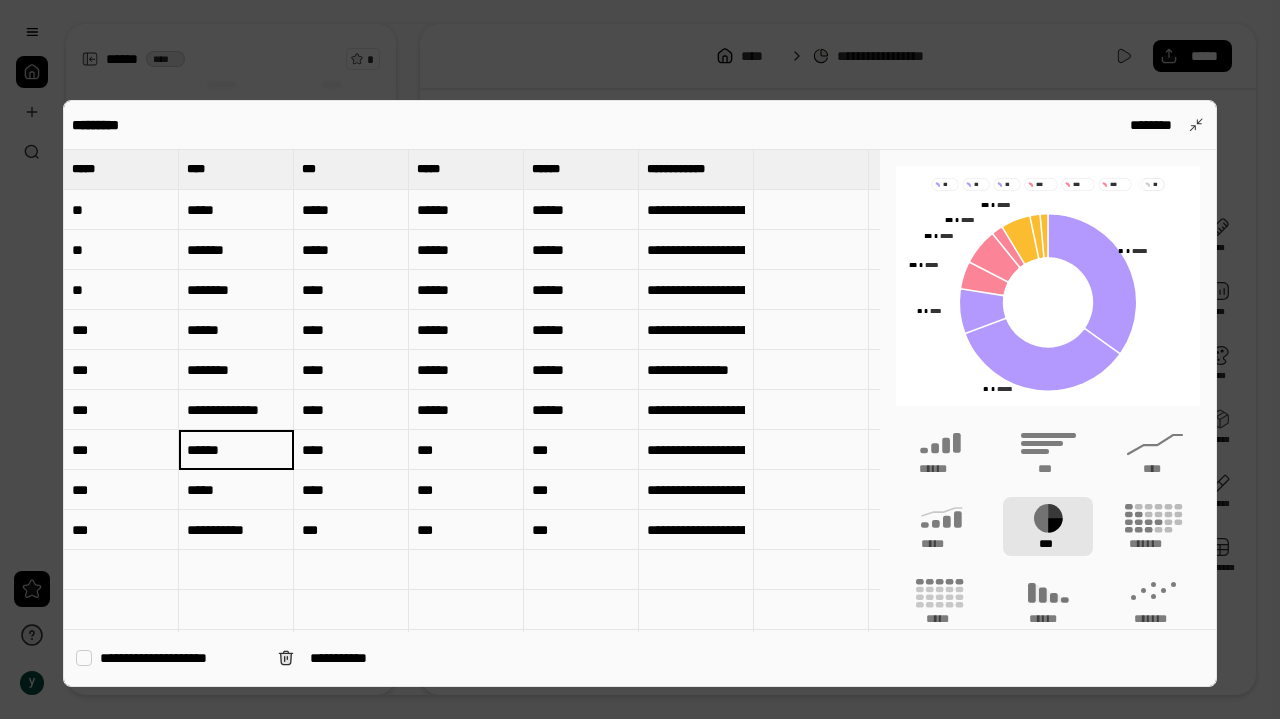 type on "******" 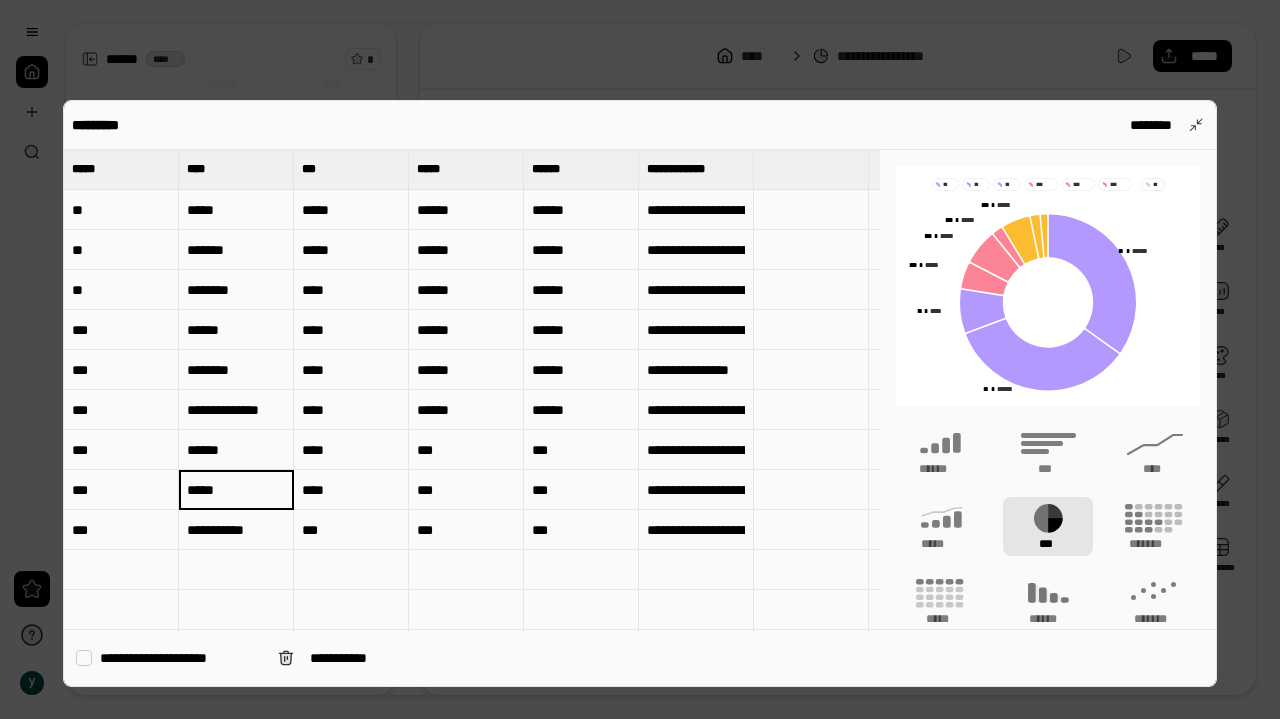 click on "*****" at bounding box center (236, 490) 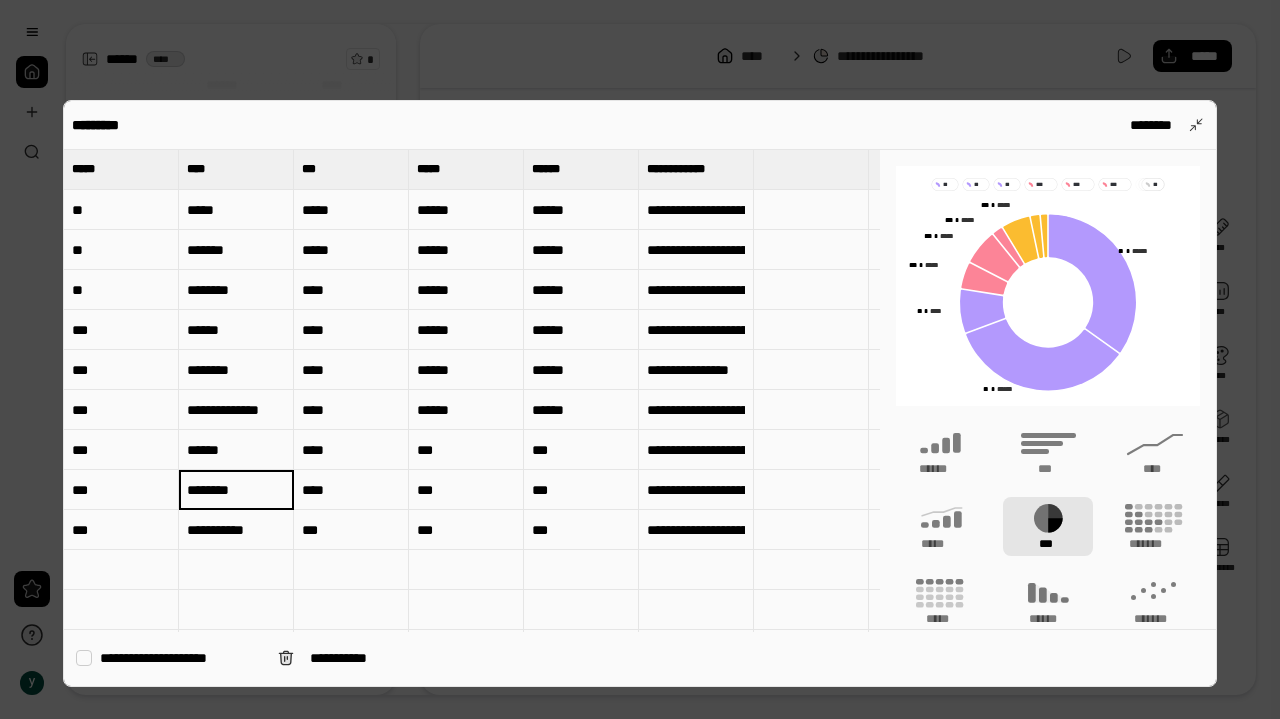 type on "********" 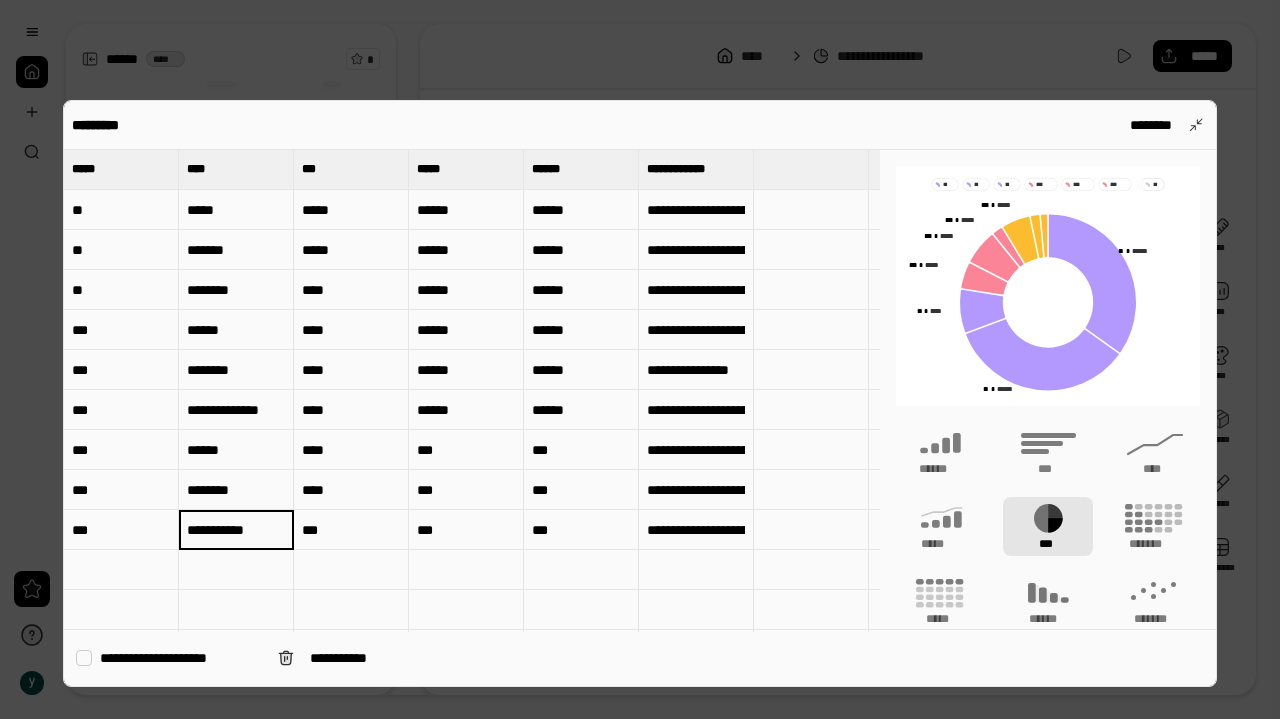 click on "**********" at bounding box center (236, 530) 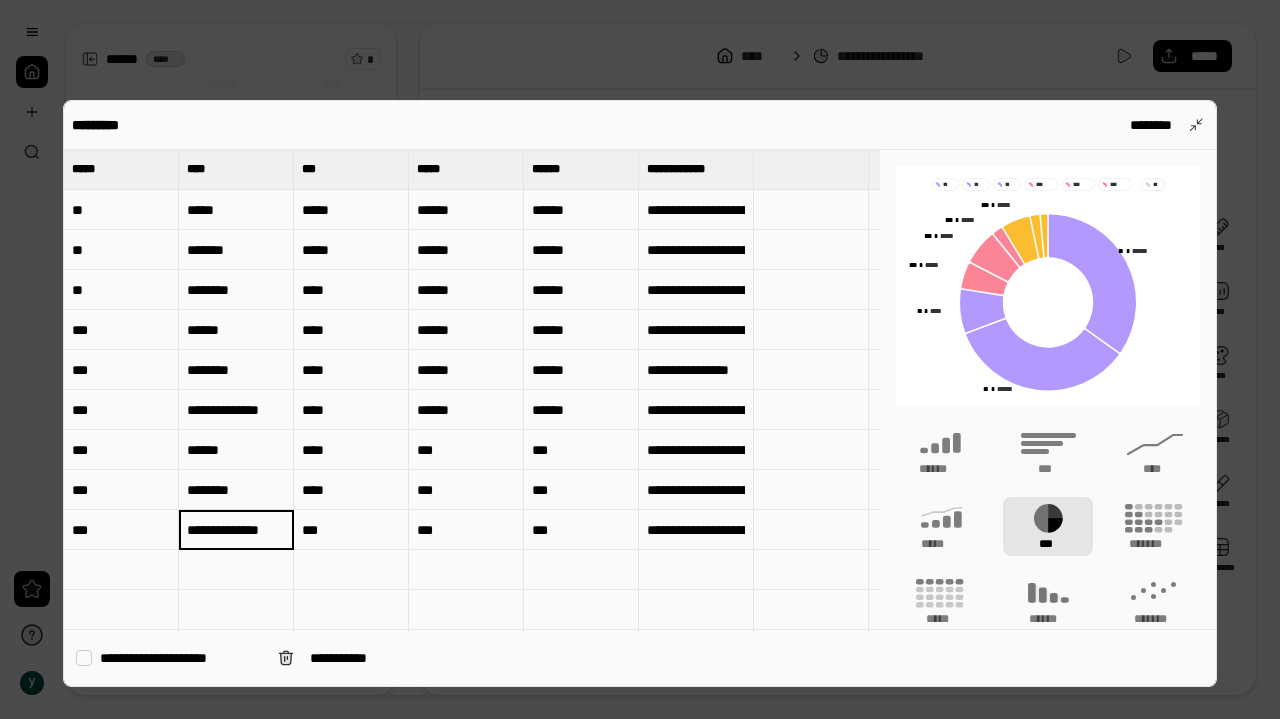 type on "**********" 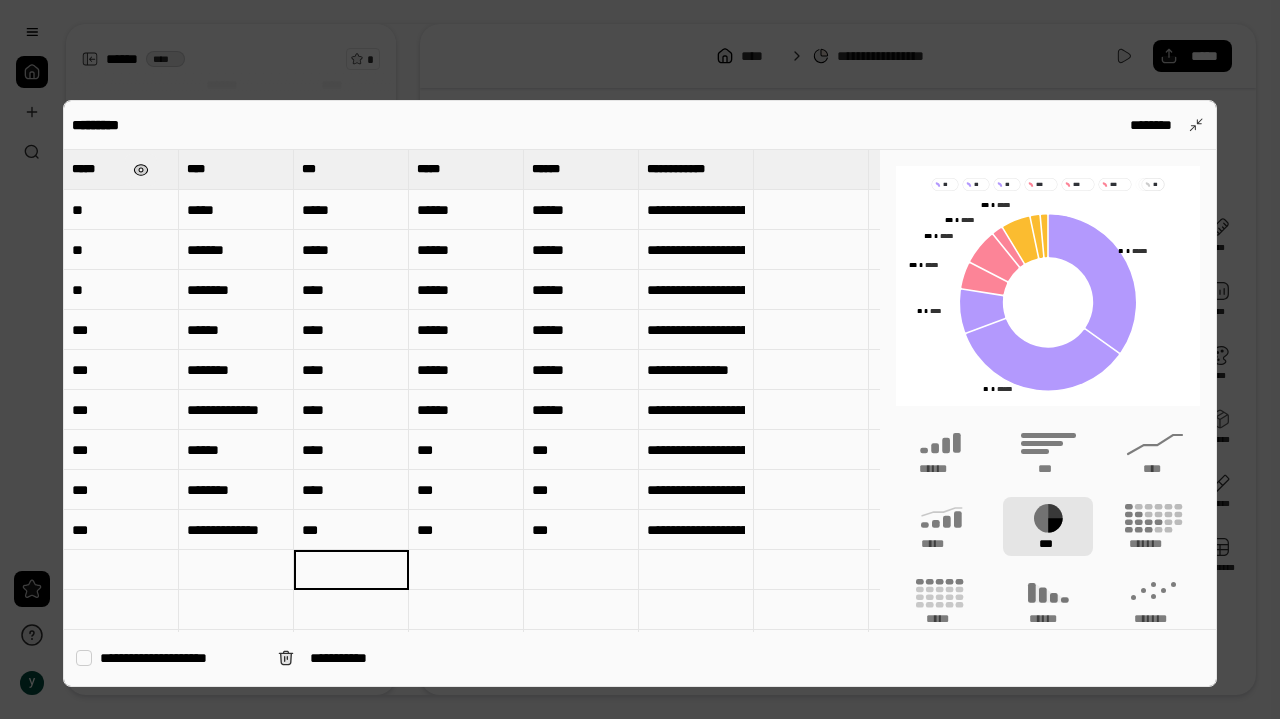 click at bounding box center [141, 170] 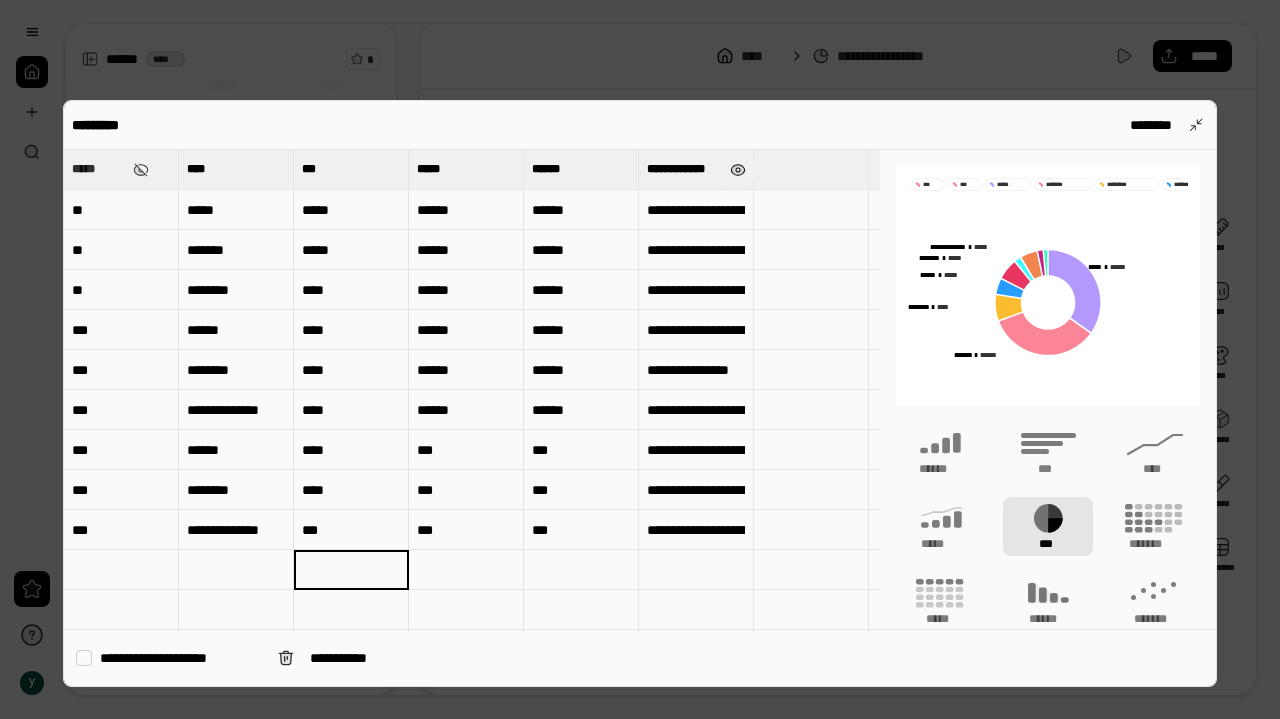click at bounding box center [738, 170] 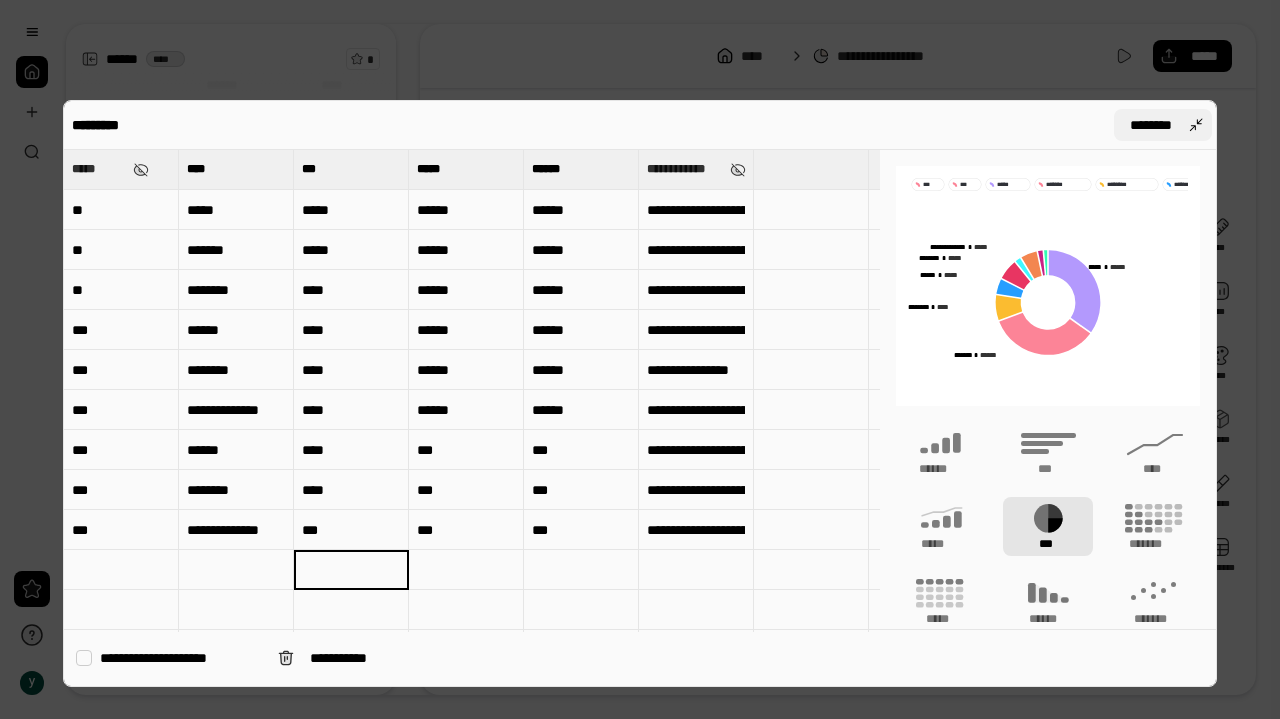 click on "********" at bounding box center [1163, 125] 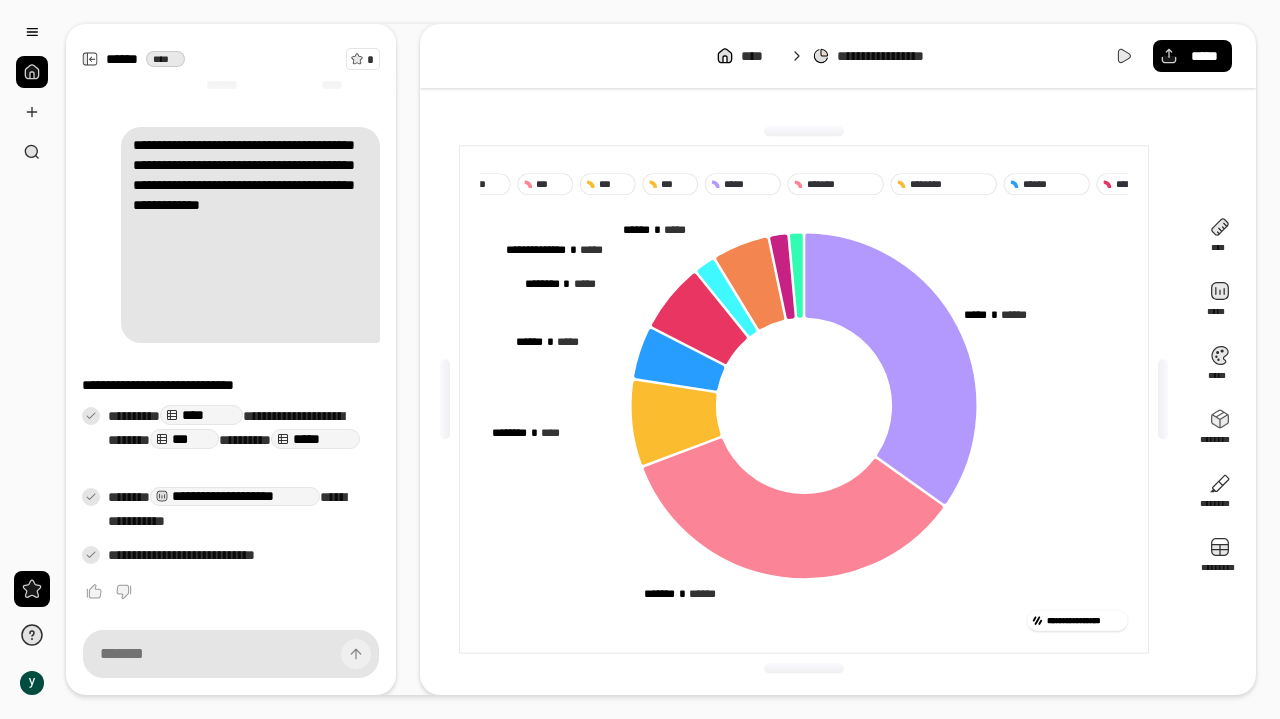 click on "***" at bounding box center [551, 184] 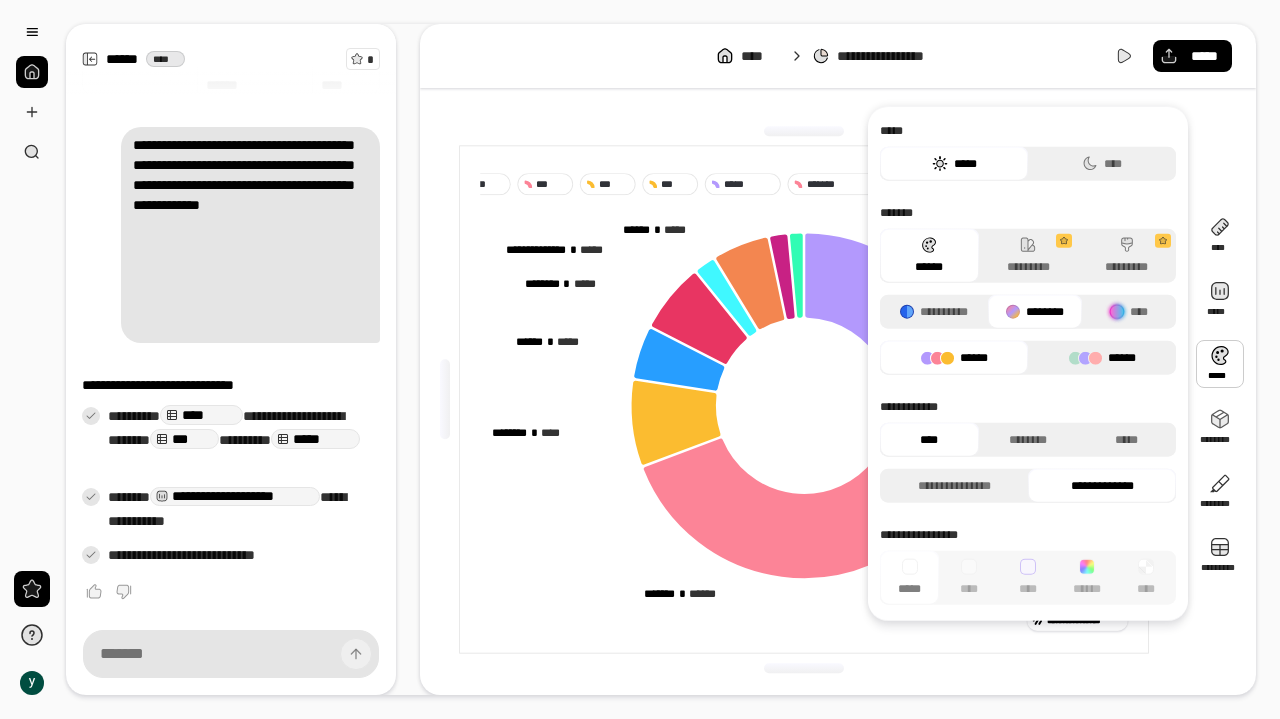 click 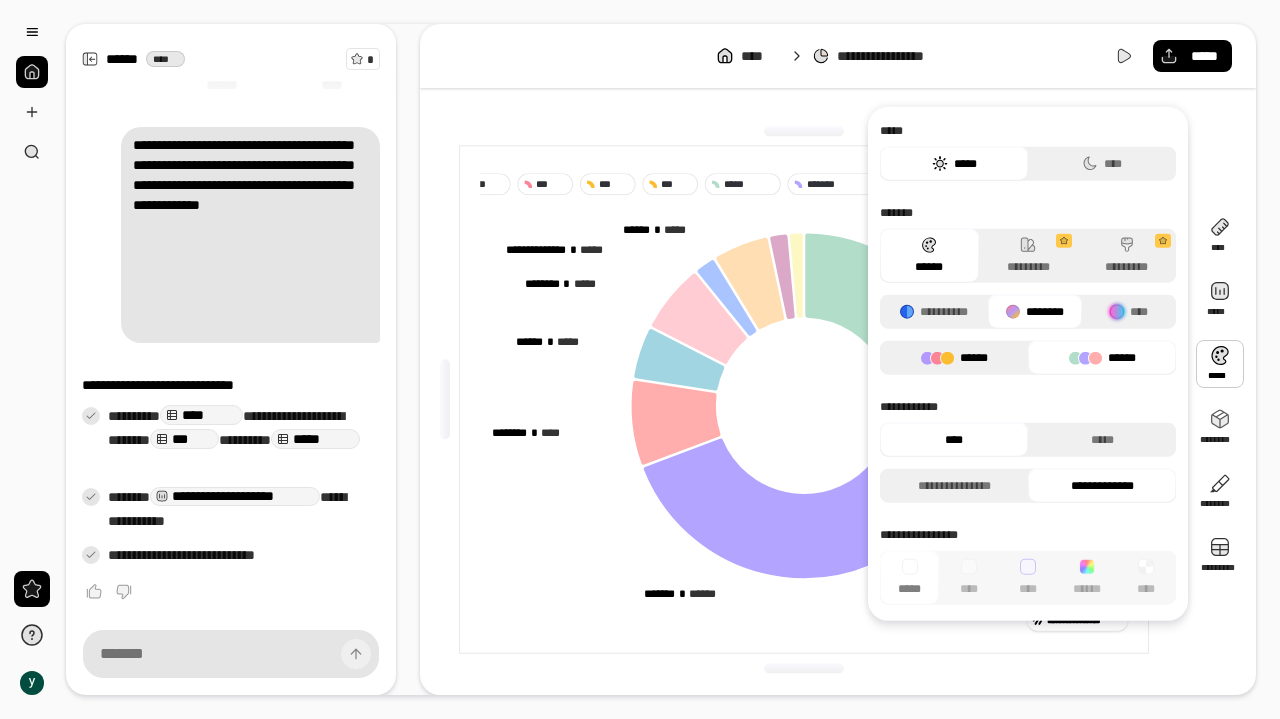 click on "******" at bounding box center (954, 358) 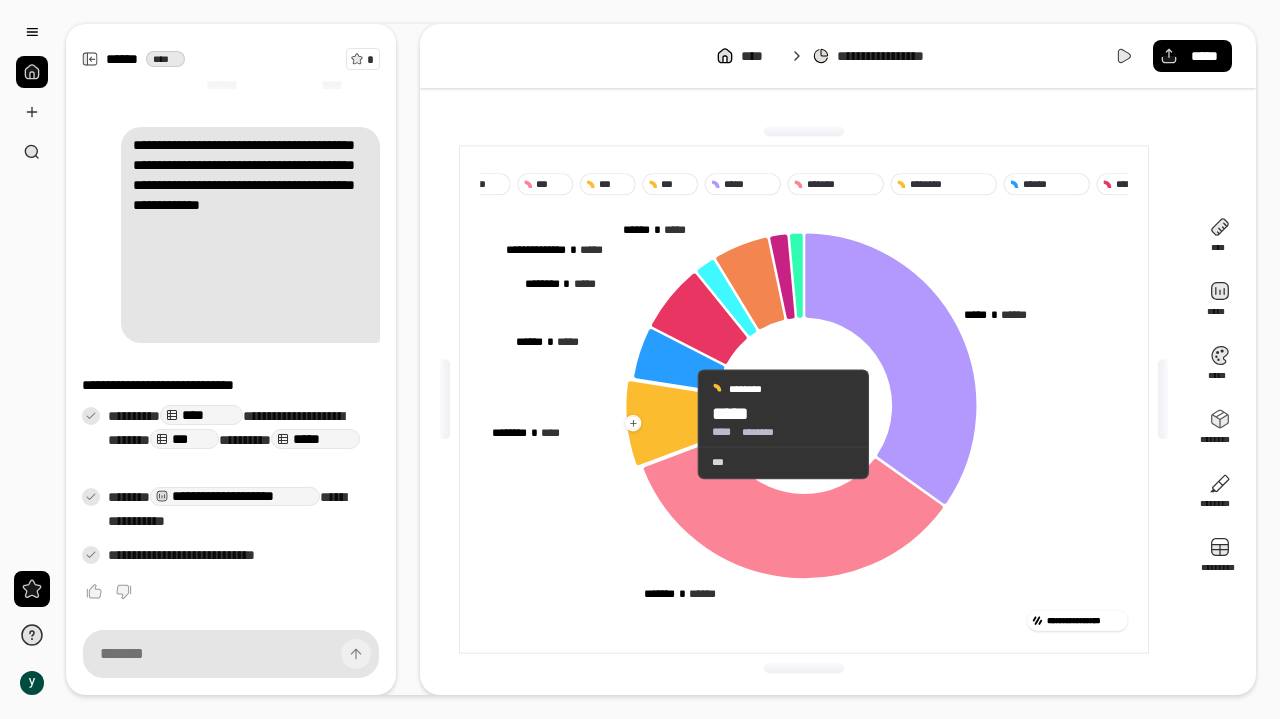 click 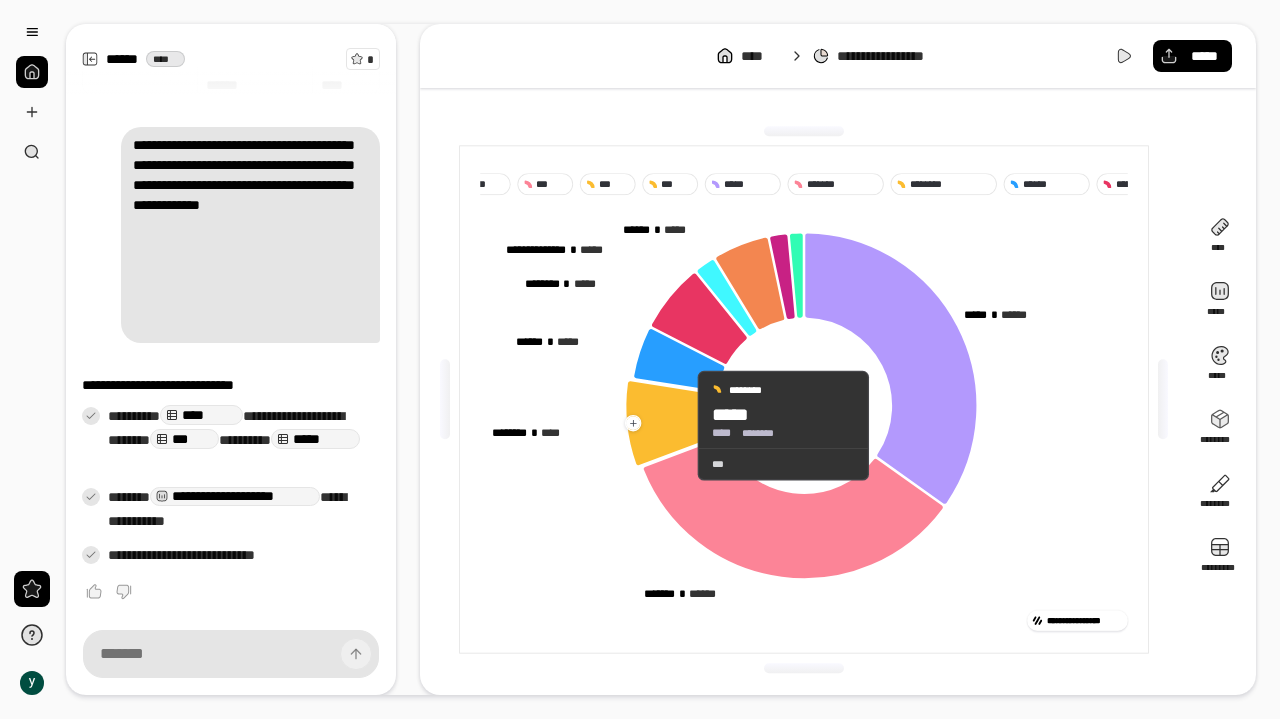 click 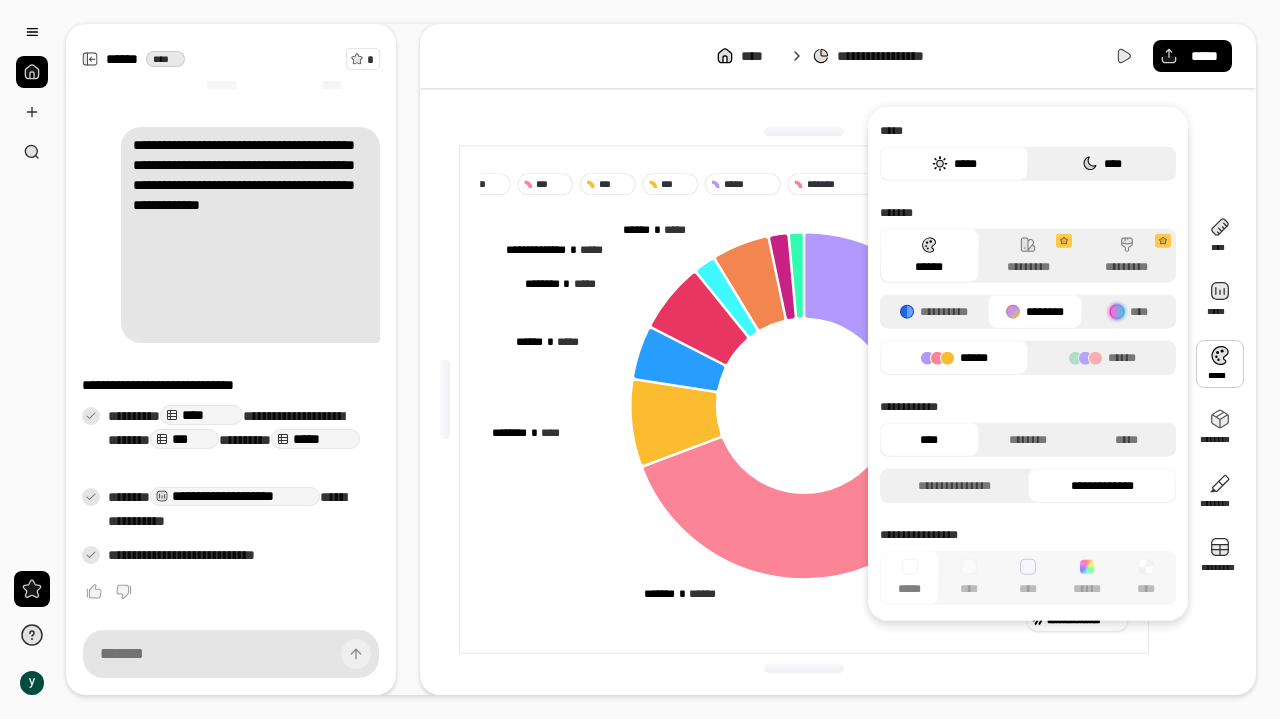 click 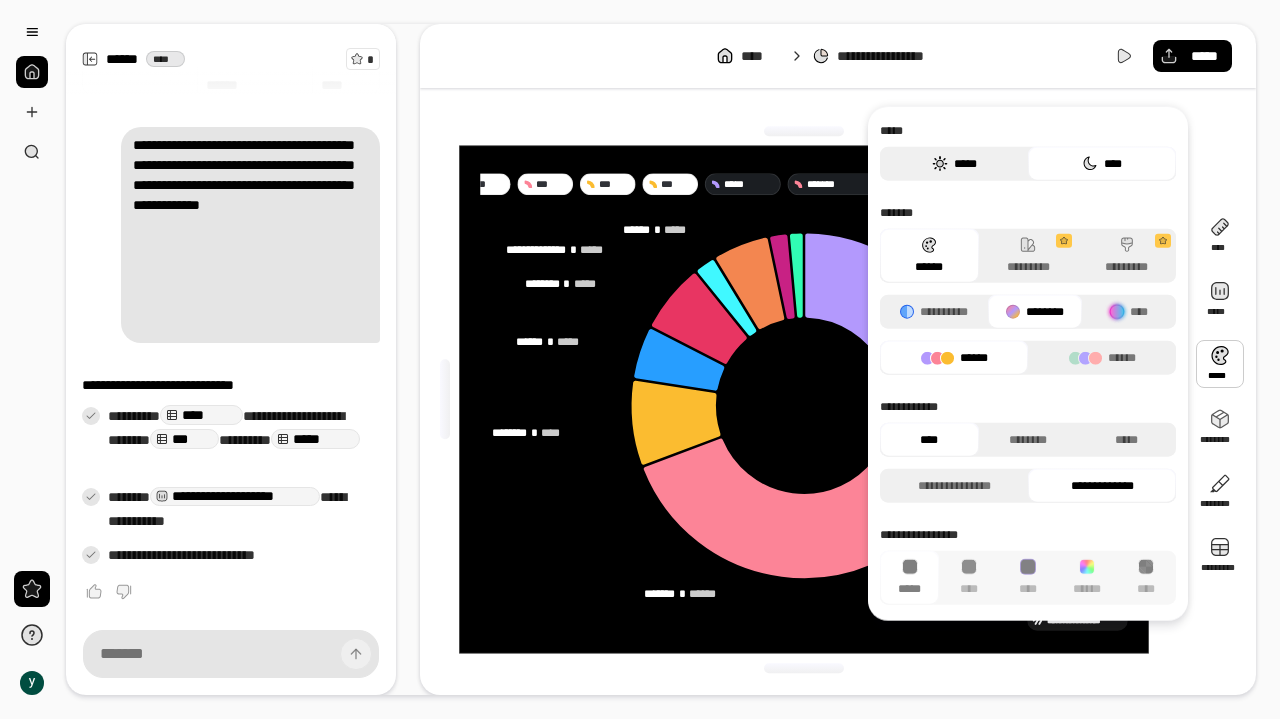 click on "*****" at bounding box center [954, 164] 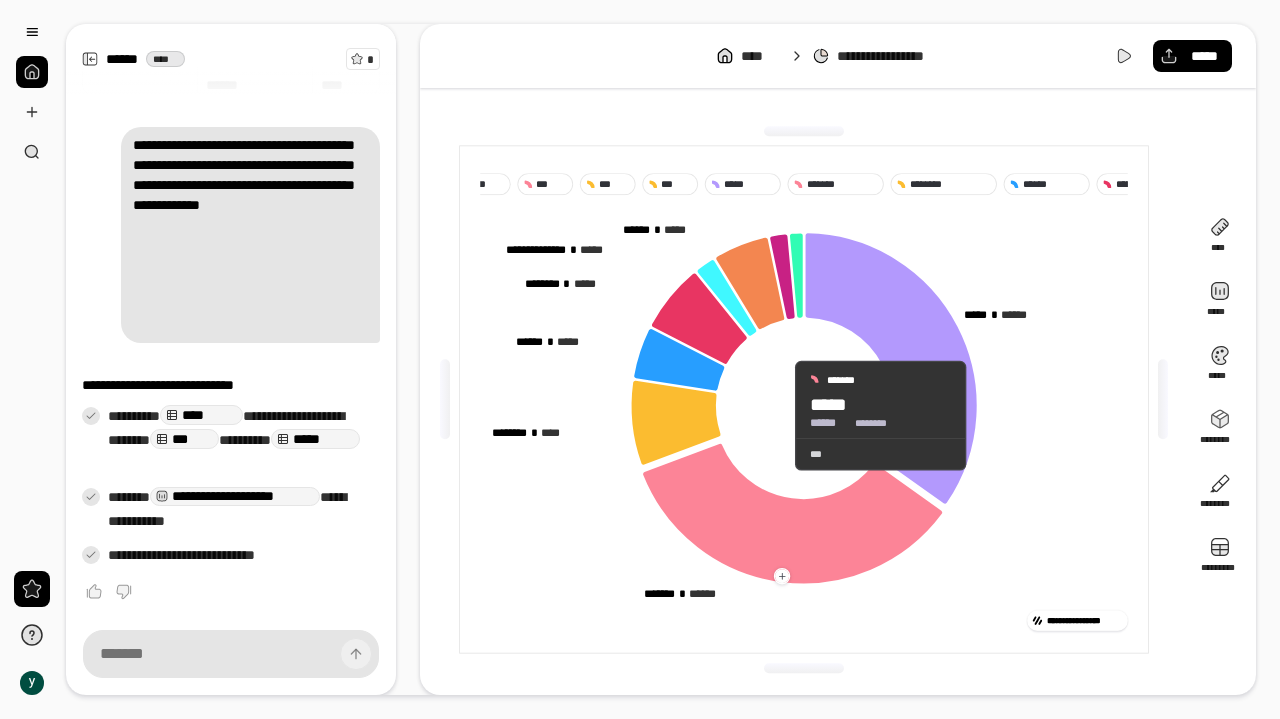click 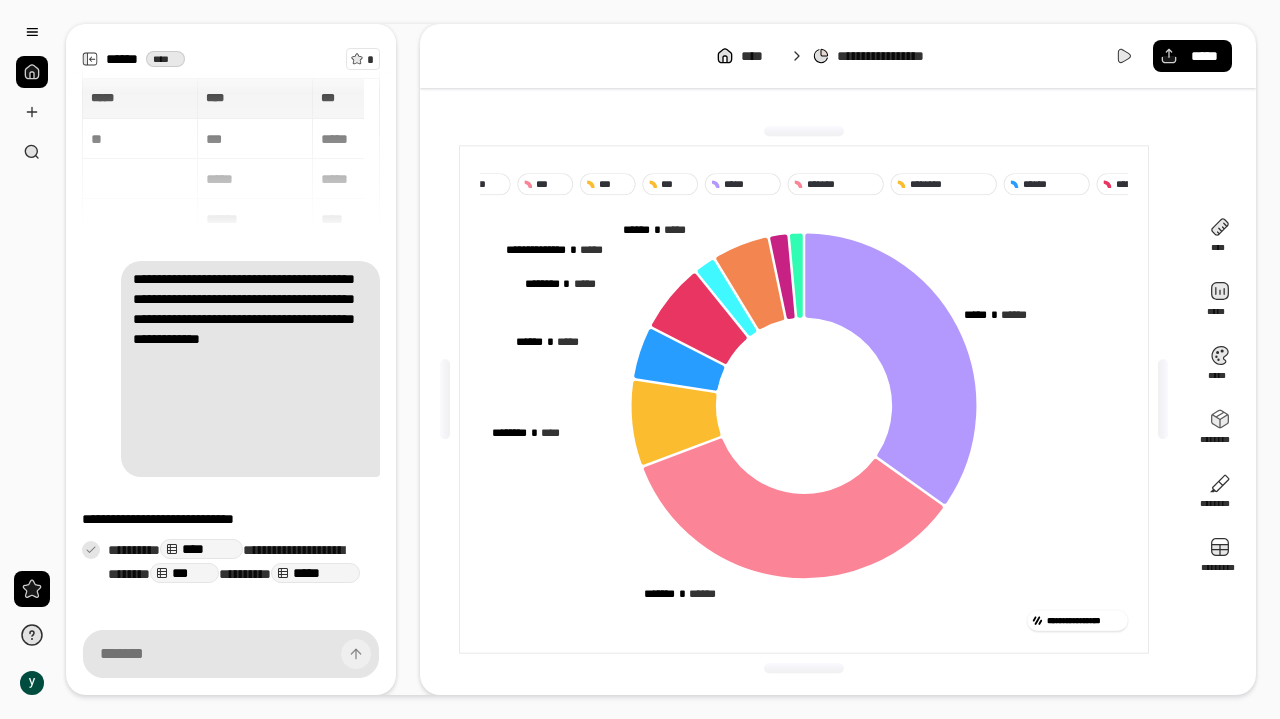 scroll, scrollTop: 0, scrollLeft: 0, axis: both 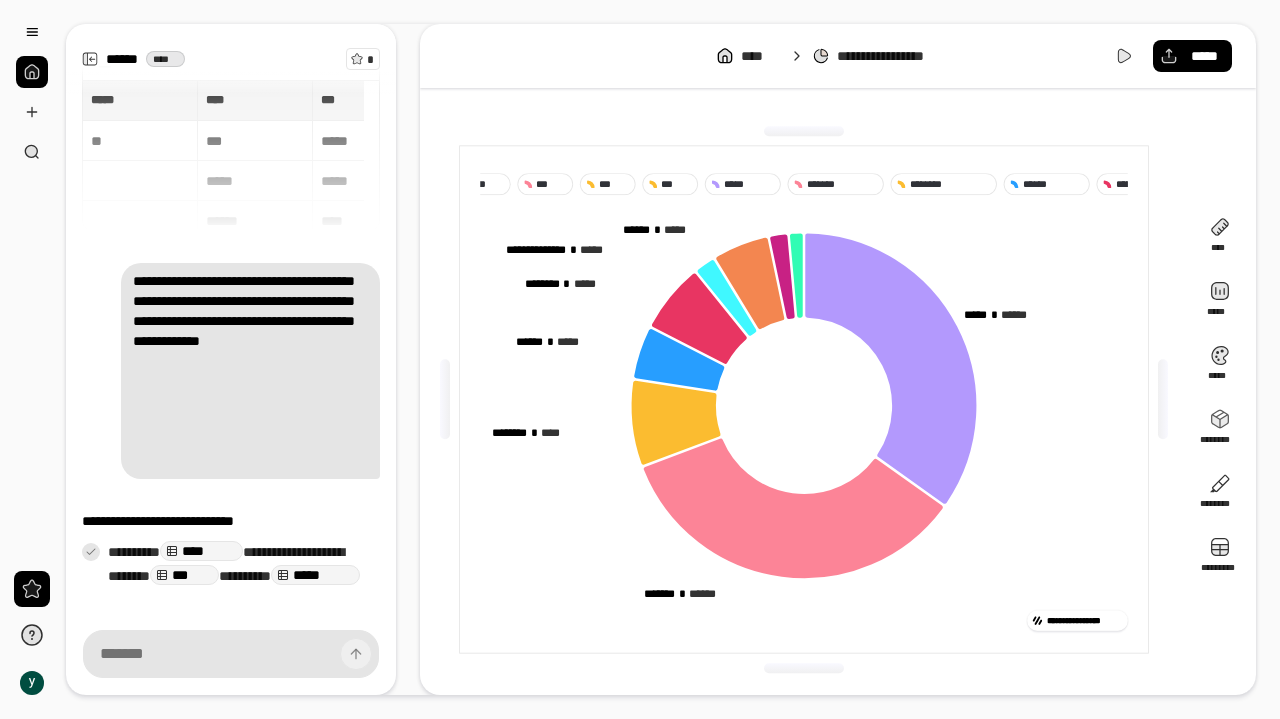 click on "****" at bounding box center [165, 58] 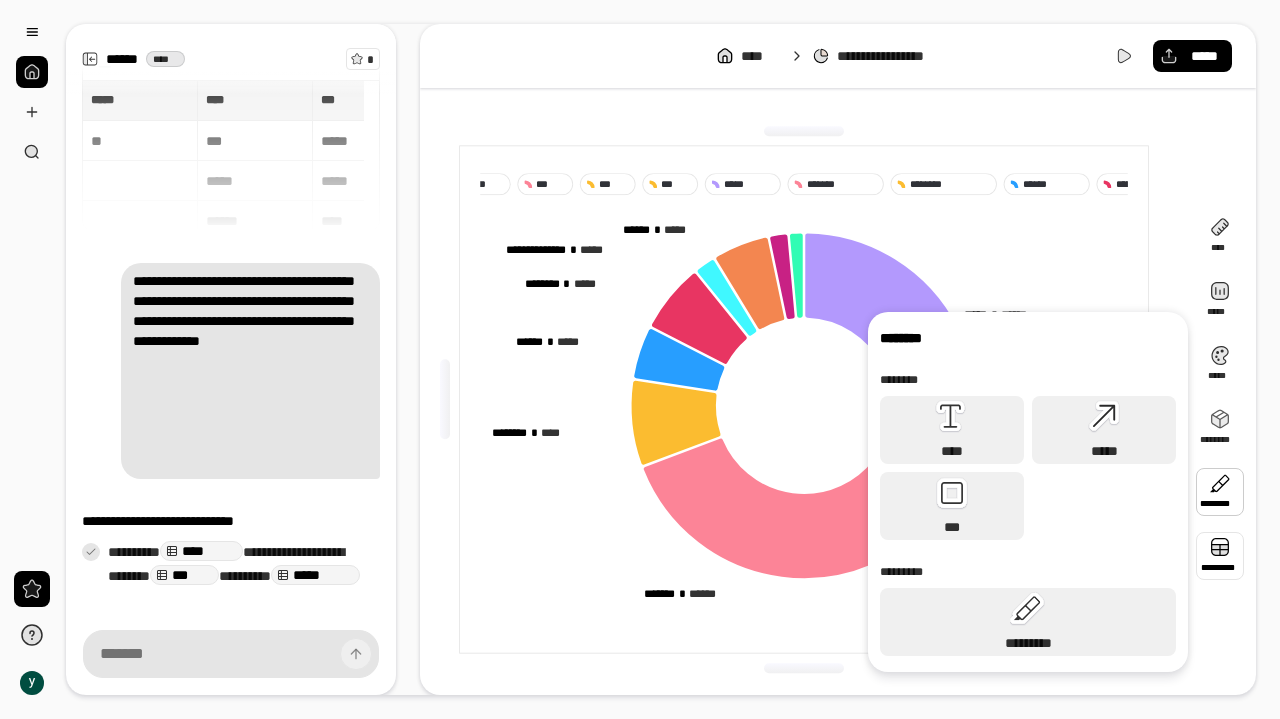 click at bounding box center [1220, 556] 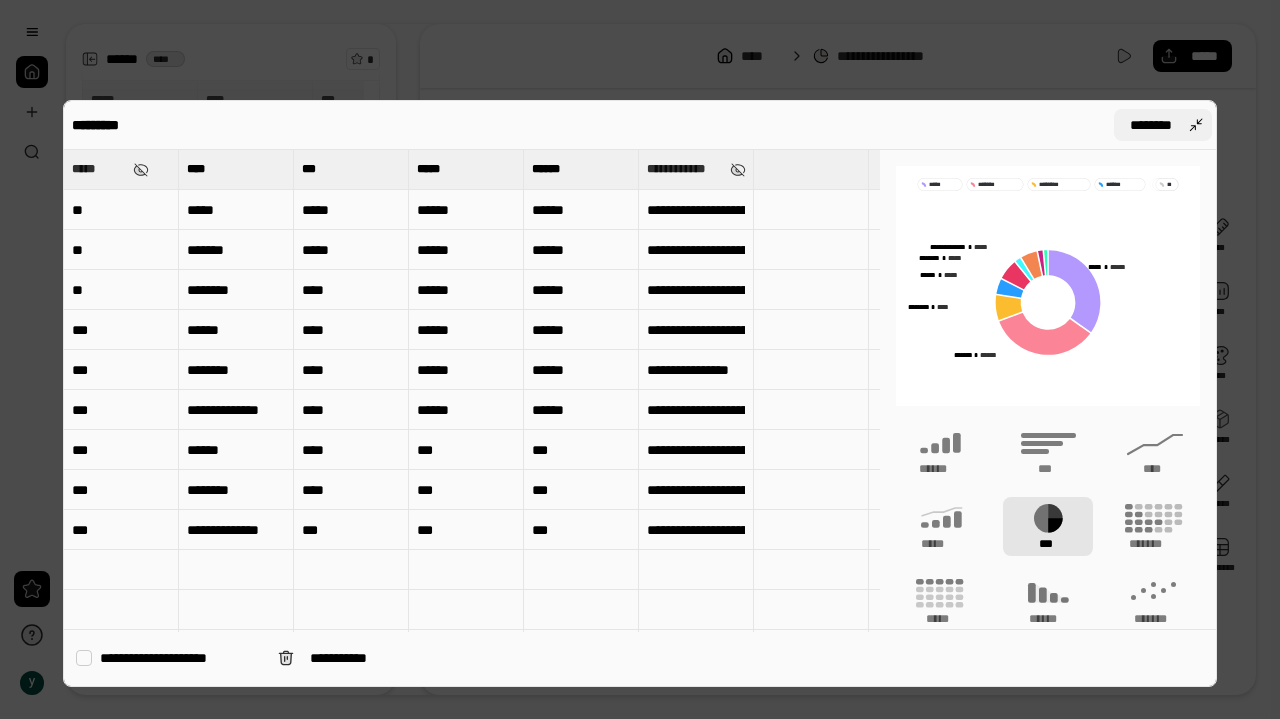click on "********" at bounding box center [1163, 125] 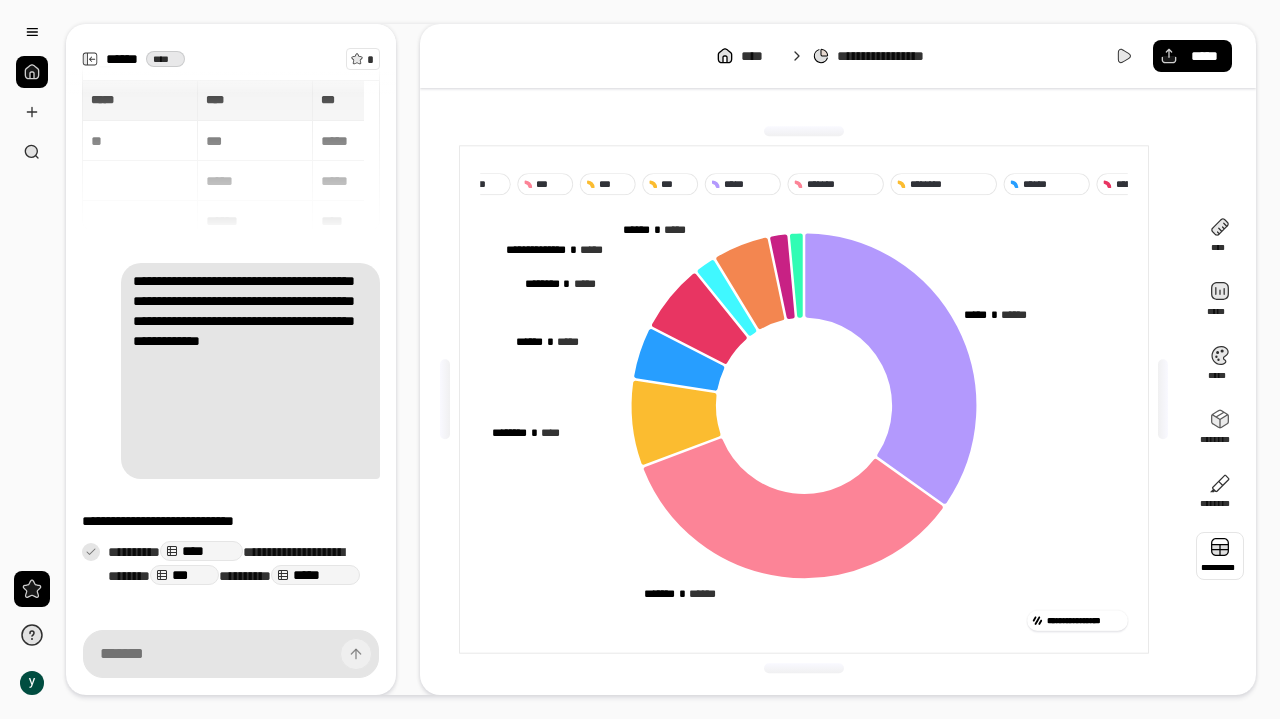 click at bounding box center (1220, 556) 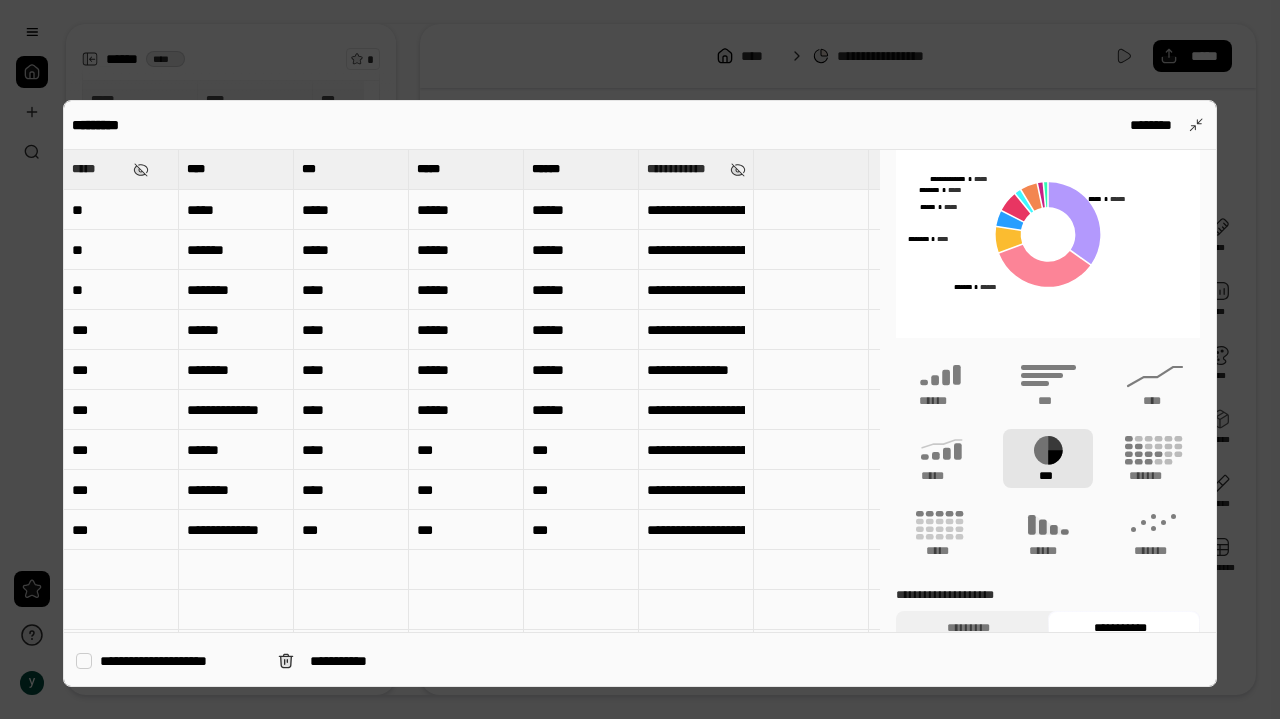scroll, scrollTop: 133, scrollLeft: 0, axis: vertical 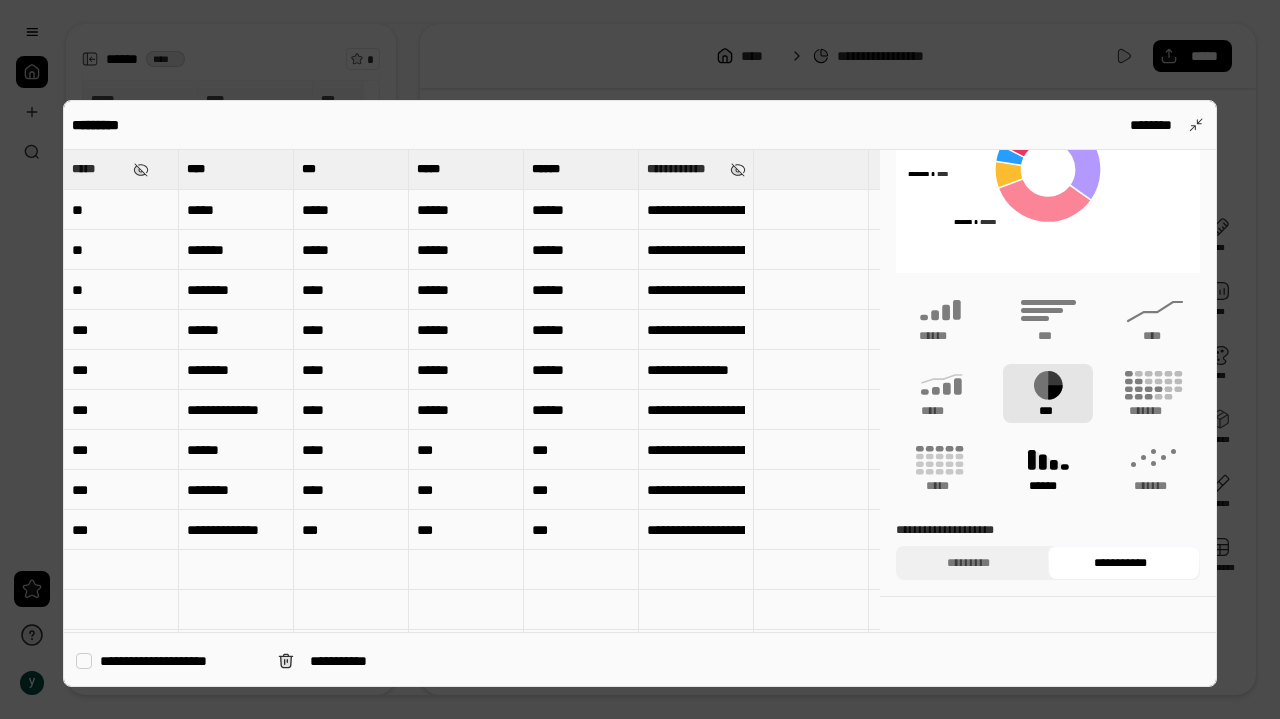 click 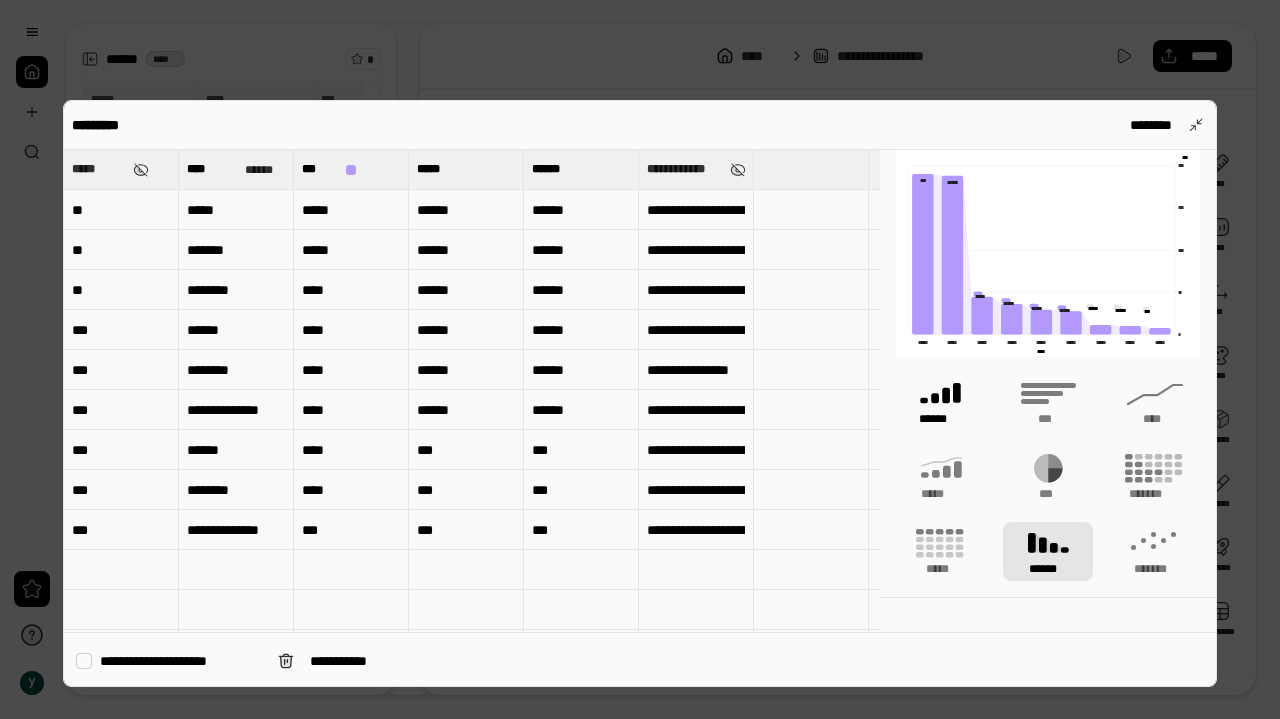 scroll, scrollTop: 0, scrollLeft: 0, axis: both 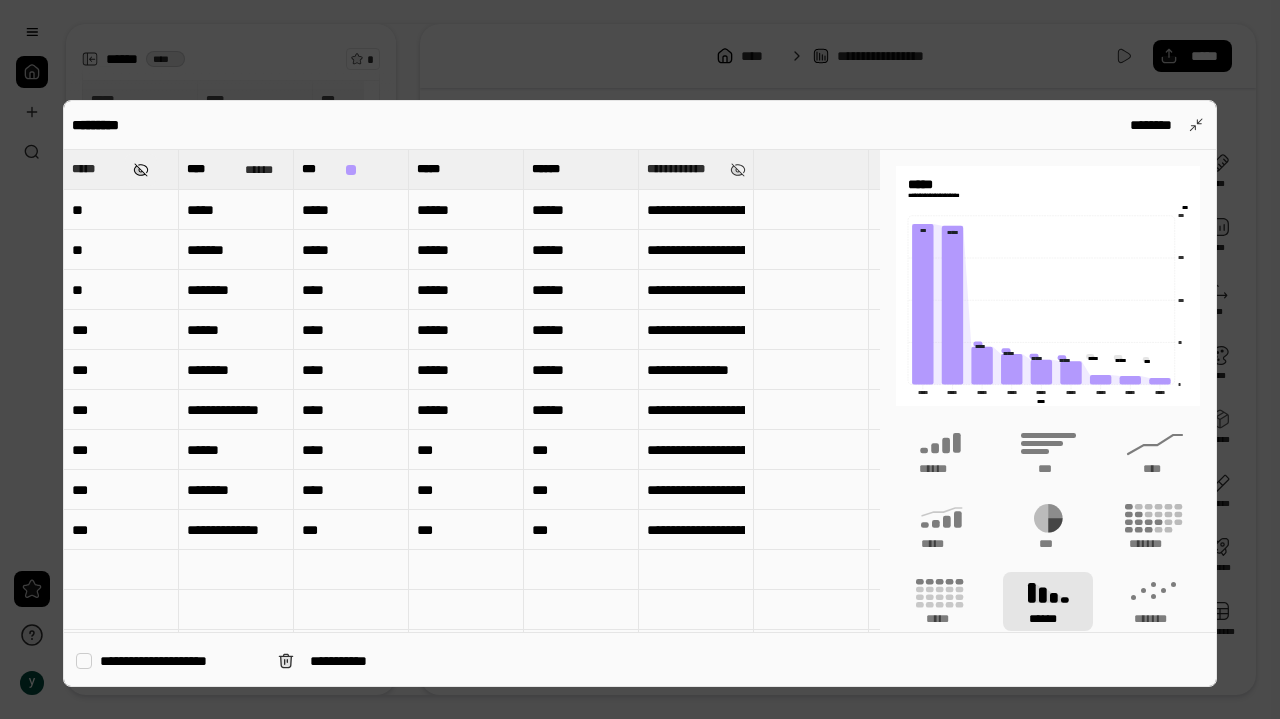 click at bounding box center [141, 170] 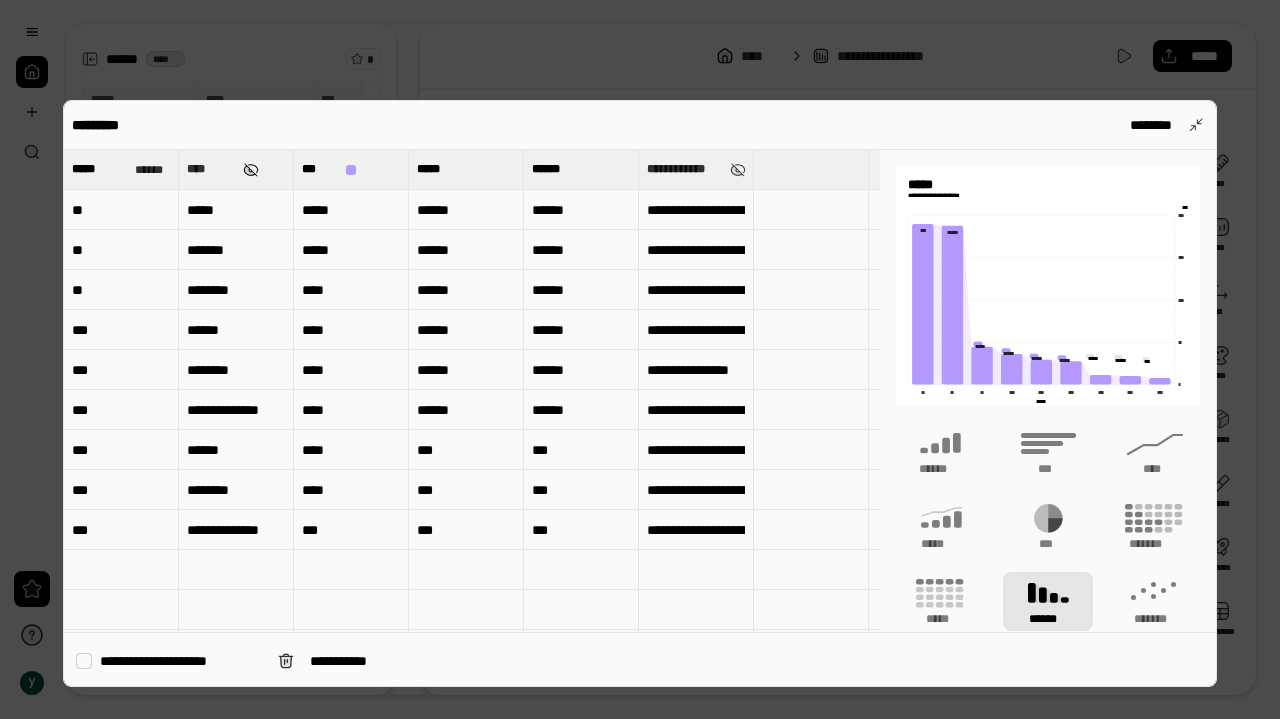 click at bounding box center (251, 170) 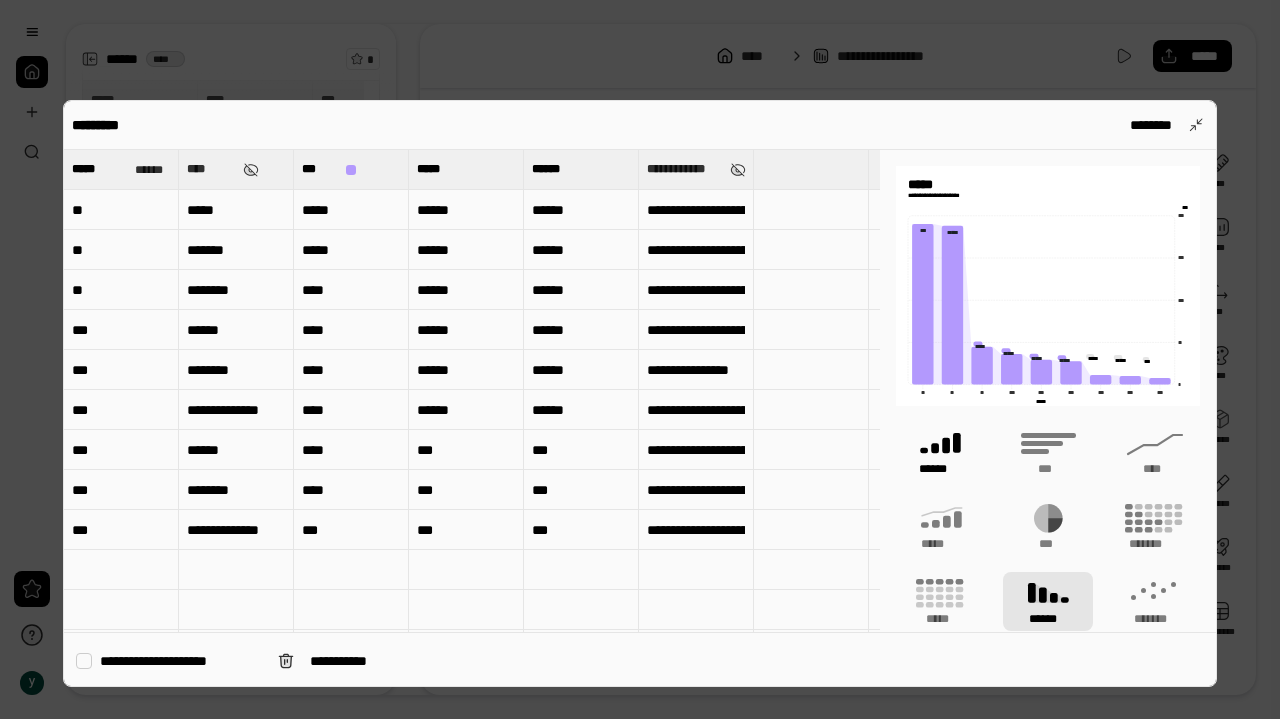 click 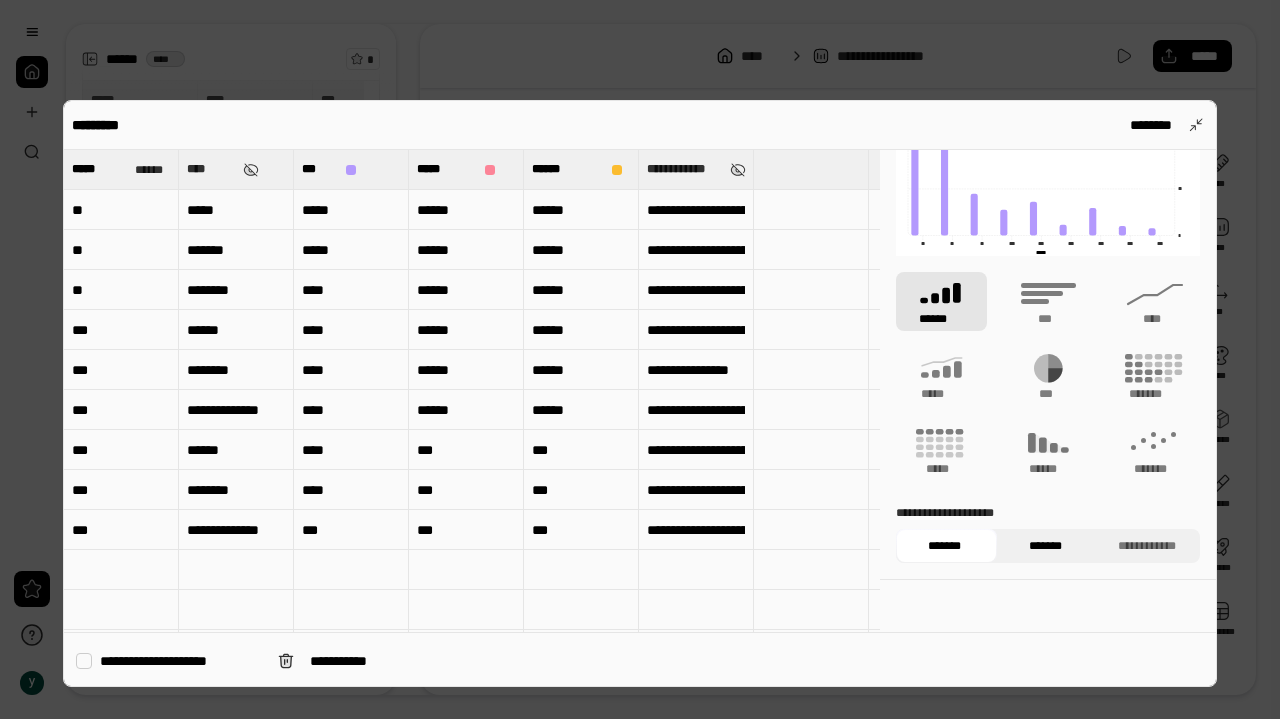 scroll, scrollTop: 158, scrollLeft: 0, axis: vertical 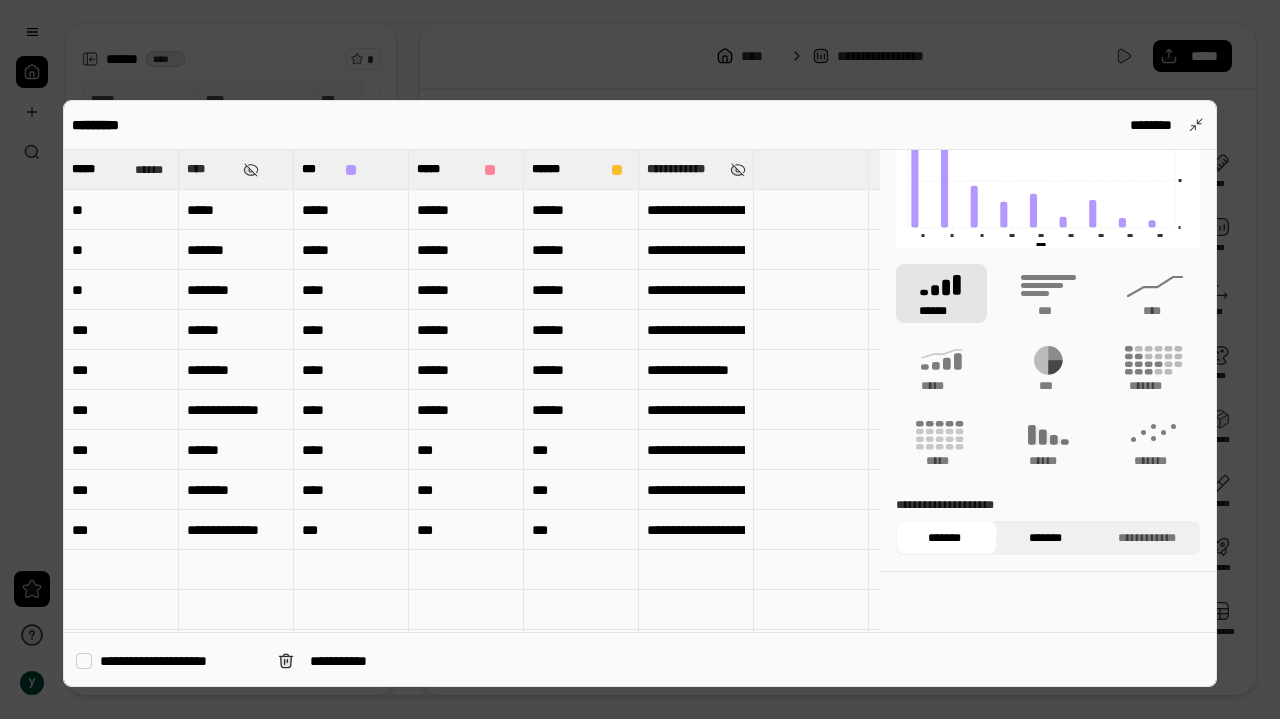 click on "*******" at bounding box center (1045, 538) 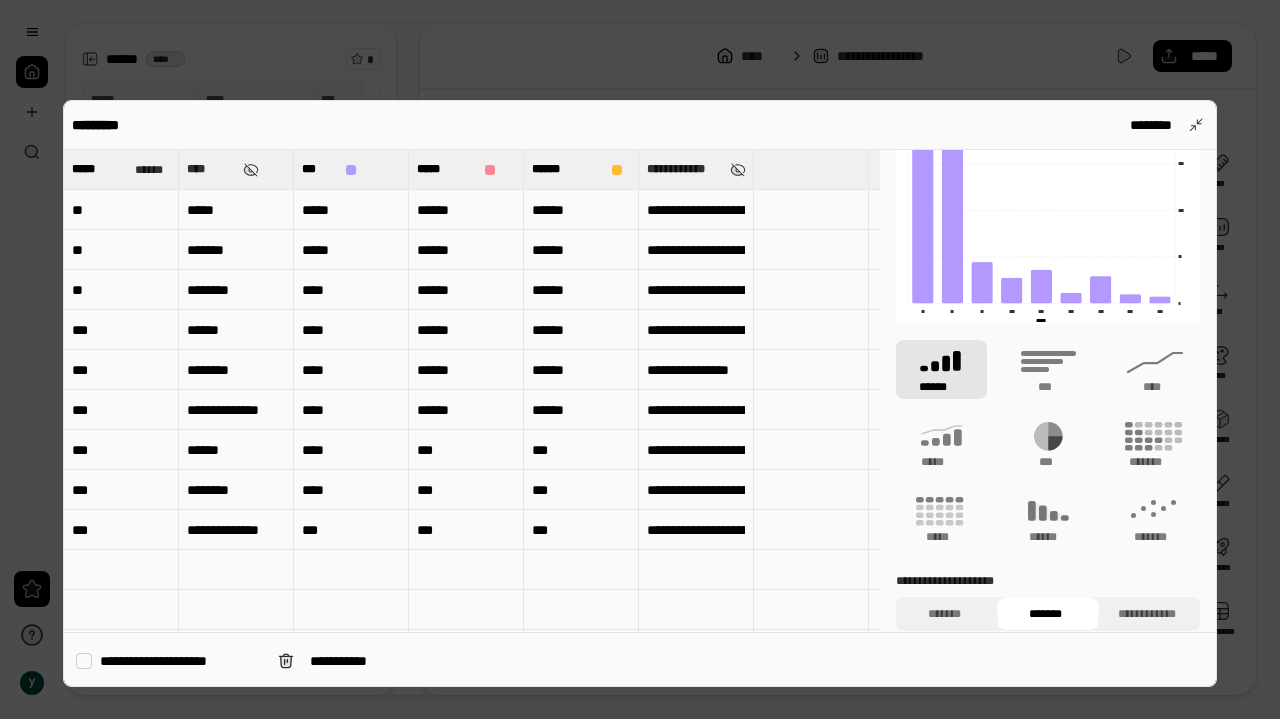 scroll, scrollTop: 0, scrollLeft: 0, axis: both 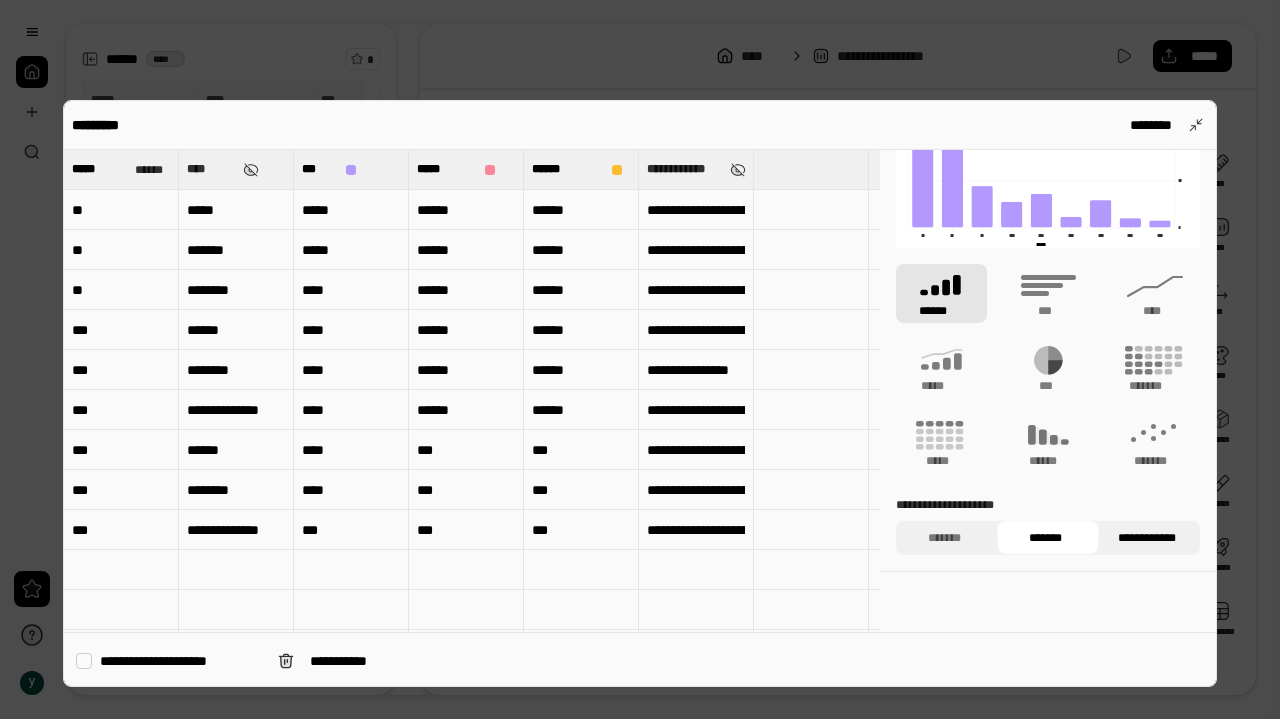 click on "**********" at bounding box center (1147, 538) 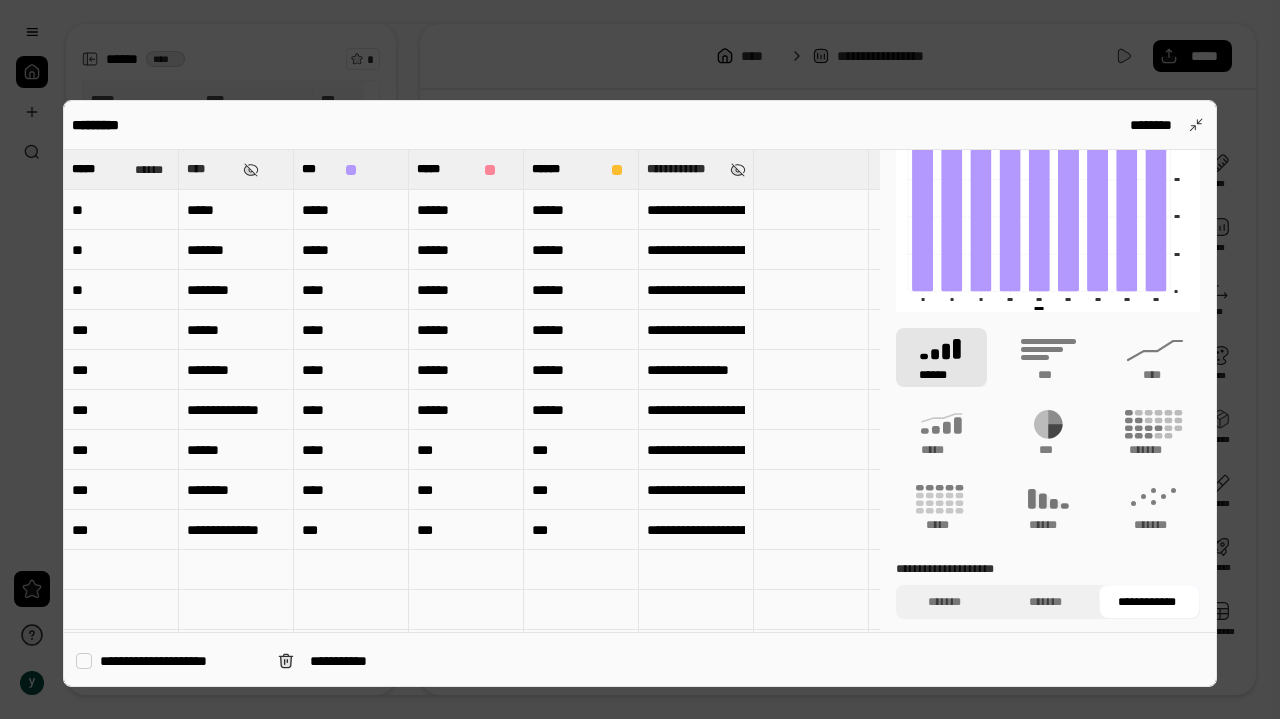 scroll, scrollTop: 158, scrollLeft: 0, axis: vertical 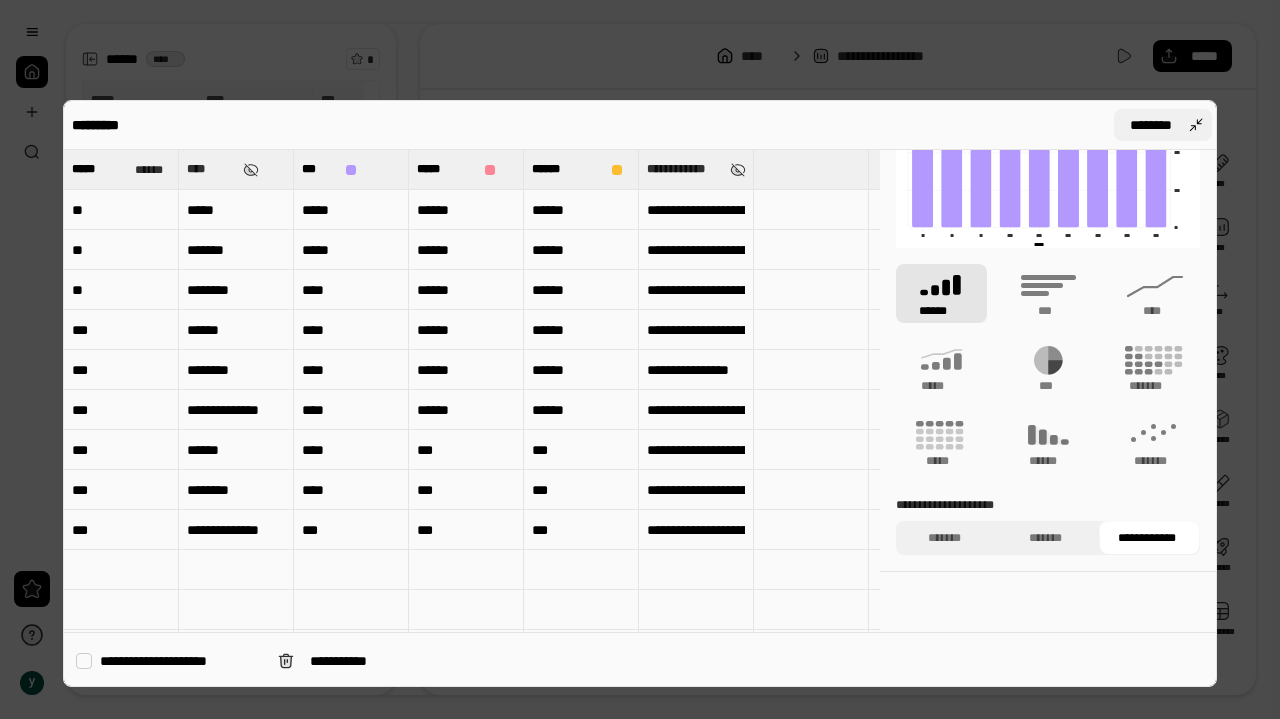 click on "********" at bounding box center (1163, 125) 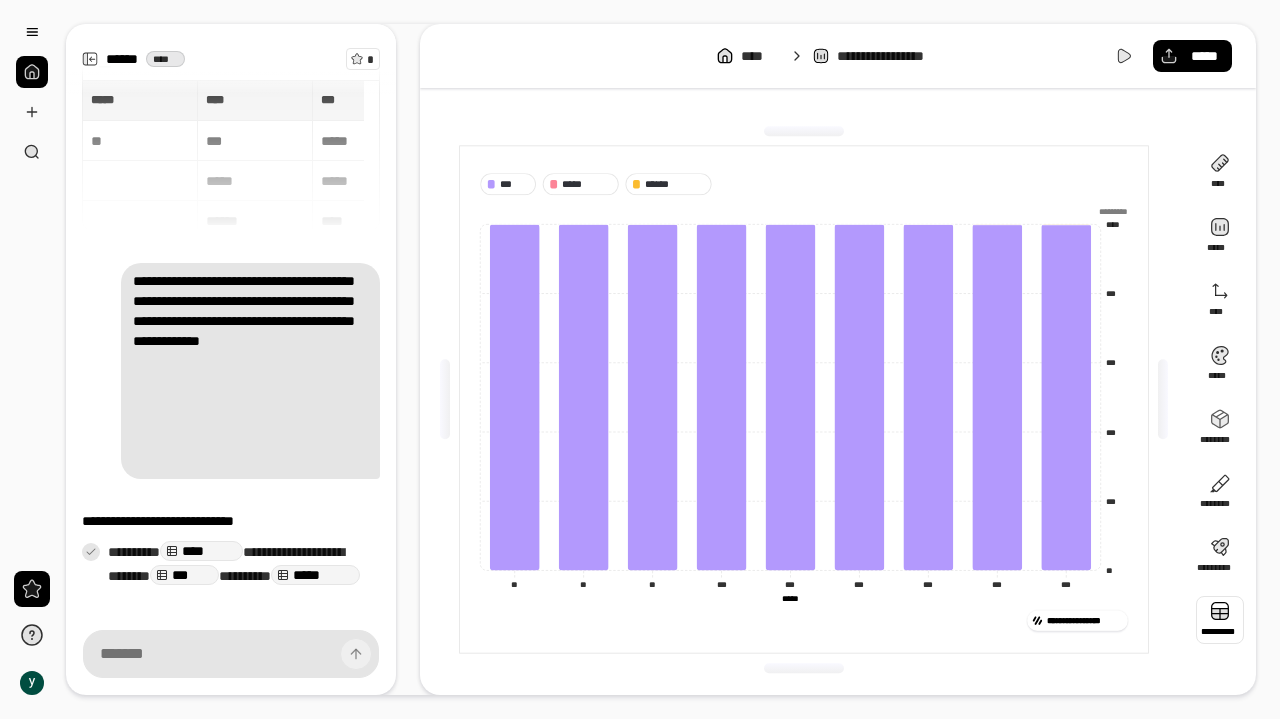 click at bounding box center (1220, 620) 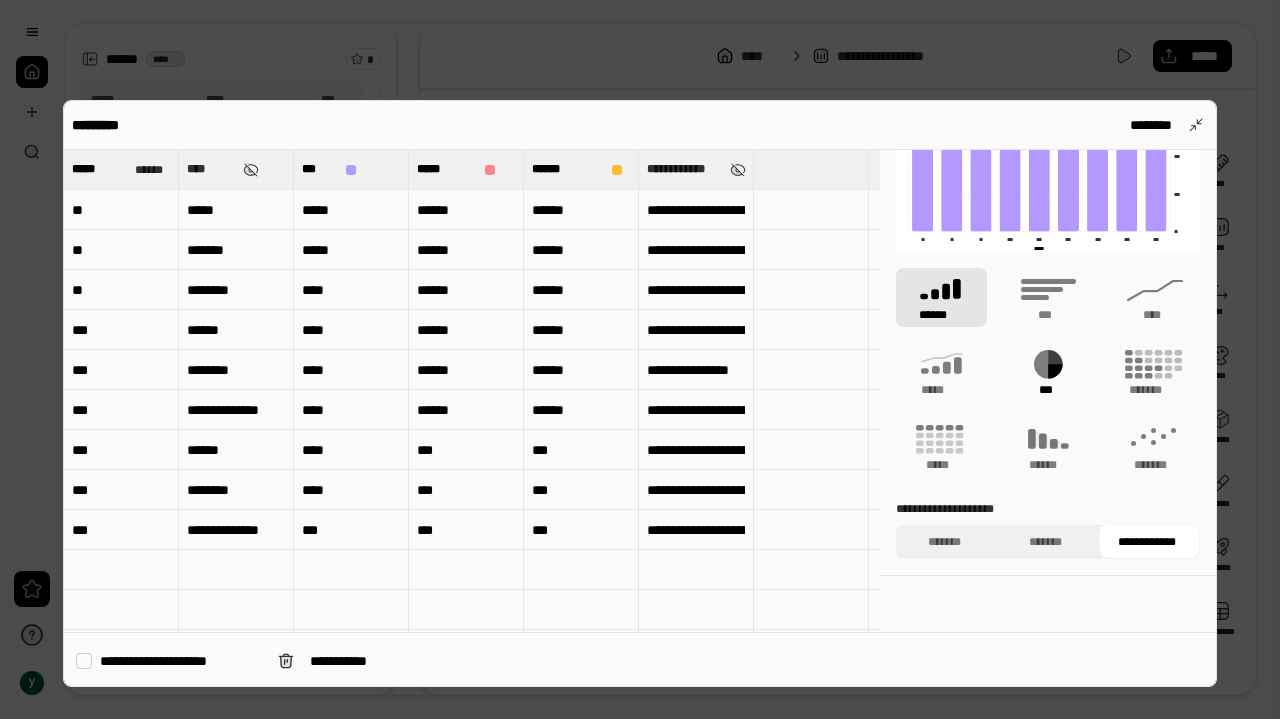 scroll, scrollTop: 158, scrollLeft: 0, axis: vertical 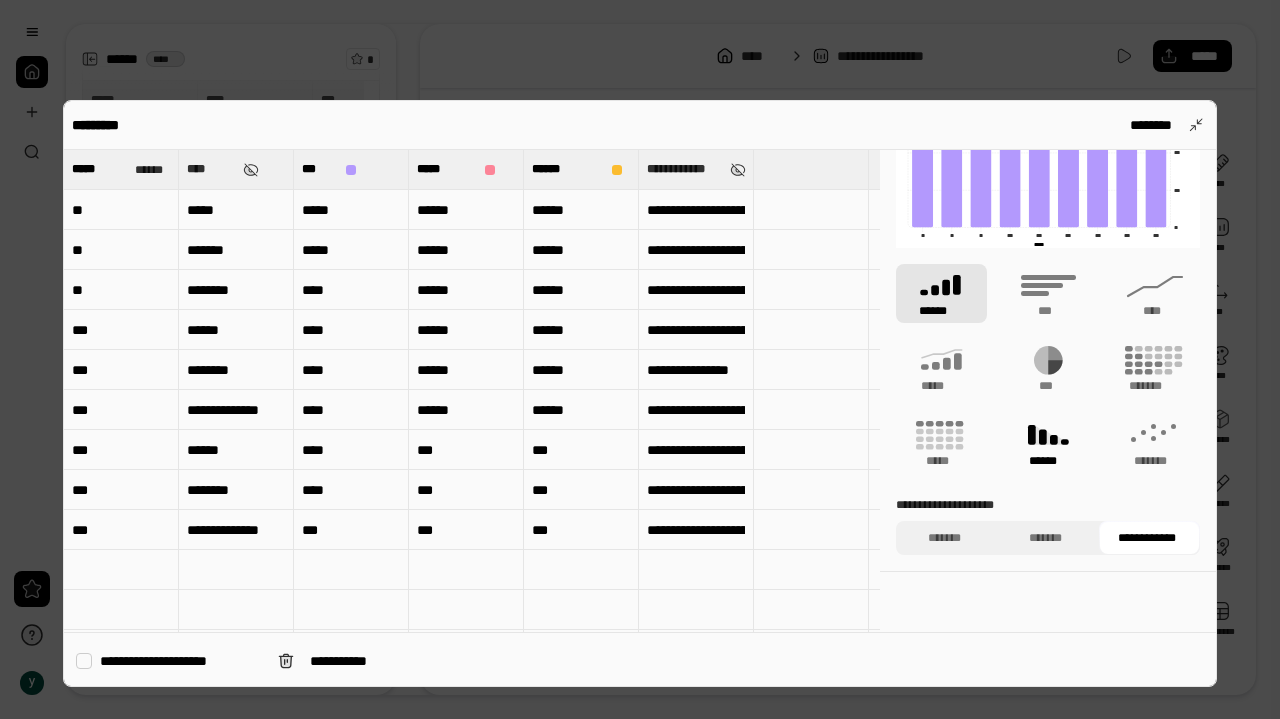 click 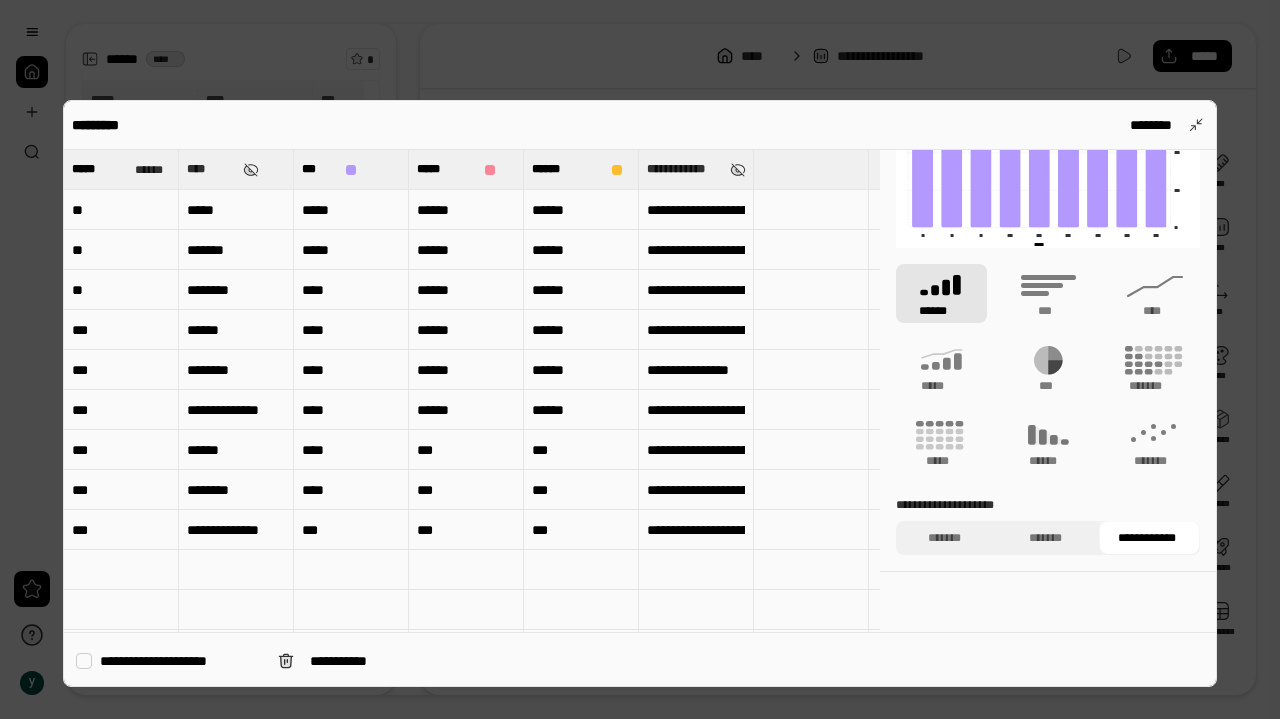 type on "***" 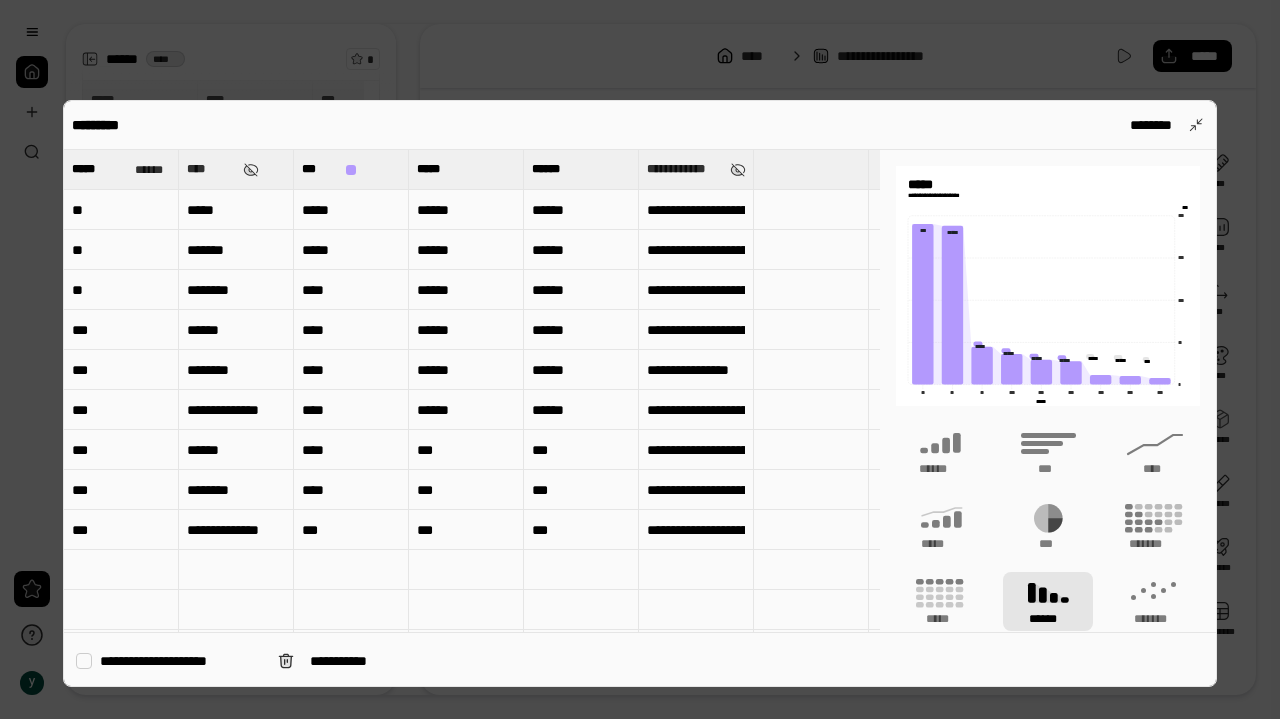 scroll, scrollTop: 0, scrollLeft: 0, axis: both 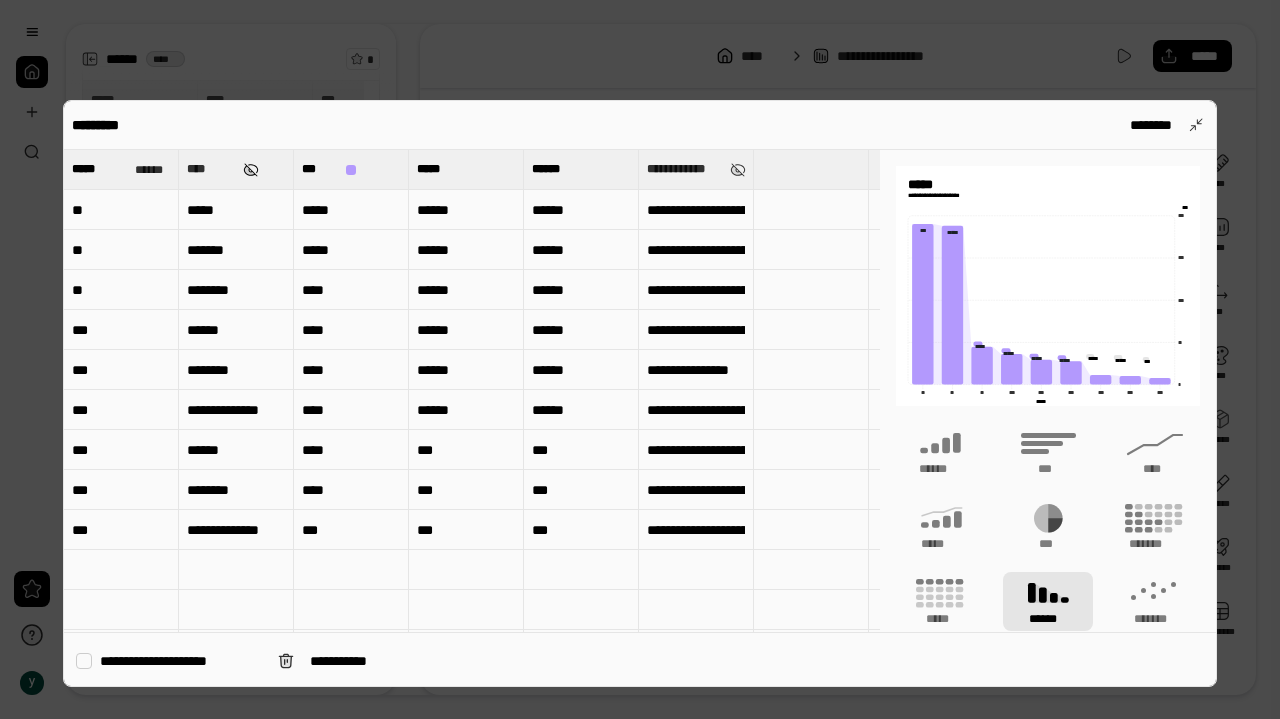 click at bounding box center (251, 170) 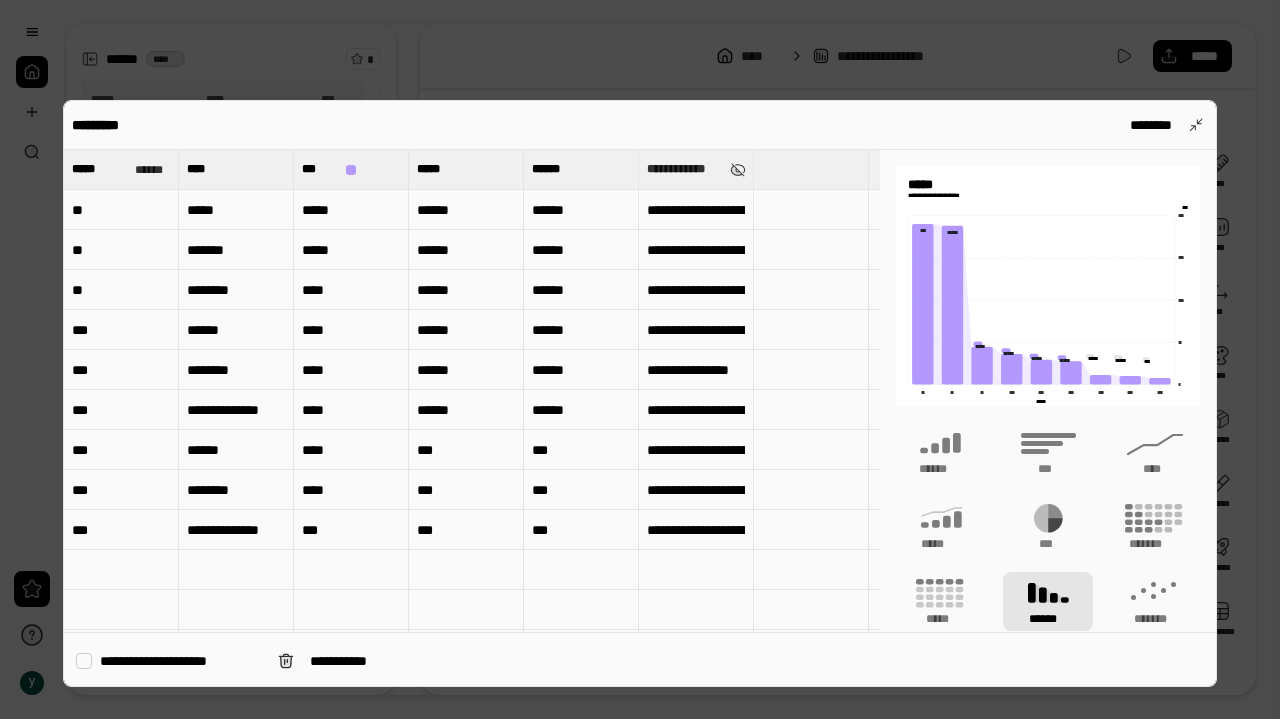 click on "*****" at bounding box center [236, 210] 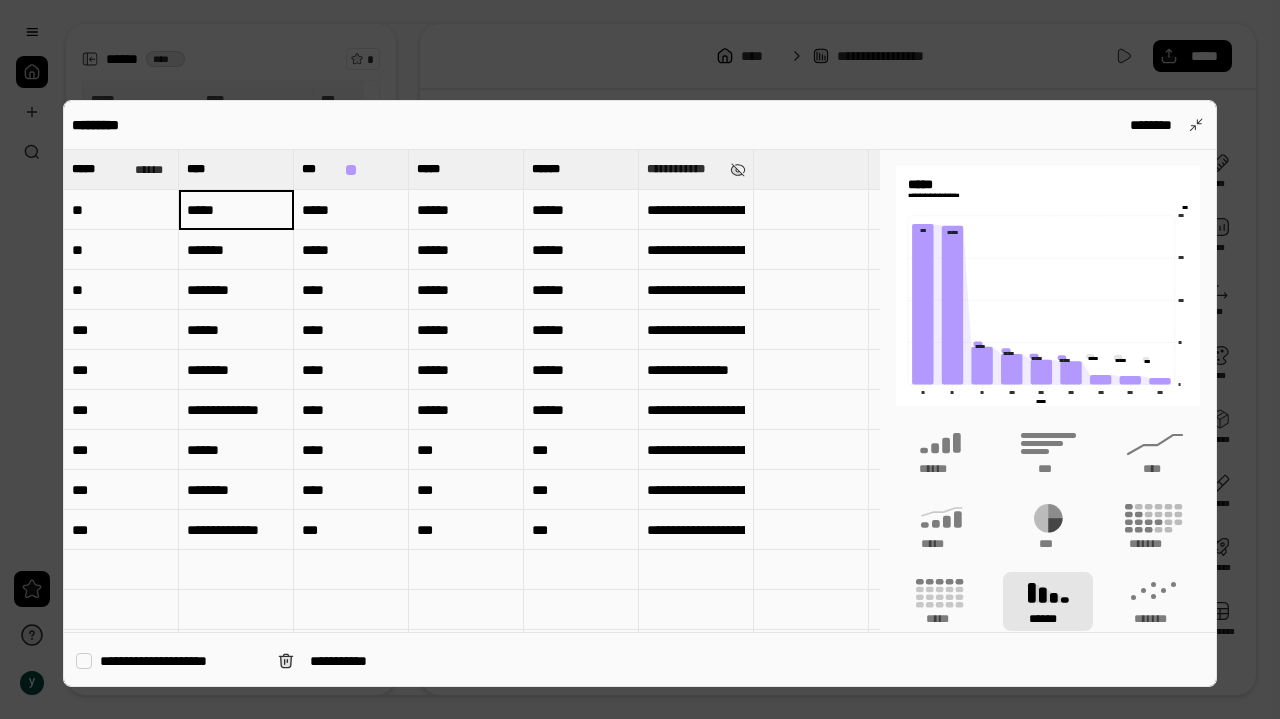 click on "*****" at bounding box center (236, 210) 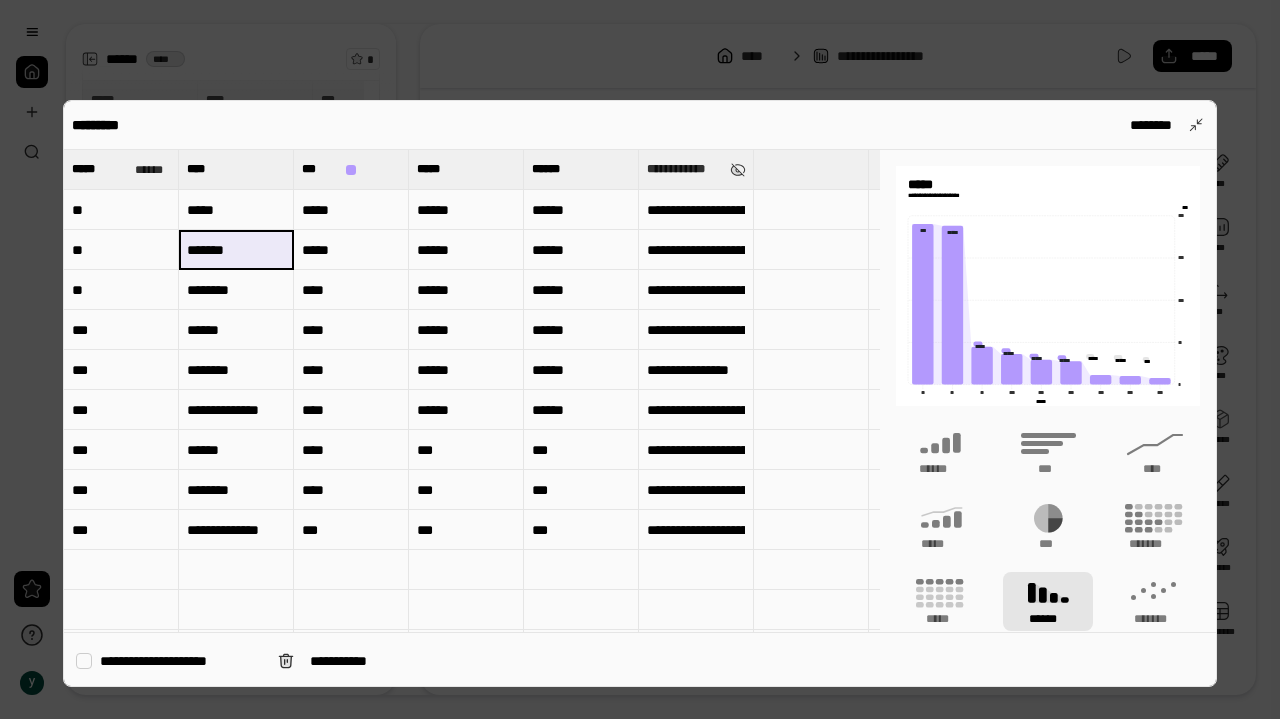 drag, startPoint x: 258, startPoint y: 269, endPoint x: 257, endPoint y: 239, distance: 30.016663 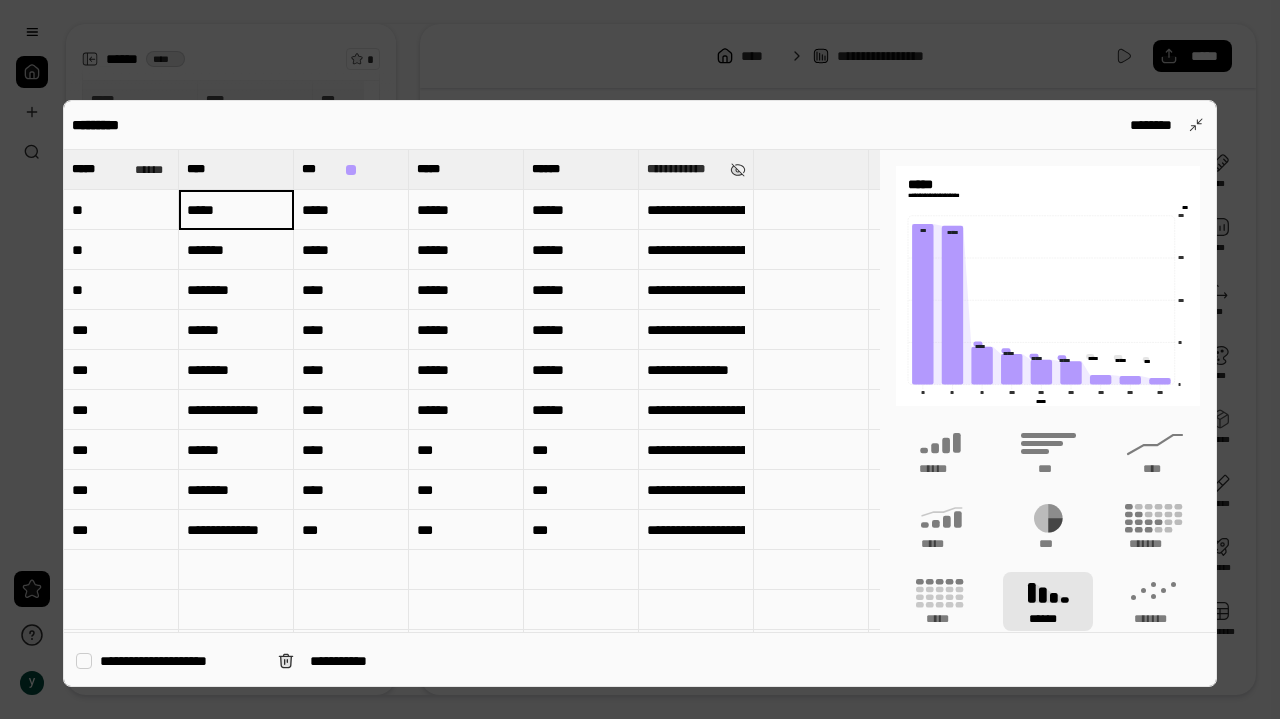 paste 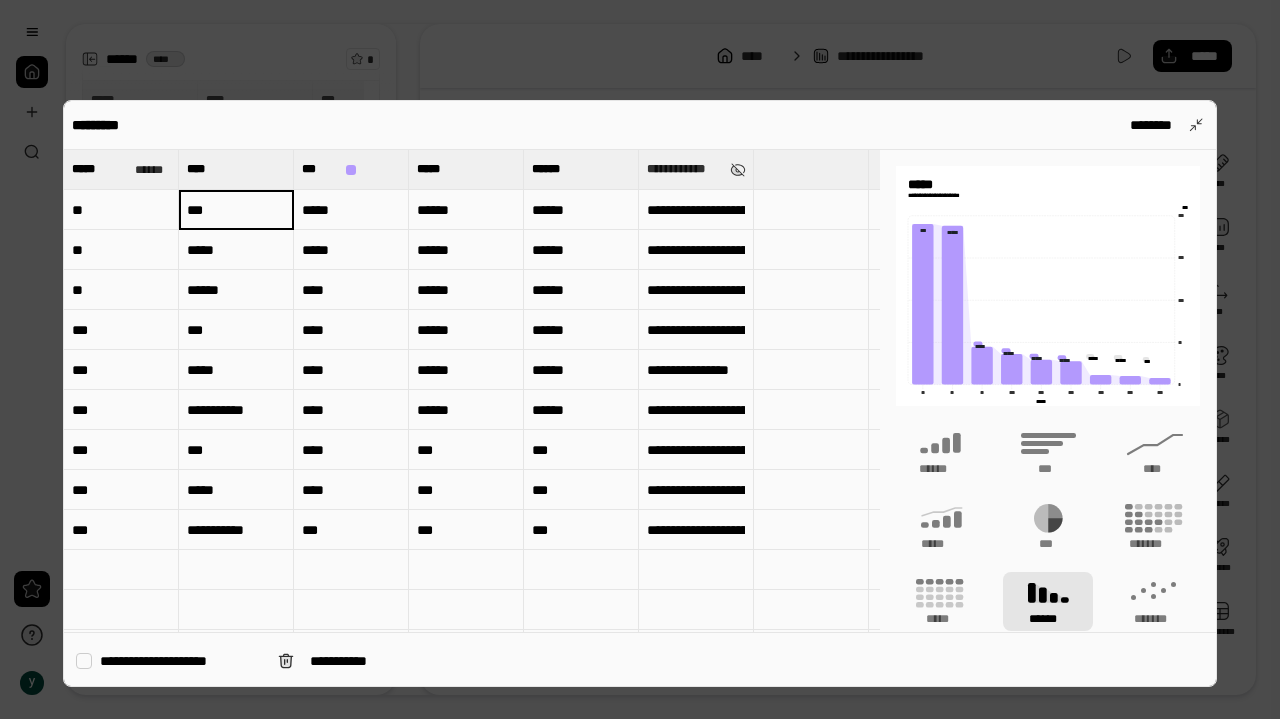 type on "***" 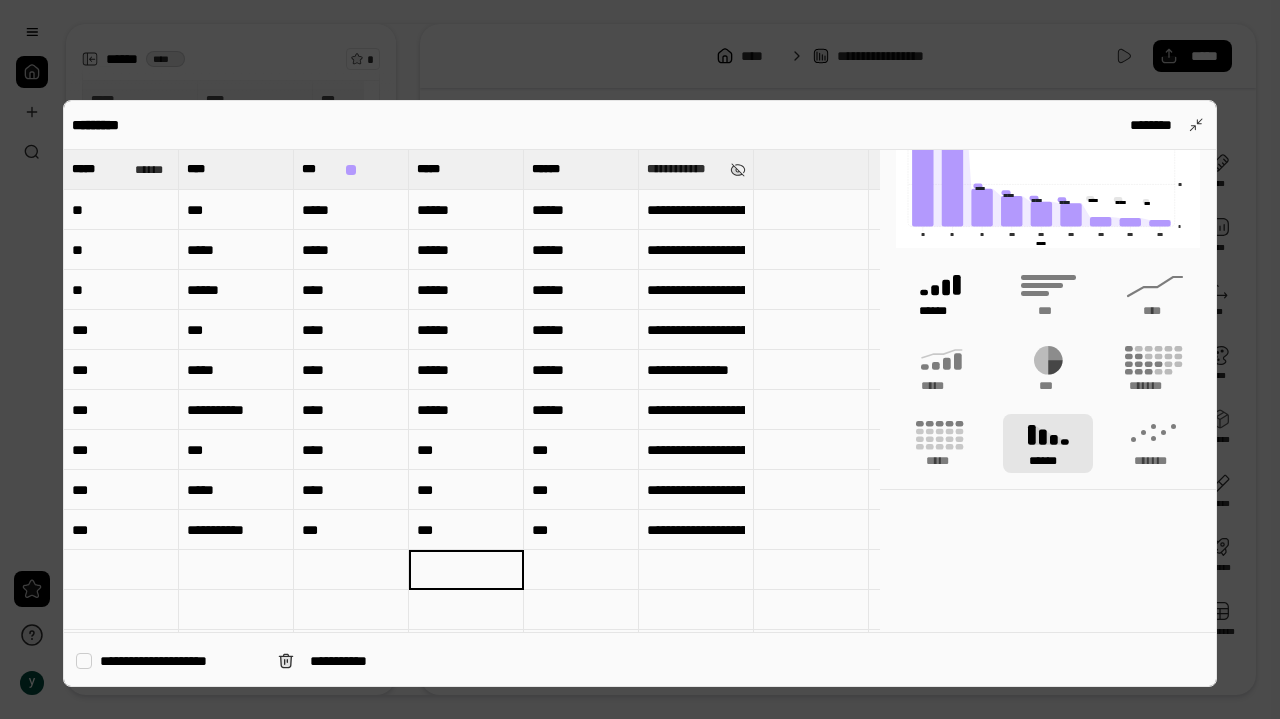 click 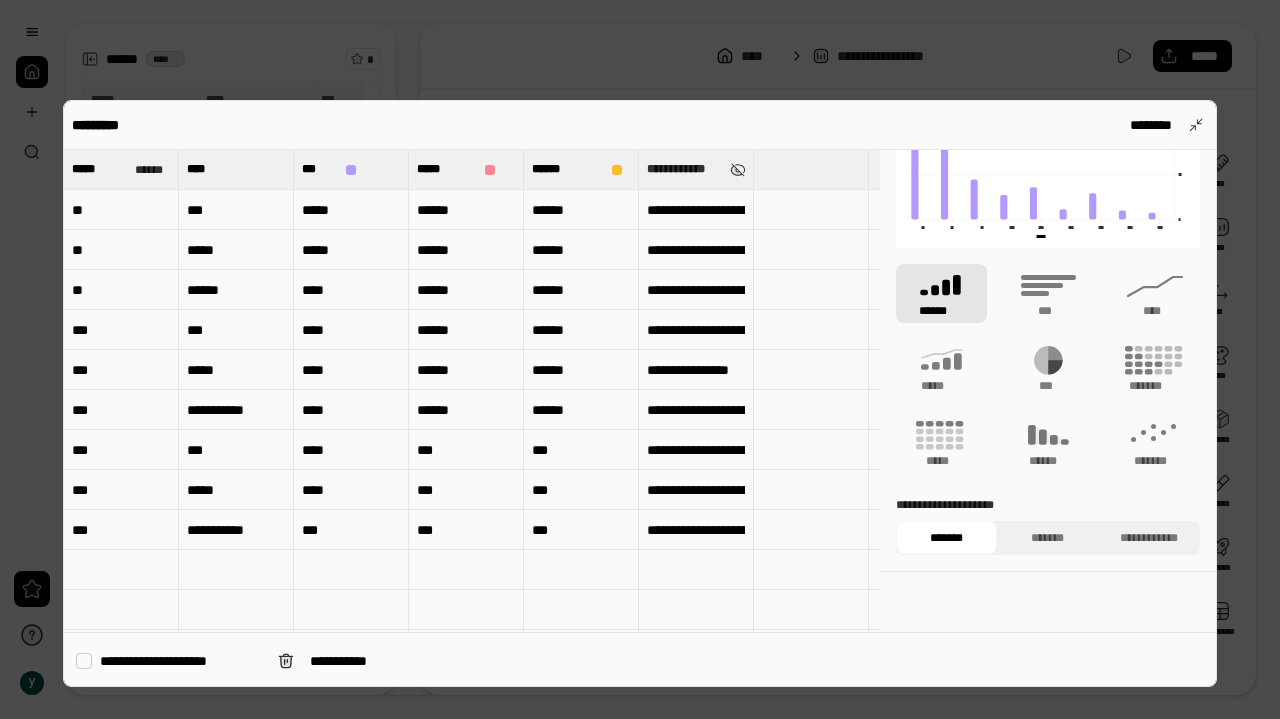 type 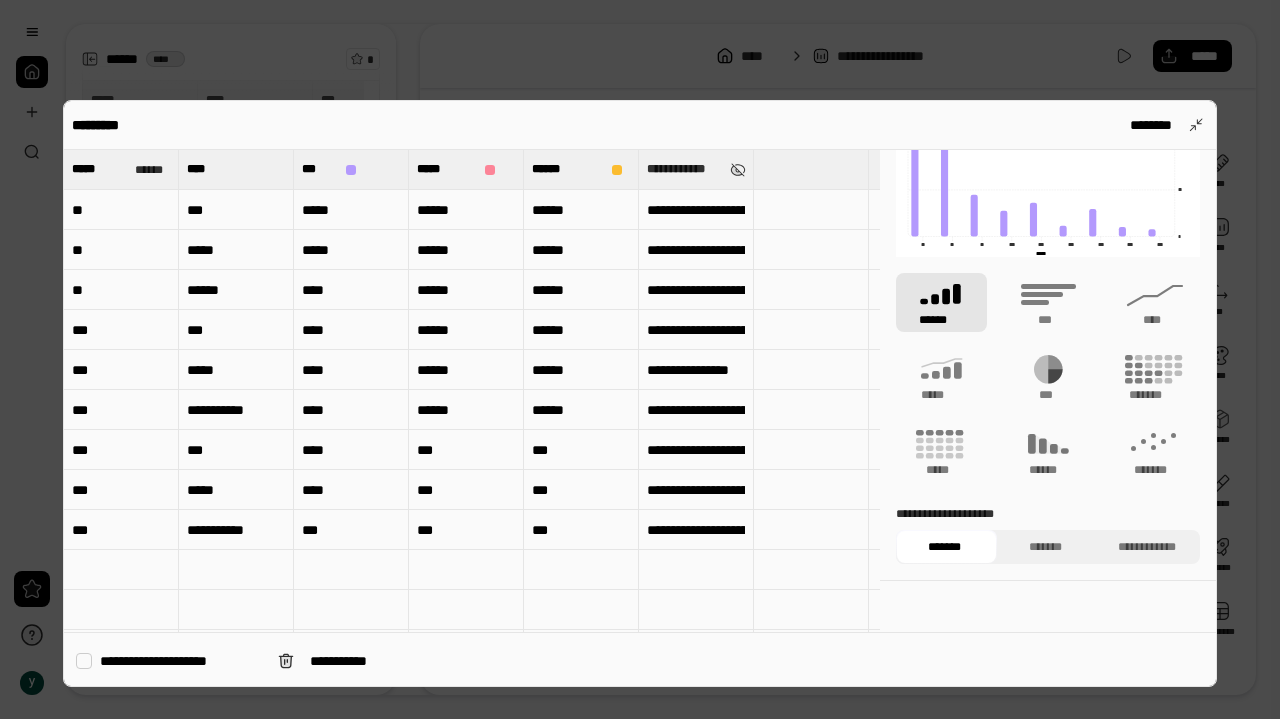 scroll, scrollTop: 158, scrollLeft: 0, axis: vertical 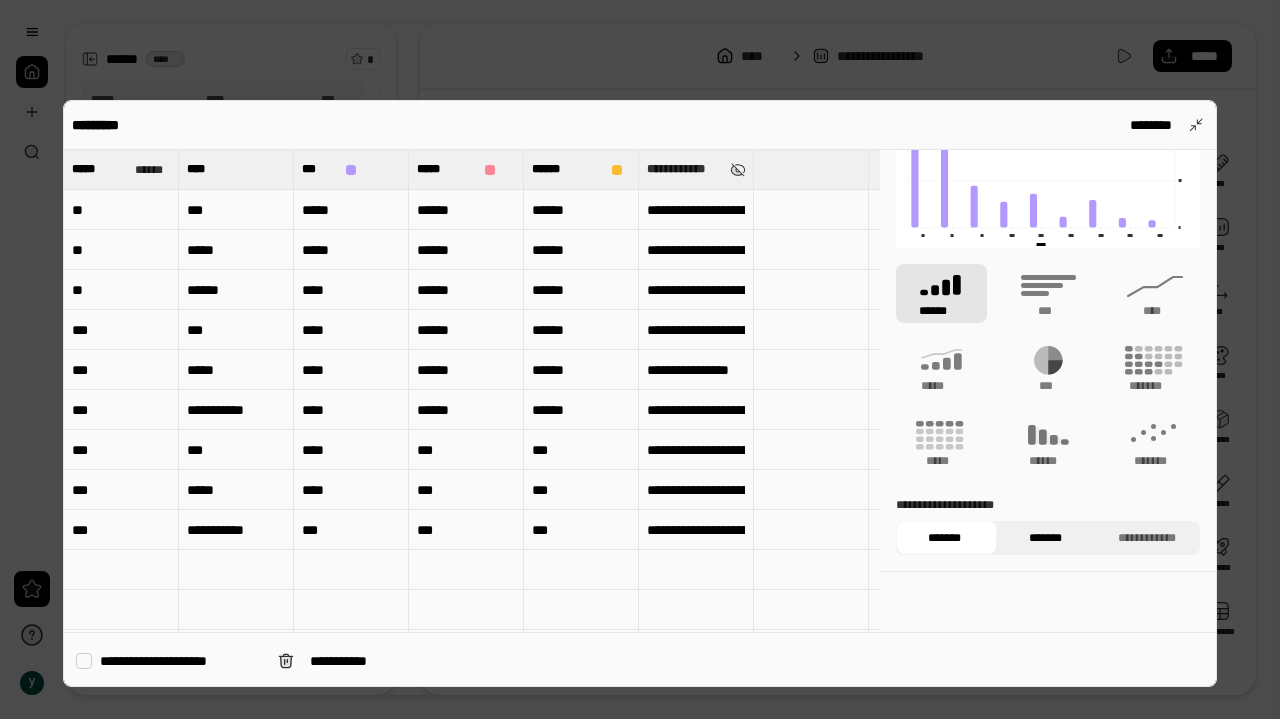 click on "*******" at bounding box center (1045, 538) 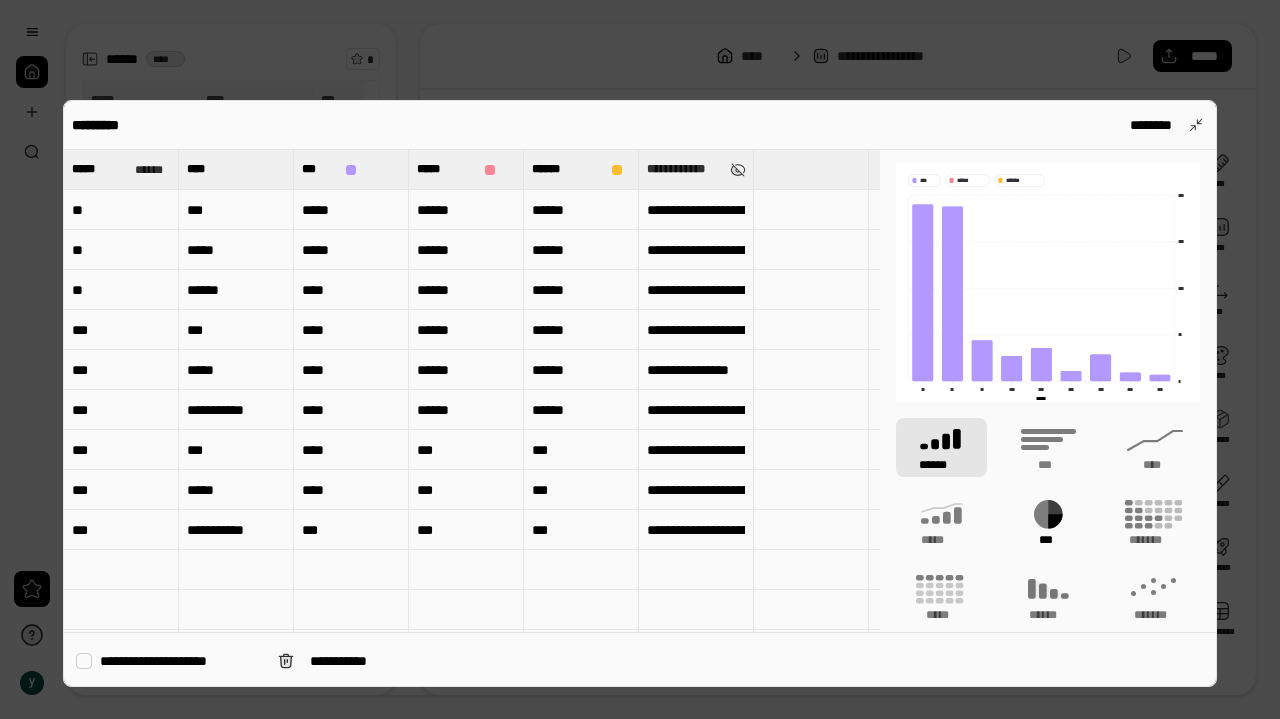 scroll, scrollTop: 0, scrollLeft: 0, axis: both 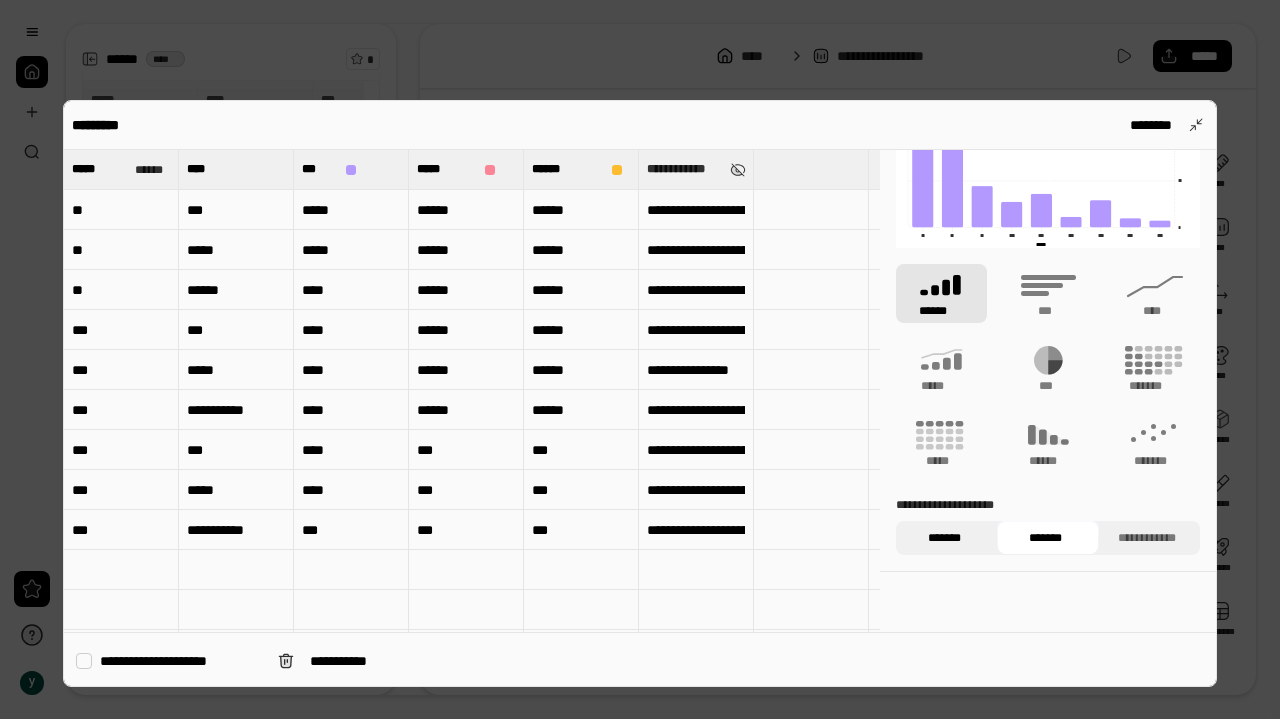click on "*******" at bounding box center [944, 538] 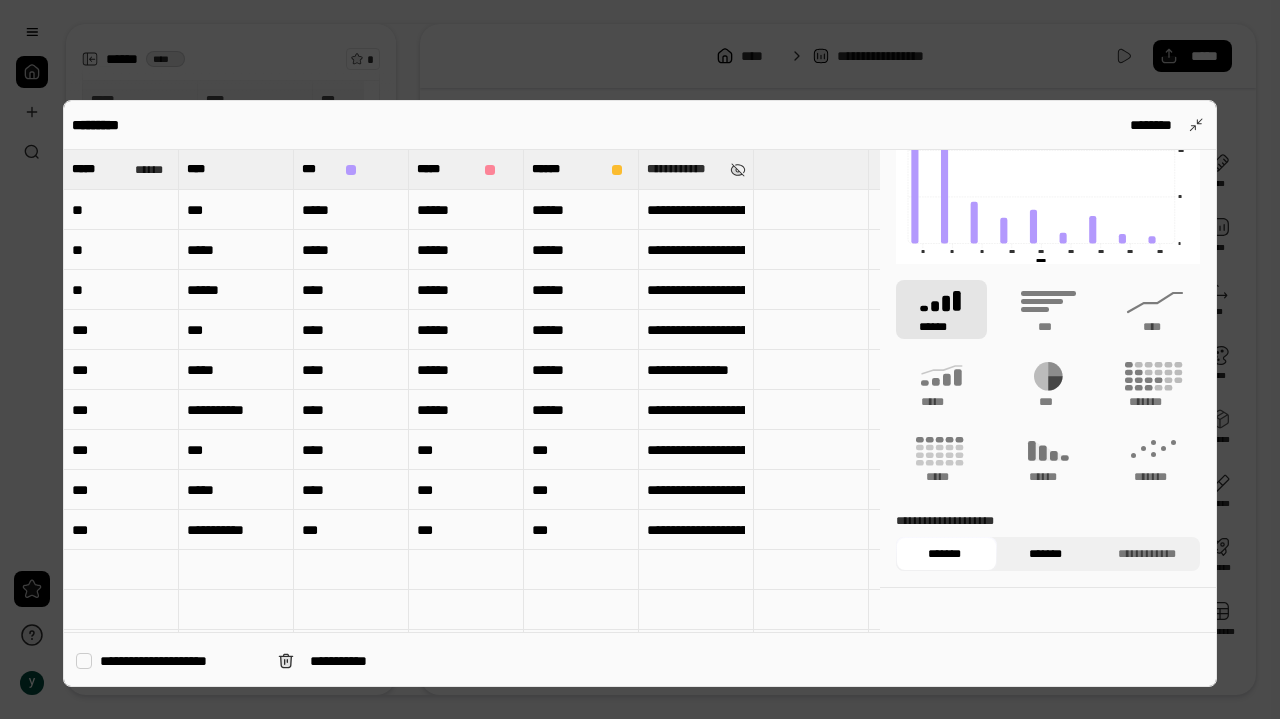 scroll, scrollTop: 158, scrollLeft: 0, axis: vertical 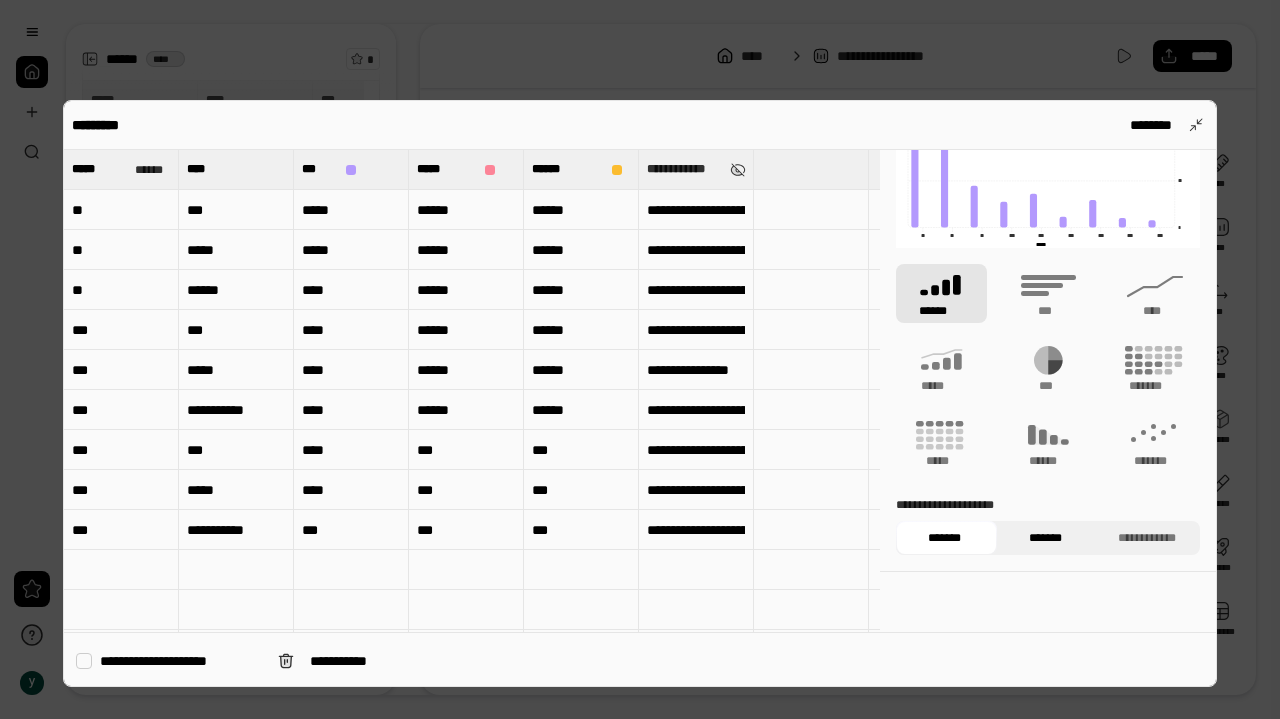 click on "*******" at bounding box center (1045, 538) 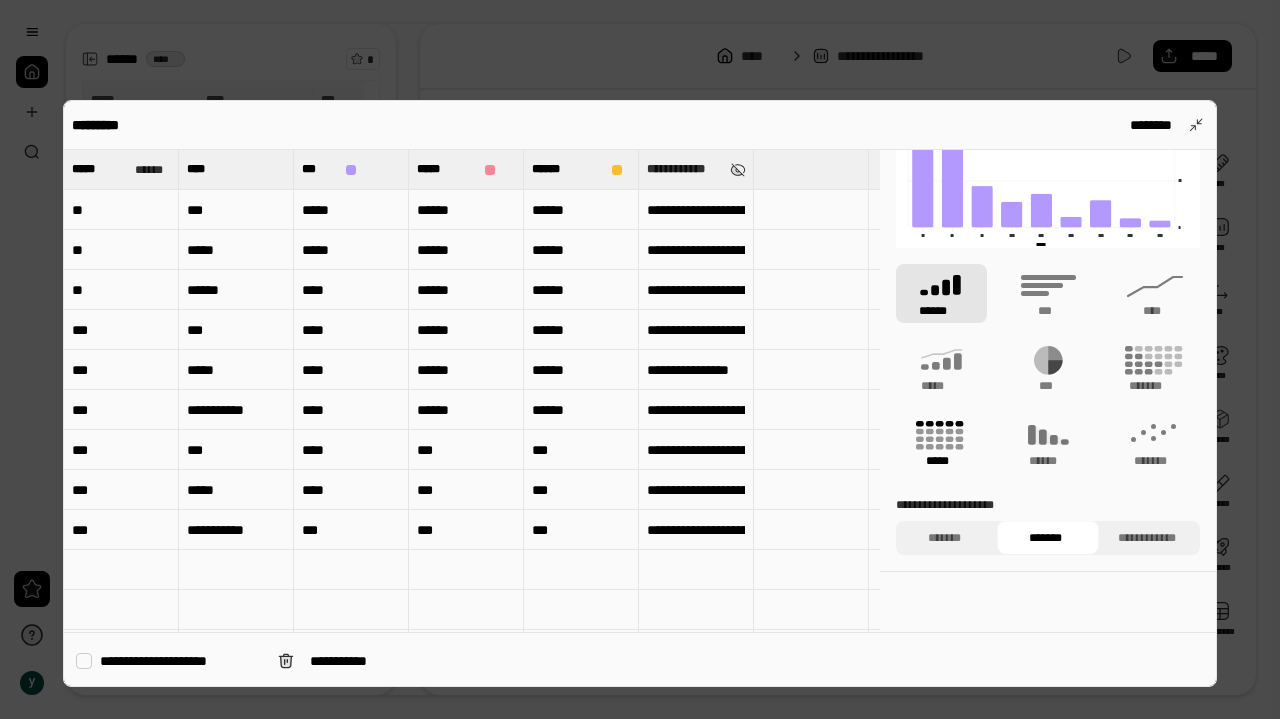 click 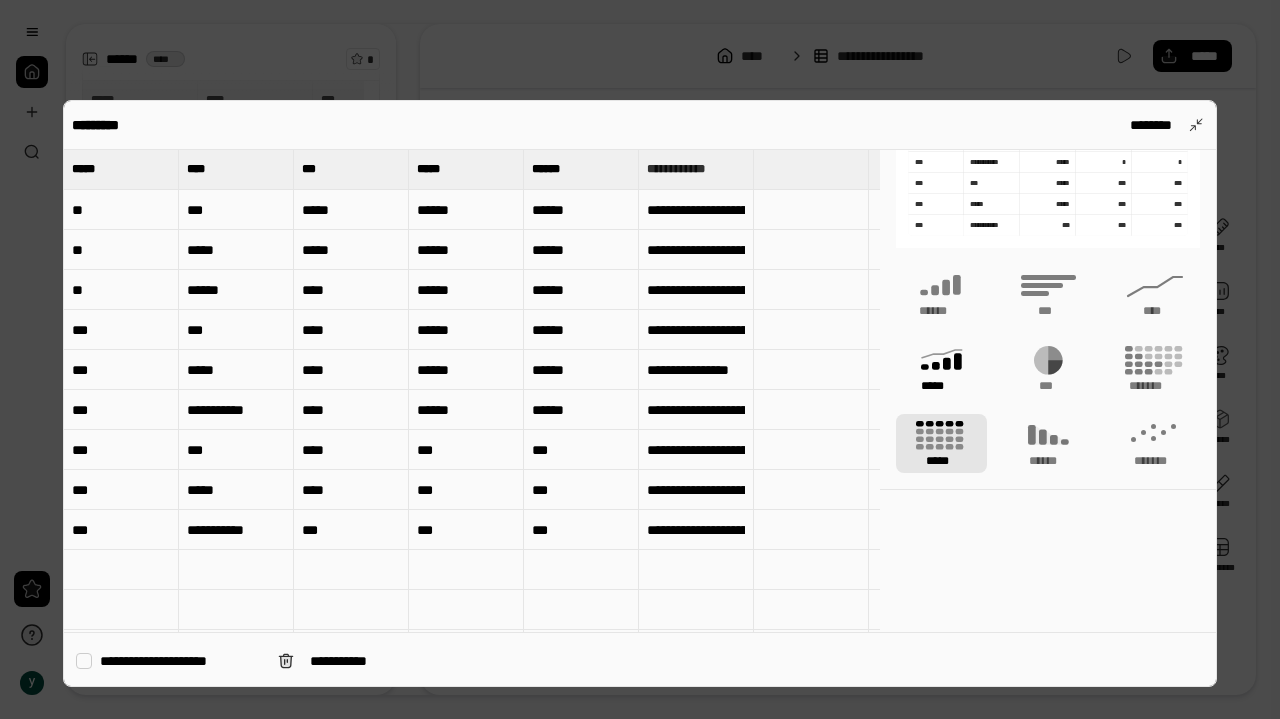 click 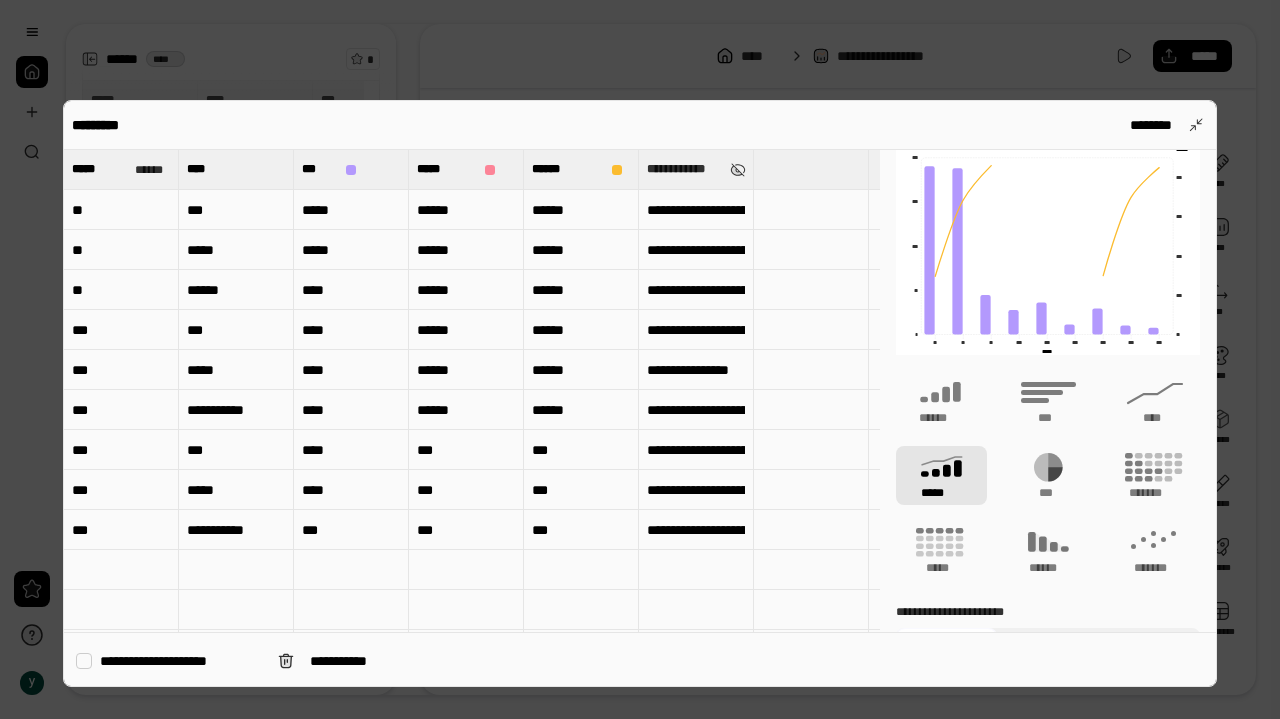 scroll, scrollTop: 158, scrollLeft: 0, axis: vertical 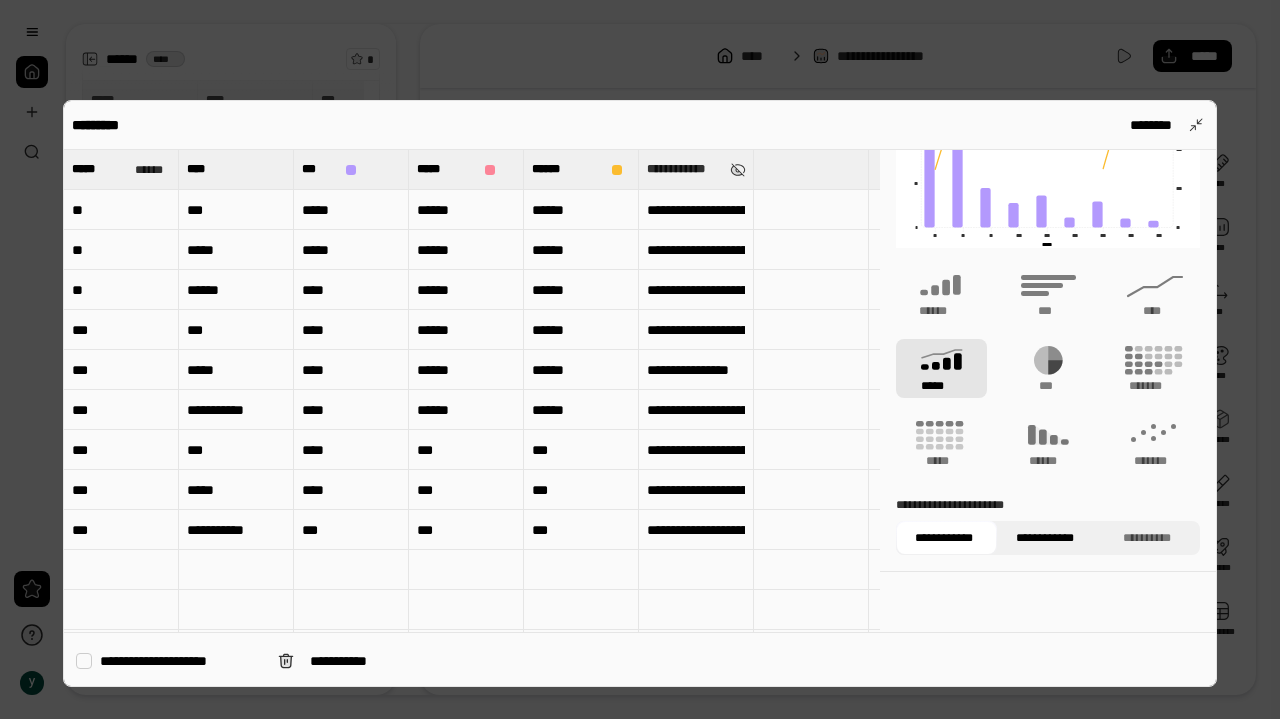 click on "**********" at bounding box center [1045, 538] 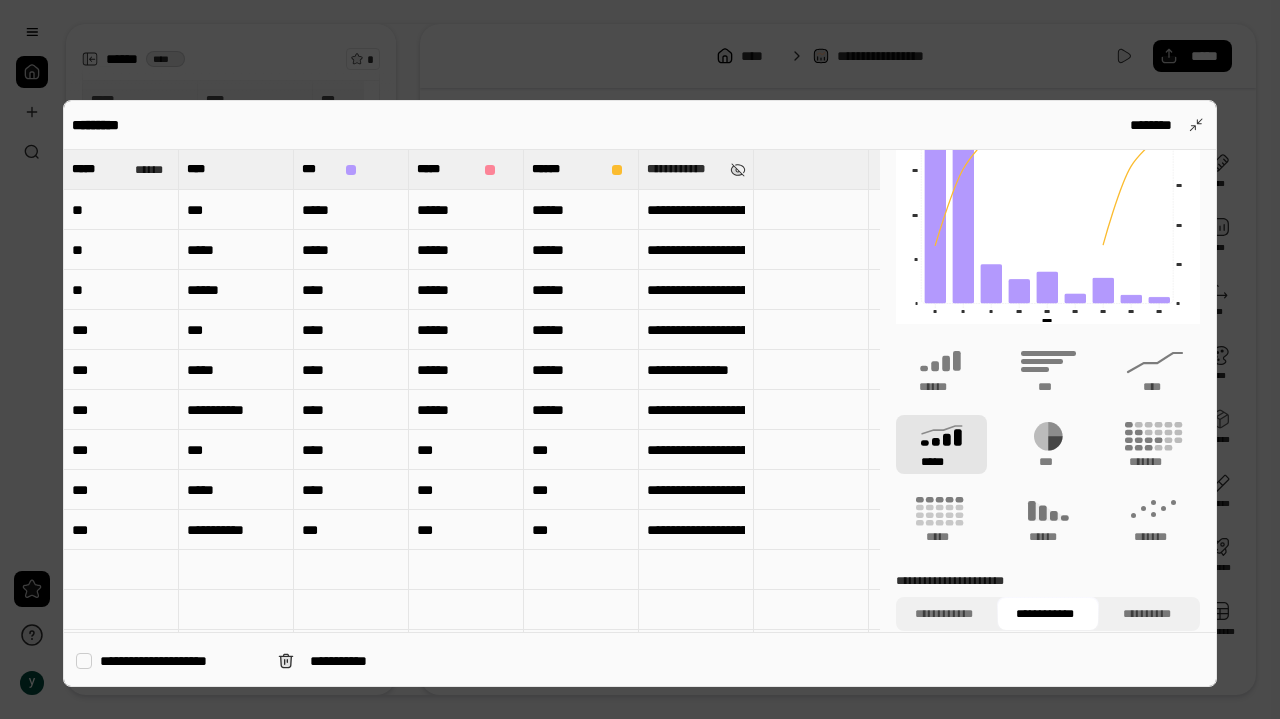scroll, scrollTop: 0, scrollLeft: 0, axis: both 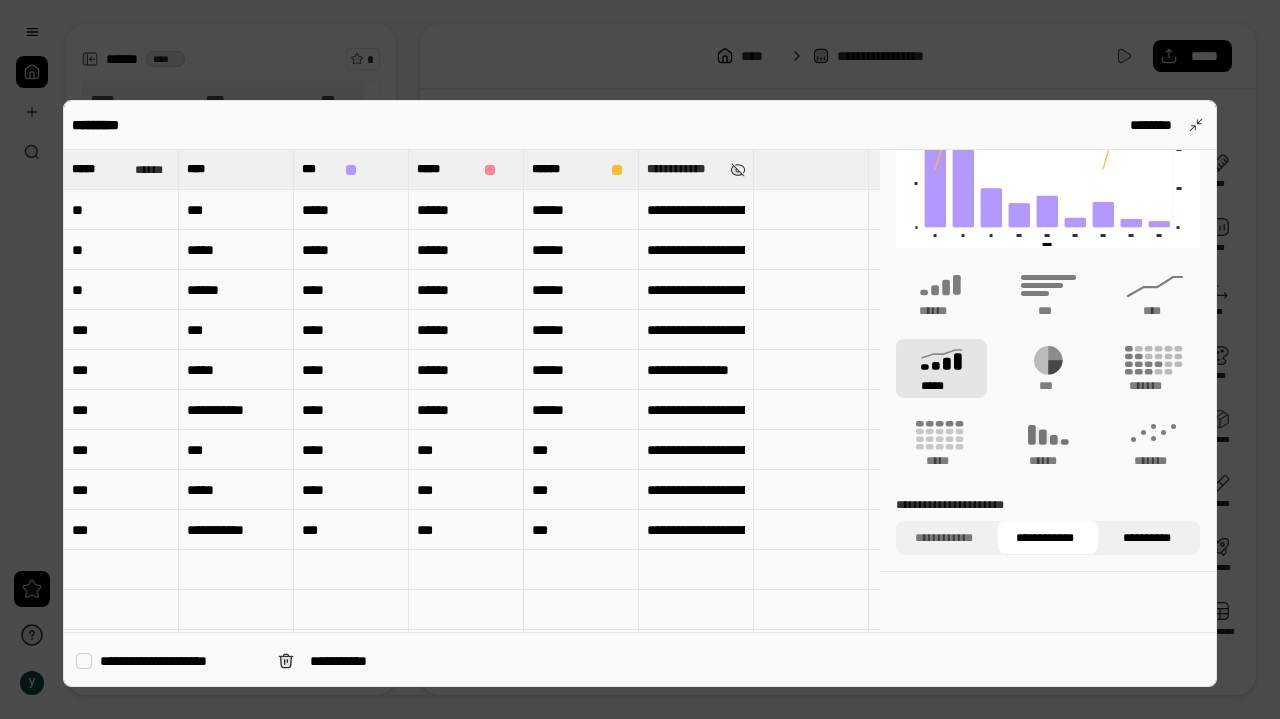 click on "**********" at bounding box center (1147, 538) 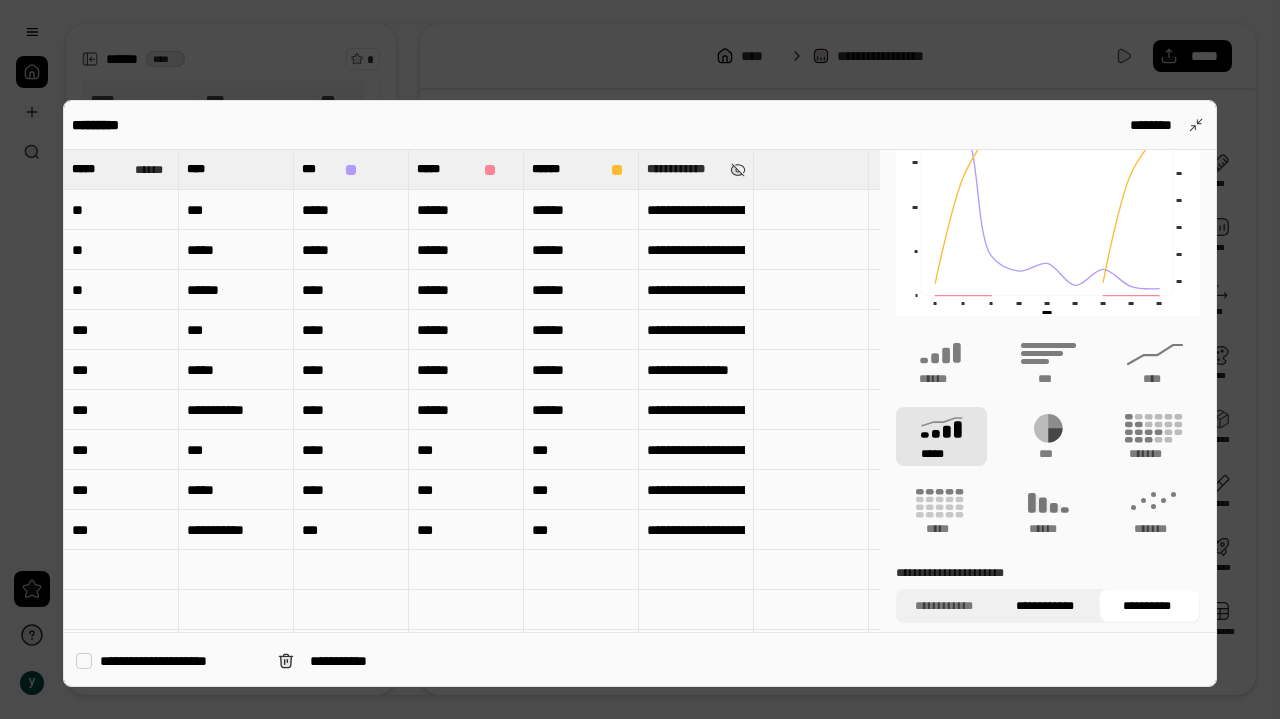 scroll, scrollTop: 158, scrollLeft: 0, axis: vertical 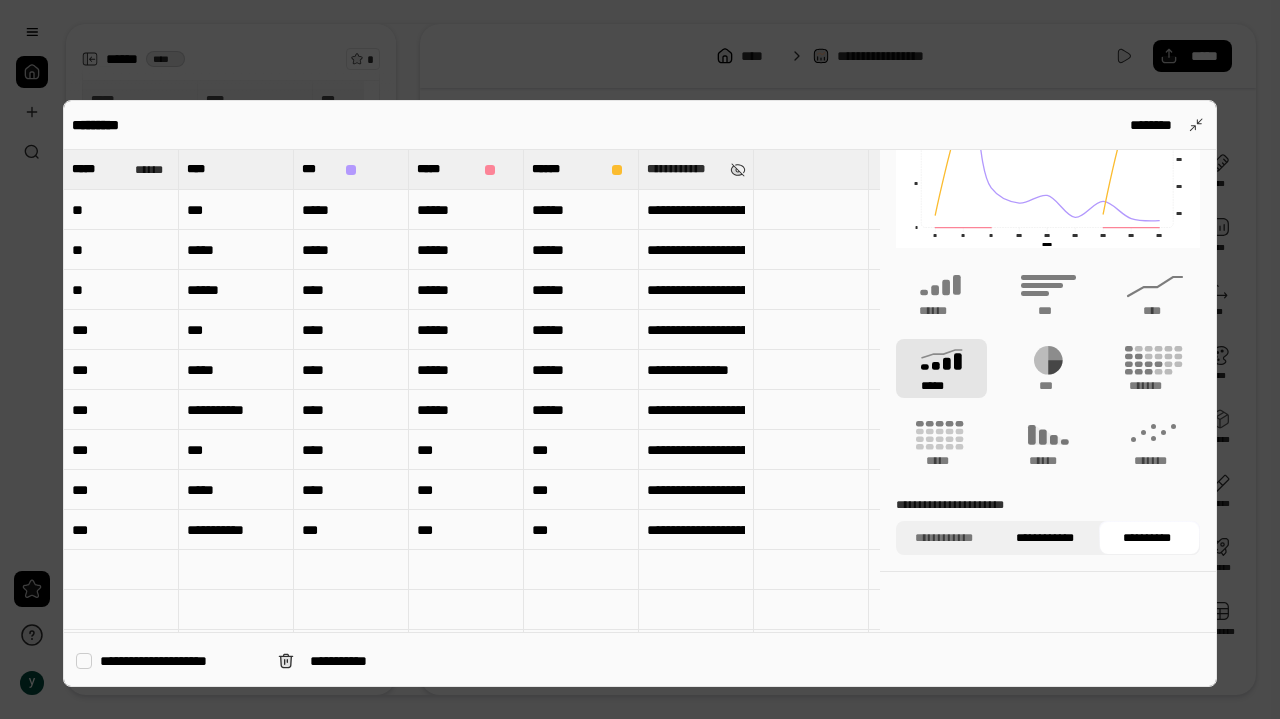 click on "**********" at bounding box center [1045, 538] 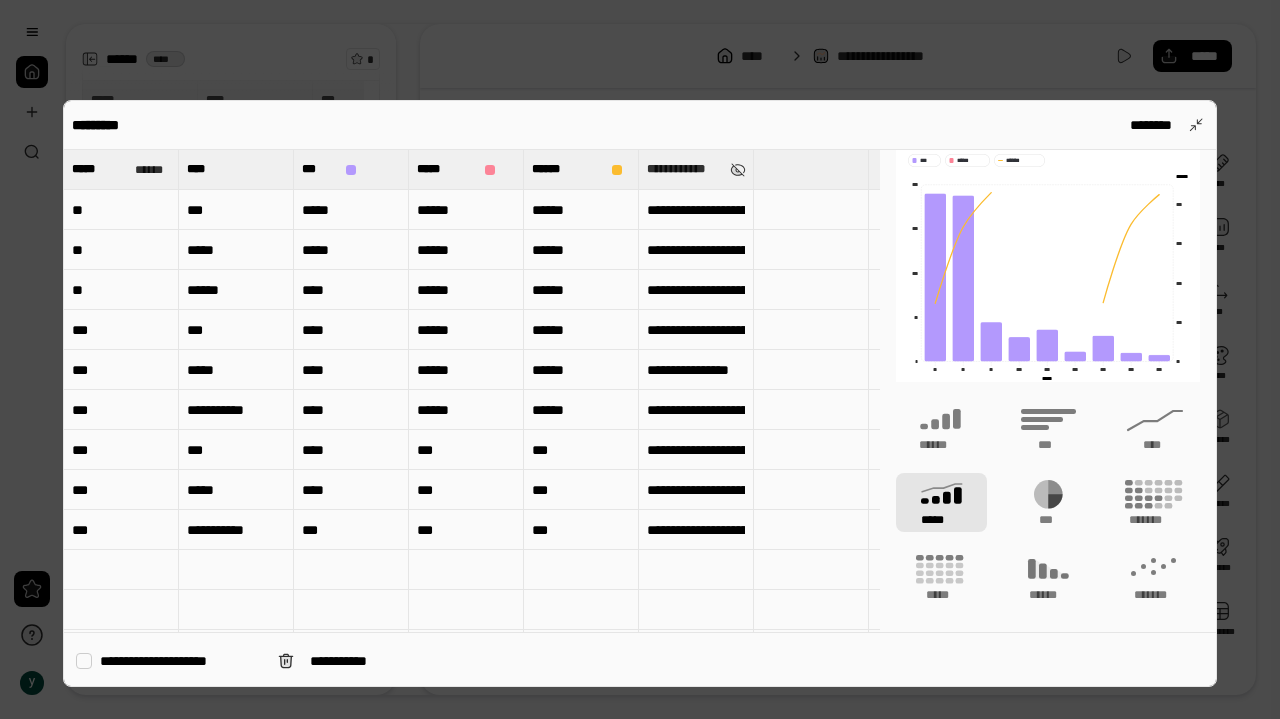 scroll, scrollTop: 158, scrollLeft: 0, axis: vertical 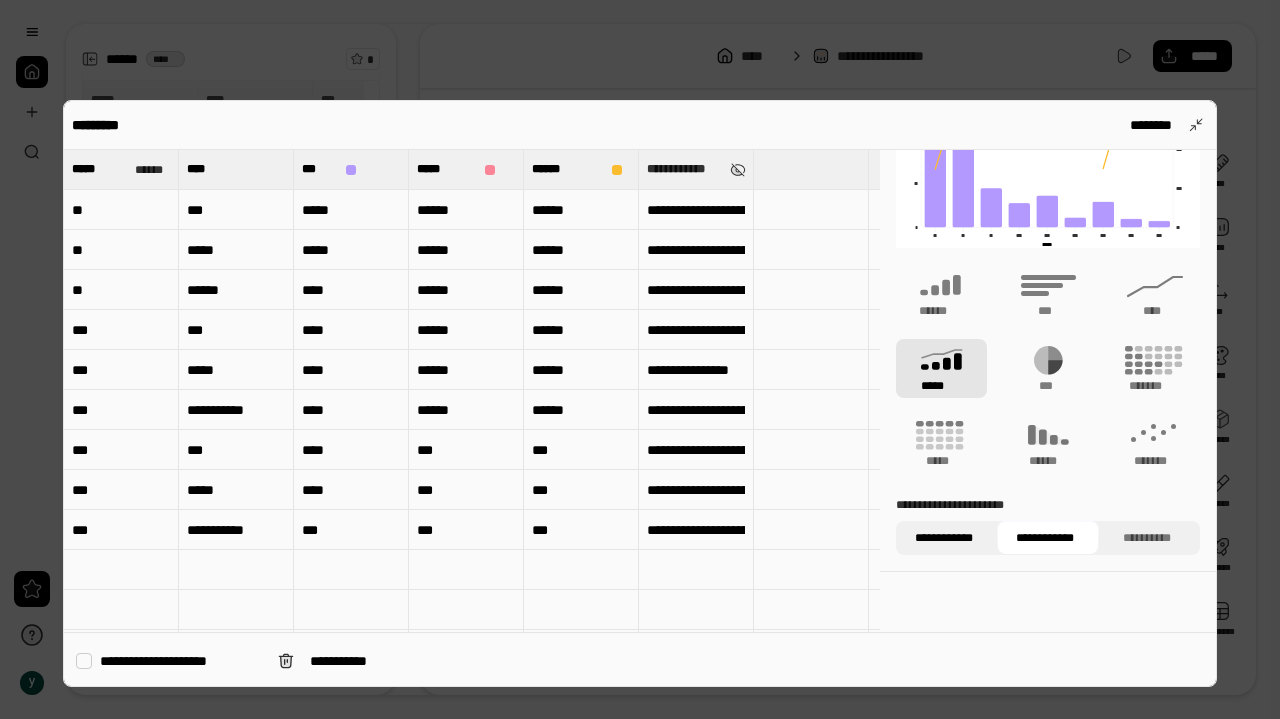 click on "**********" at bounding box center (944, 538) 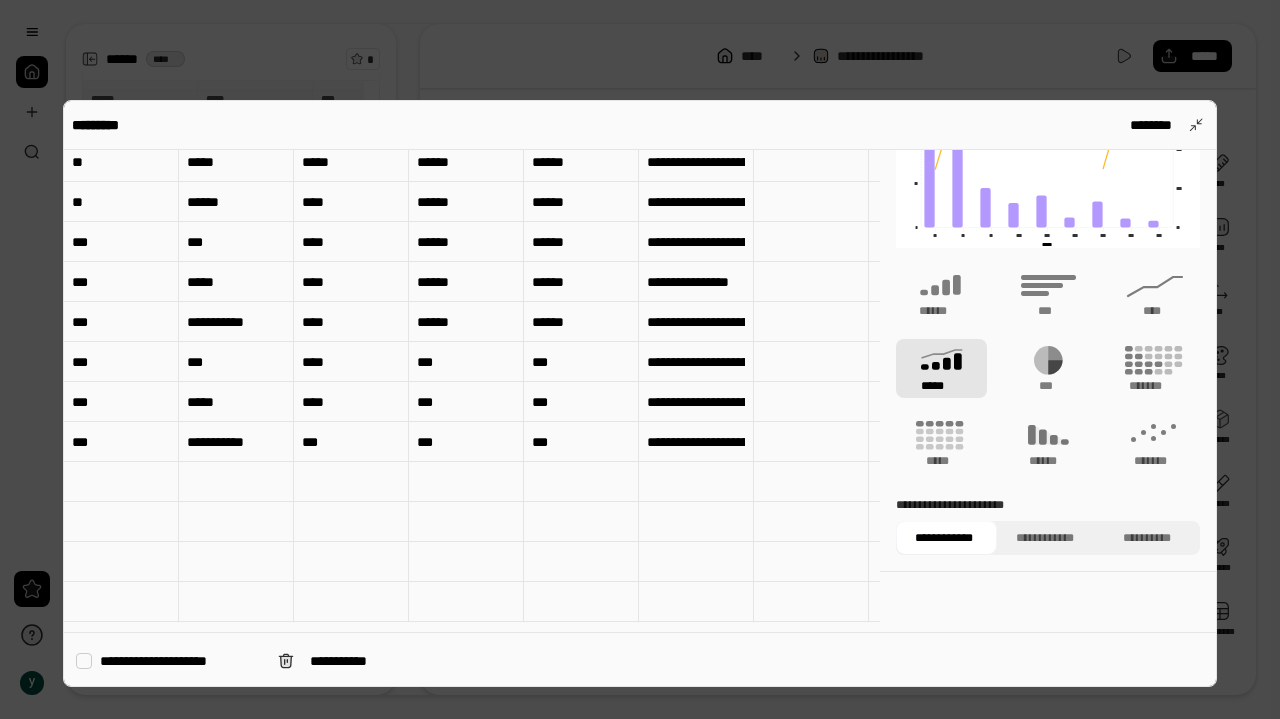 scroll, scrollTop: 0, scrollLeft: 0, axis: both 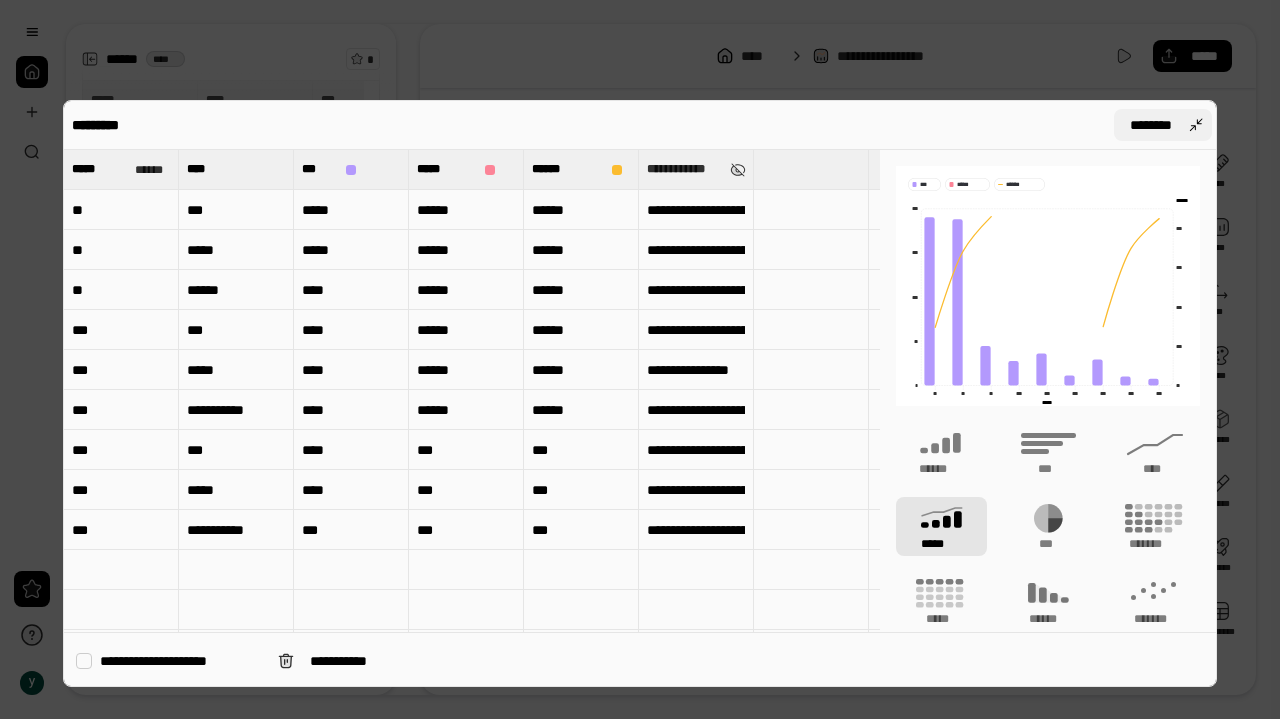 click on "********" at bounding box center (1163, 125) 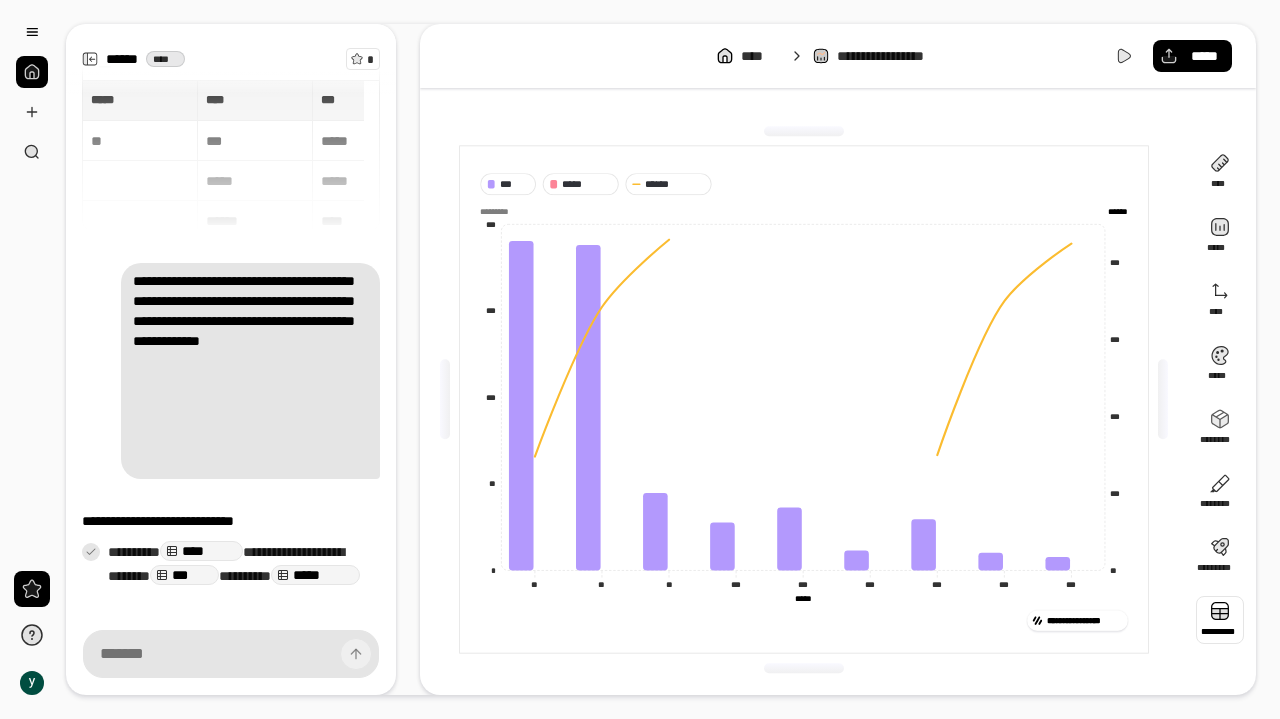 click at bounding box center (1220, 620) 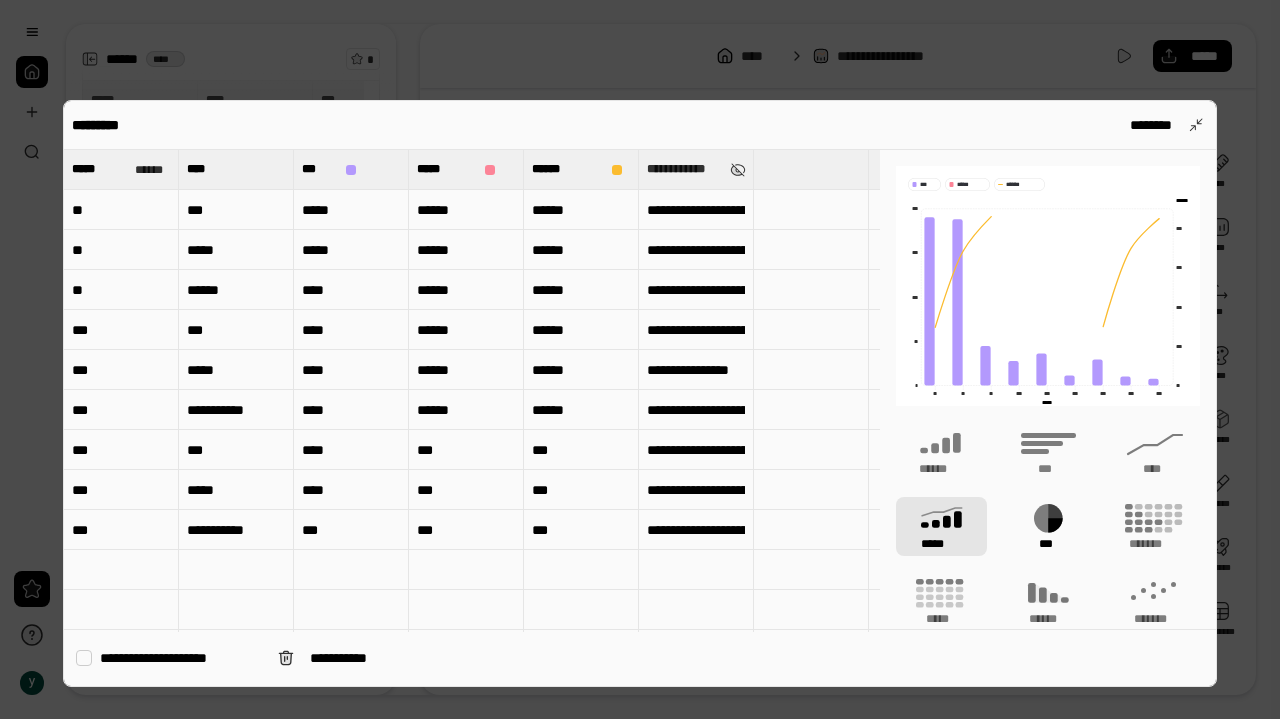 click 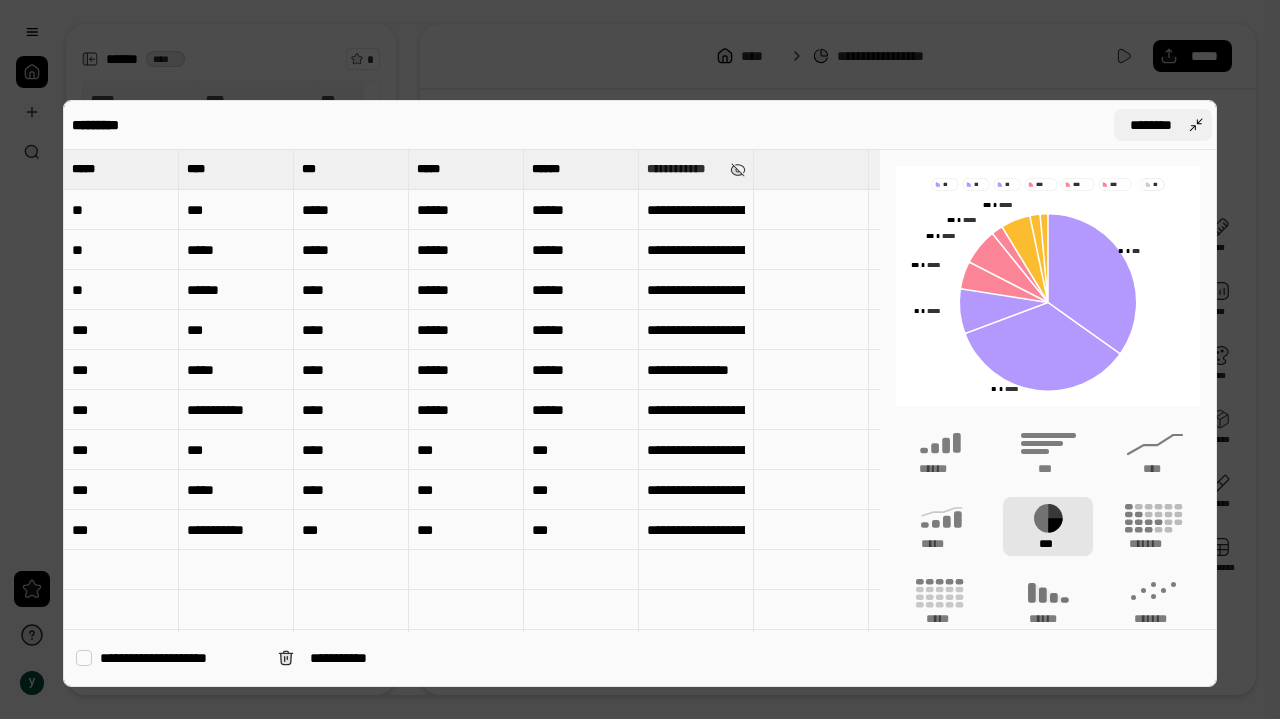 click on "********" at bounding box center [1163, 125] 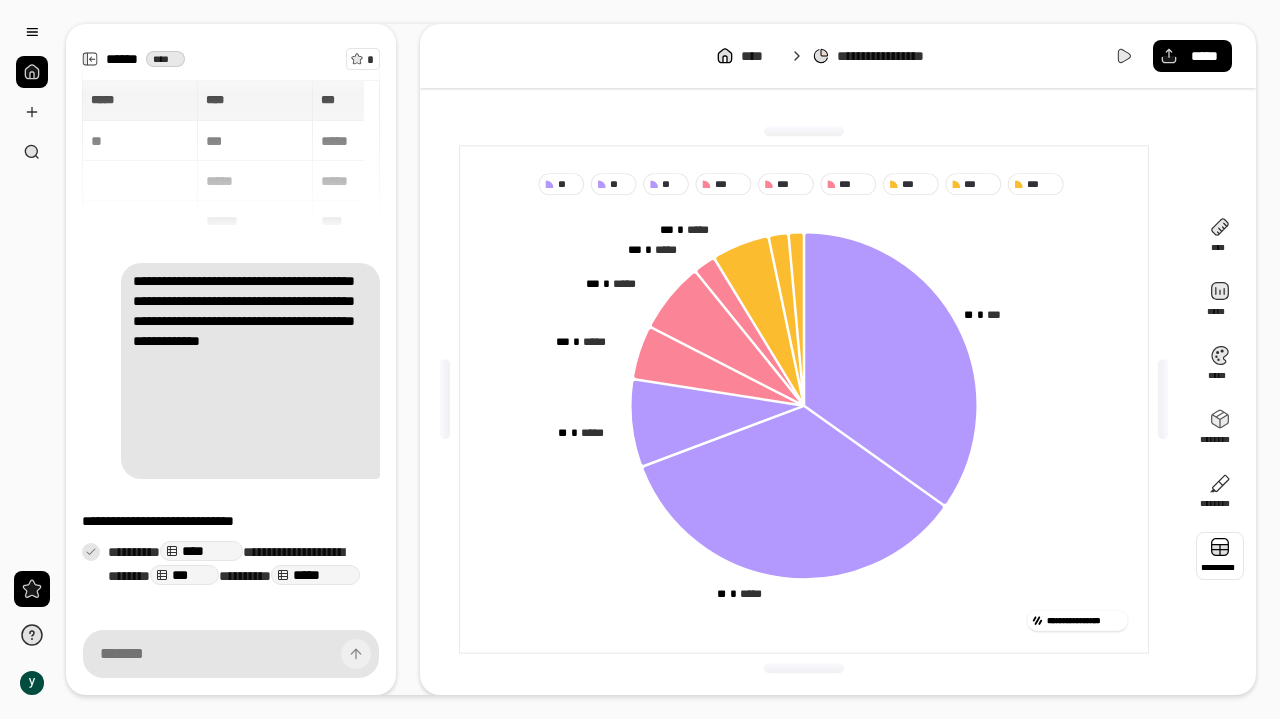 click at bounding box center [1220, 556] 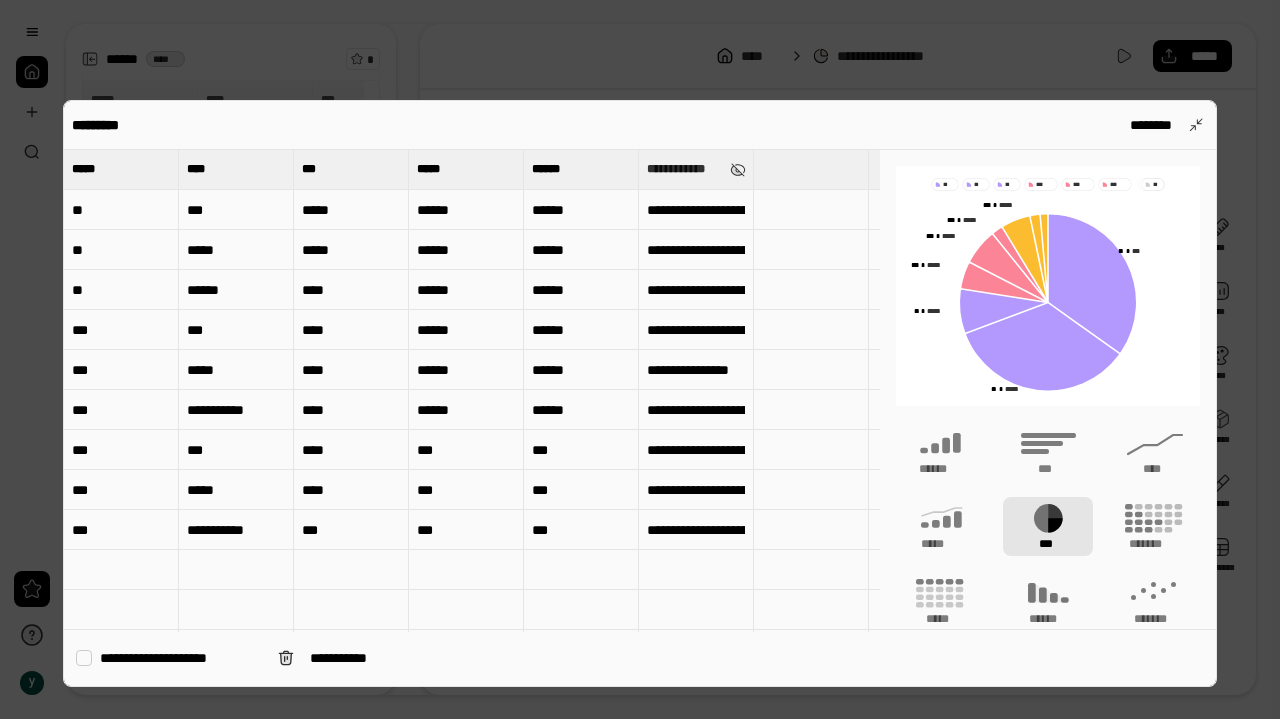 click on "********" at bounding box center (1163, 125) 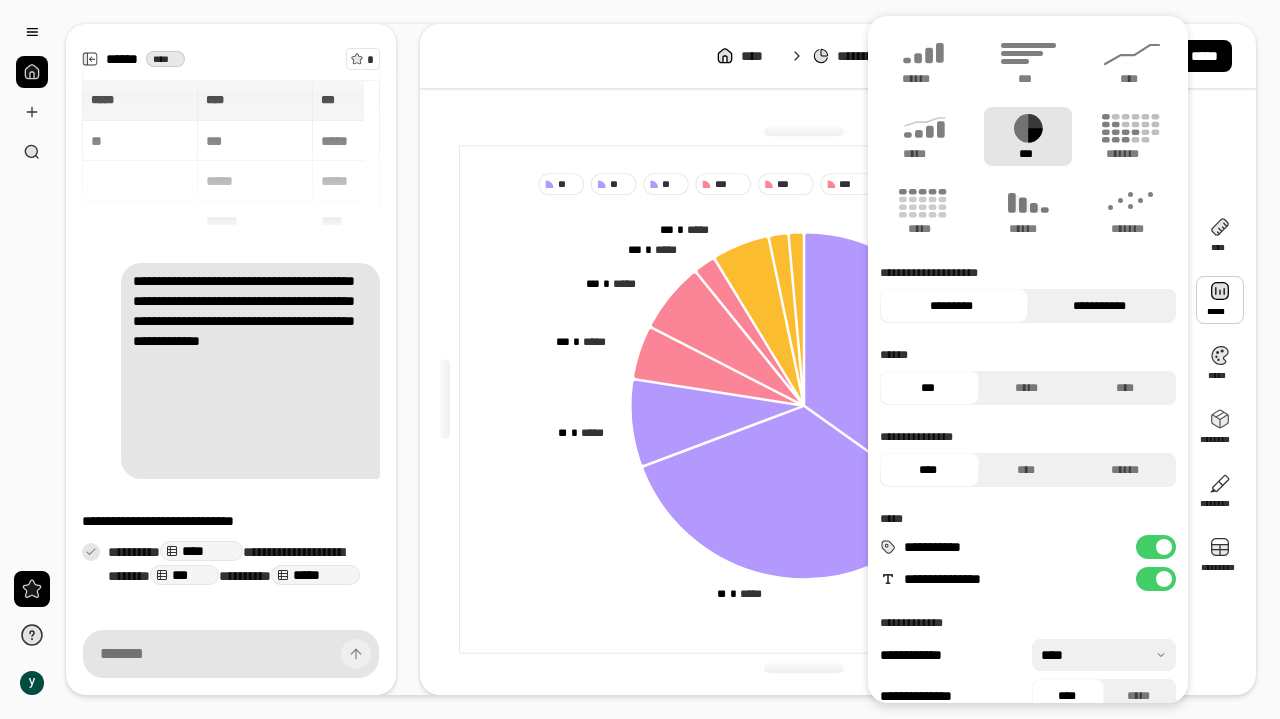 click on "**********" at bounding box center [1099, 306] 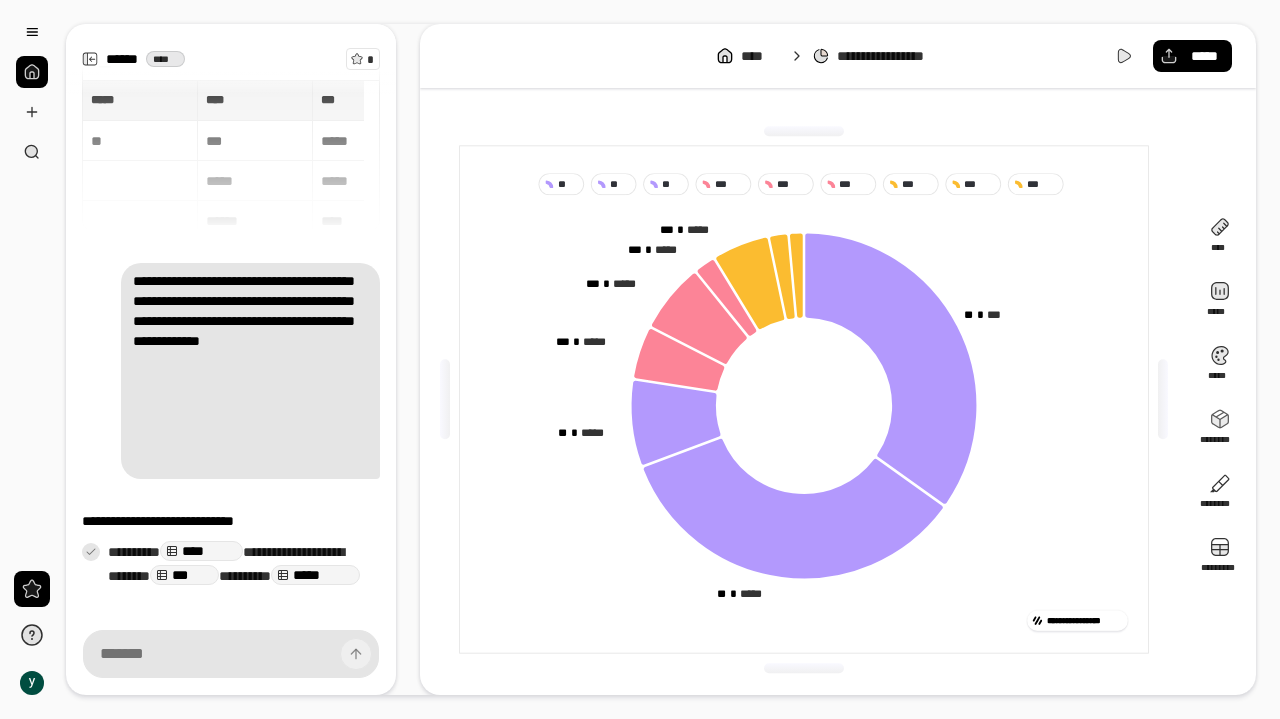 click on "**********" at bounding box center [803, 617] 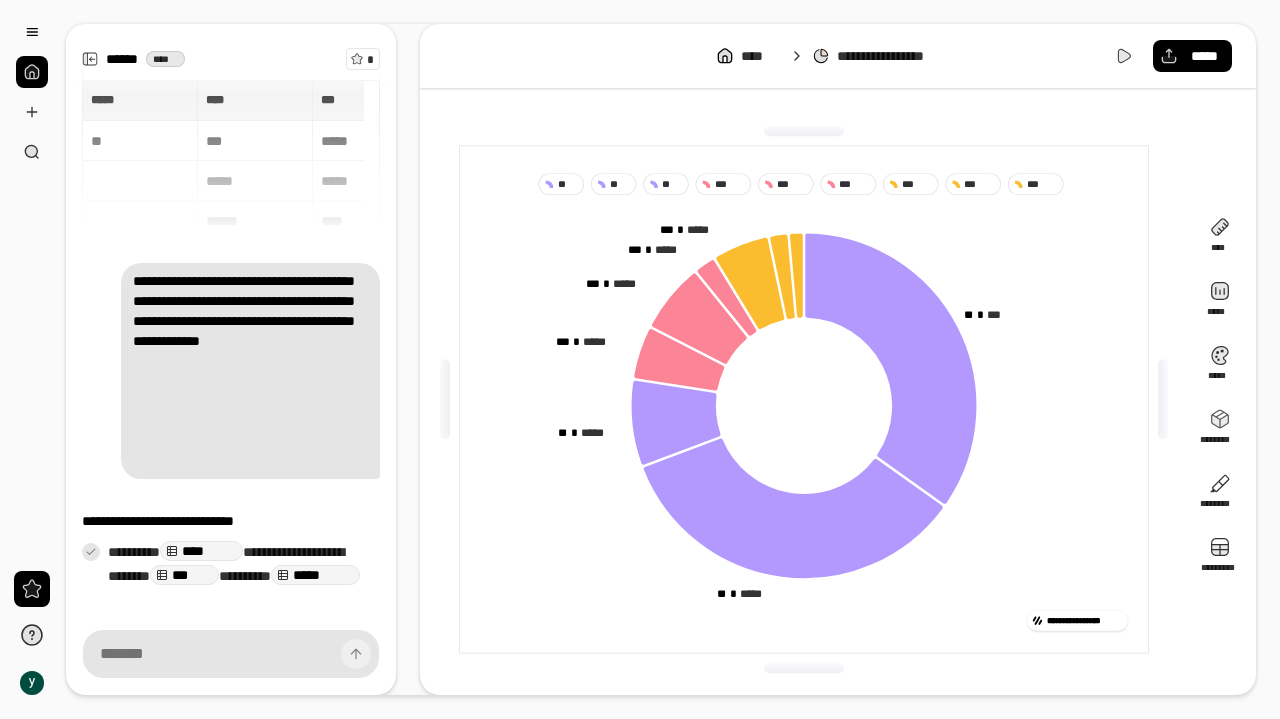 click at bounding box center (804, 668) 